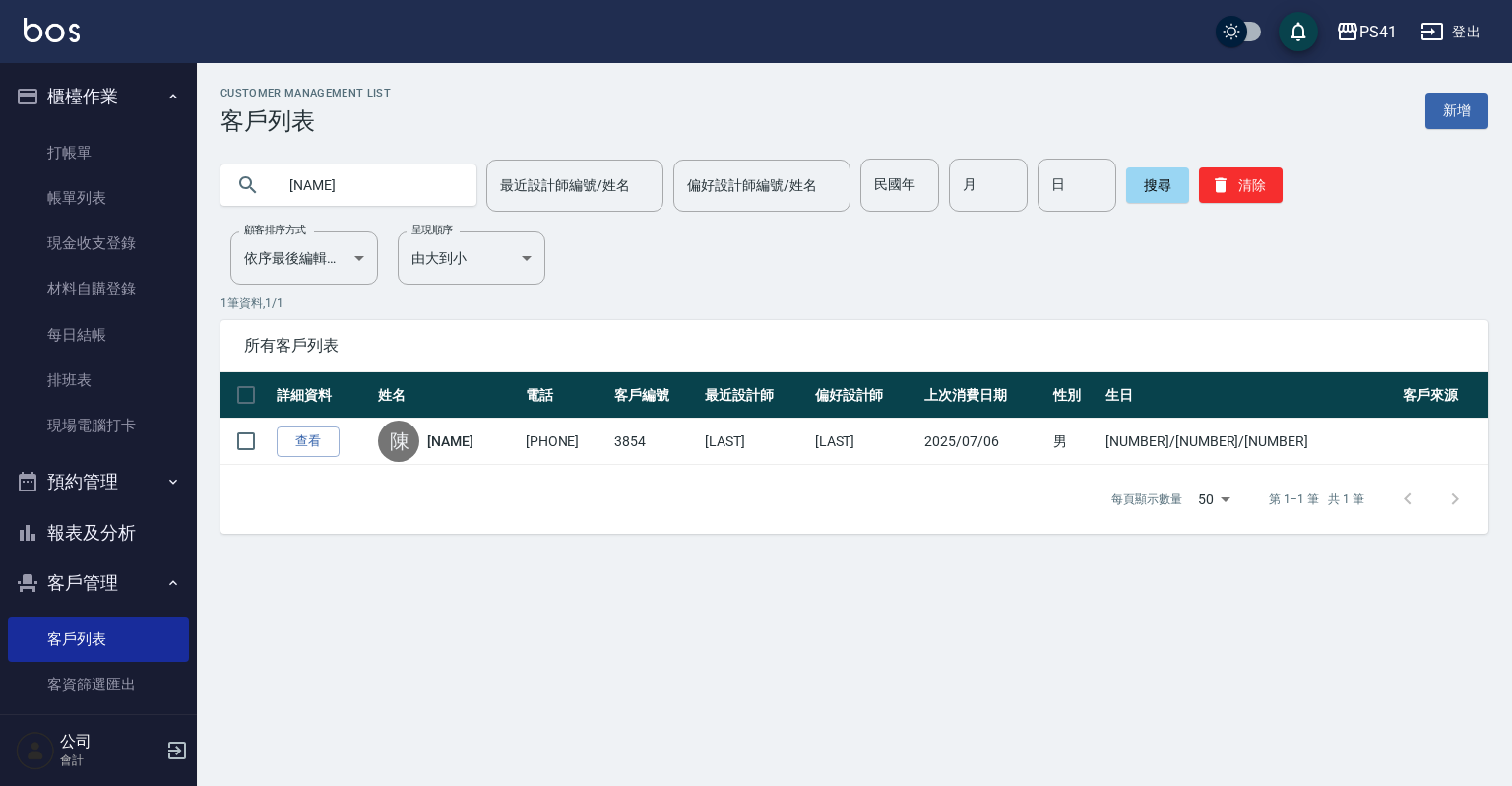 scroll, scrollTop: 0, scrollLeft: 0, axis: both 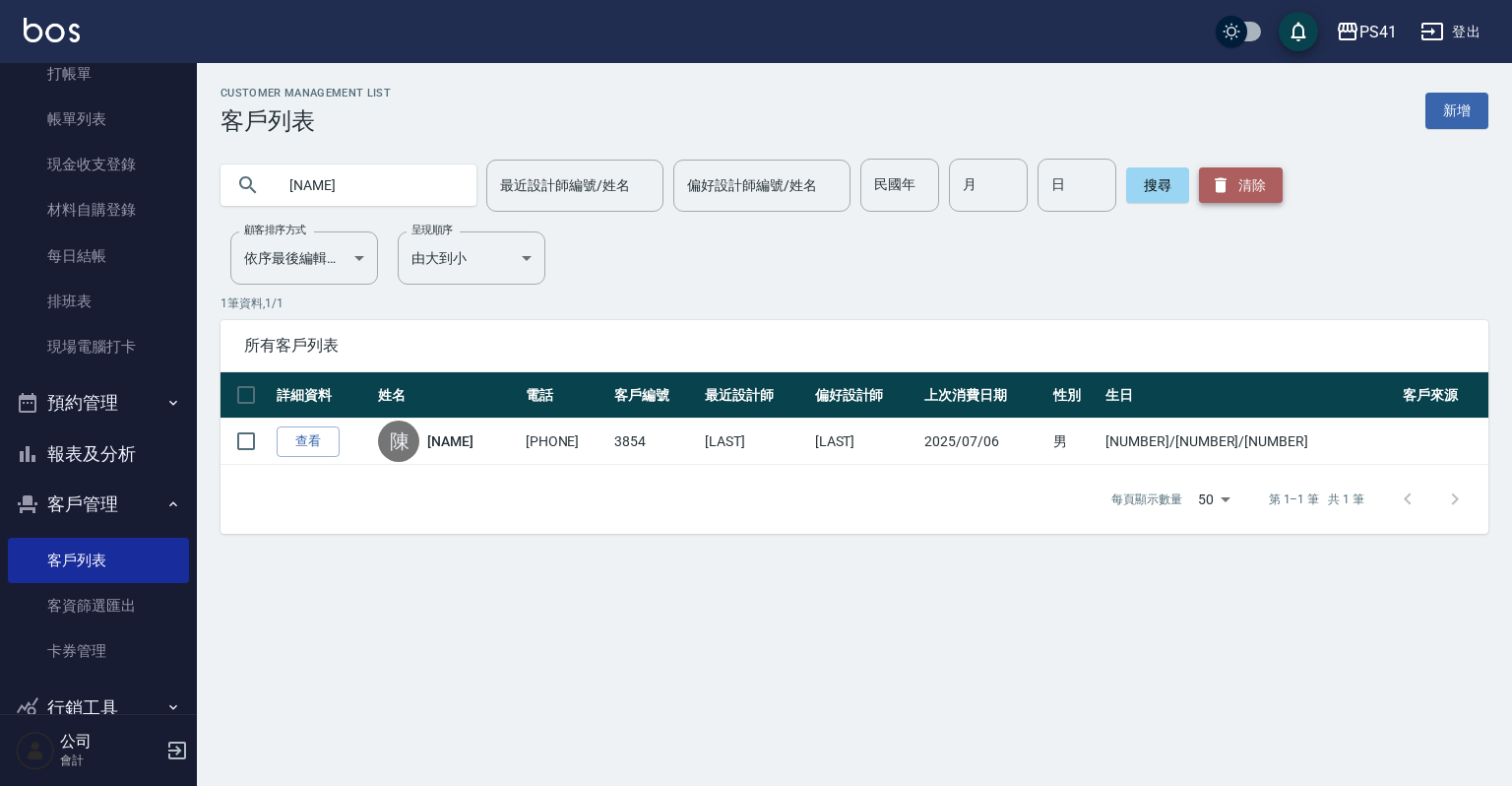 click on "清除" at bounding box center [1240, 185] 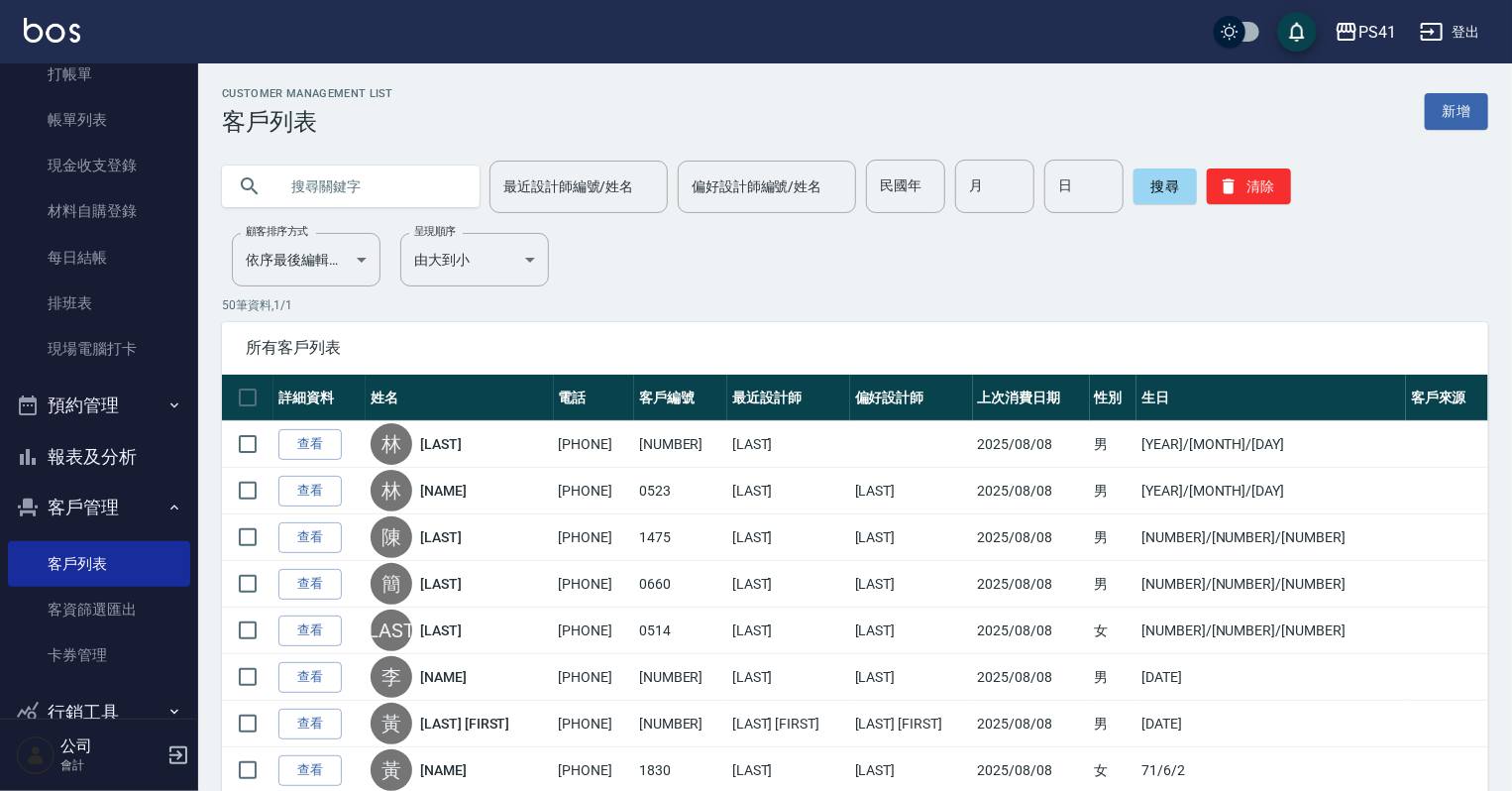 click at bounding box center (371, 186) 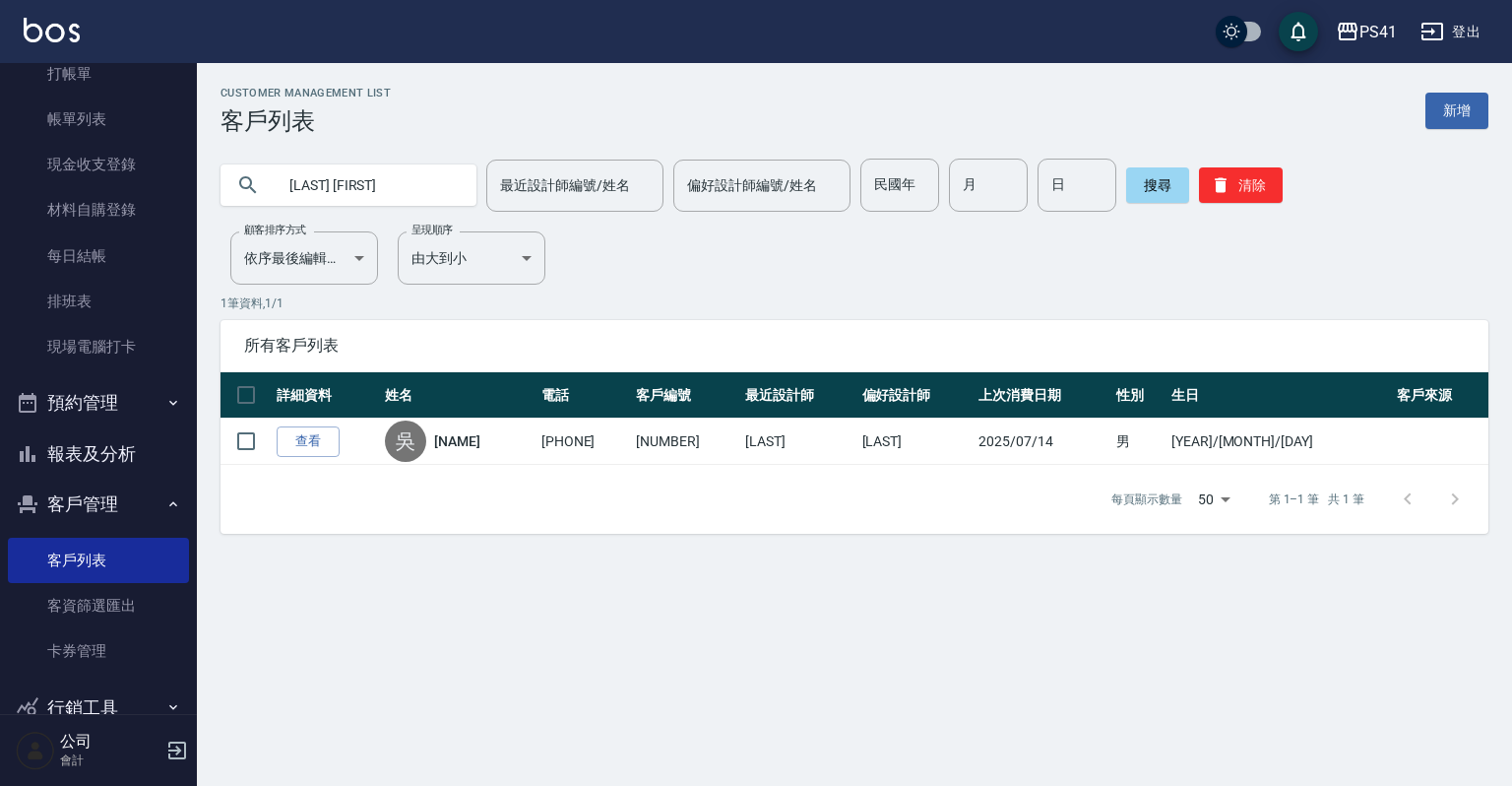 type on "俊" 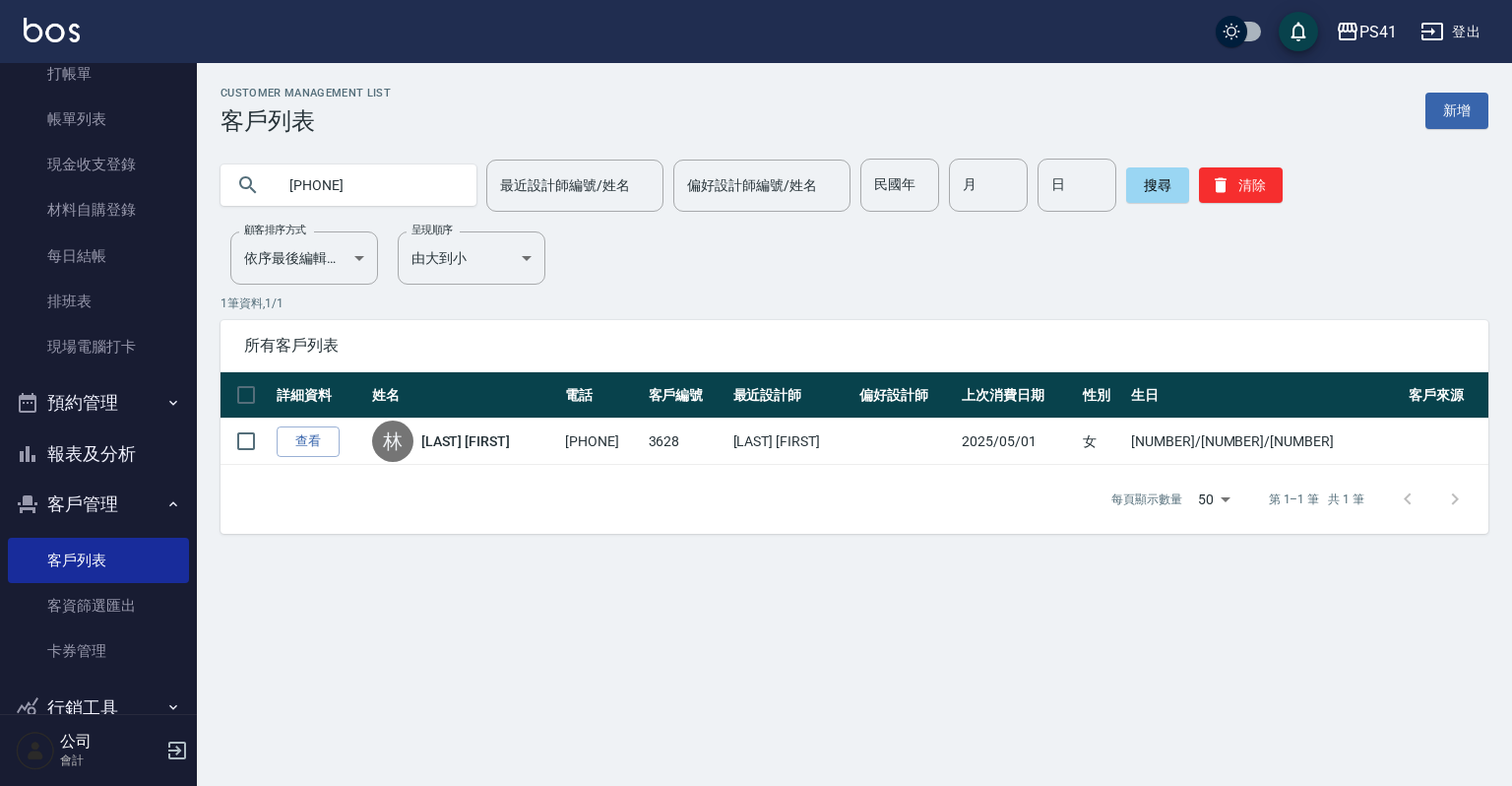 type on "[PHONE]" 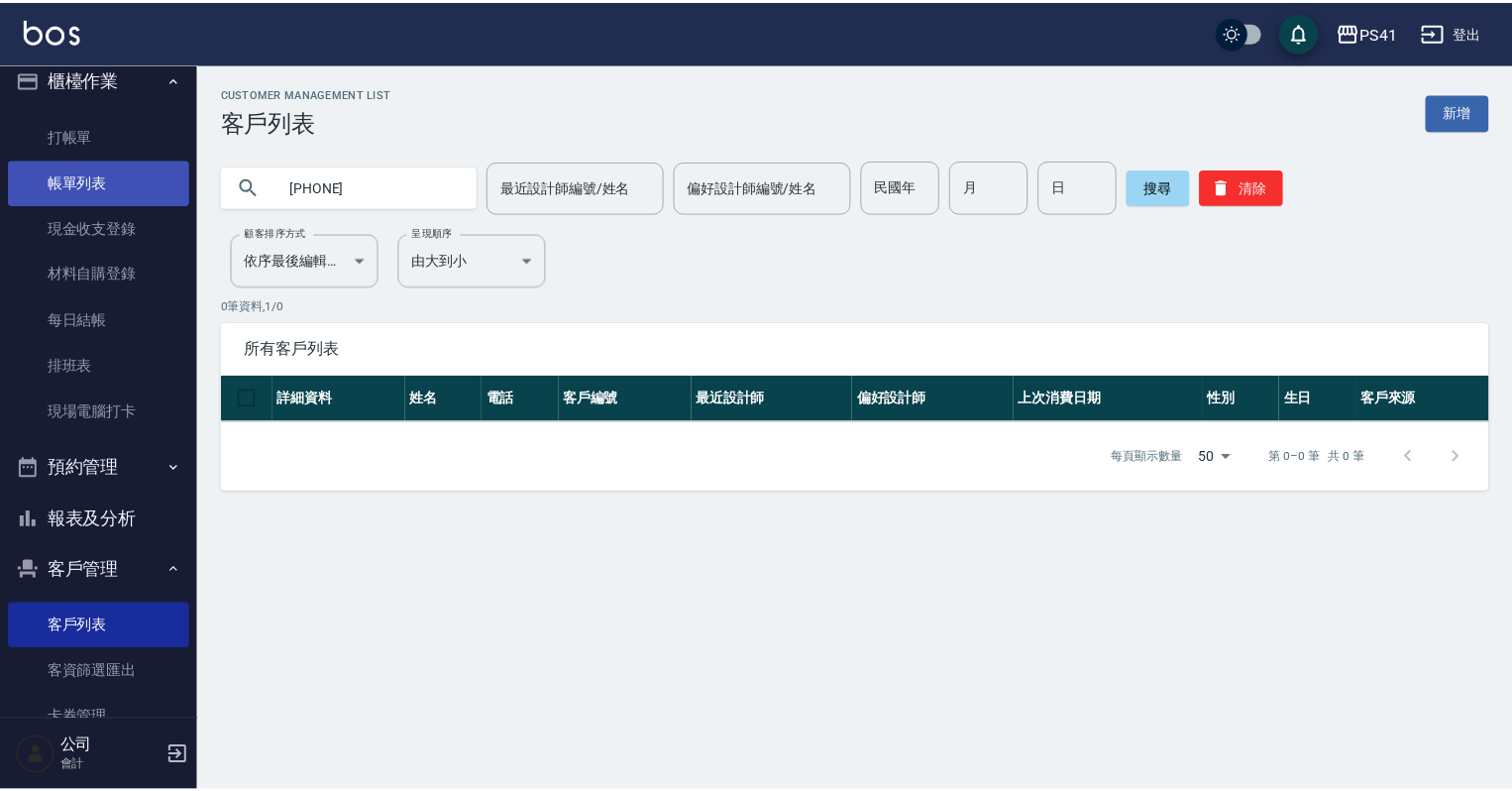 scroll, scrollTop: 0, scrollLeft: 0, axis: both 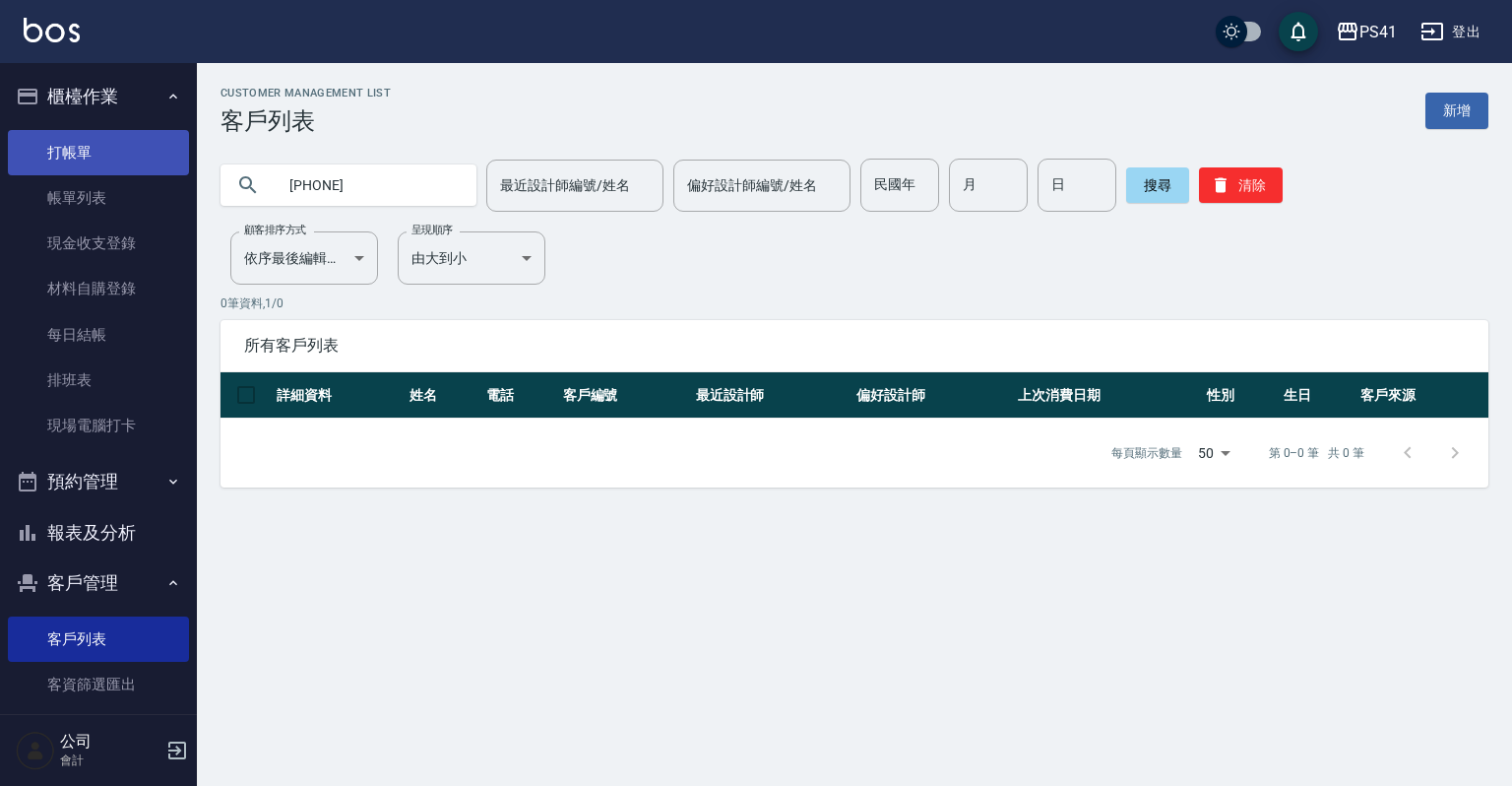 click on "打帳單" at bounding box center (98, 153) 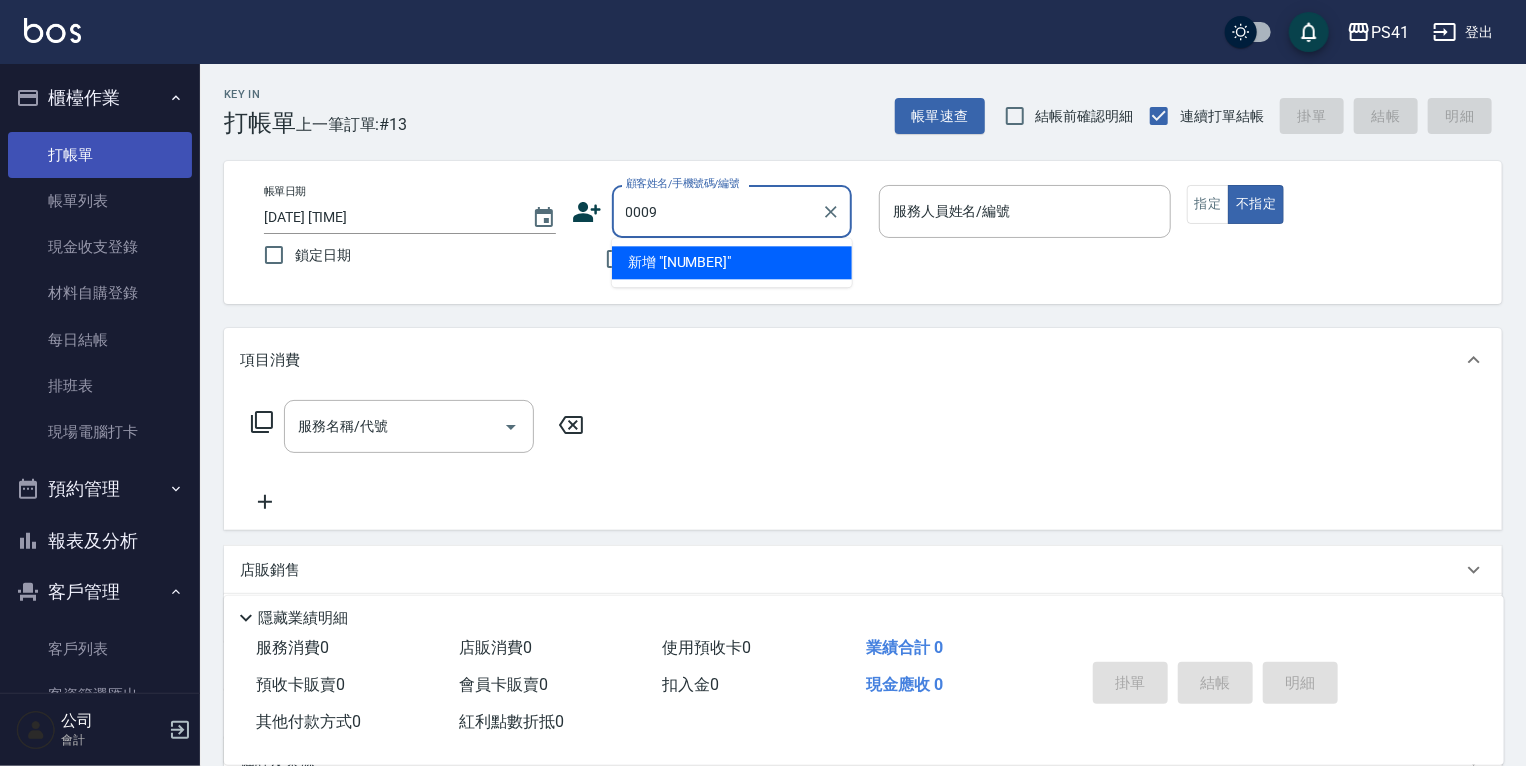 type on "0009" 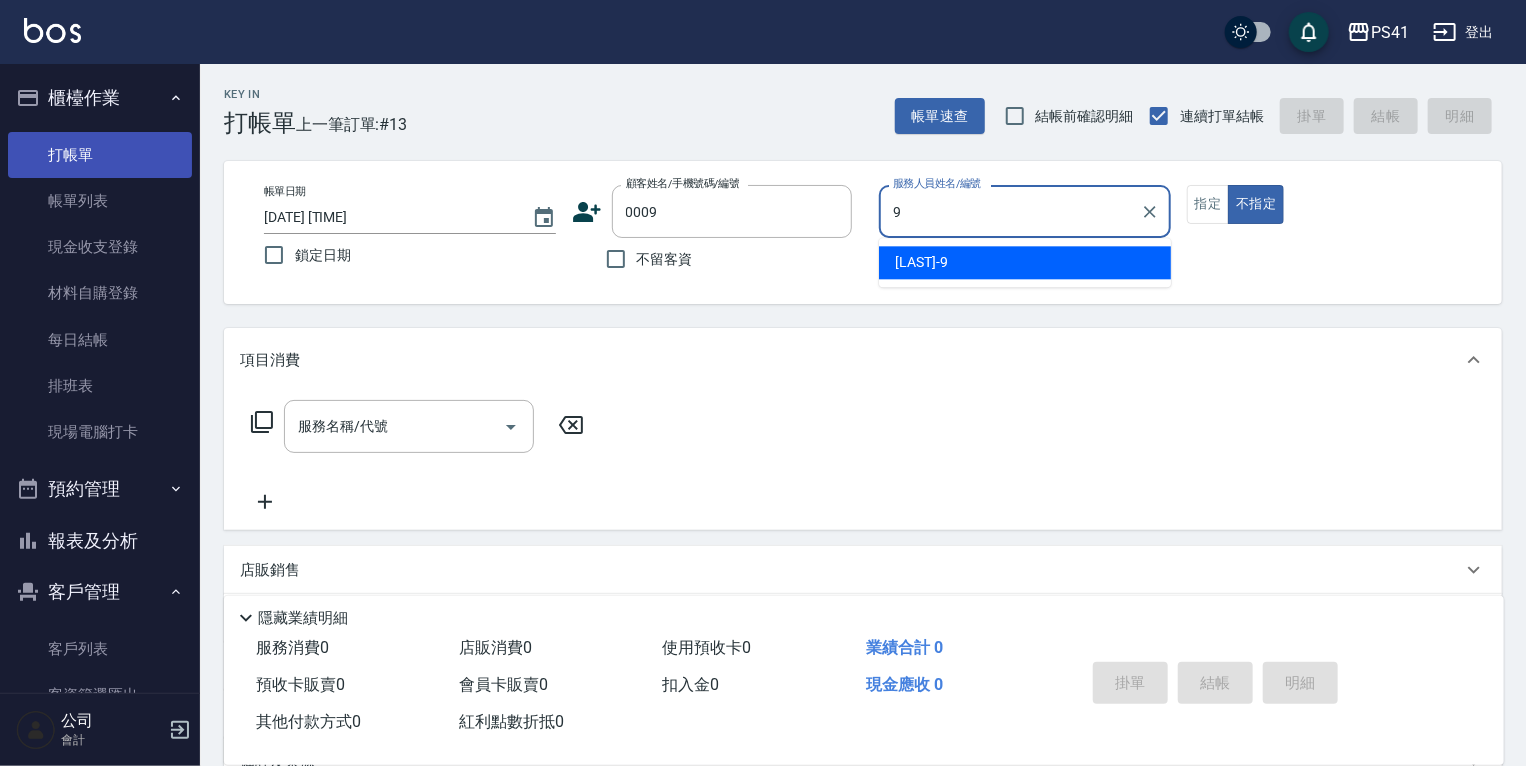 type on "[NAME]-[NUMBER]" 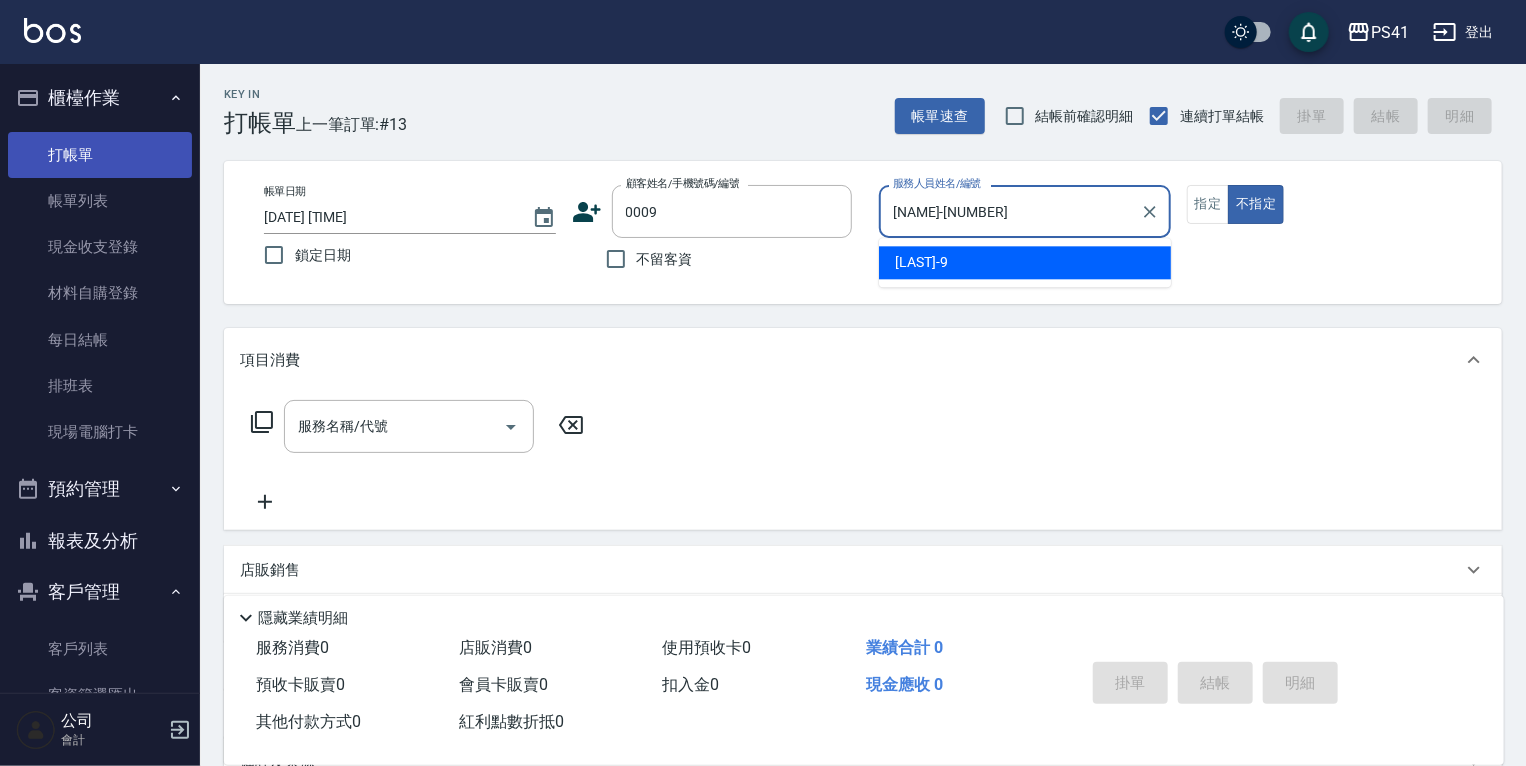 type on "false" 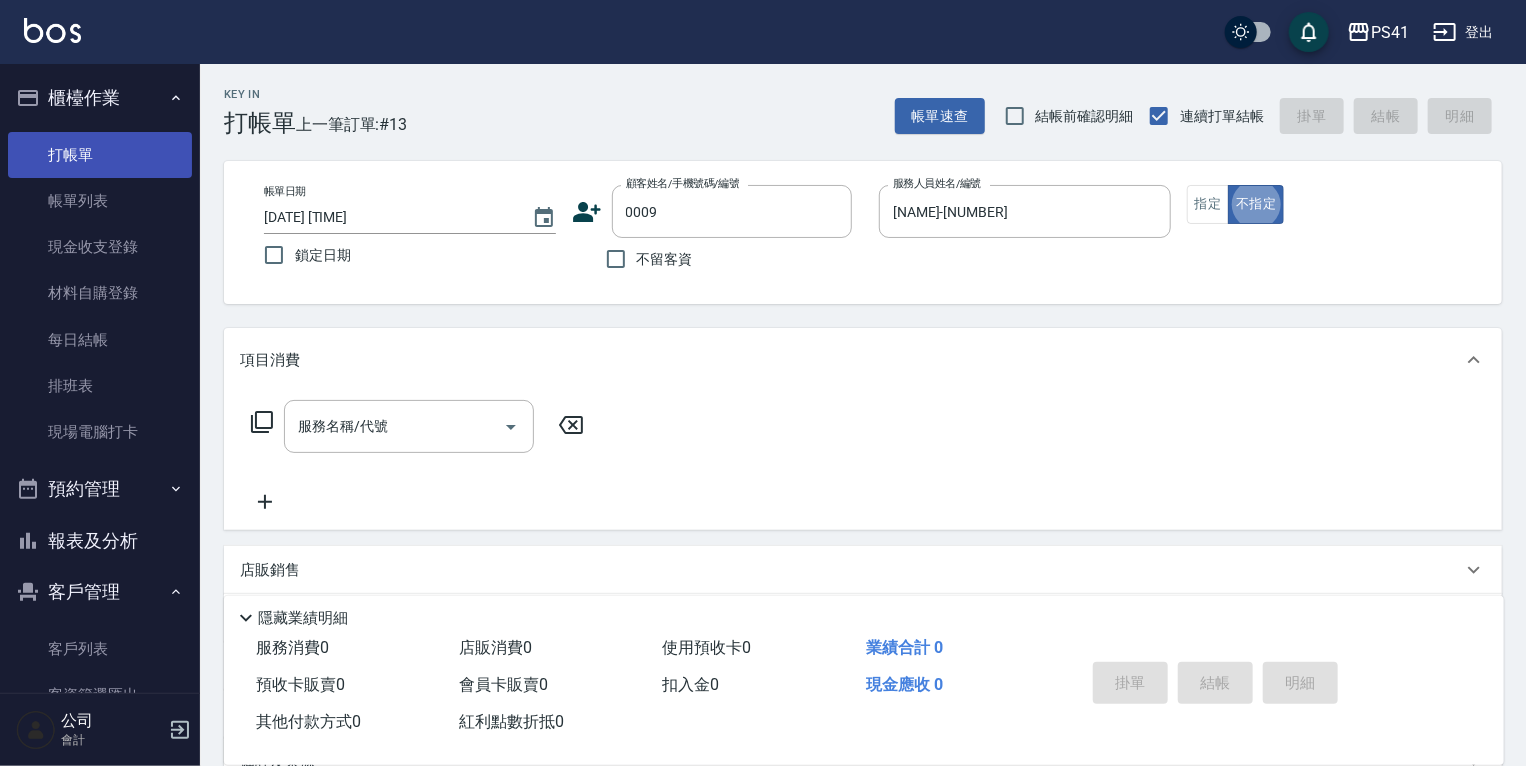 type on "2" 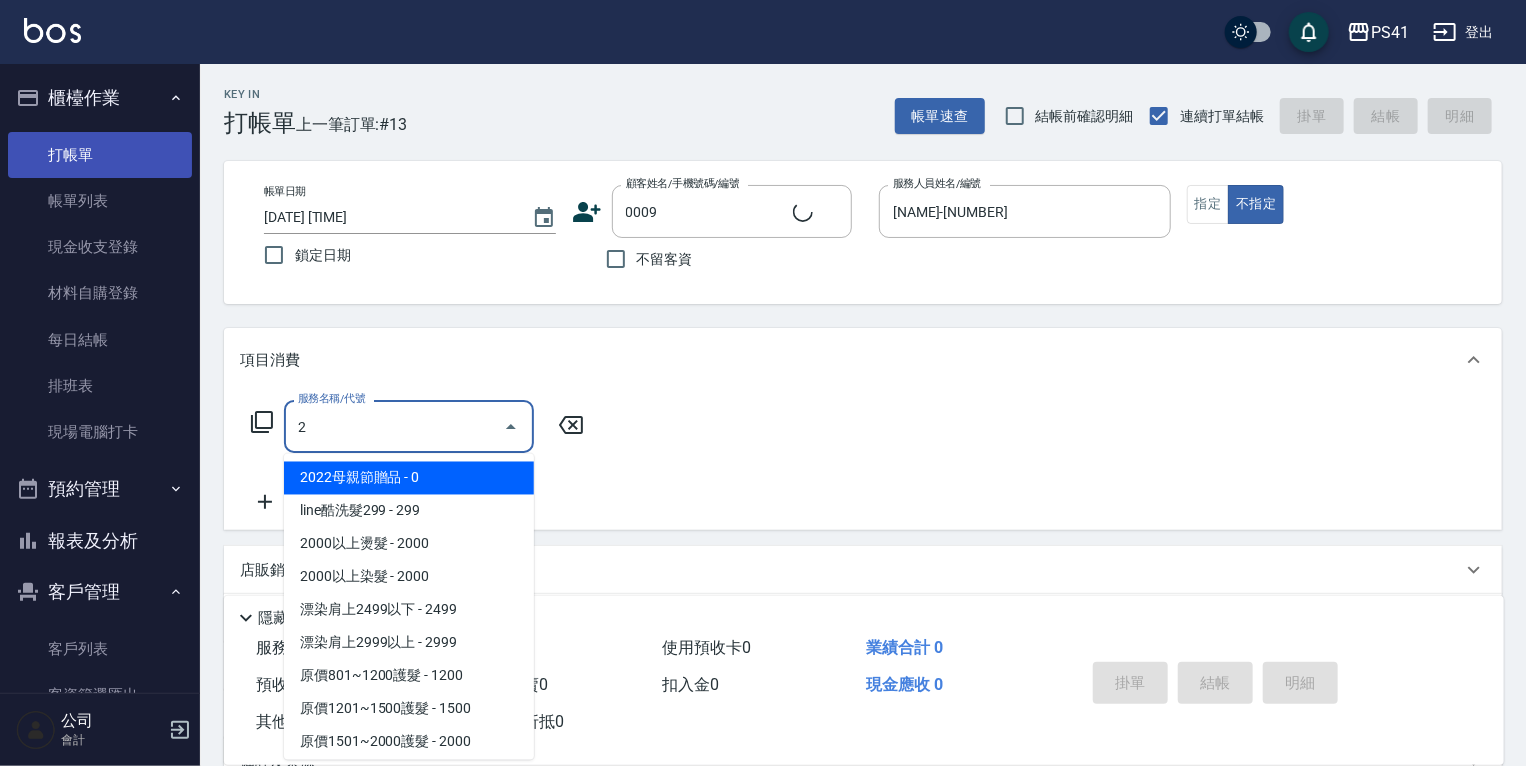 type on "[LAST]/[NUMBER]_[LAST]/[NUMBER]" 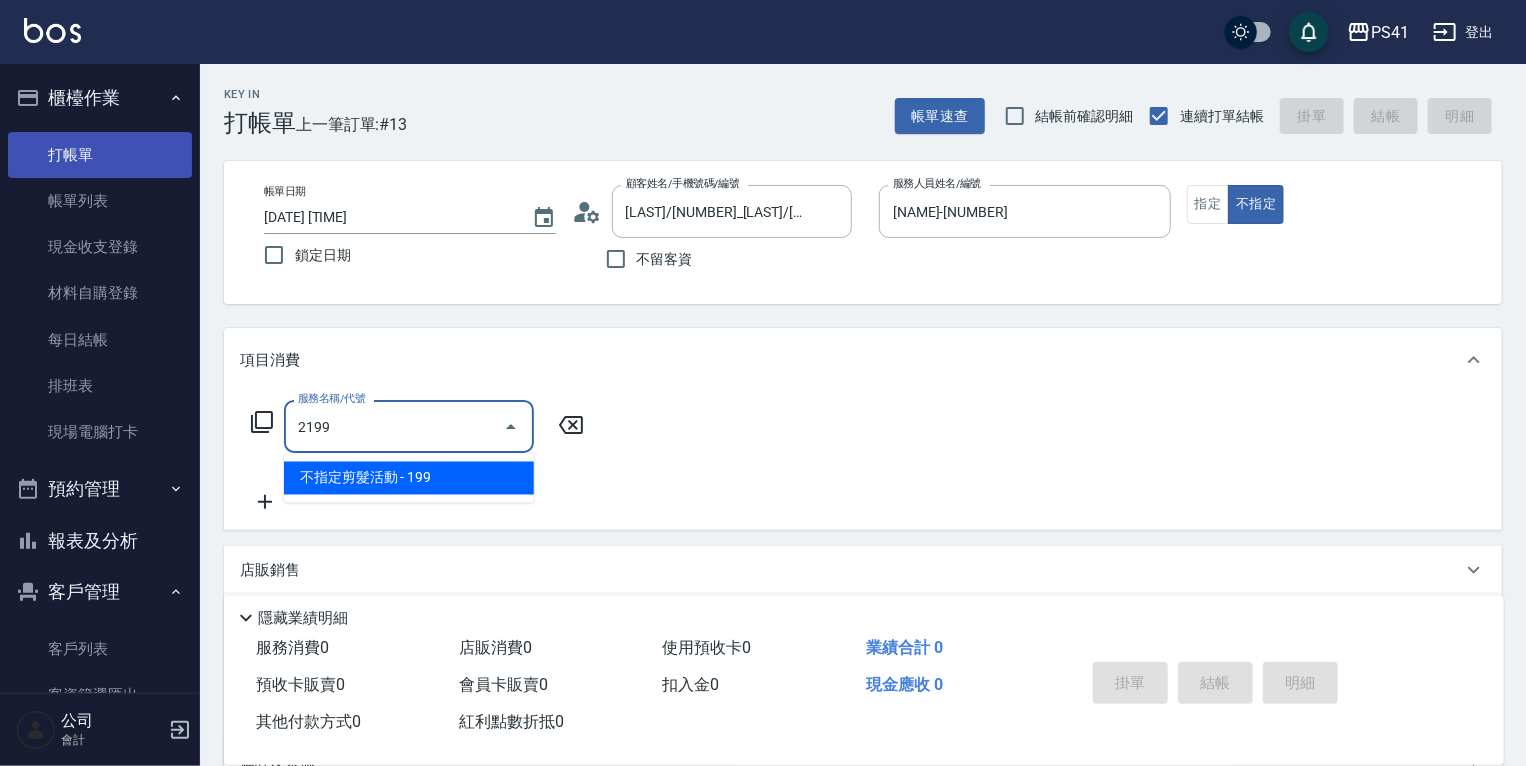 type on "不指定剪髮活動(2199)" 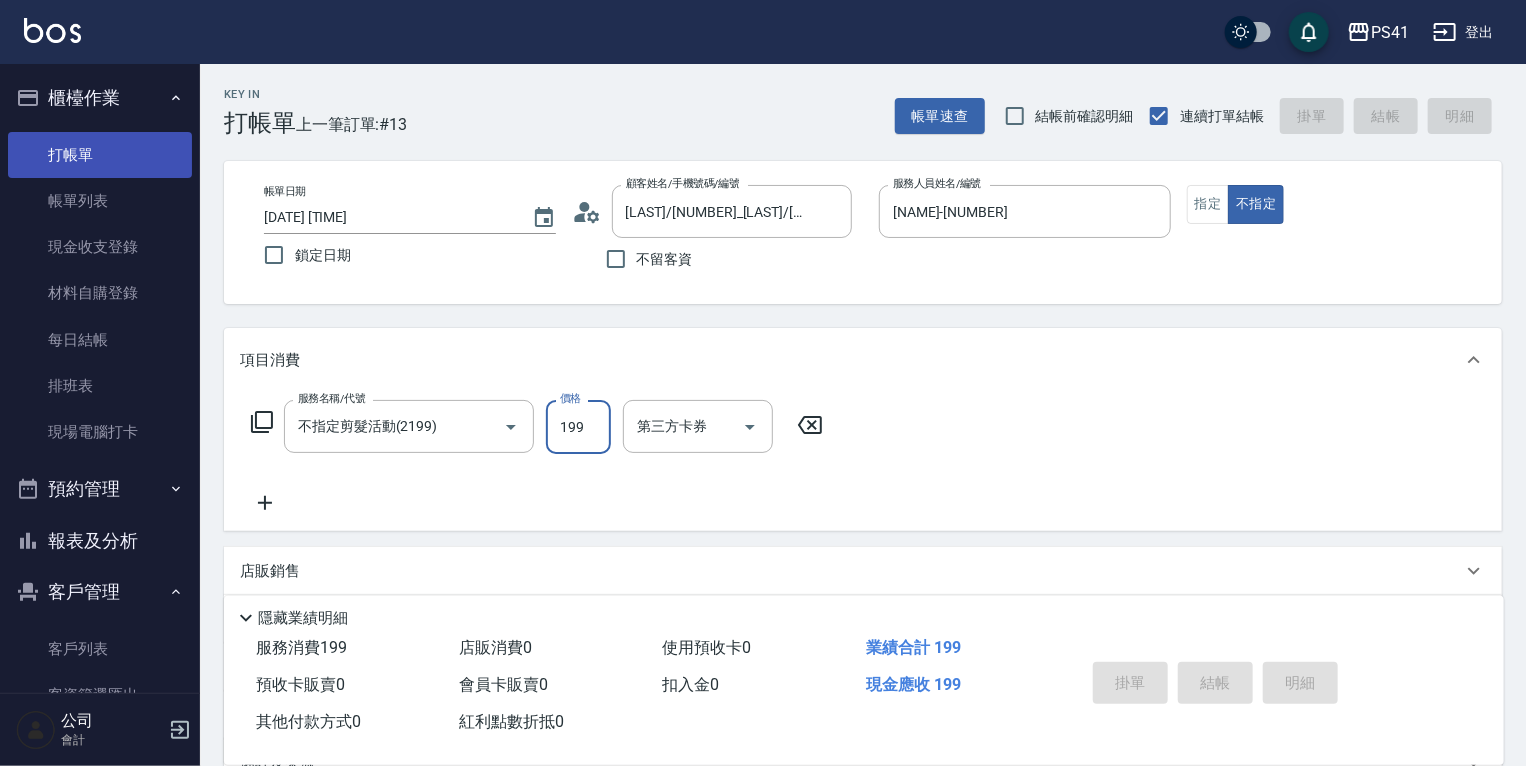 type 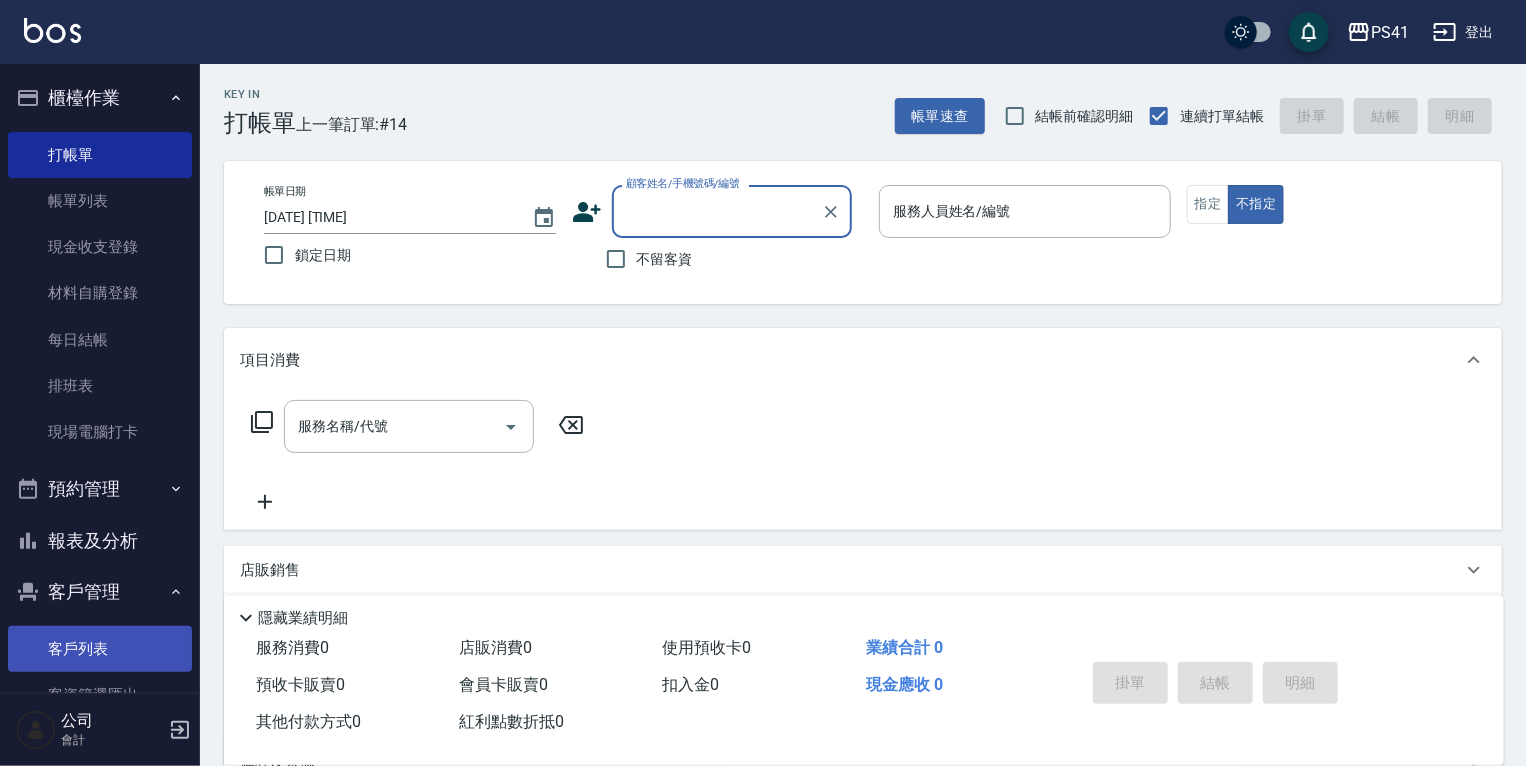 click on "客戶列表" at bounding box center (100, 649) 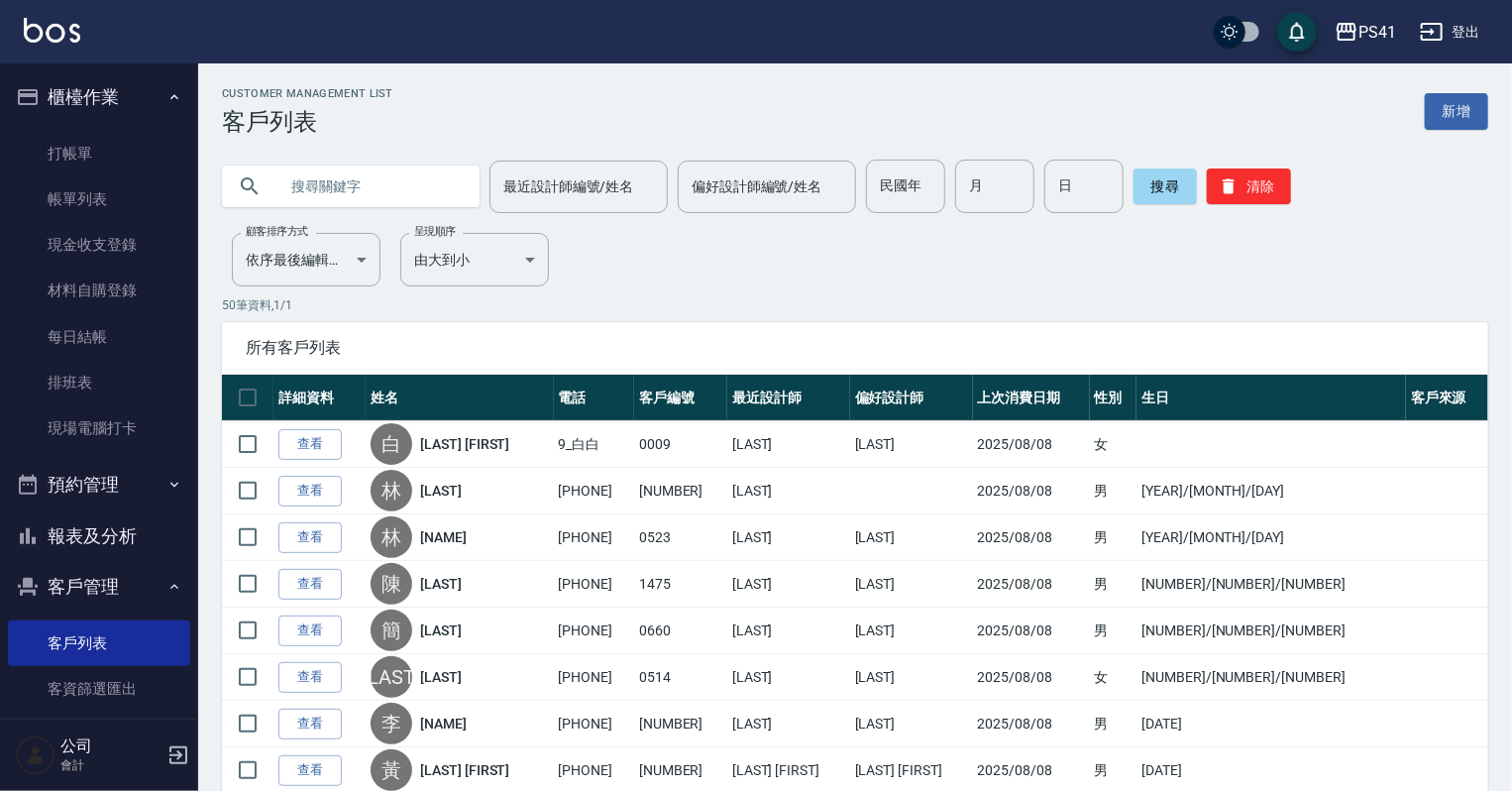 click at bounding box center (371, 186) 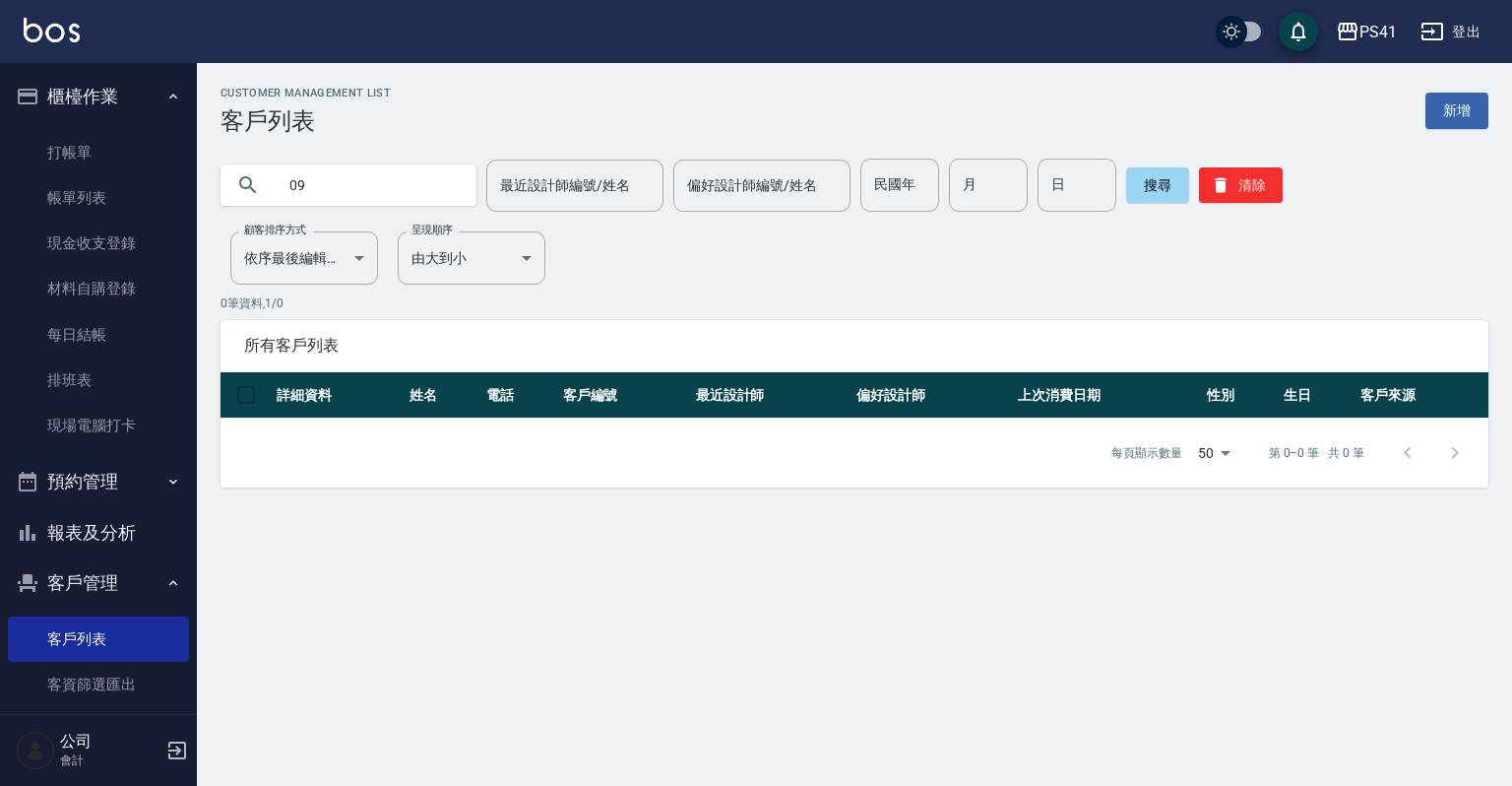 type on "0" 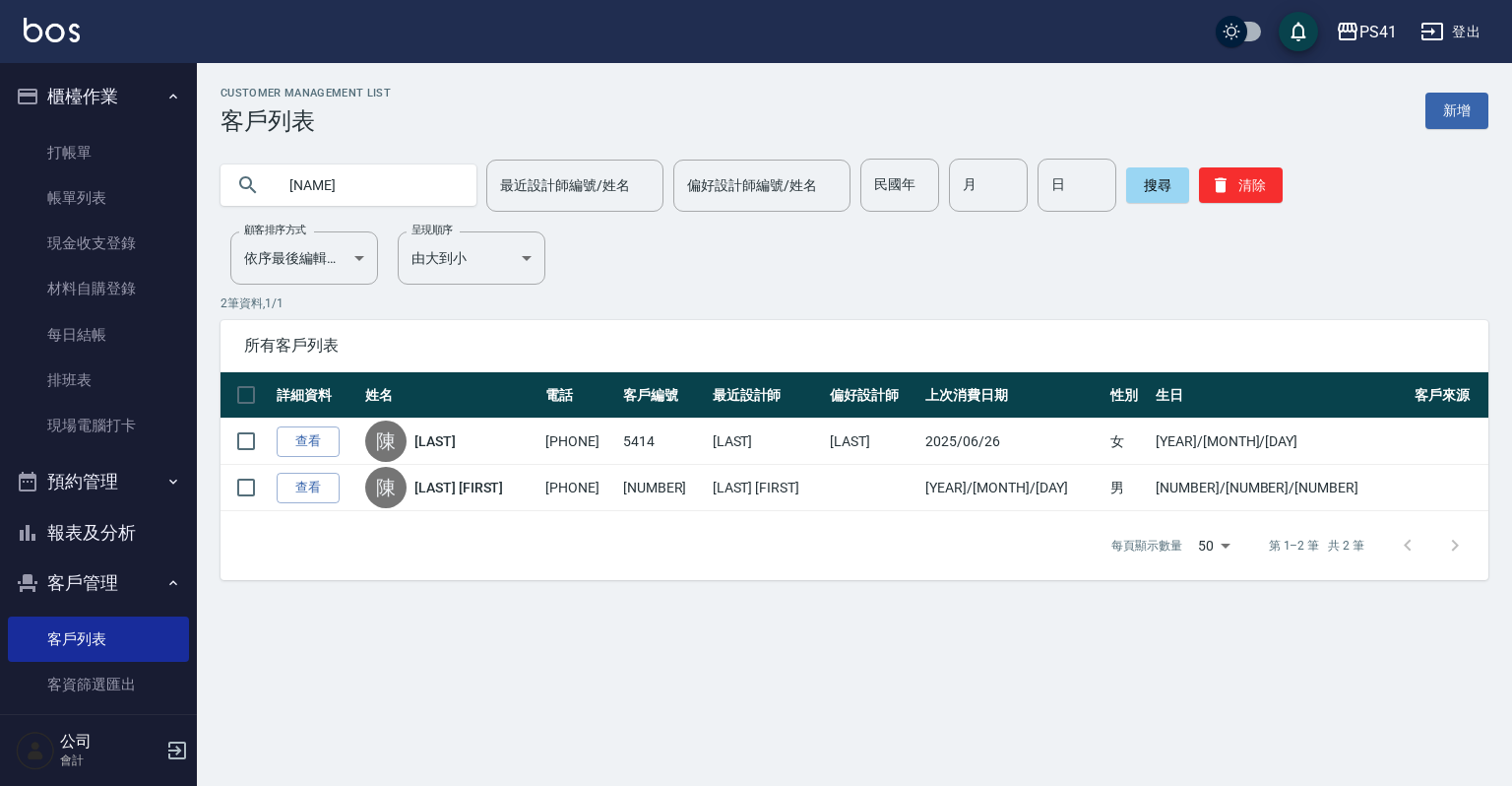 type on "陳" 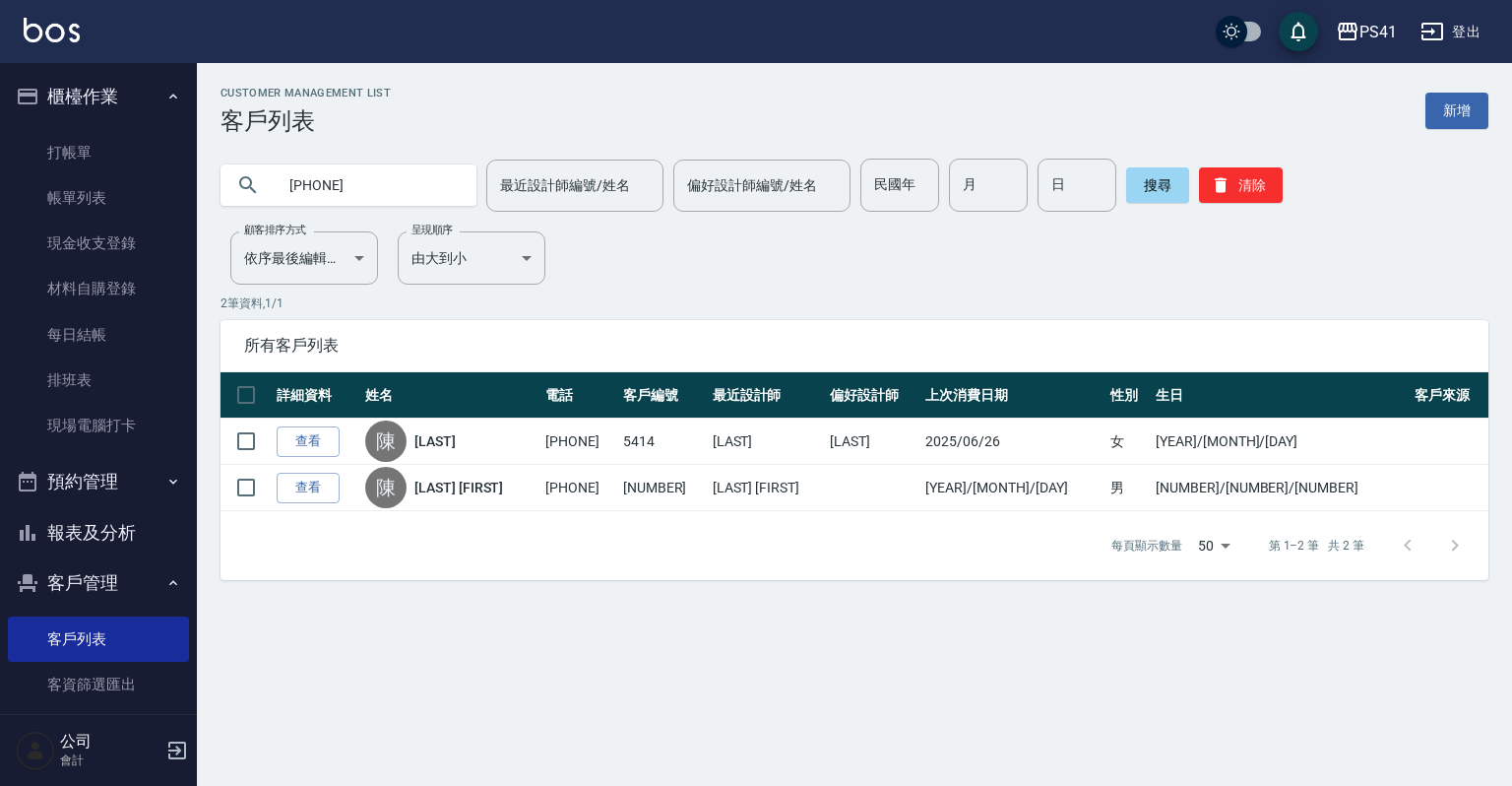 type on "[PHONE]" 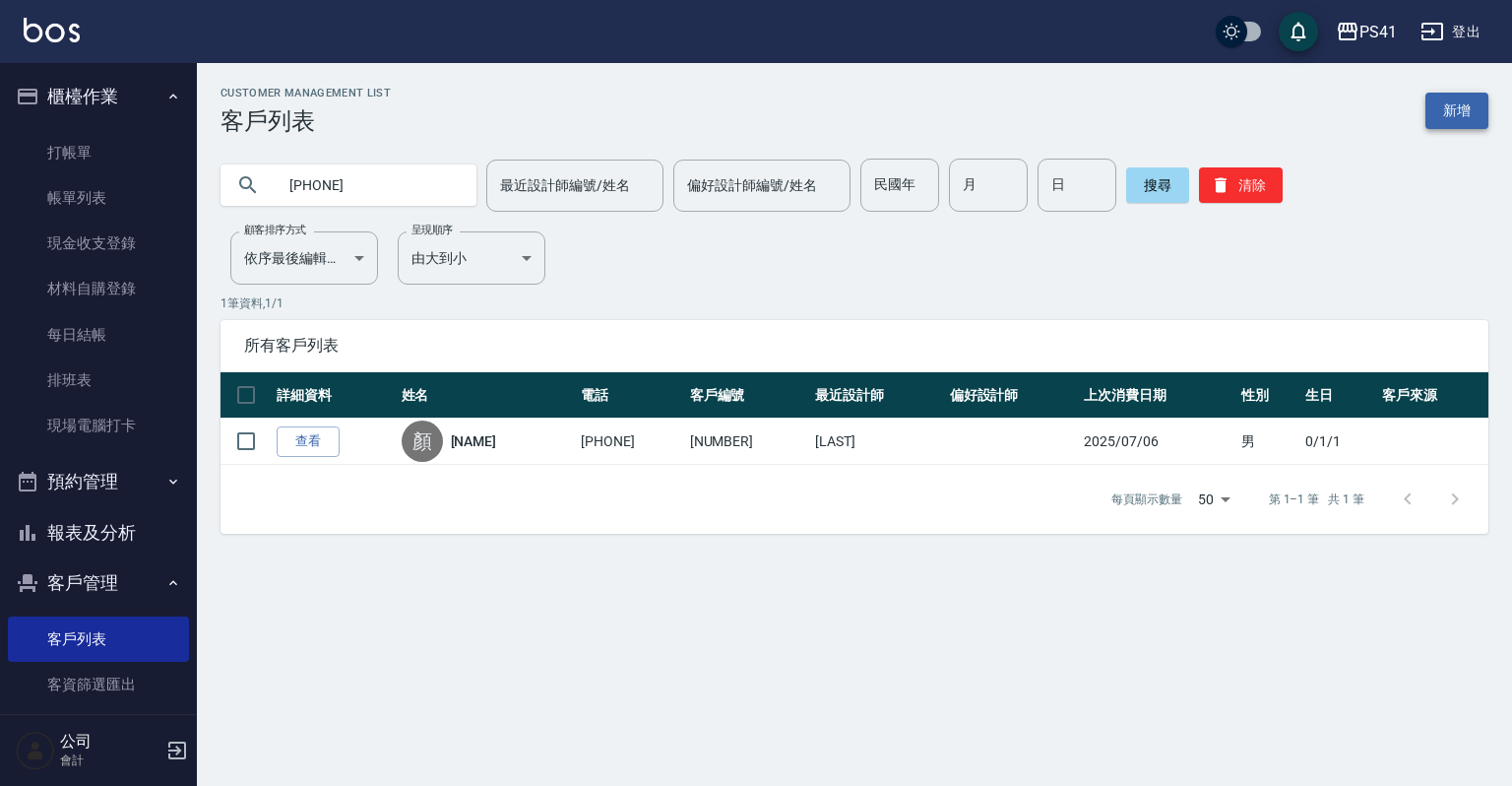click on "新增" at bounding box center (1457, 110) 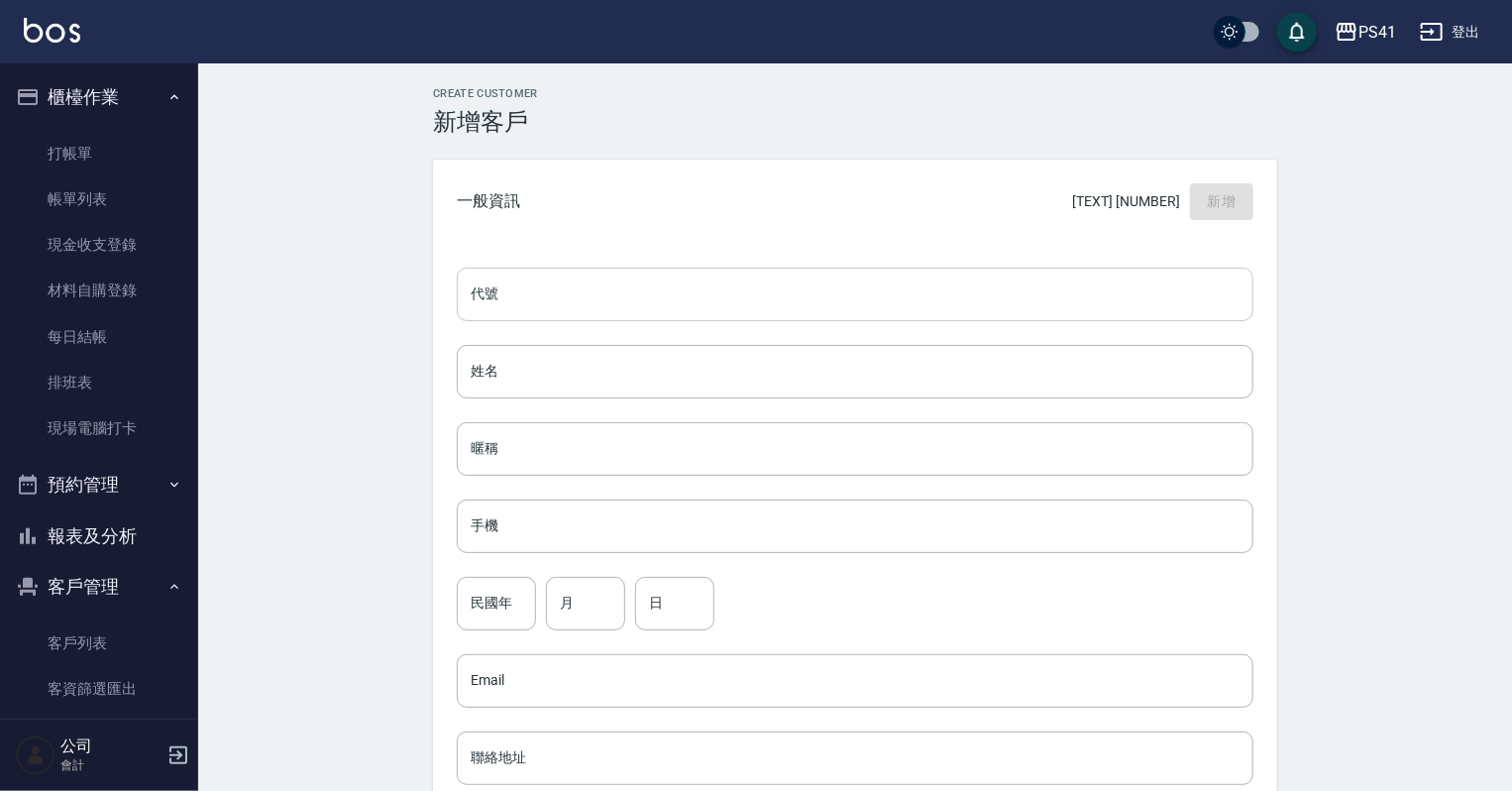 click on "代號" at bounding box center [855, 294] 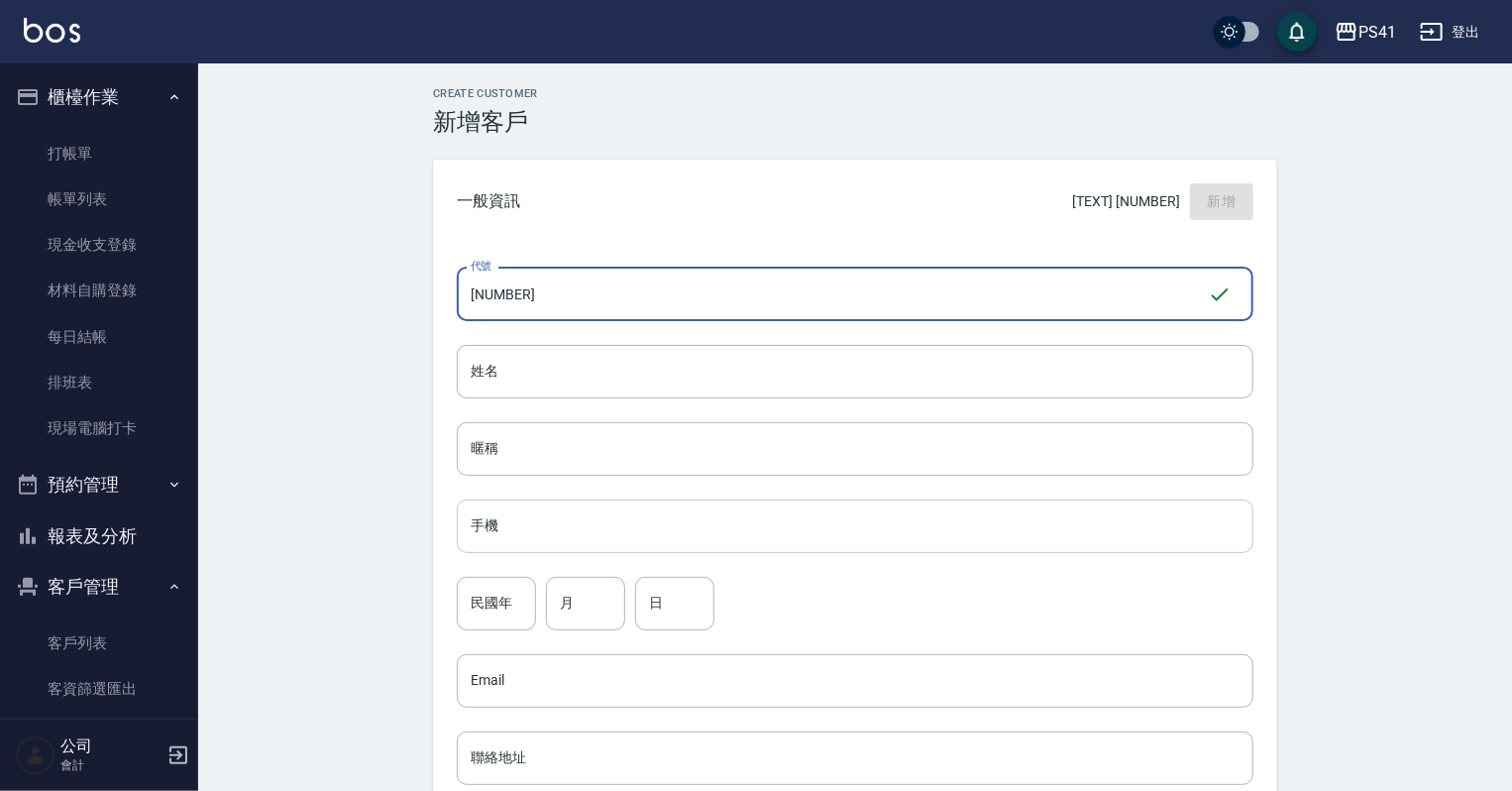 type on "[NUMBER]" 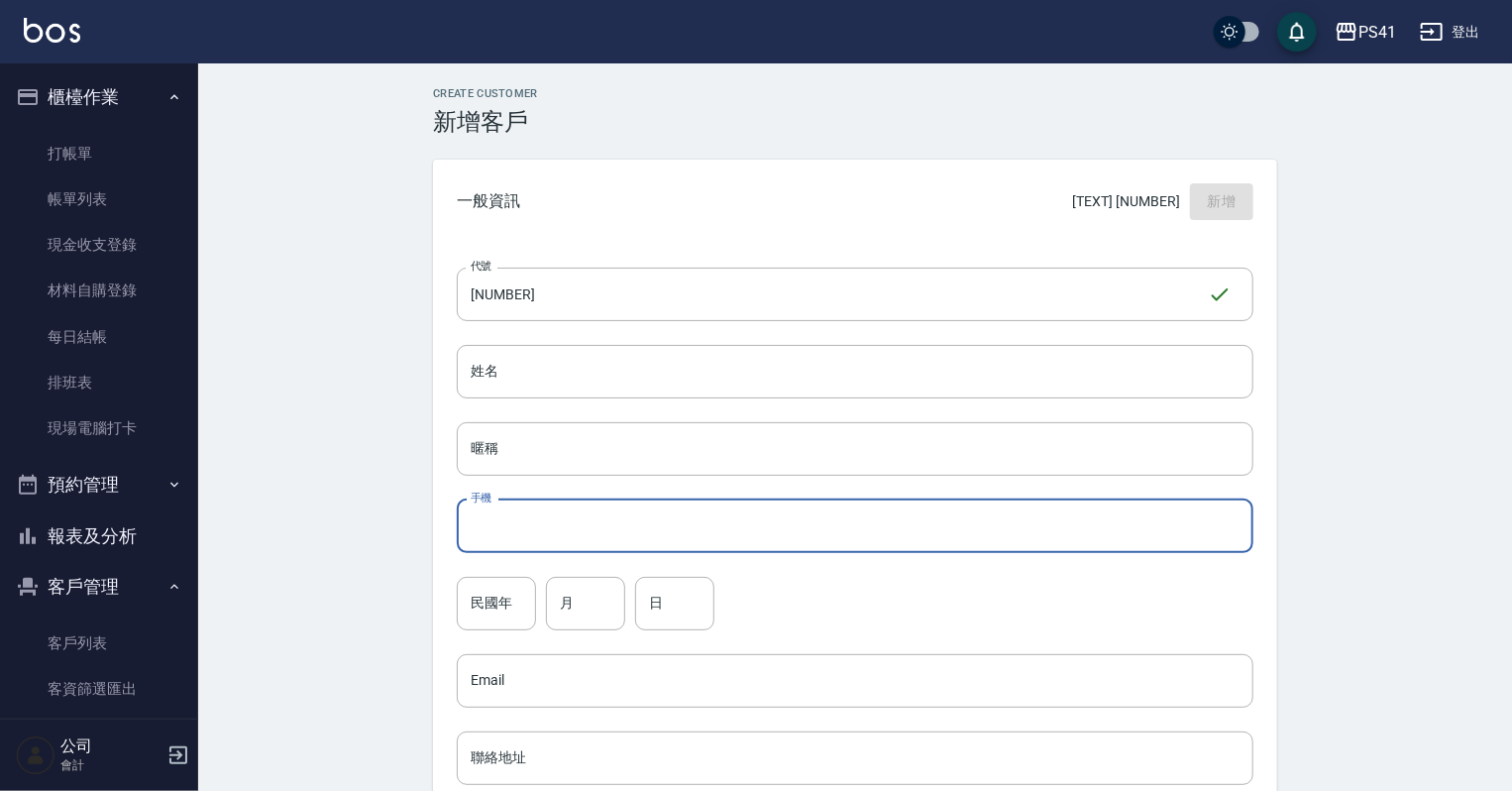 click on "手機" at bounding box center (855, 526) 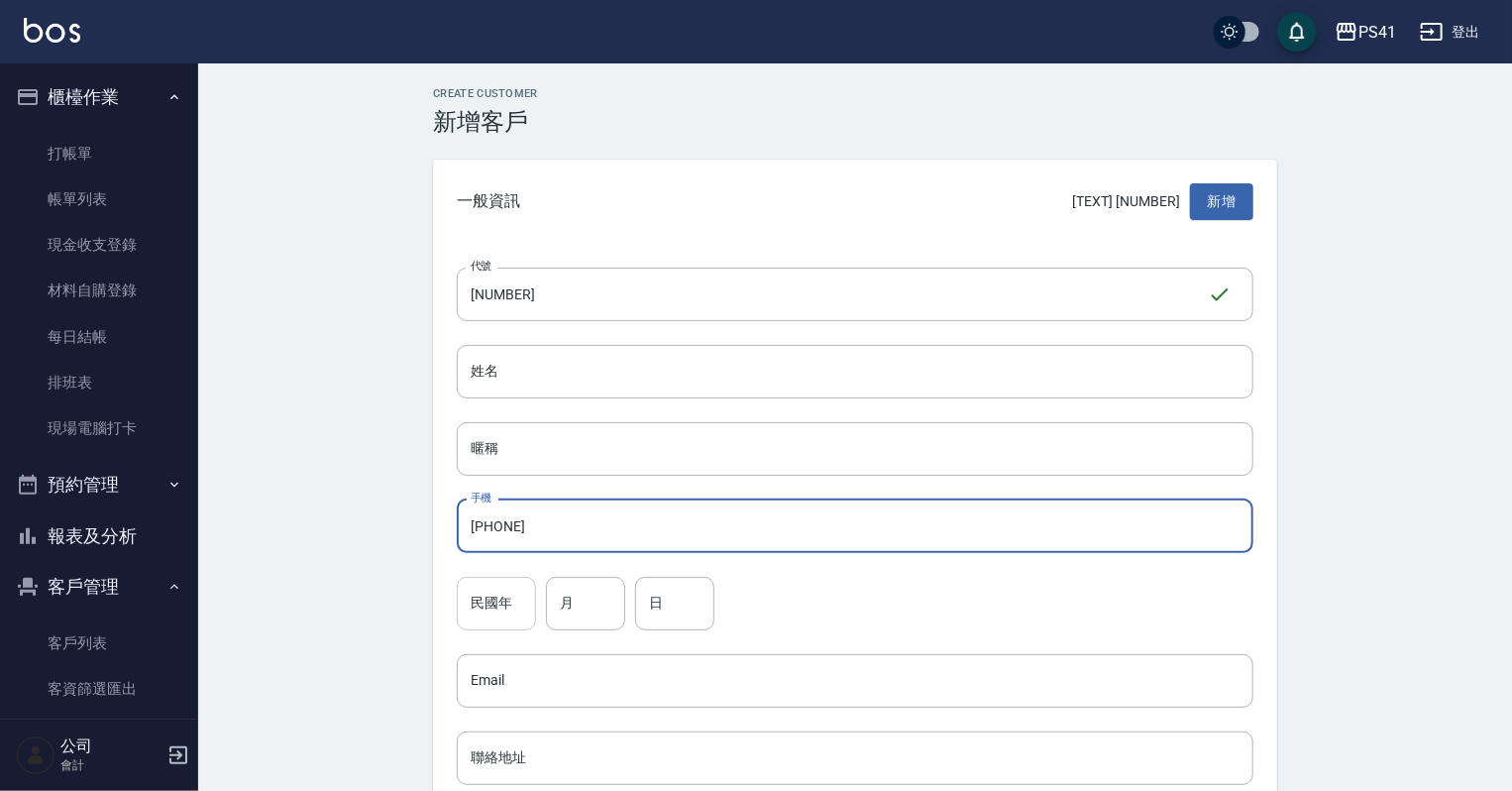 type on "[PHONE]" 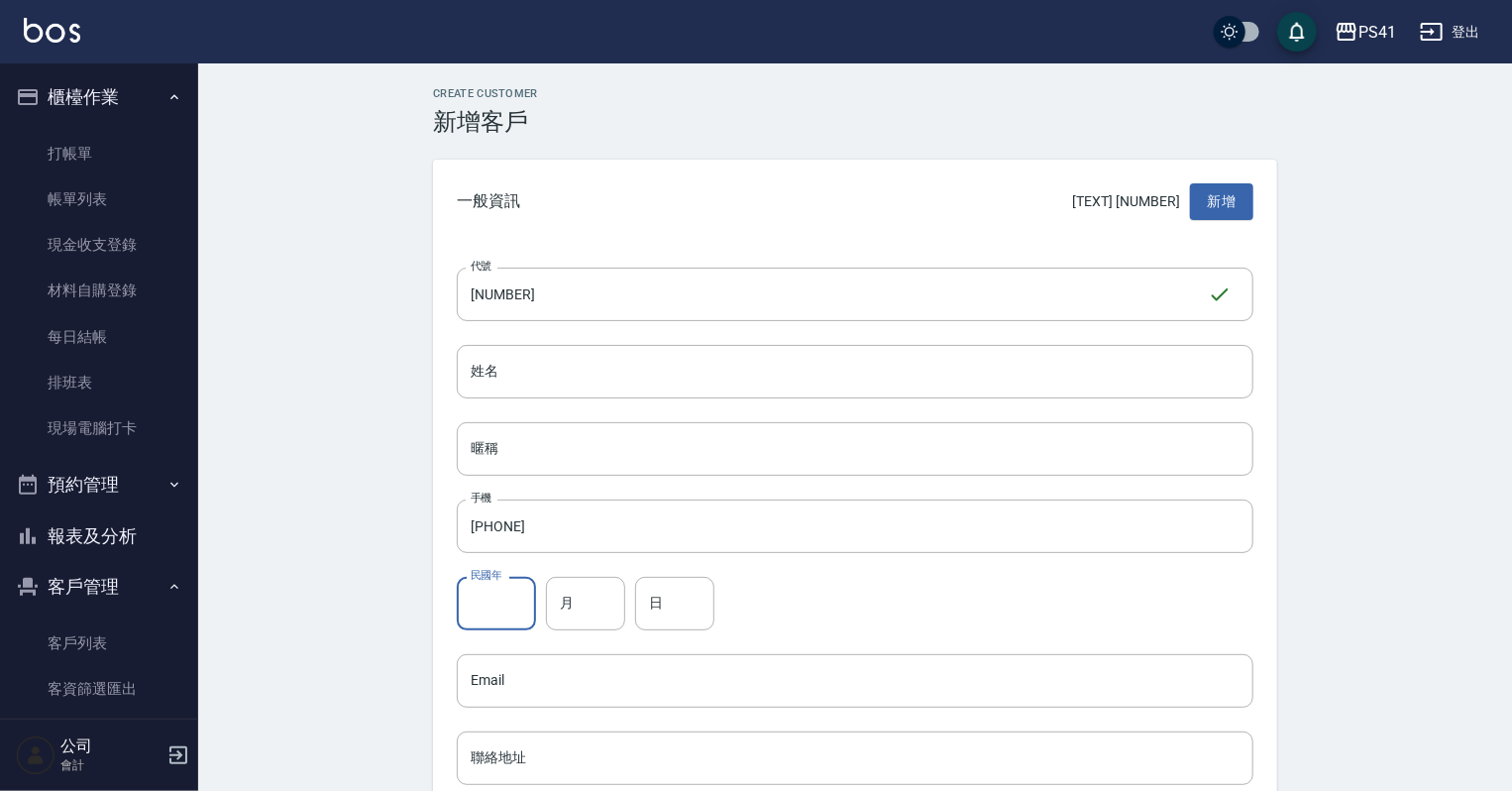 click on "民國年" at bounding box center [496, 604] 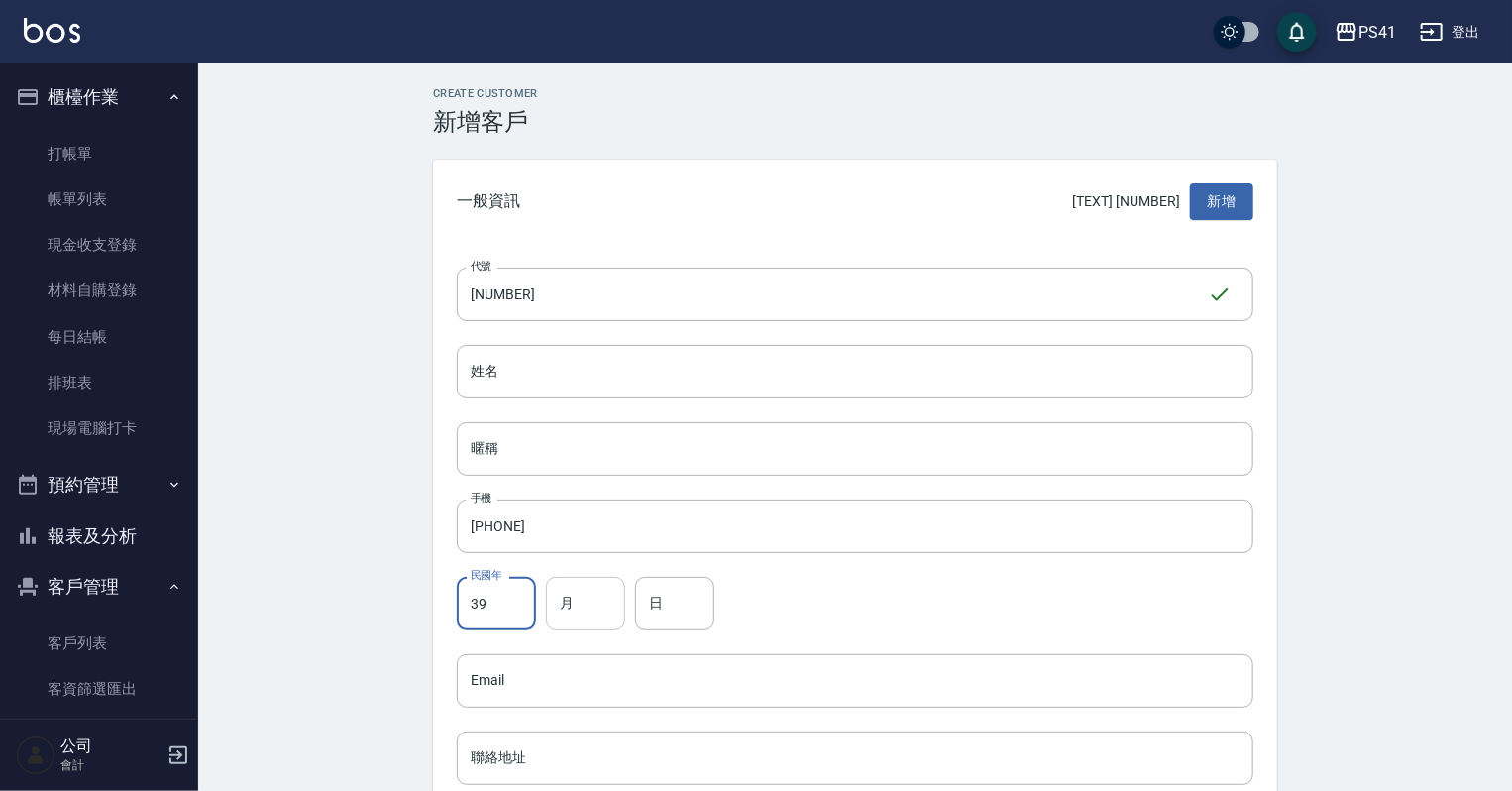 type on "39" 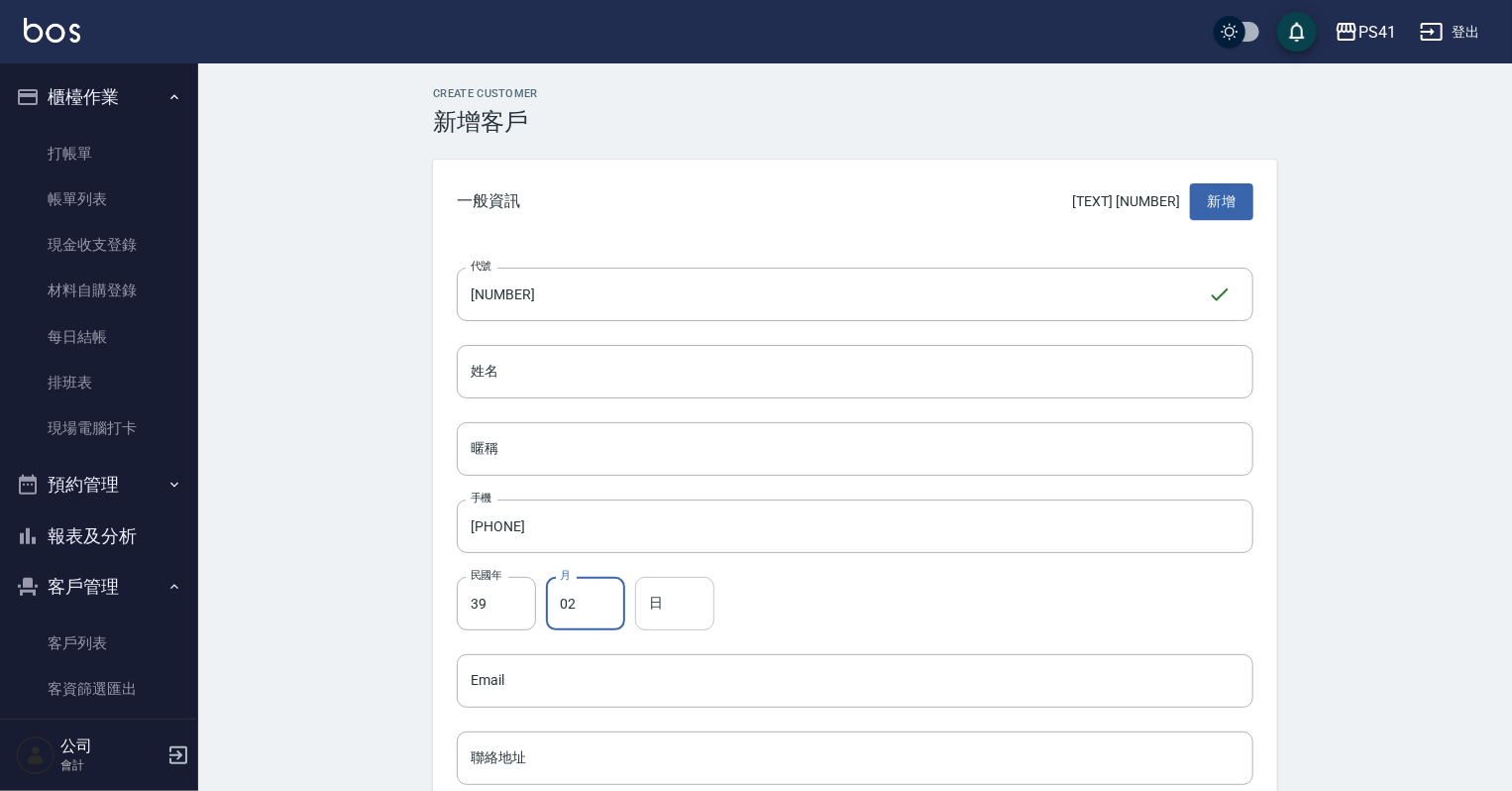 type on "02" 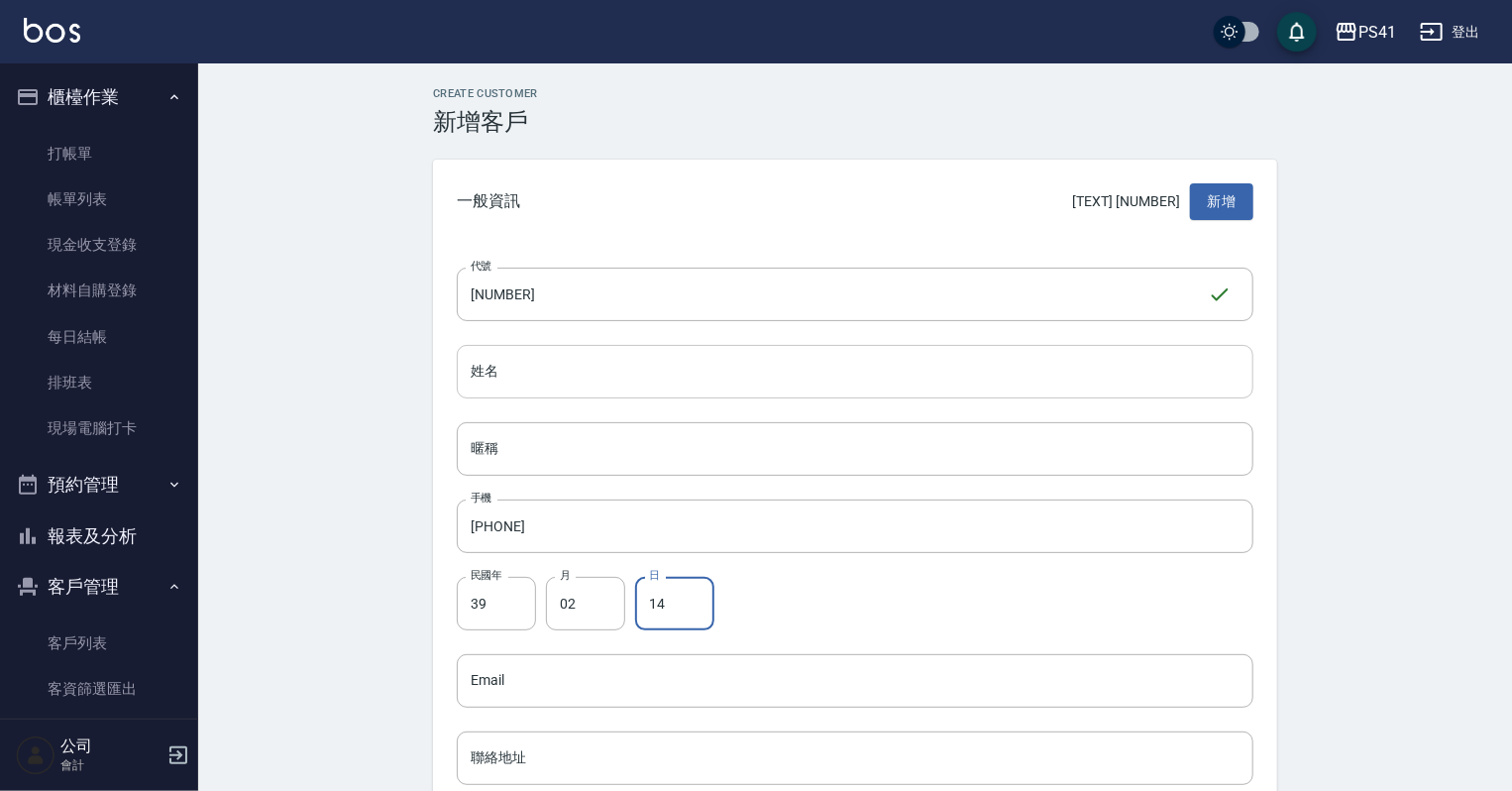 type on "14" 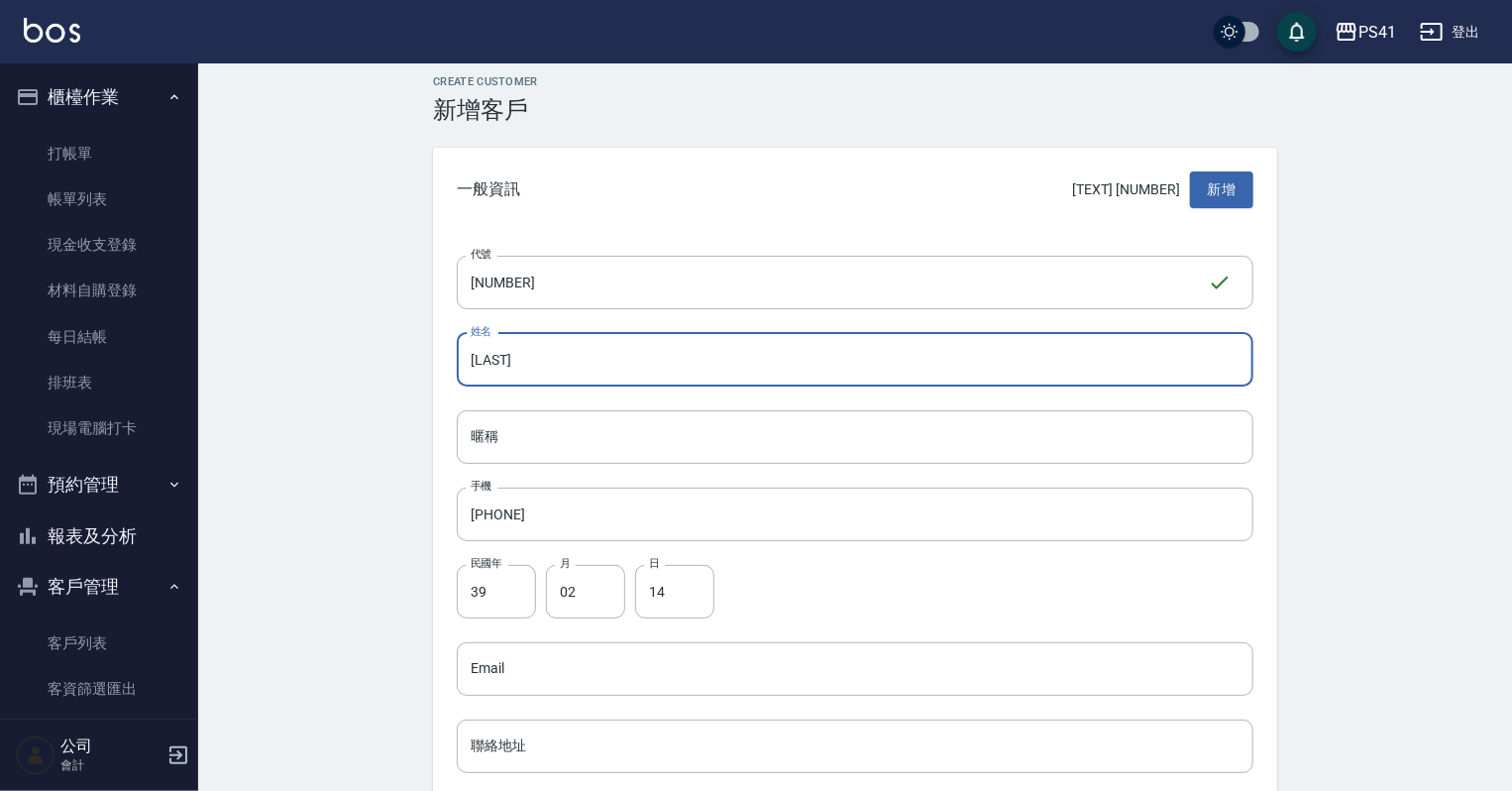 scroll, scrollTop: 317, scrollLeft: 0, axis: vertical 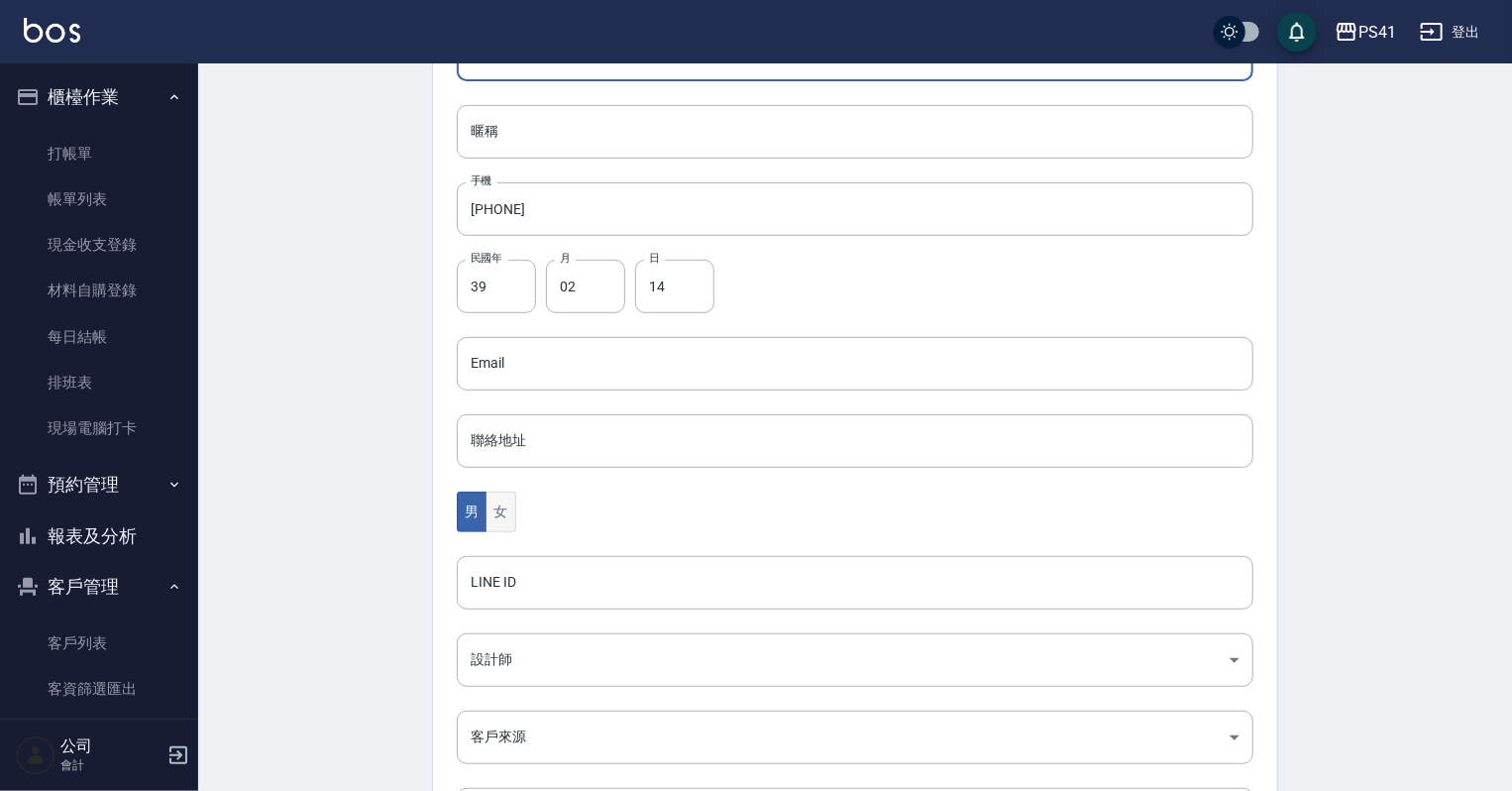 type on "[LAST]" 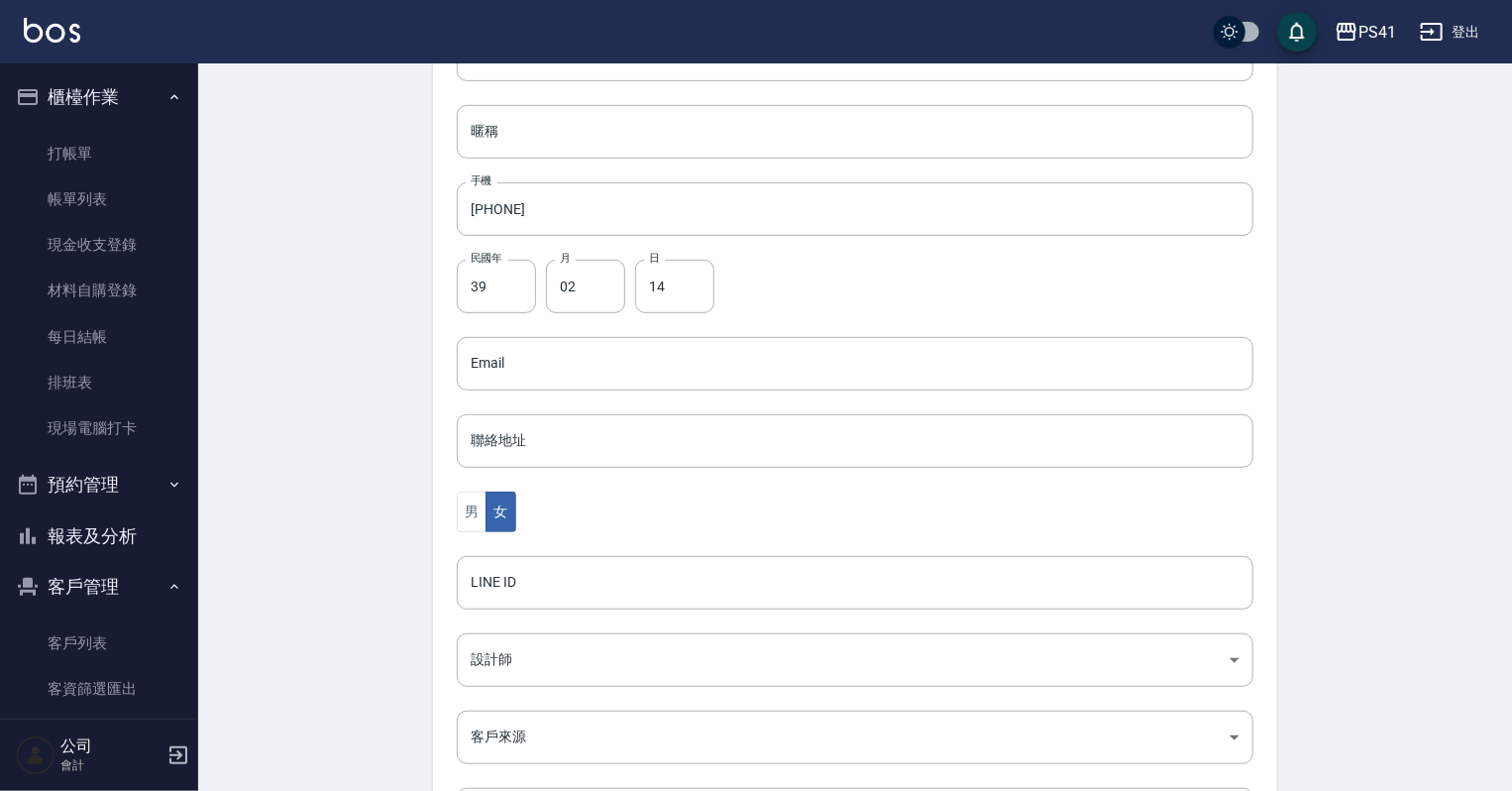 click on "代號 [NUMBER] ​ 代號 姓名 [LAST] 姓名 暱稱 暱稱 手機 [PHONE] 手機 民國年 [NUMBER] 民國年 月 [NUMBER] 月 日 [NUMBER] 日 Email Email 聯絡地址 聯絡地址 男 女 LINE ID LINE ID 設計師 ​ 設計師 客戶來源 ​ 客戶來源 備註 備註" at bounding box center [855, 408] 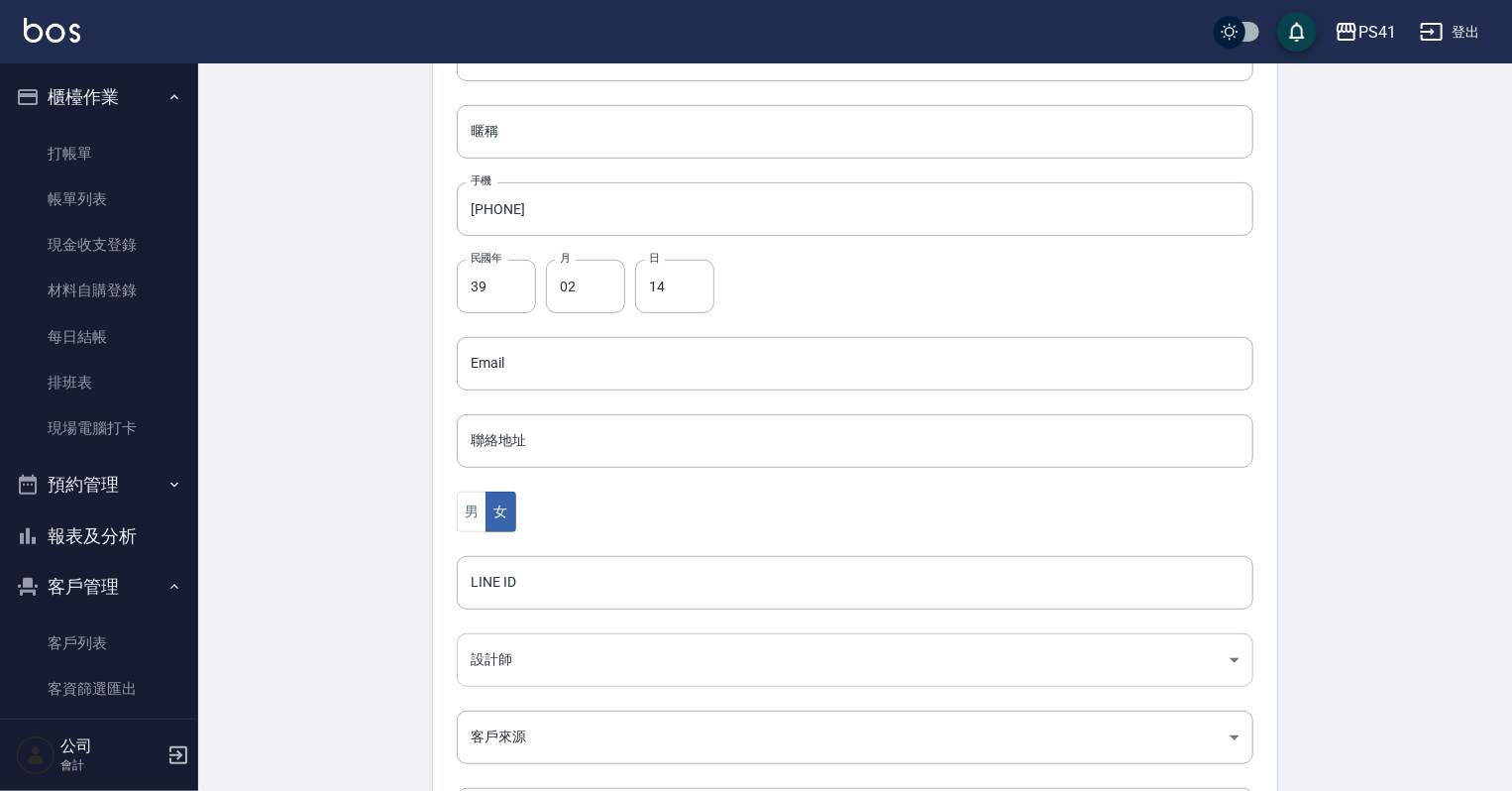 click on "PS41 登出 櫃檯作業 打帳單 帳單列表 現金收支登錄 材料自購登錄 每日結帳 排班表 現場電腦打卡 預約管理 預約管理 單日預約紀錄 單週預約紀錄 報表及分析 報表目錄 店家日報表 互助日報表 互助月報表 設計師日報表 設計師業績月報表 商品銷售排行榜 客戶管理 客戶列表 客資篩選匯出 卡券管理 行銷工具 活動發券明細 公司 會計 Create Customer 新增客戶 一般資訊 最新顧客編號: [NUMBER] 新增 代號 [NUMBER] ​ 代號 姓名 [LAST] 姓名 暱稱 暱稱 手機 [PHONE] 手機 民國年 [NUMBER] 民國年 月 [NUMBER] 月 日 [NUMBER] 日 Email Email 聯絡地址 聯絡地址 男 女 LINE ID LINE ID 設計師 ​ 設計師 客戶來源 ​ 客戶來源 備註 備註 新增" at bounding box center (756, 328) 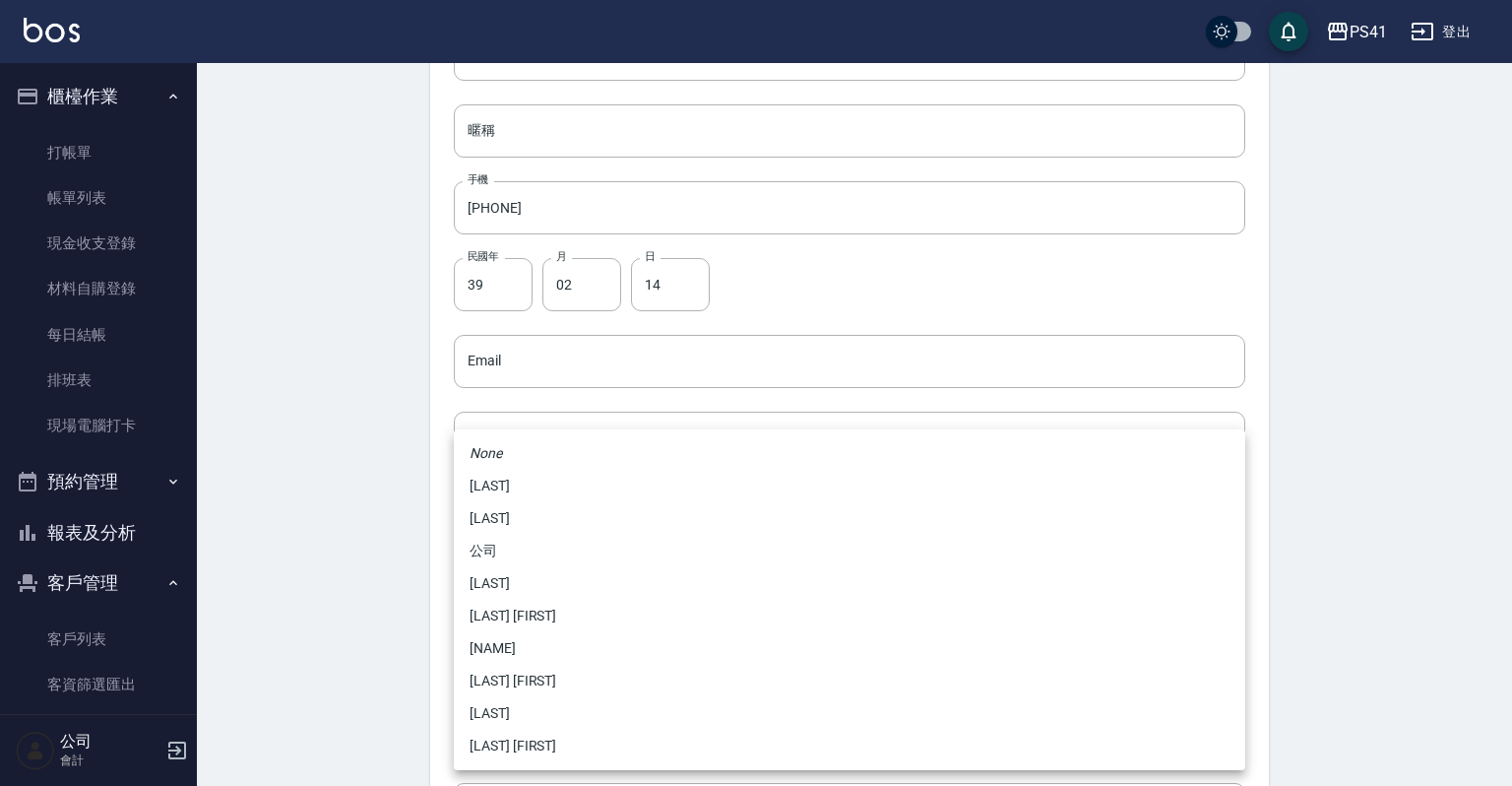 click on "[LAST]" at bounding box center (850, 486) 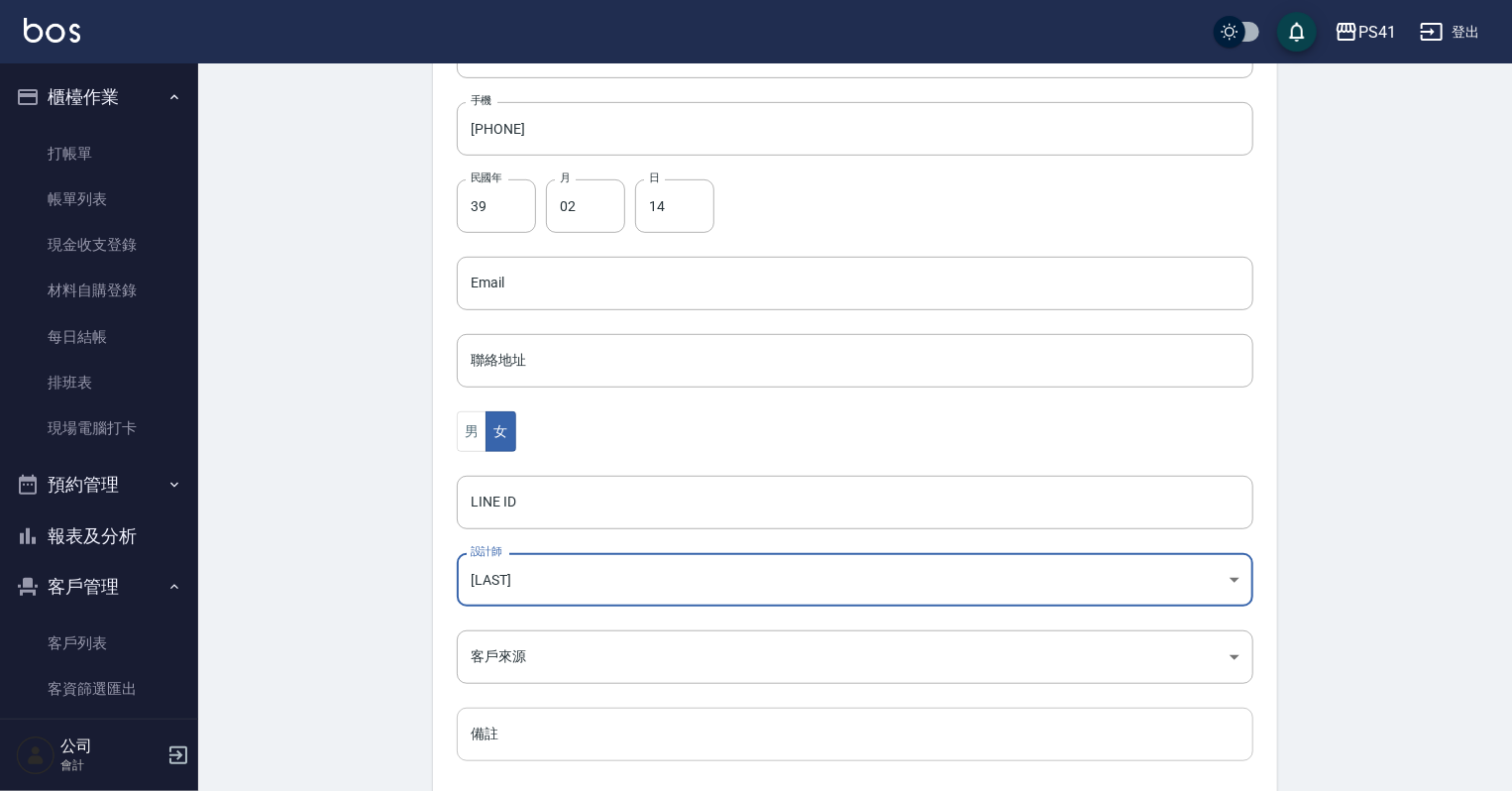 scroll, scrollTop: 499, scrollLeft: 0, axis: vertical 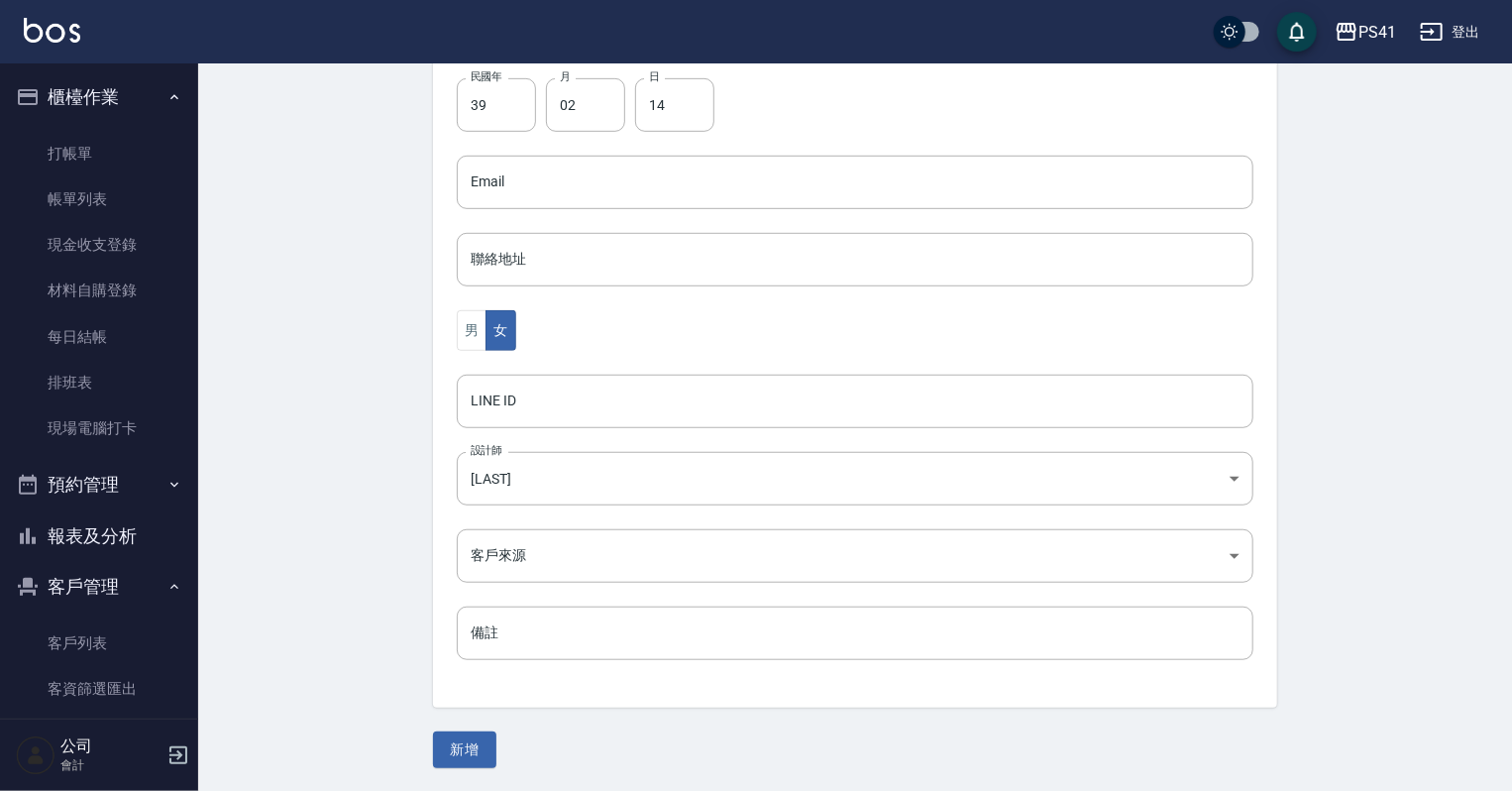 click on "[TEXT] [TEXT] [LAST] [FIRST] [LAST] [PHONE] [YEAR] [YEAR] [MONTH] [MONTH] [DAY] [DAY] [TEXT] [TEXT] [TEXT] [TEXT] [TEXT] [TEXT] [TEXT] [TEXT] [TEXT] [TEXT] [TEXT] [TEXT] [TEXT] [TEXT] [TEXT] [TEXT]" at bounding box center (855, 178) 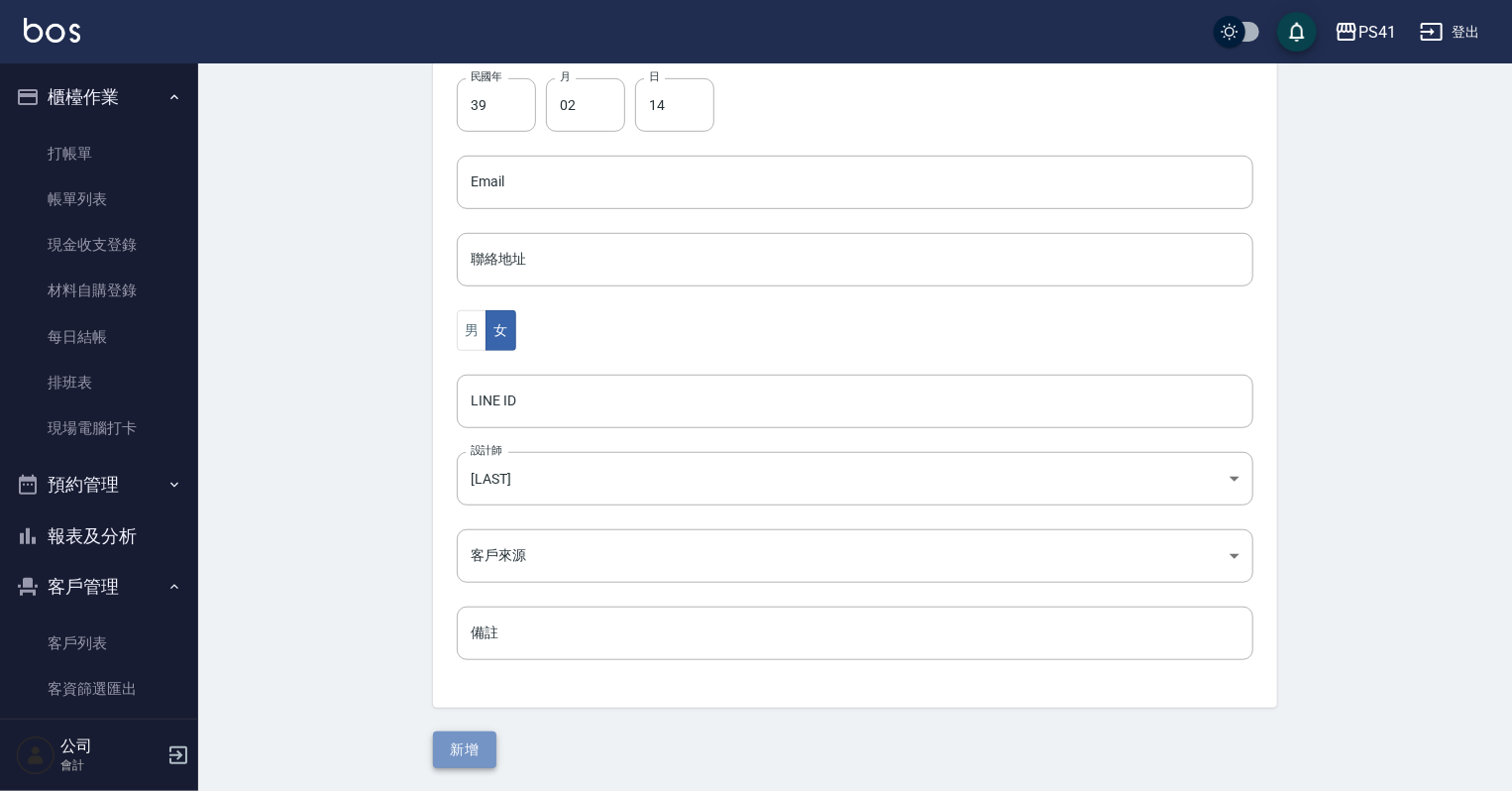 click on "新增" at bounding box center (465, 749) 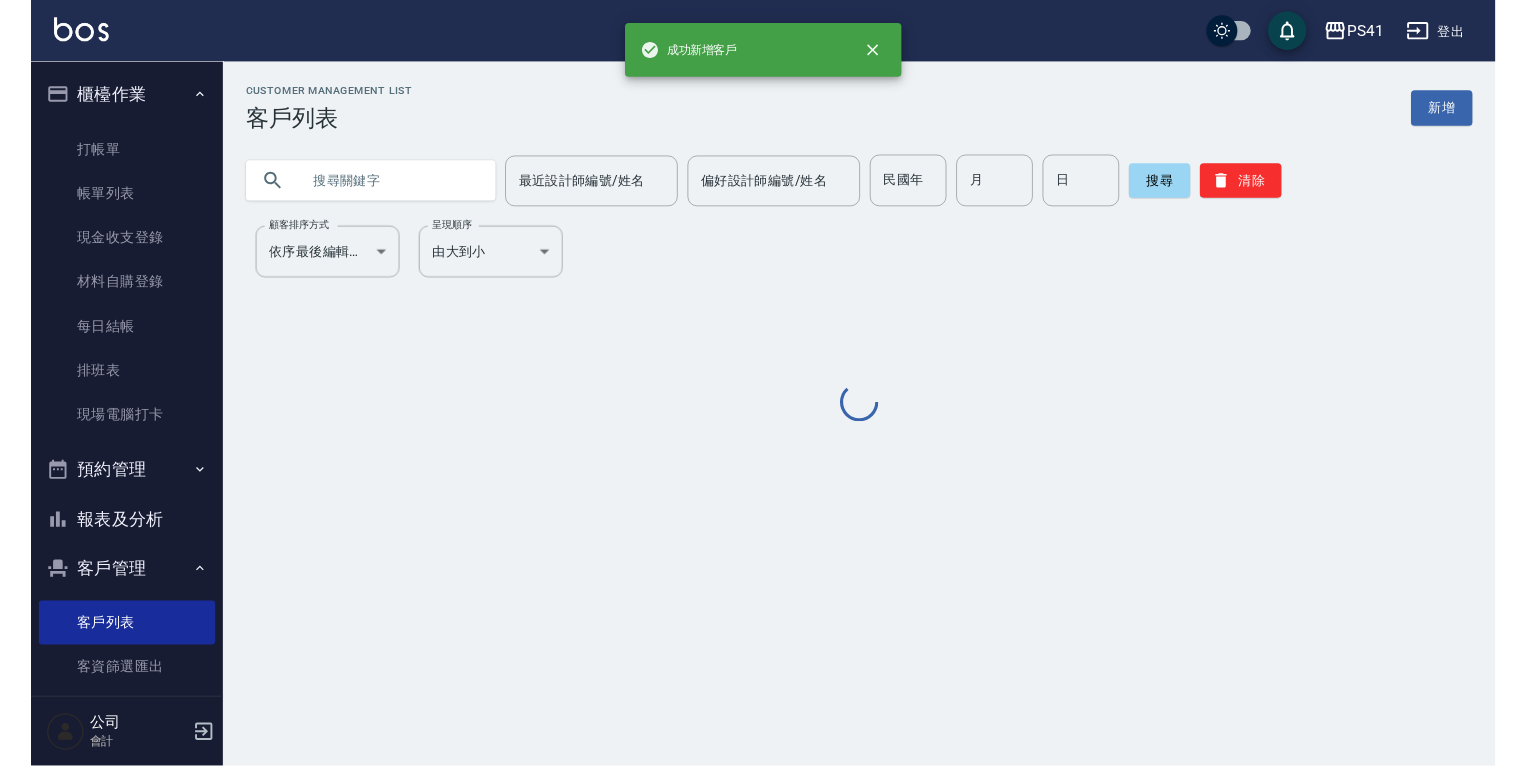 scroll, scrollTop: 0, scrollLeft: 0, axis: both 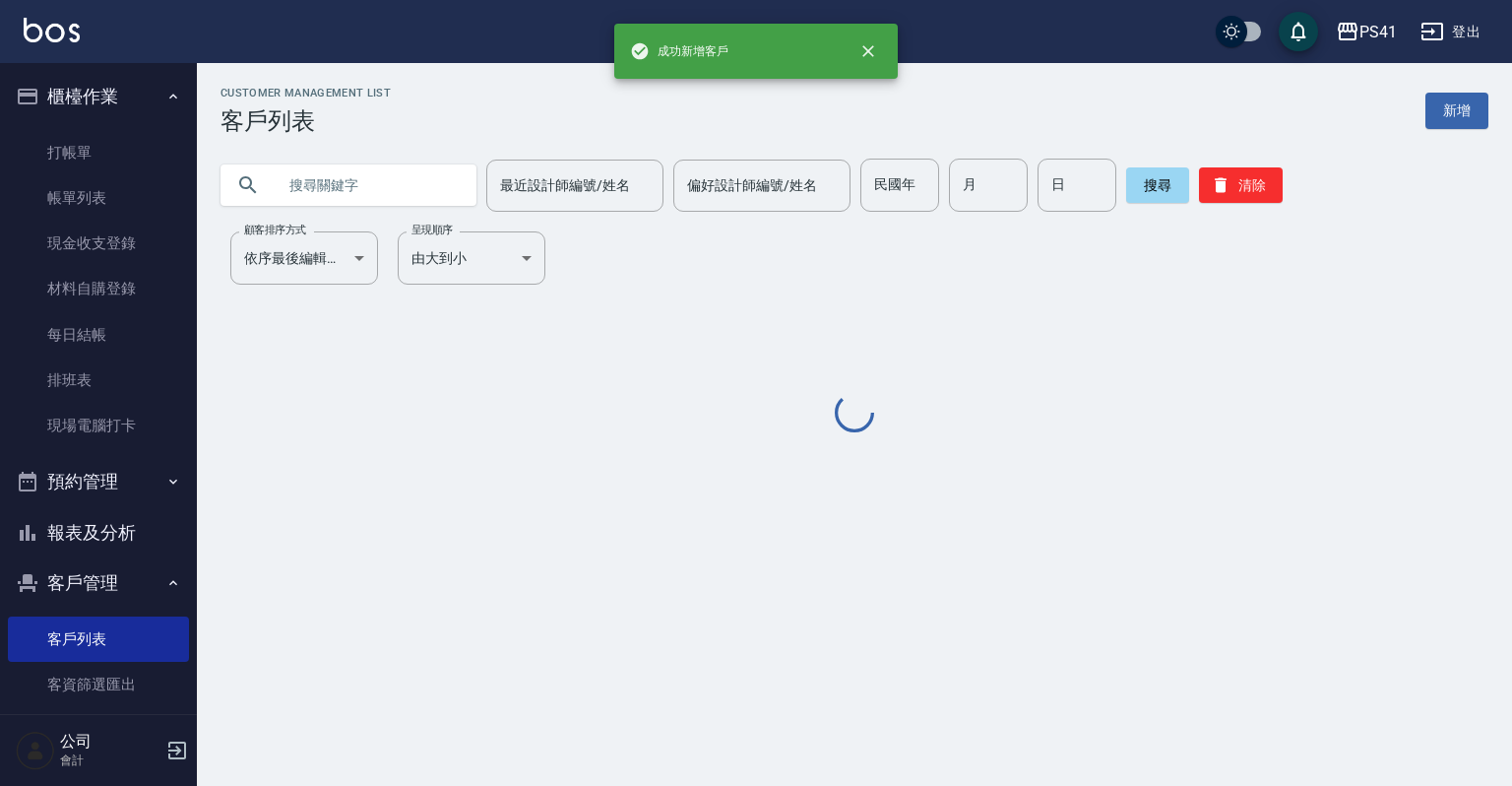 click on "打帳單" at bounding box center [98, 153] 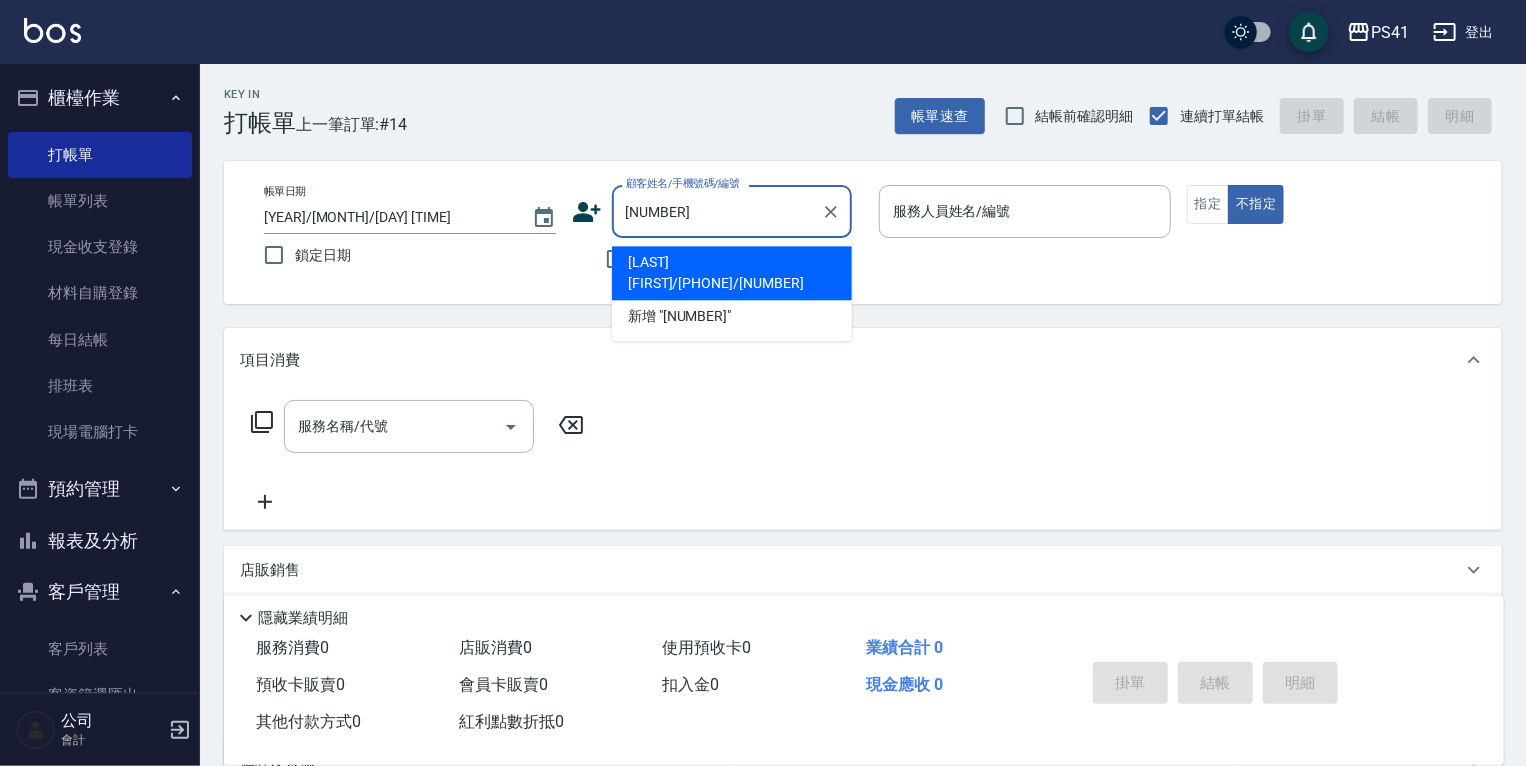 type on "[LAST] [FIRST]/[PHONE]/[NUMBER]" 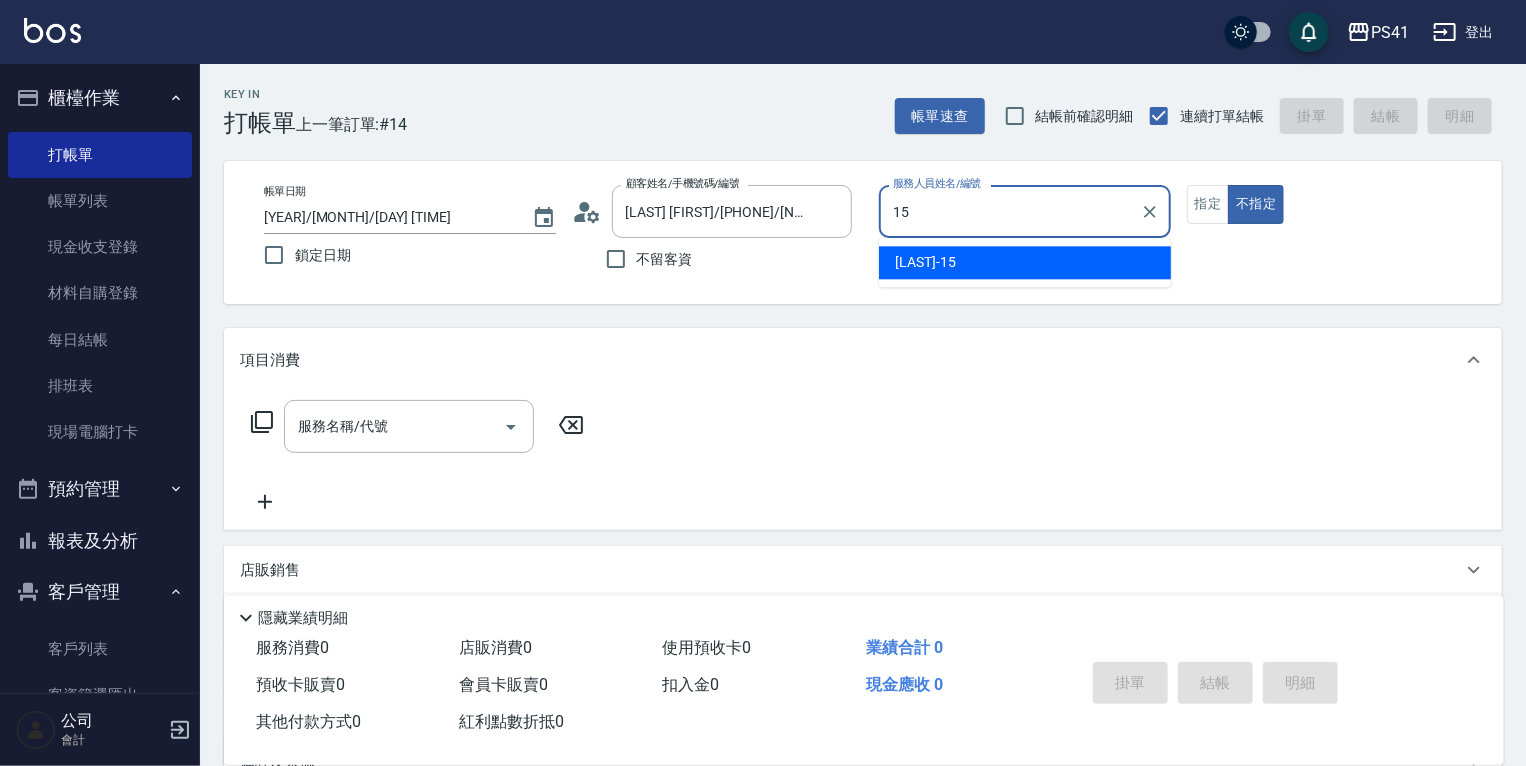type on "[LAST] [FIRST]" 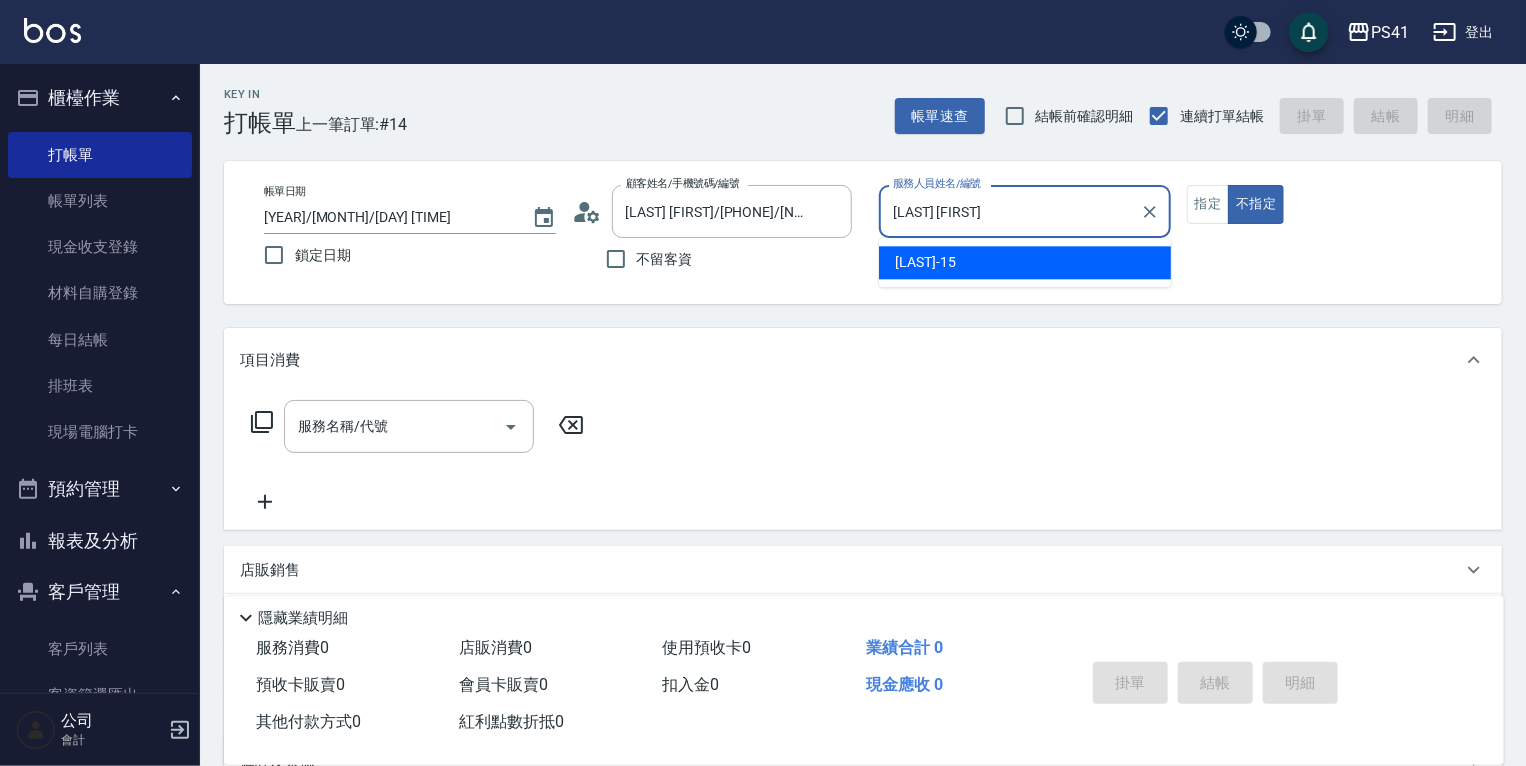 type on "false" 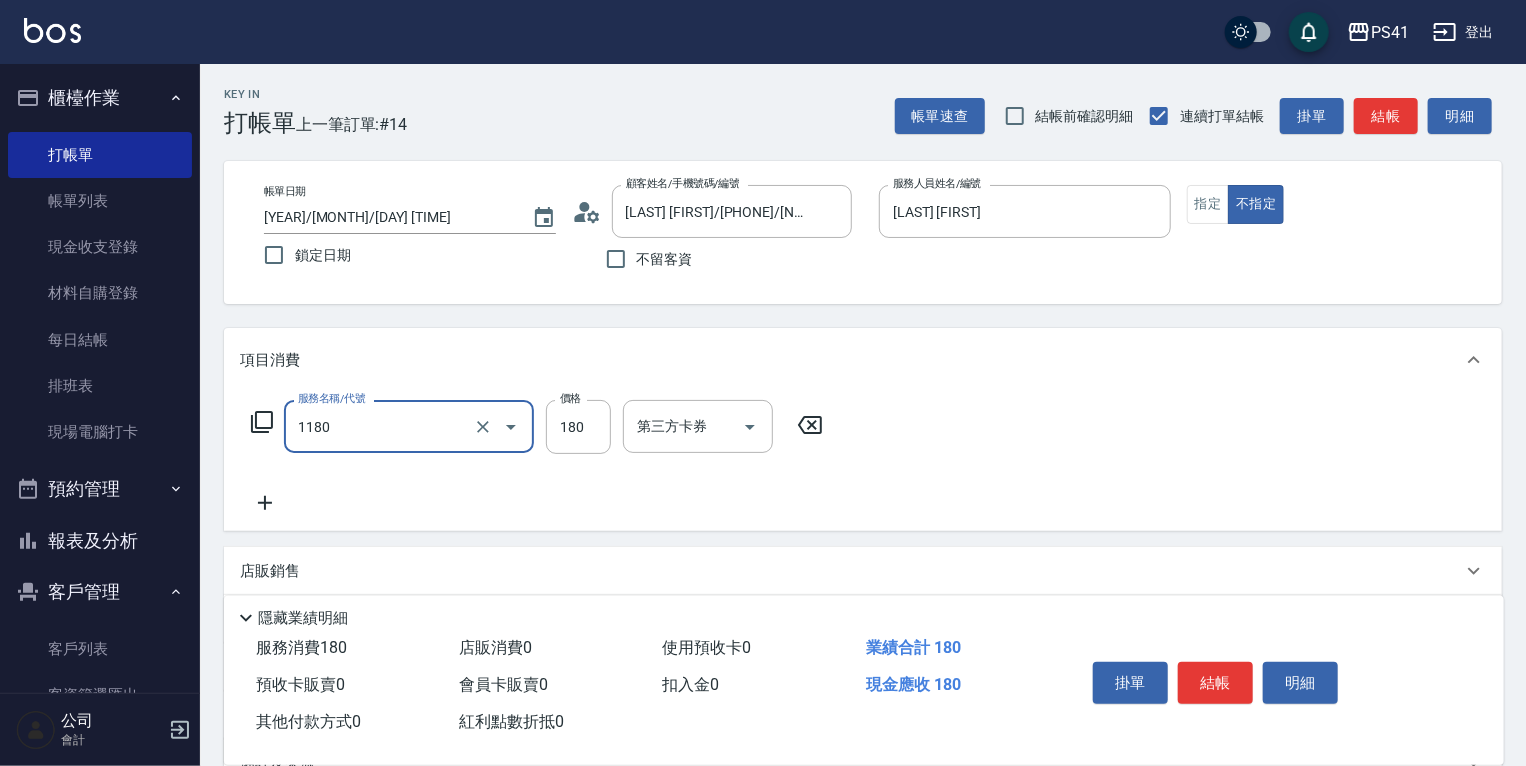 type on "洗髮(洗+剪不指定活動)(1180)" 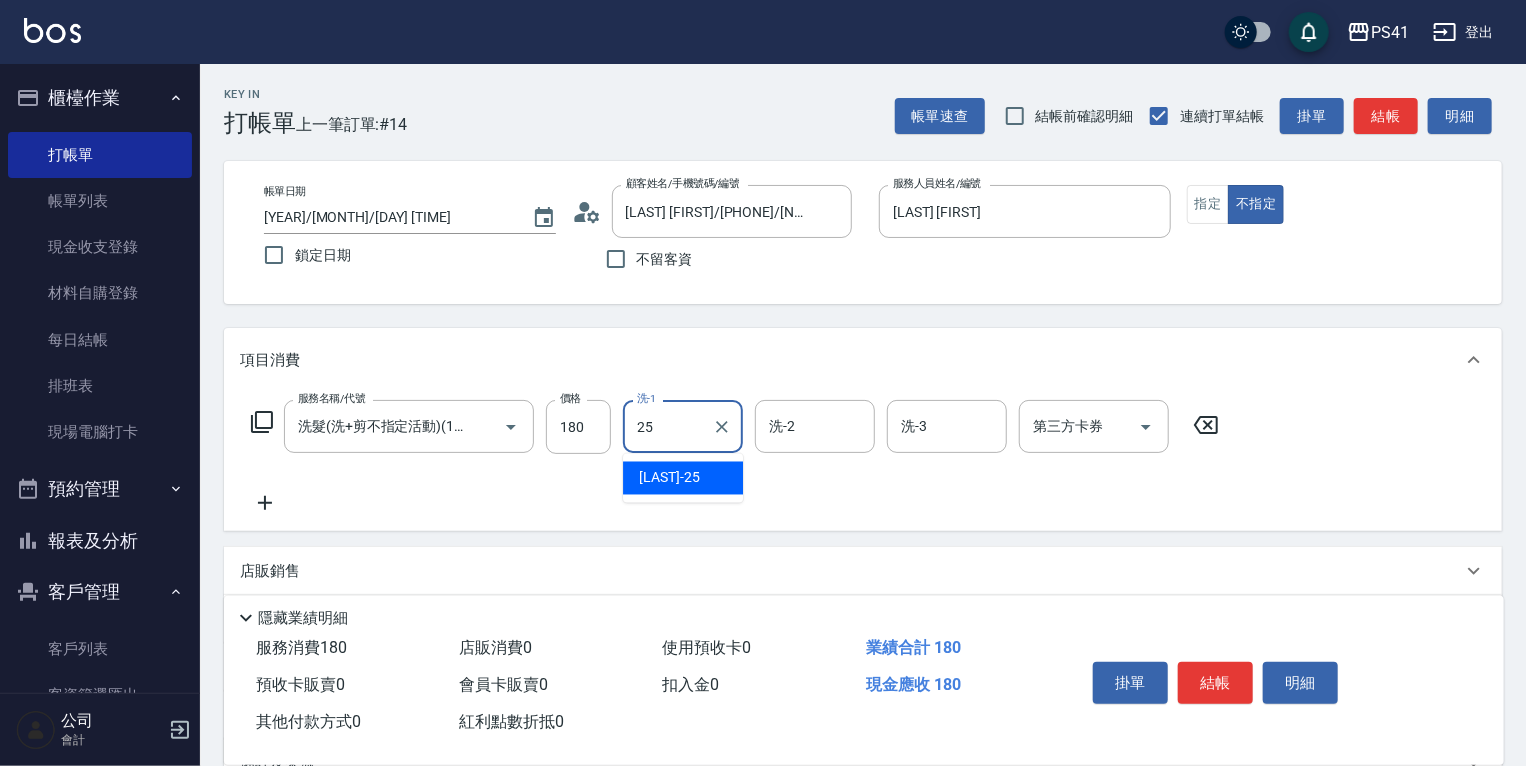 type on "lulu-25" 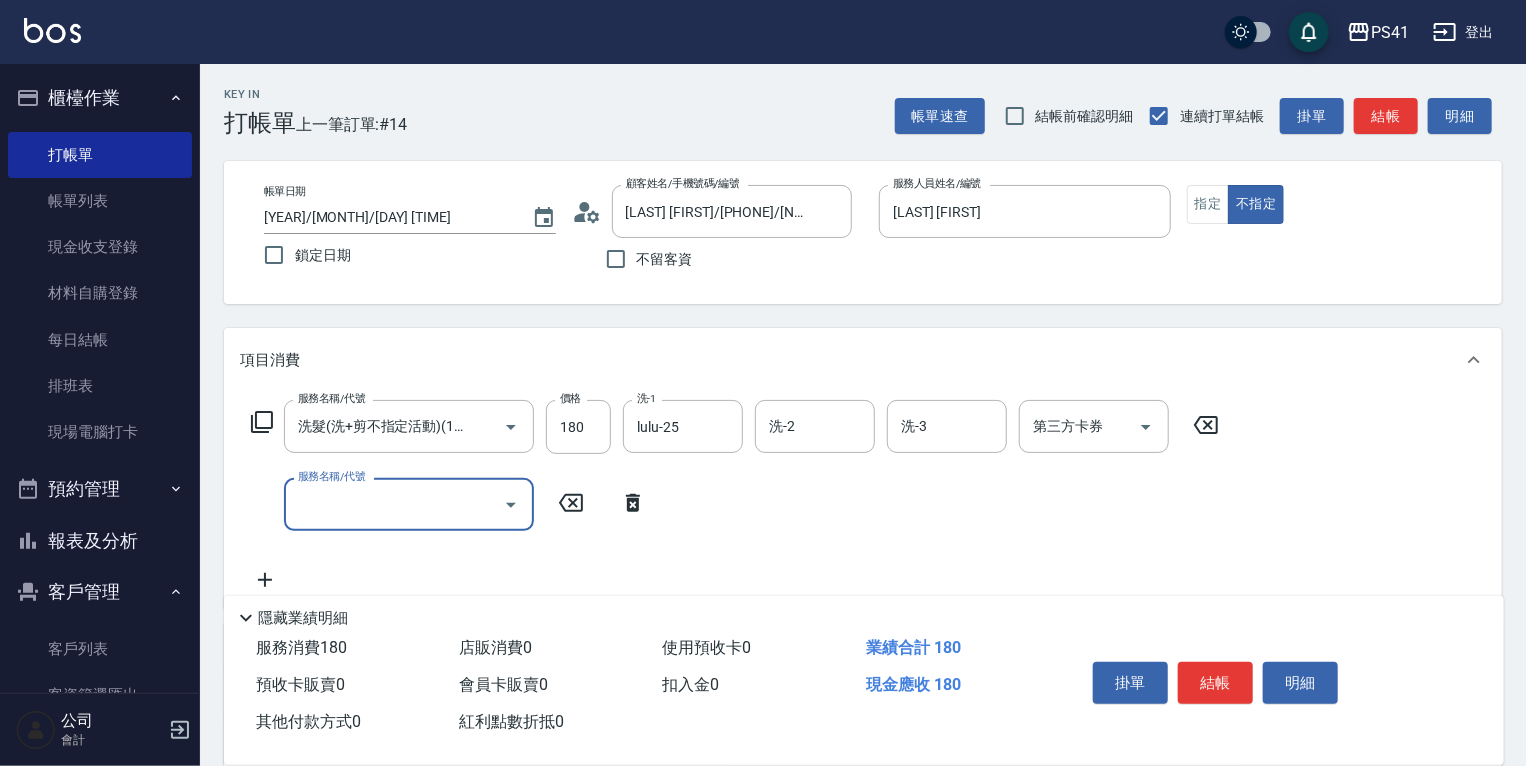 scroll, scrollTop: 0, scrollLeft: 0, axis: both 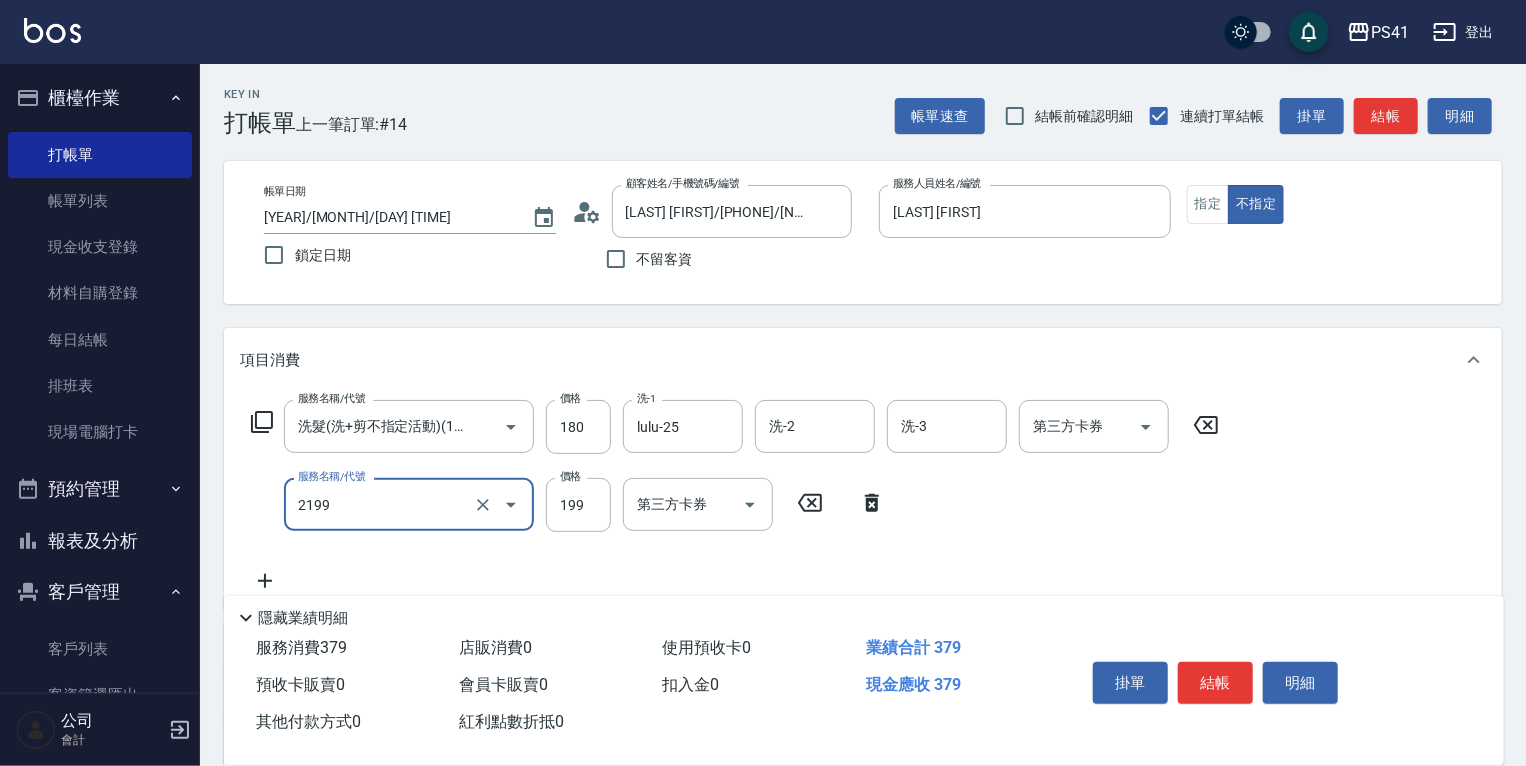 type on "不指定剪髮活動(2199)" 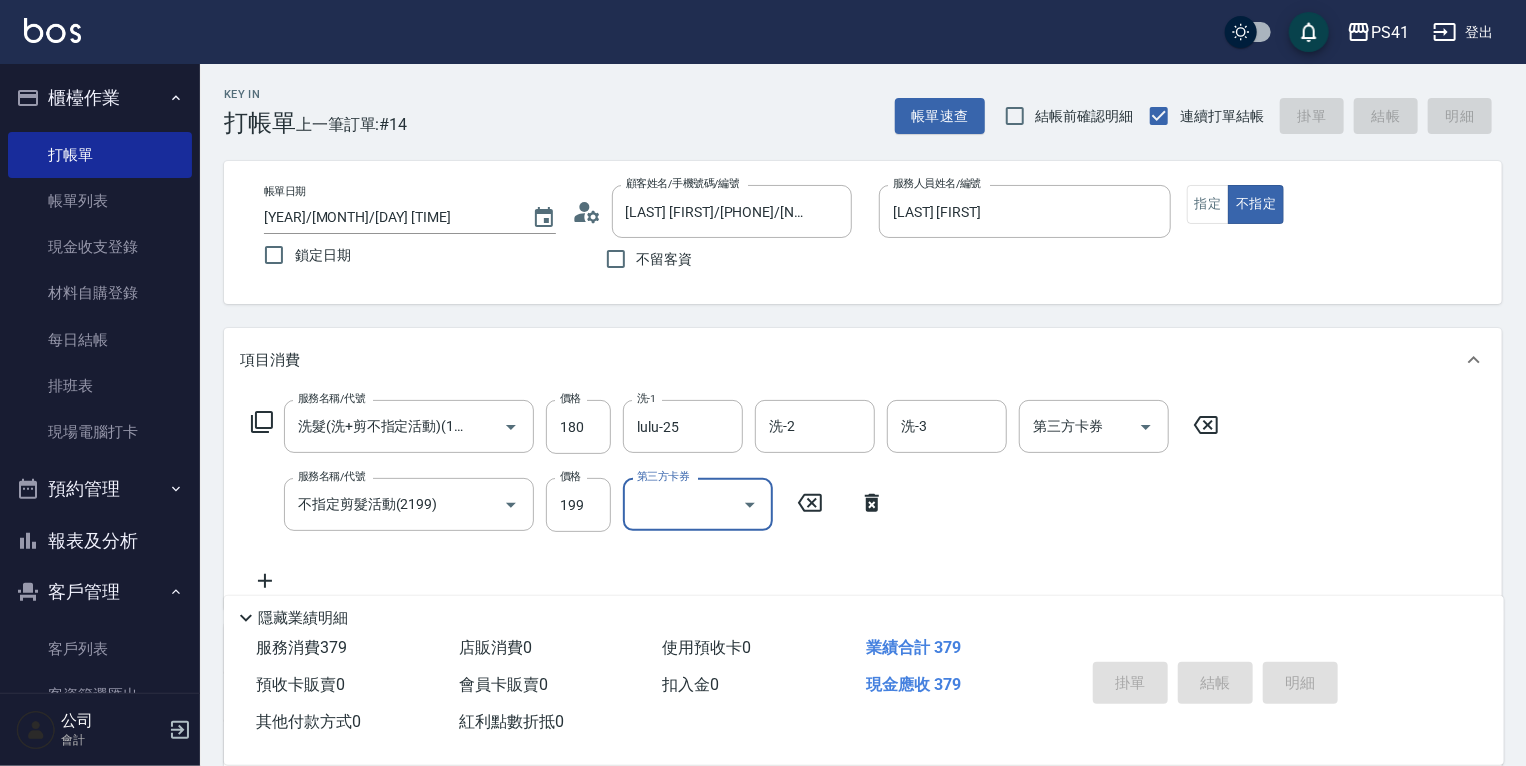 type on "2025/08/08 19:16" 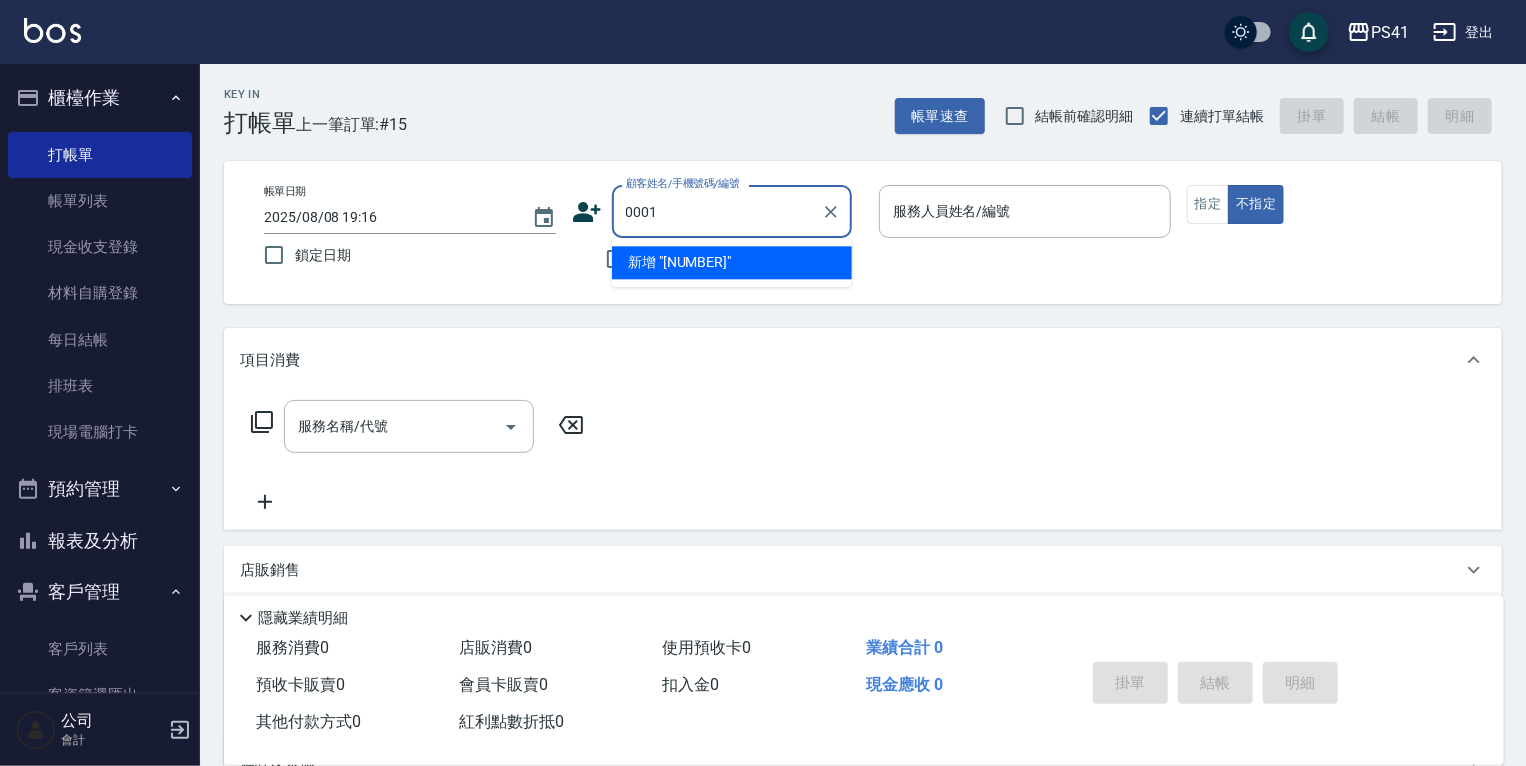 type on "0001" 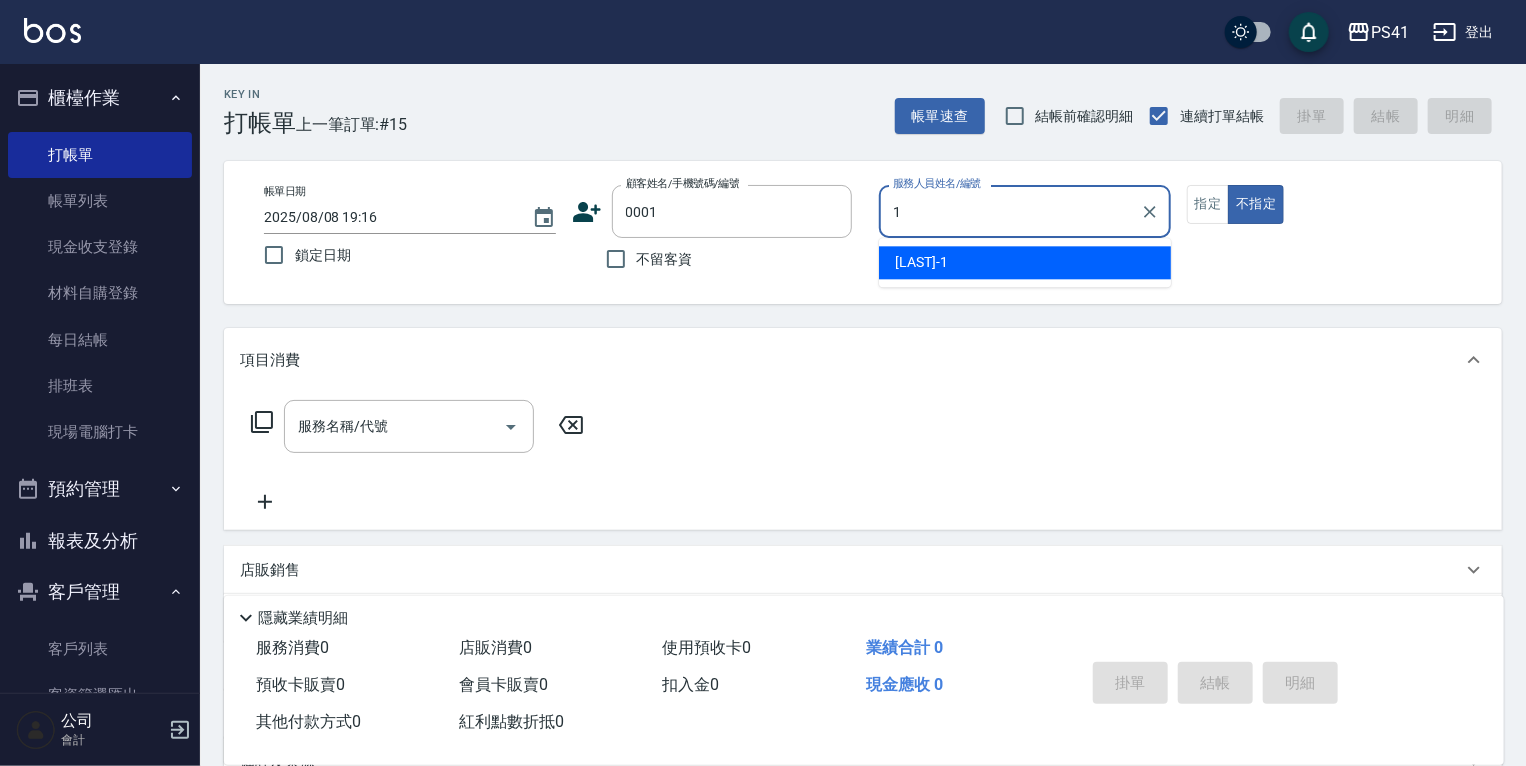 type on "[LAST] [FIRST]" 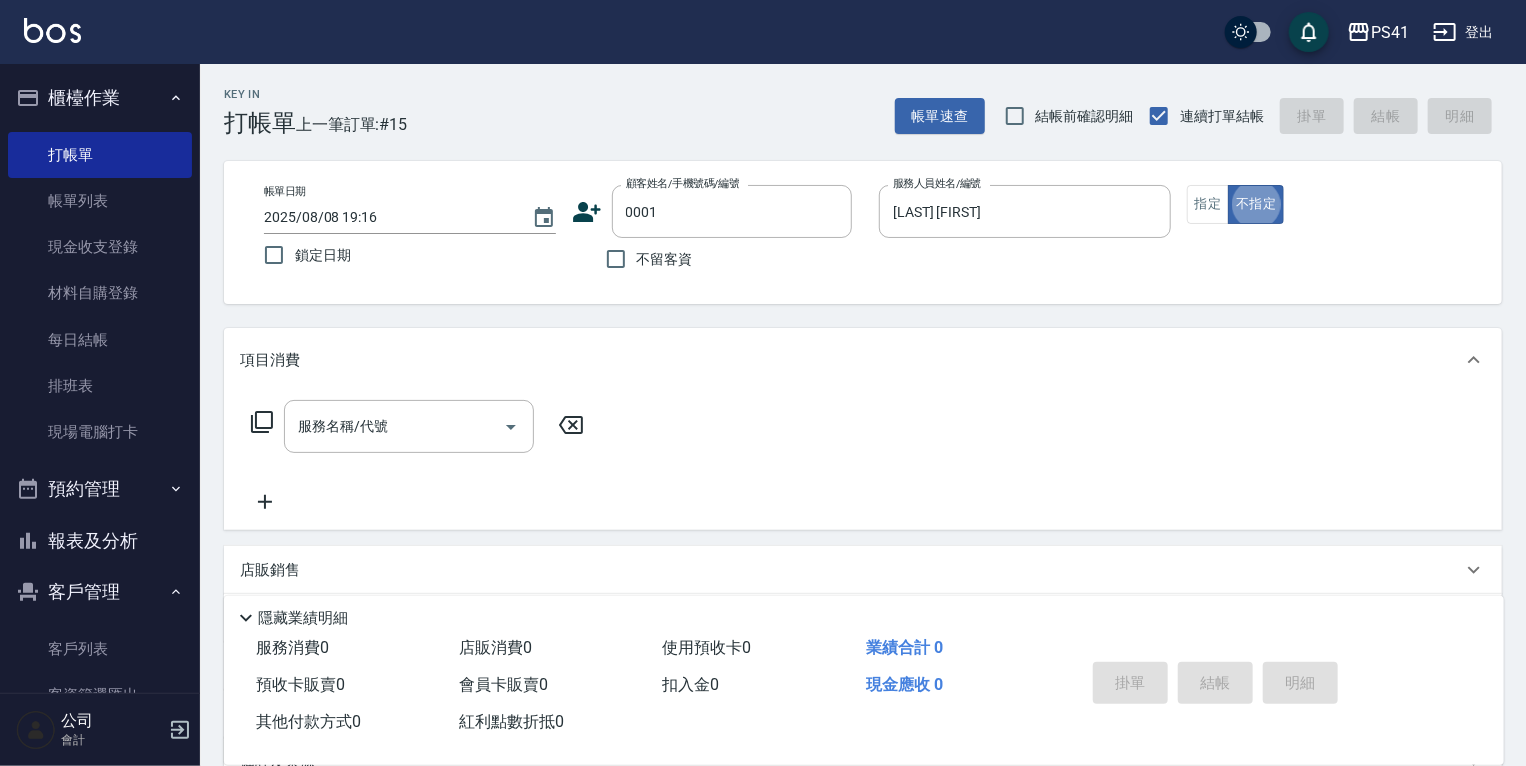 type on "[LAST]/[NUMBER]_[LAST]/[NUMBER]" 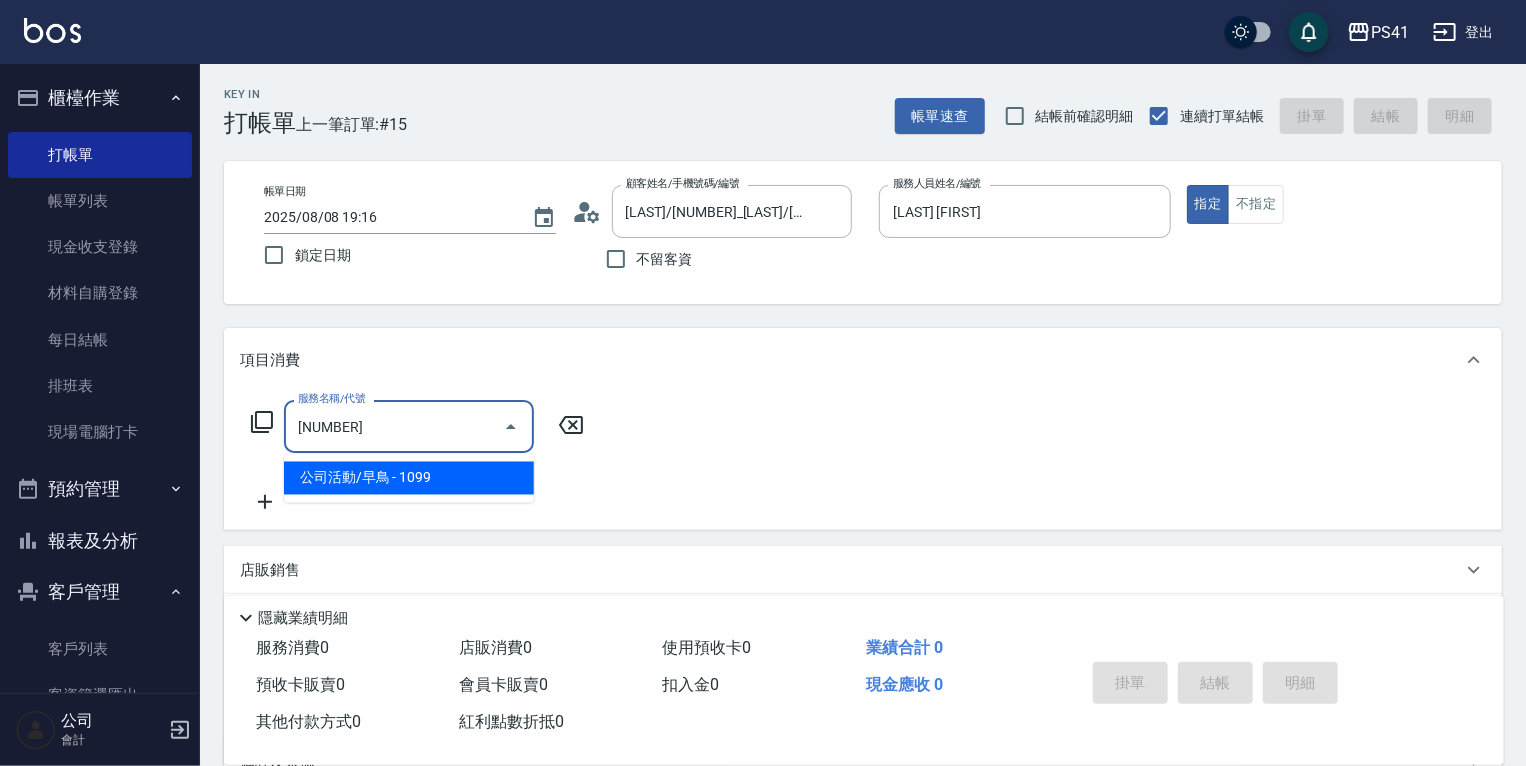 type on "公司活動/早鳥(41099)" 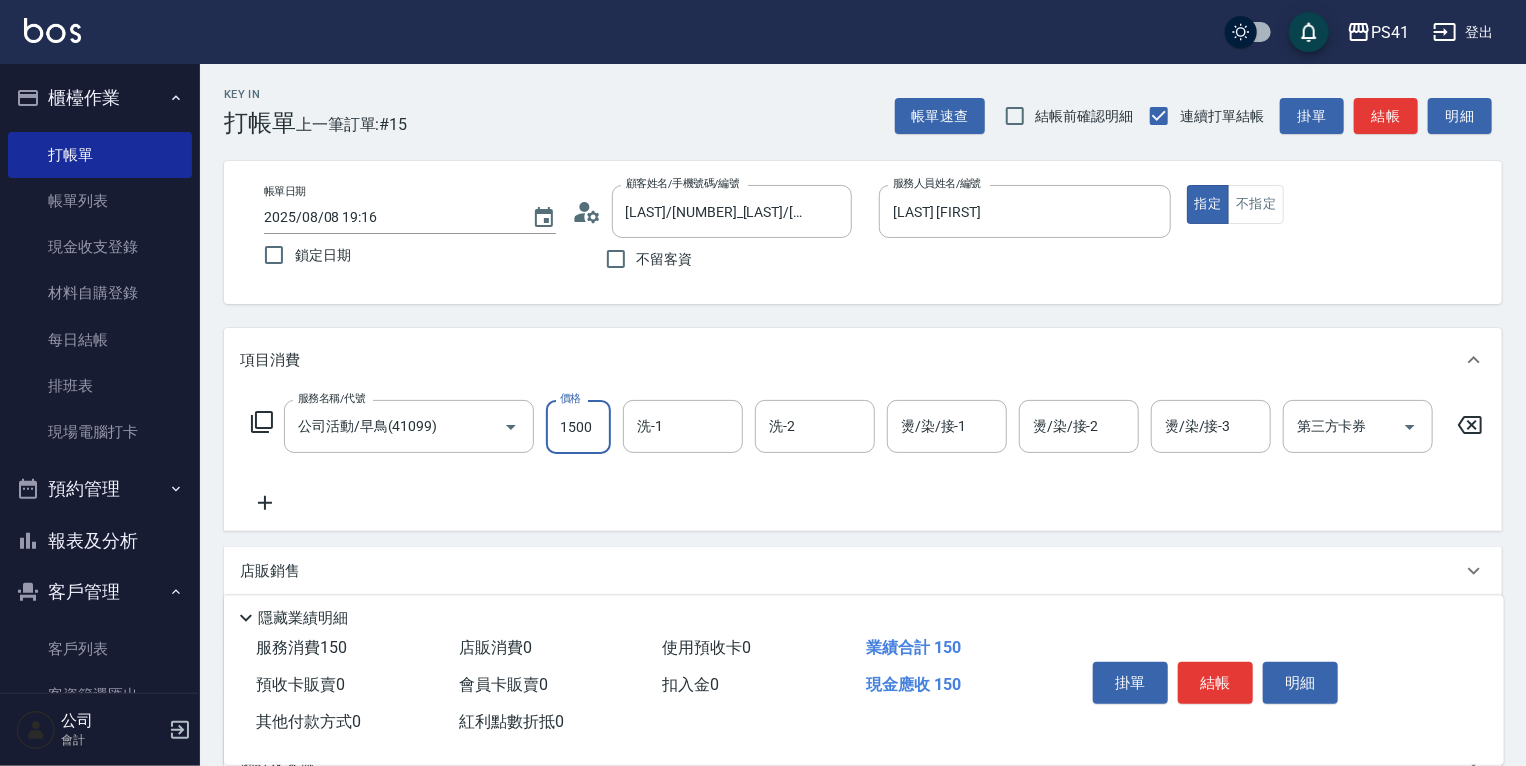 type on "1500" 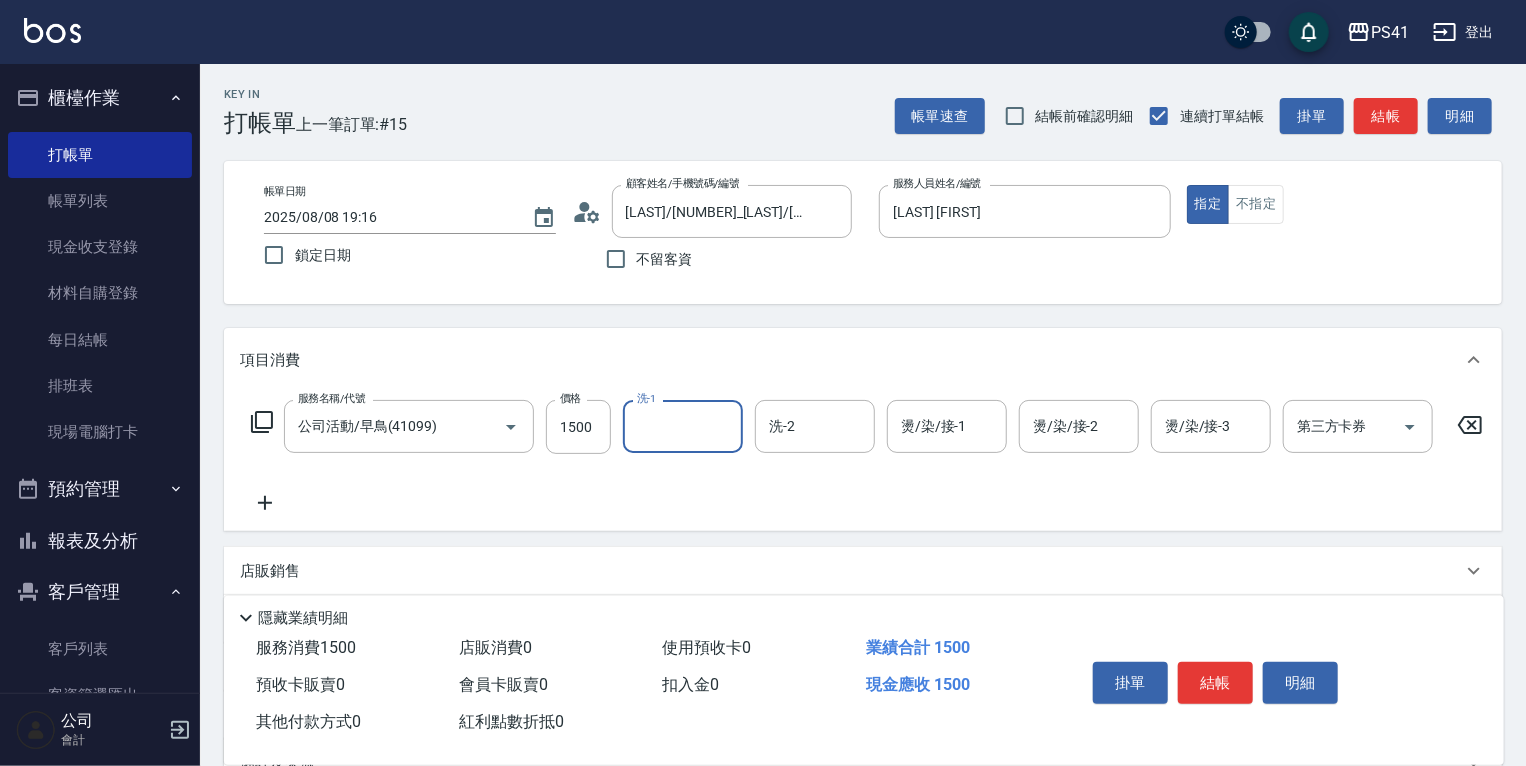 type on "5" 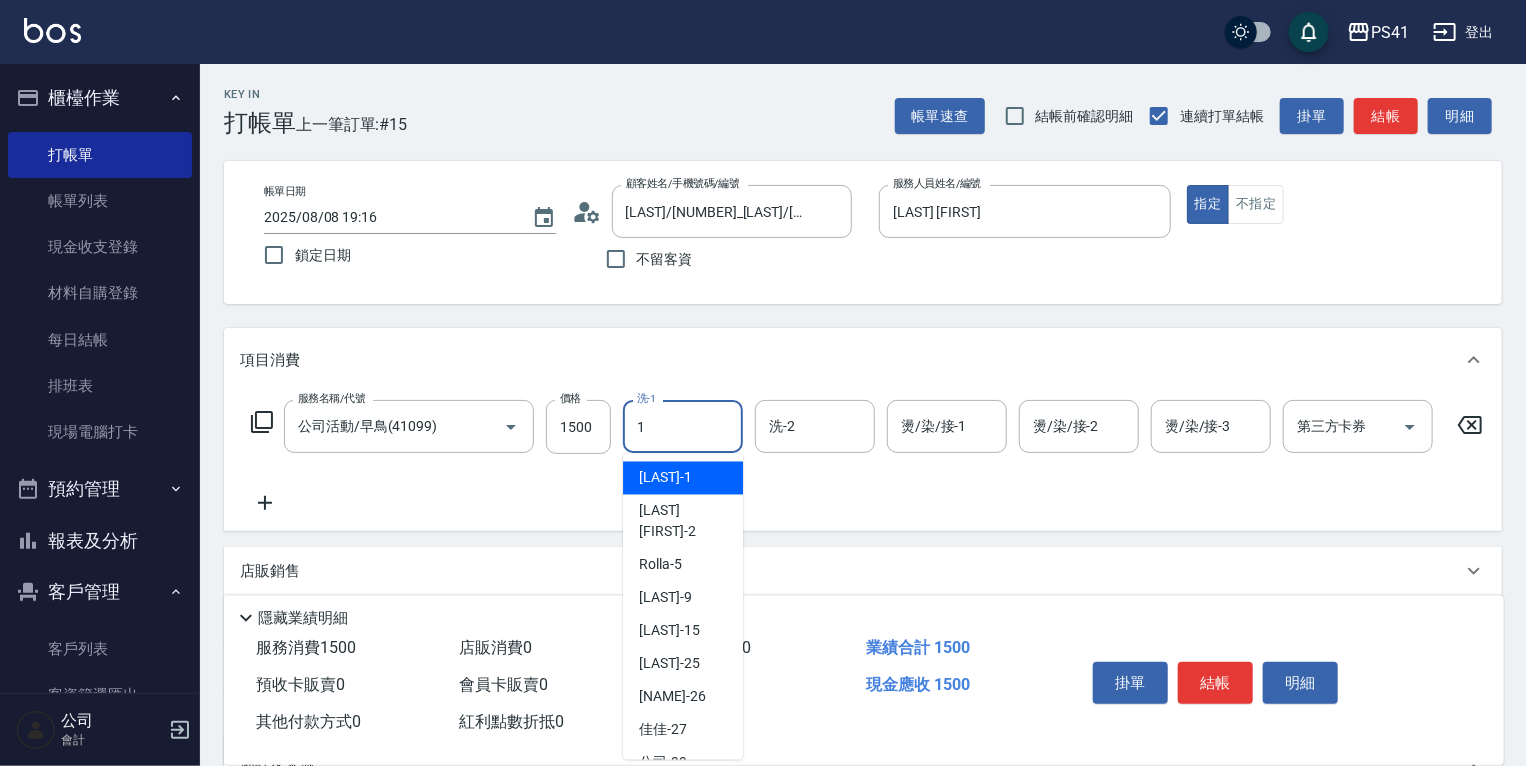 type on "[LAST] [FIRST]" 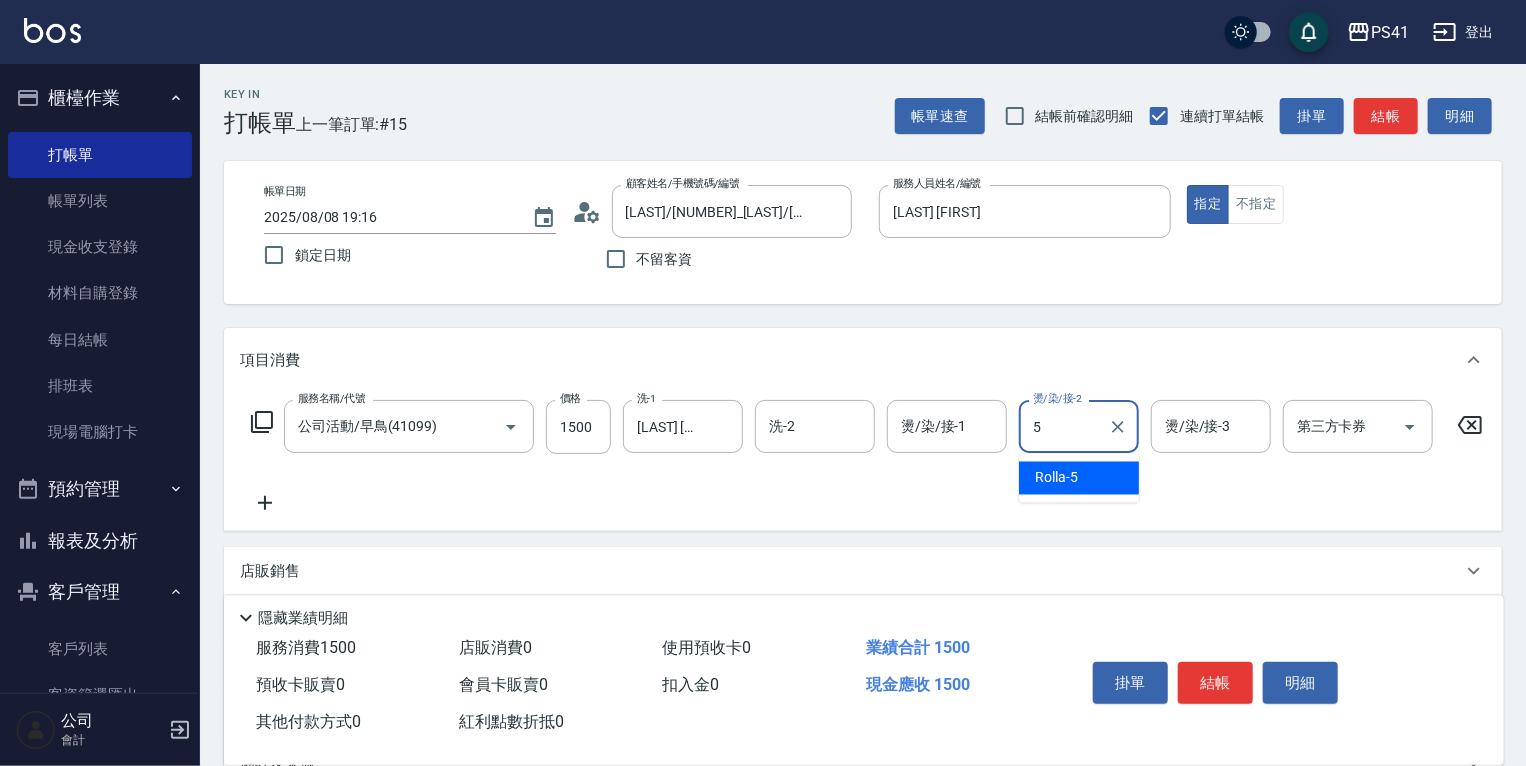type on "Rolla-5" 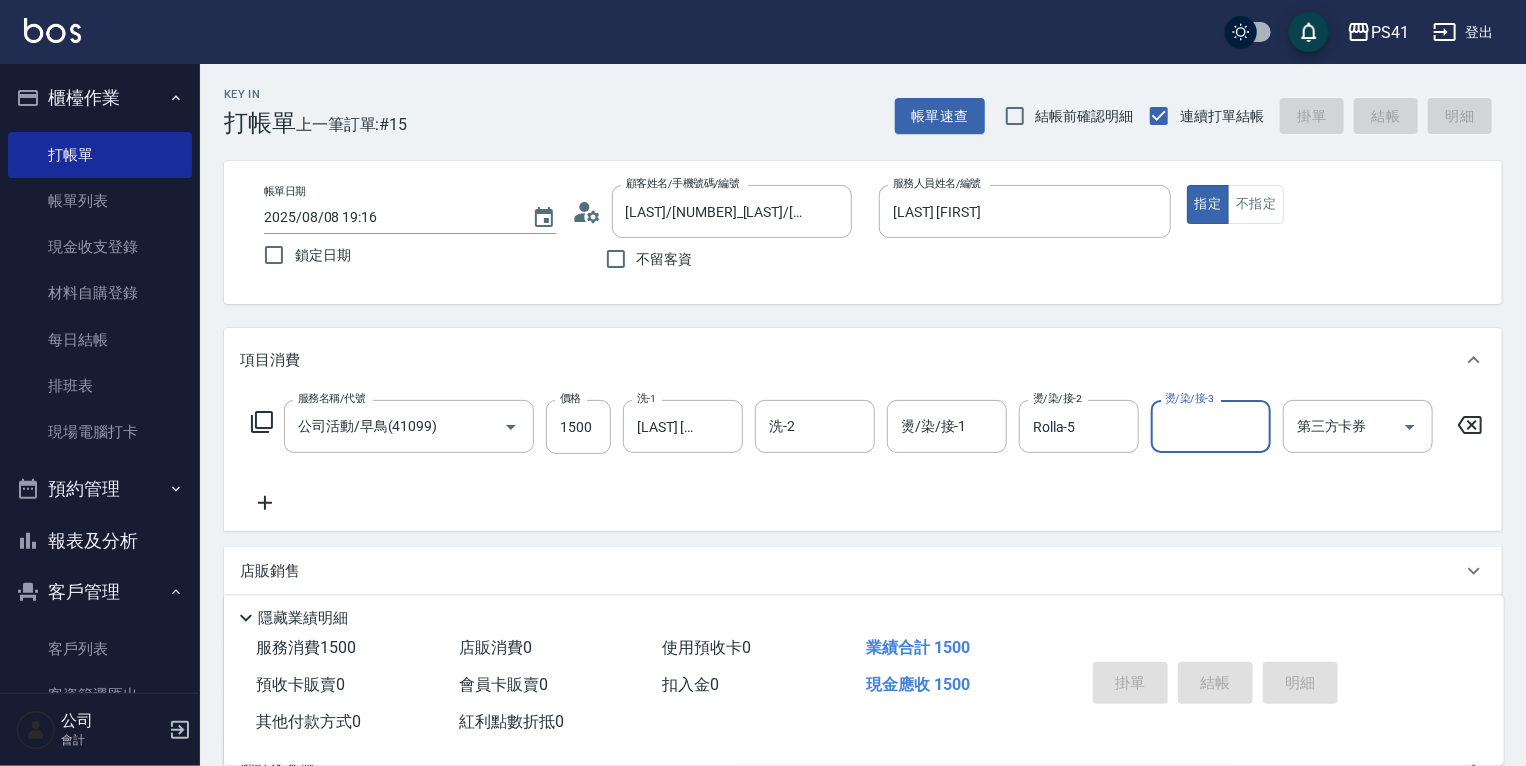 type 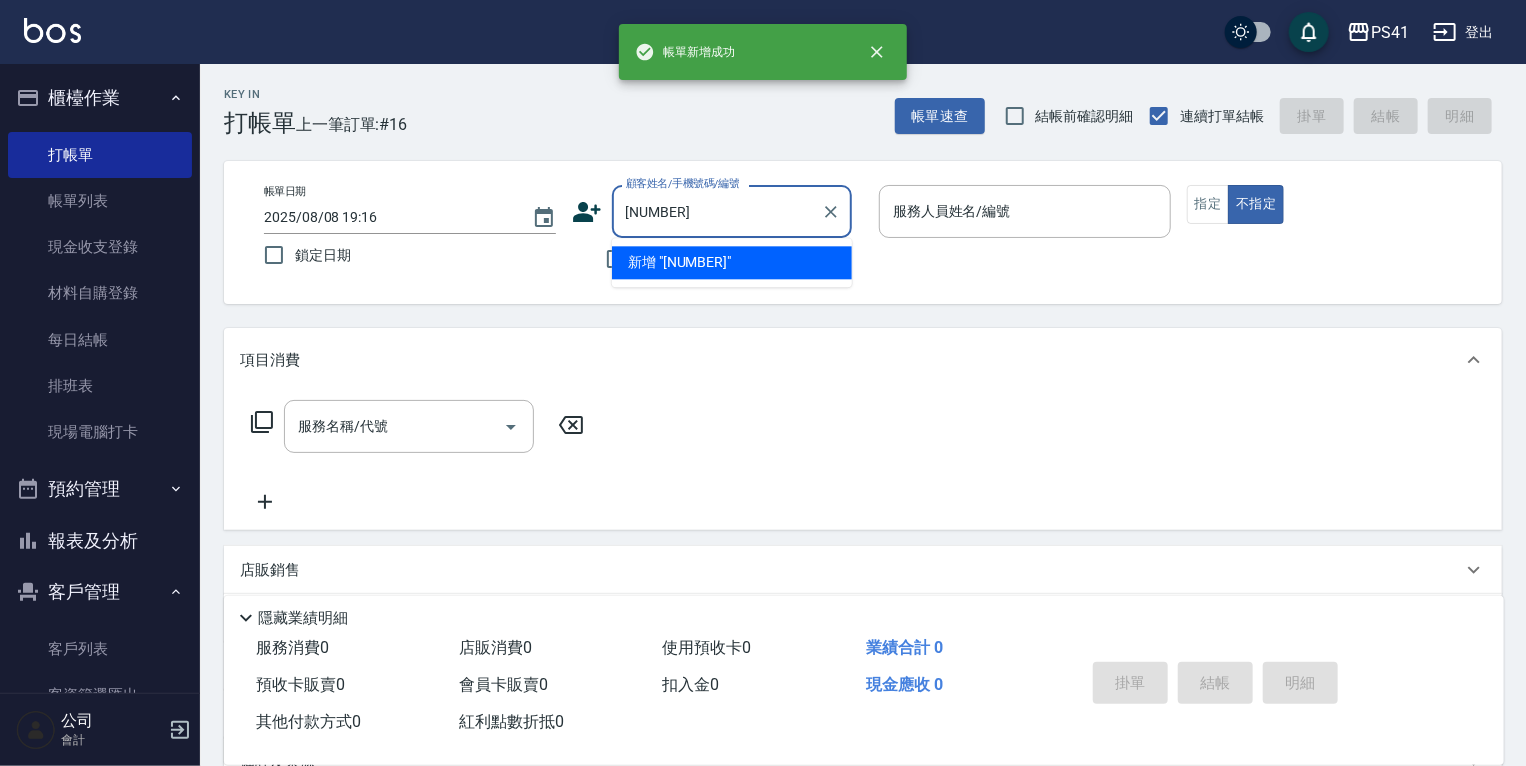 type on "[NUMBER]" 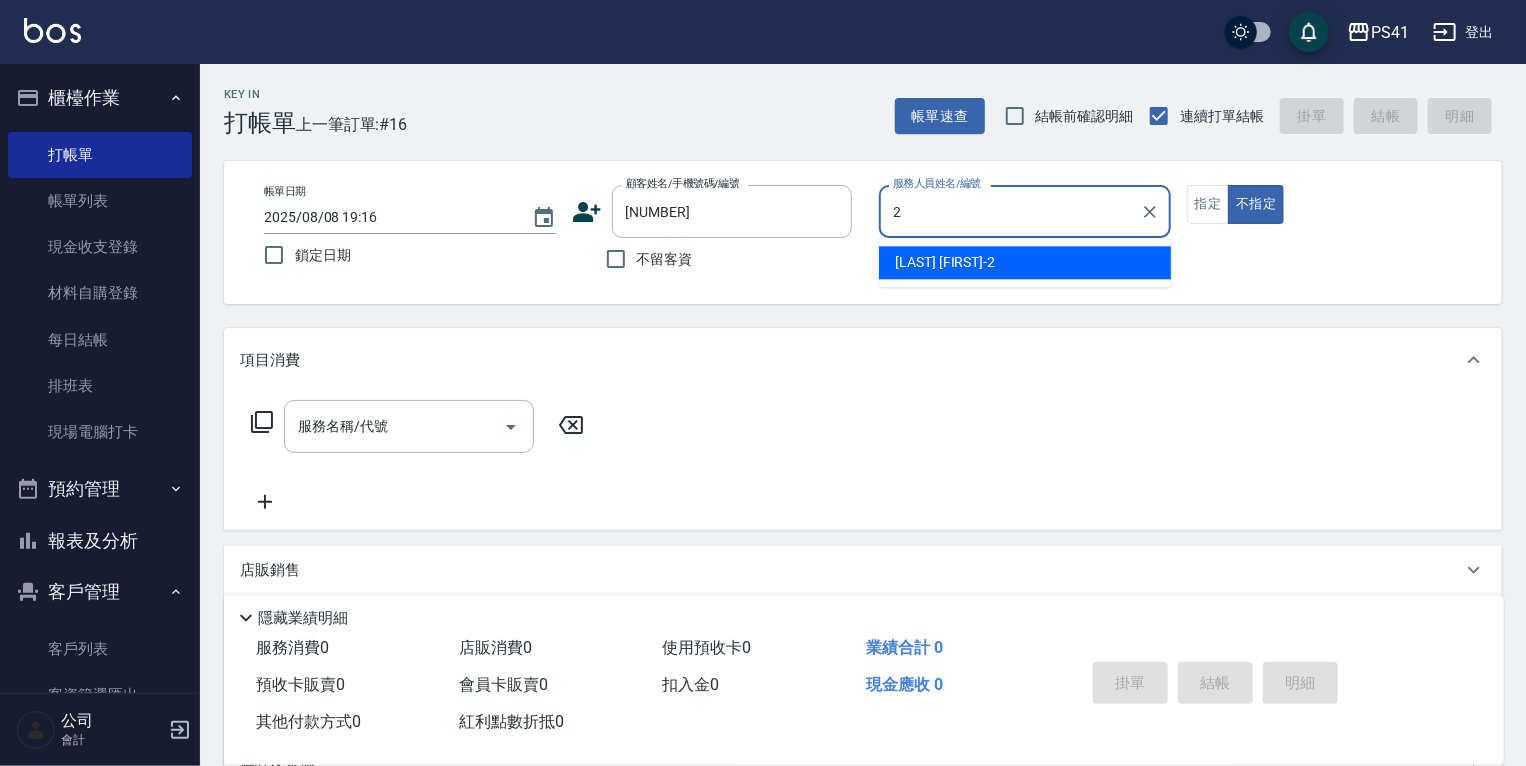 type on "[LAST] [FIRST]-2" 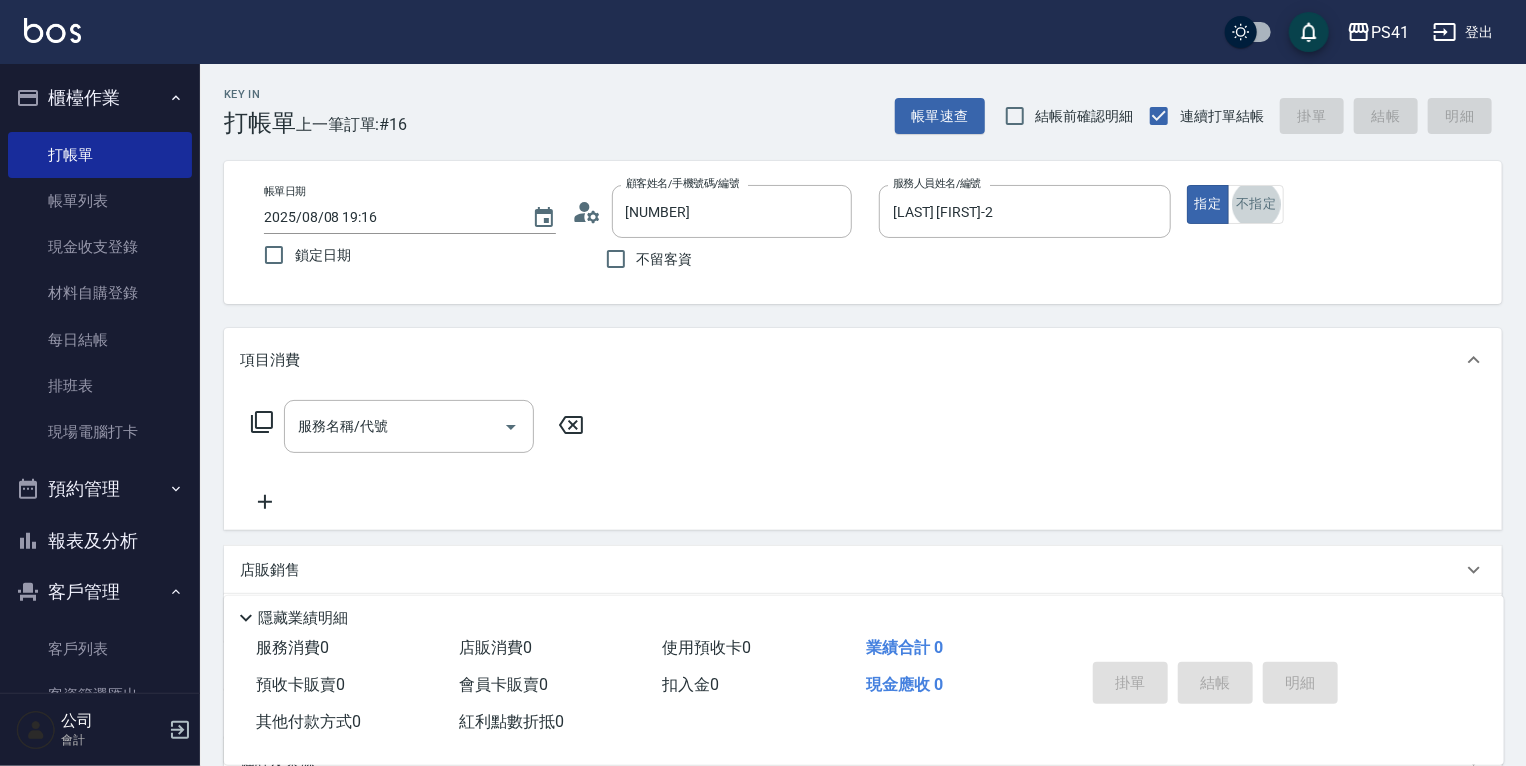 type on "[LAST]/[PHONE]/[NUMBER]" 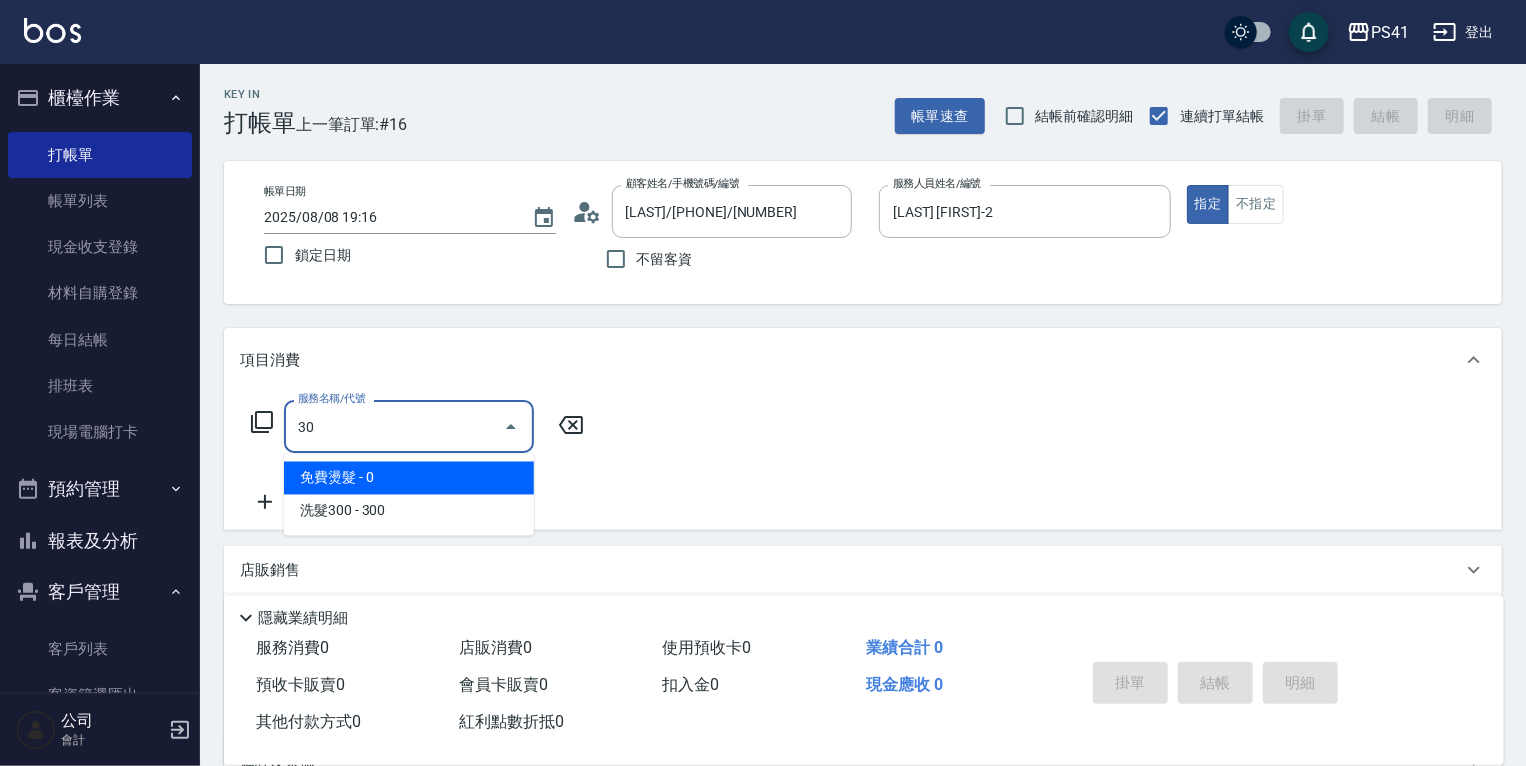 type on "3" 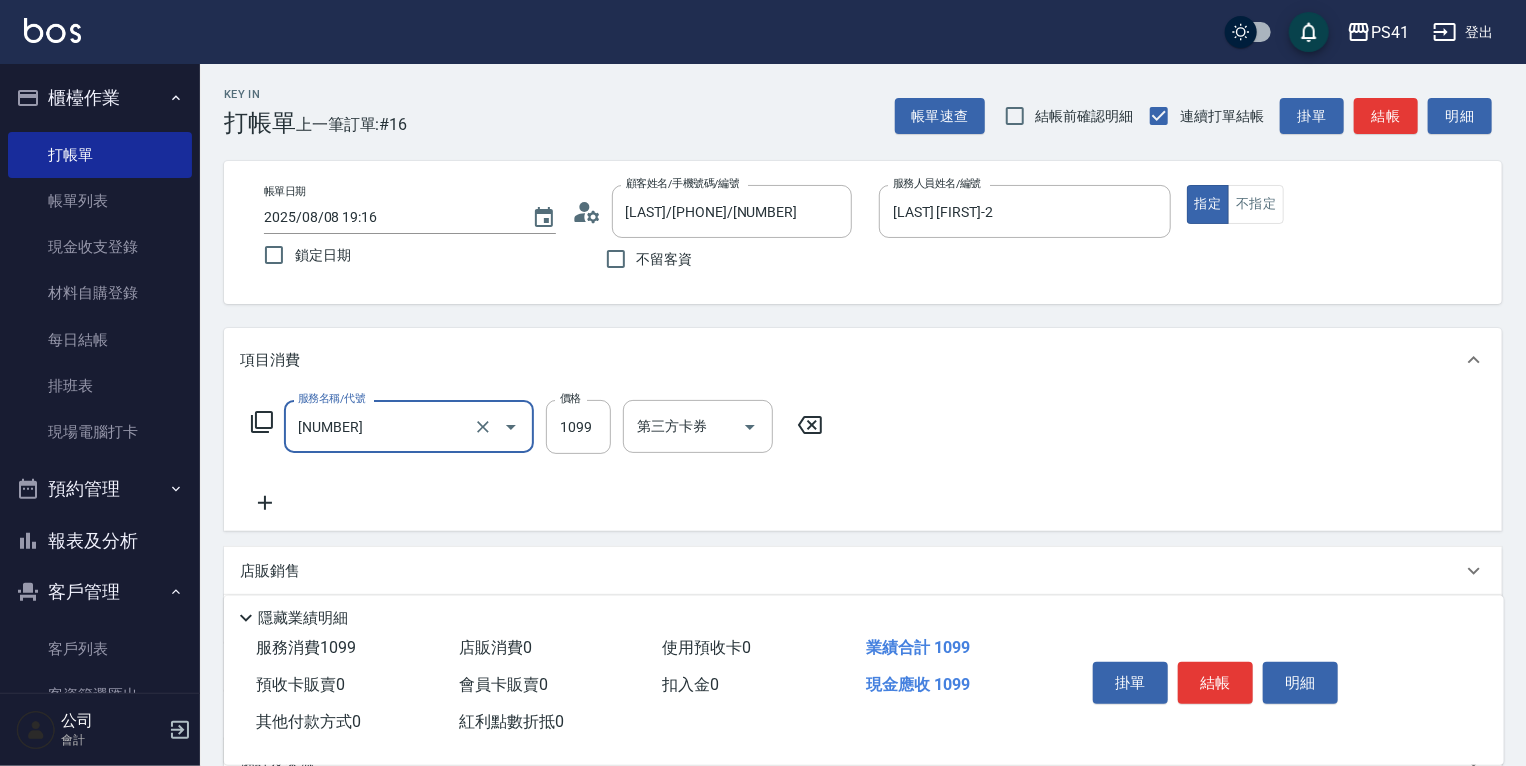 type on "公司活動/早鳥(41099)" 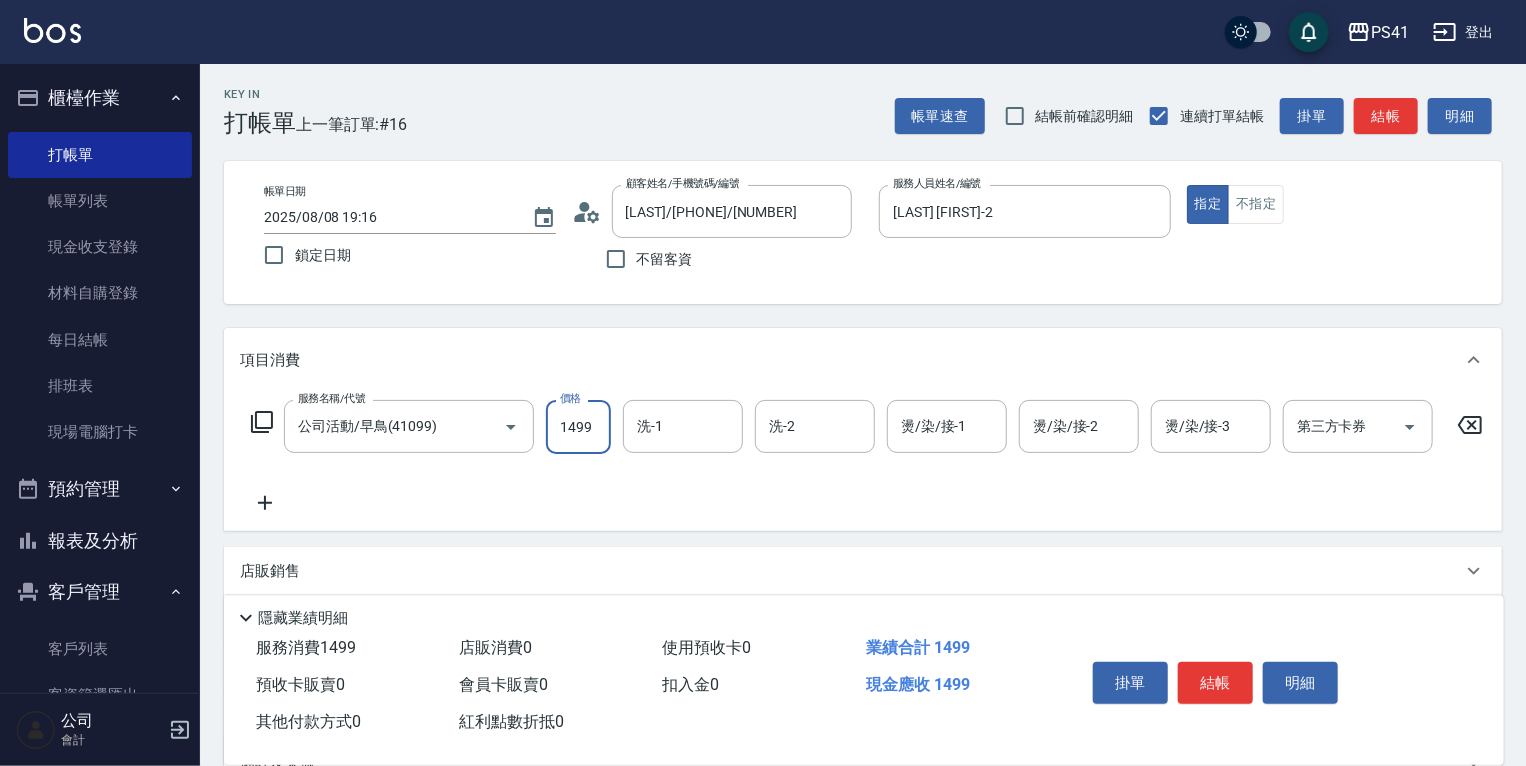 type on "1499" 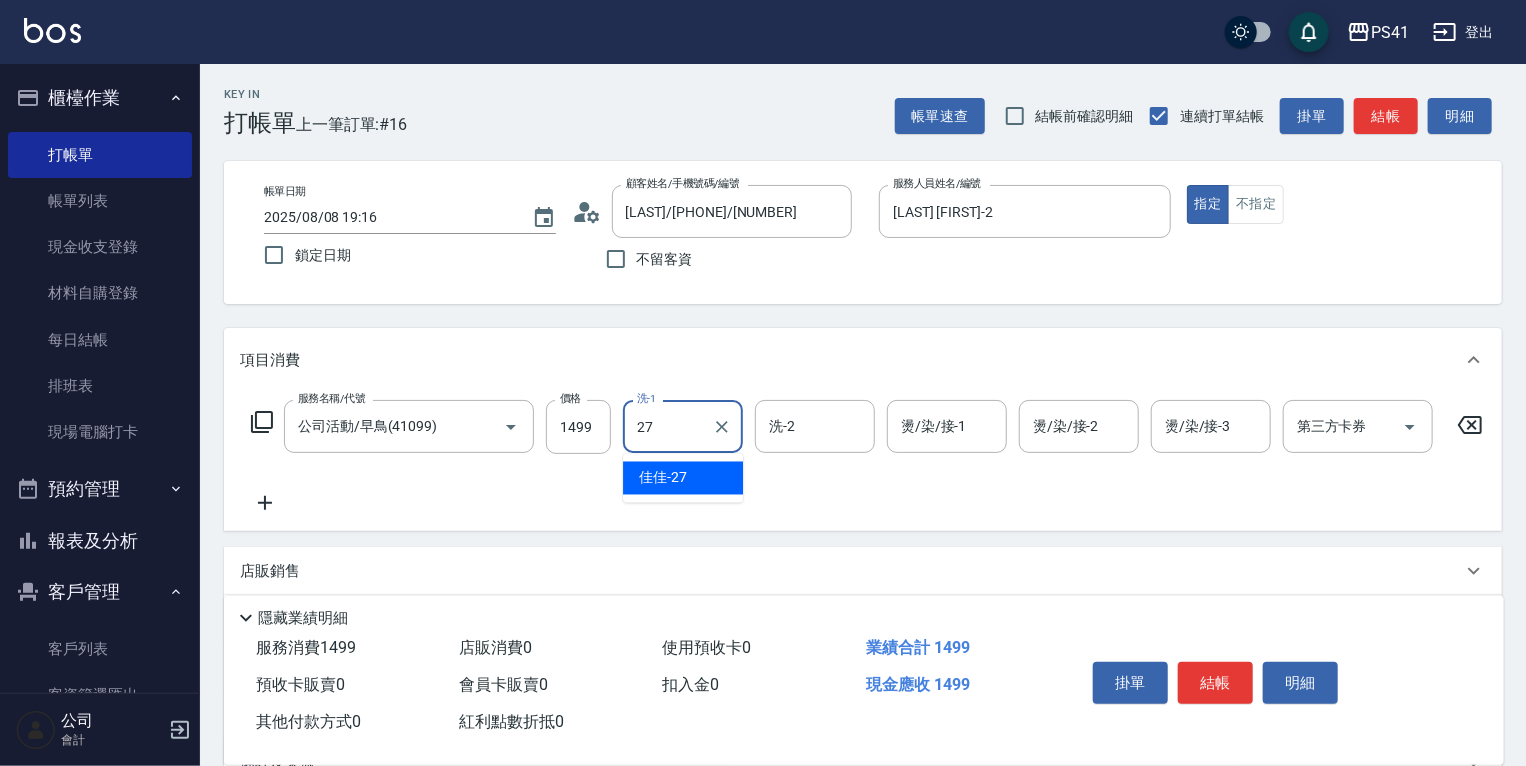 type on "佳佳-27" 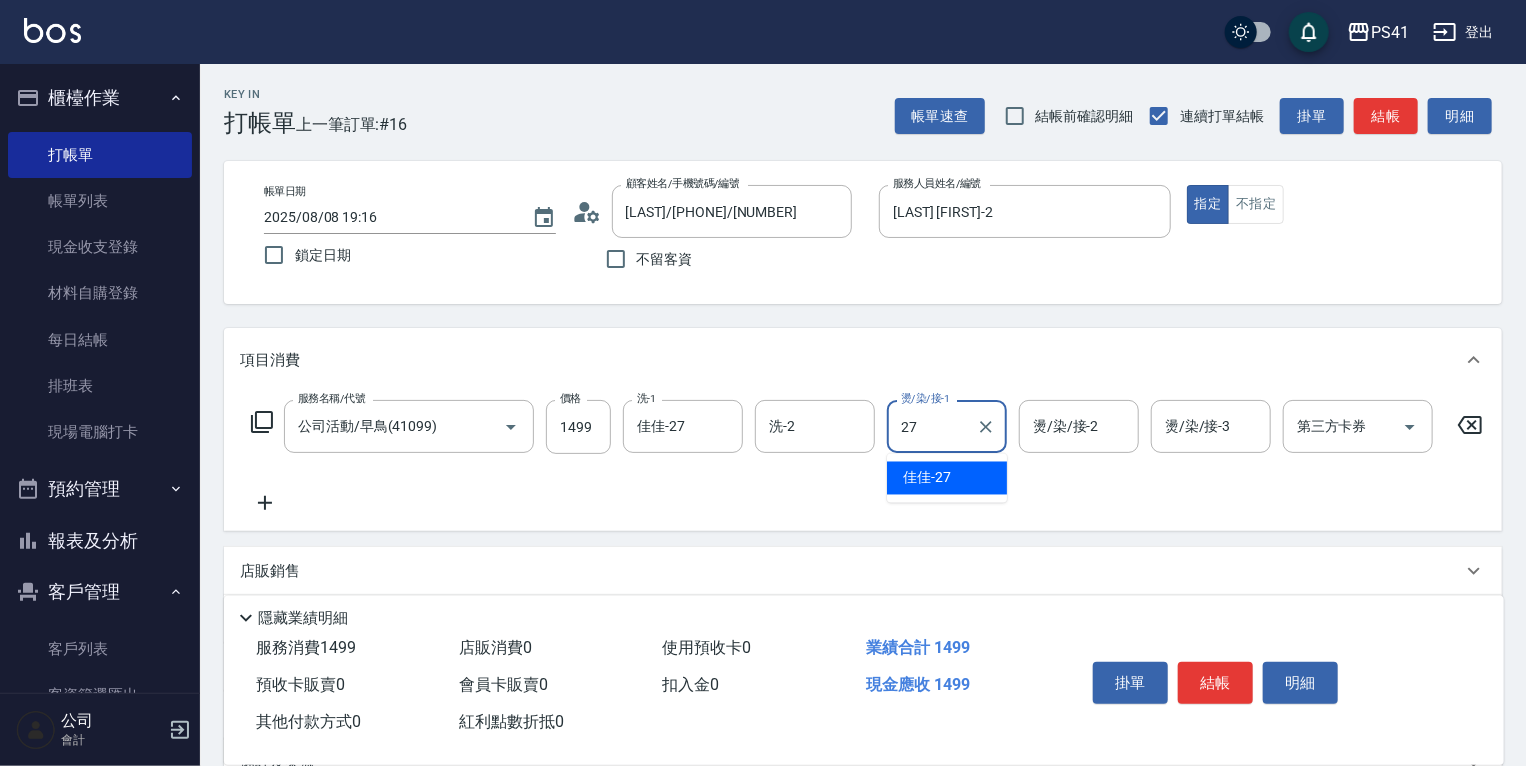 type on "佳佳-27" 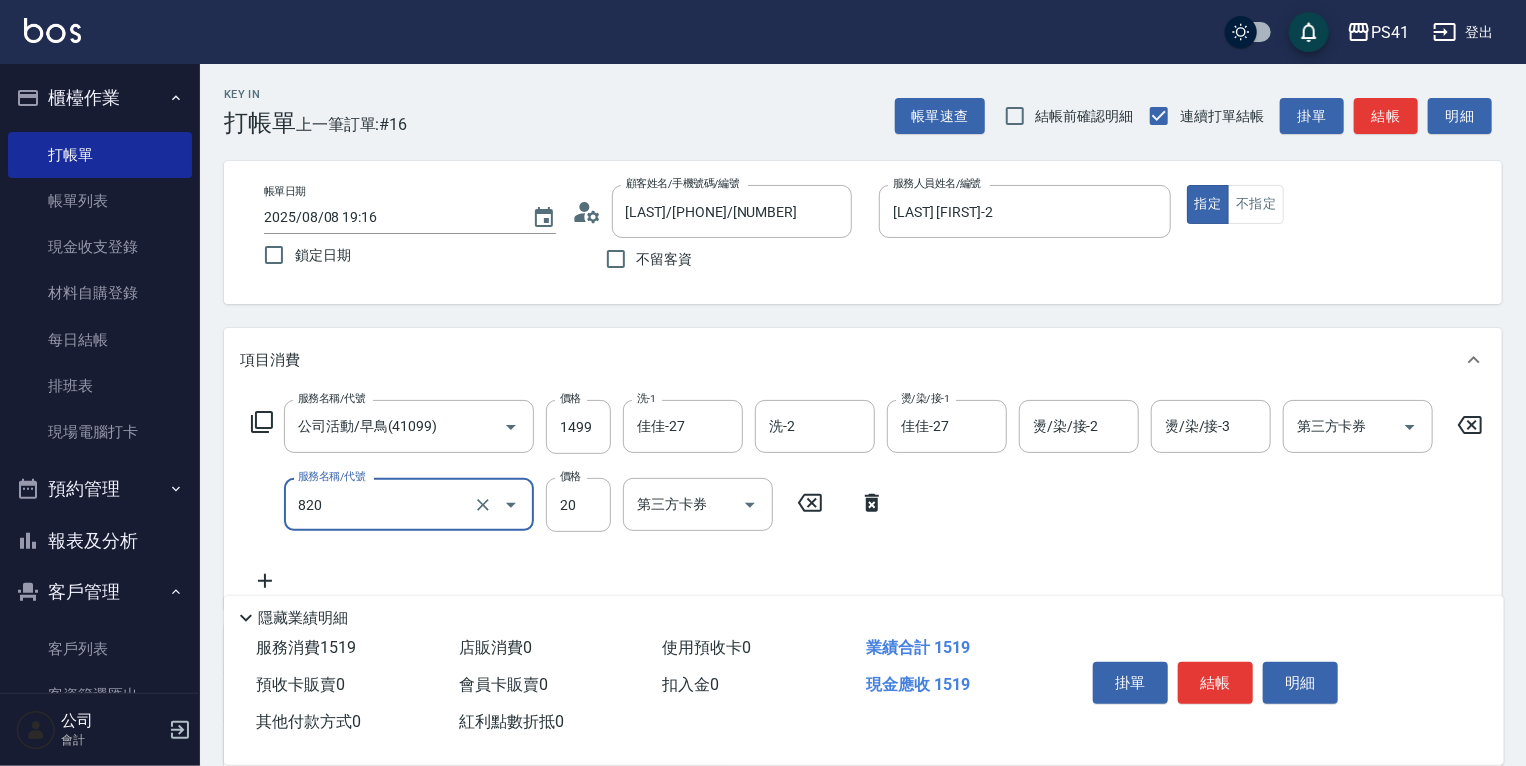 type on "潤絲(820)" 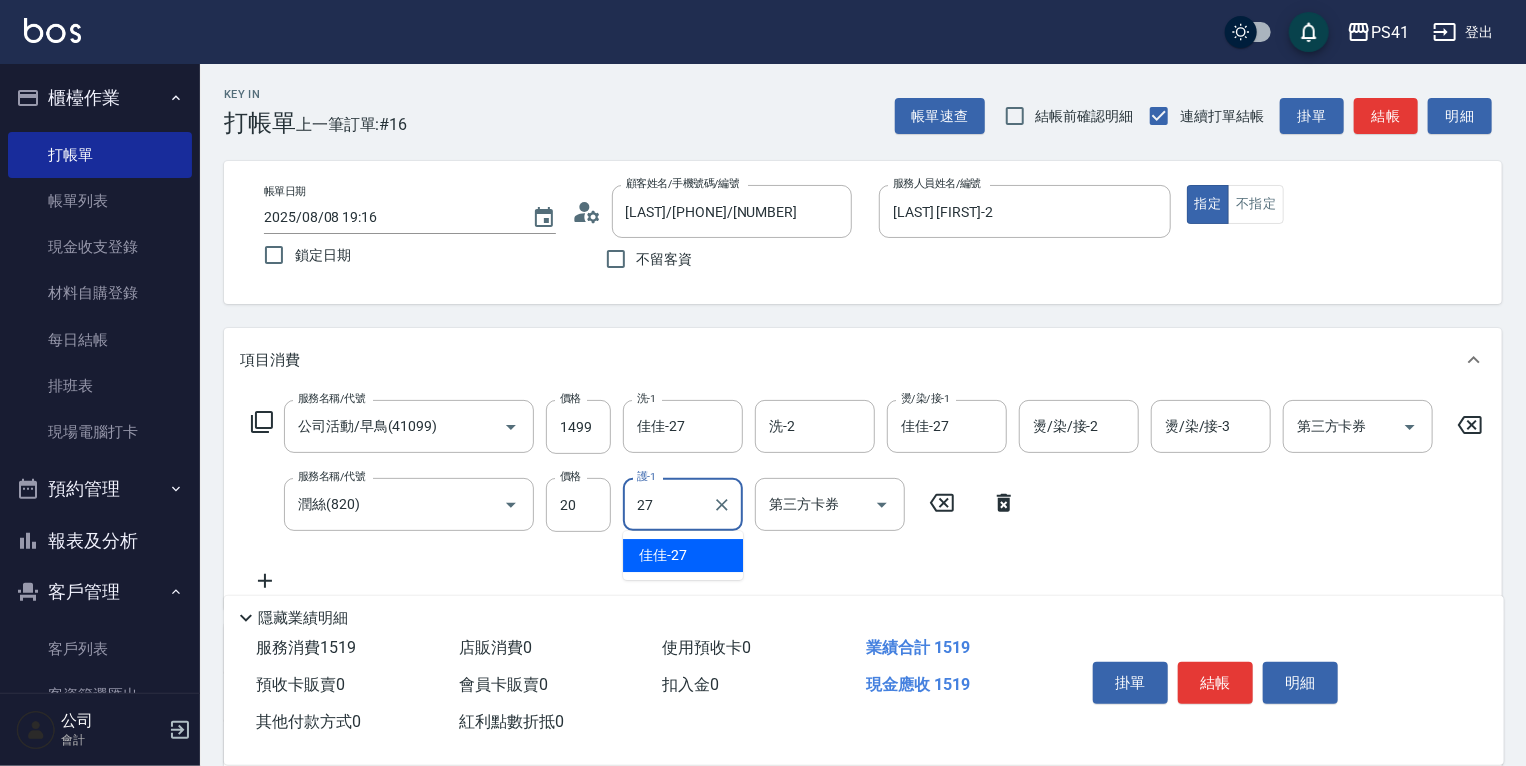 type on "佳佳-27" 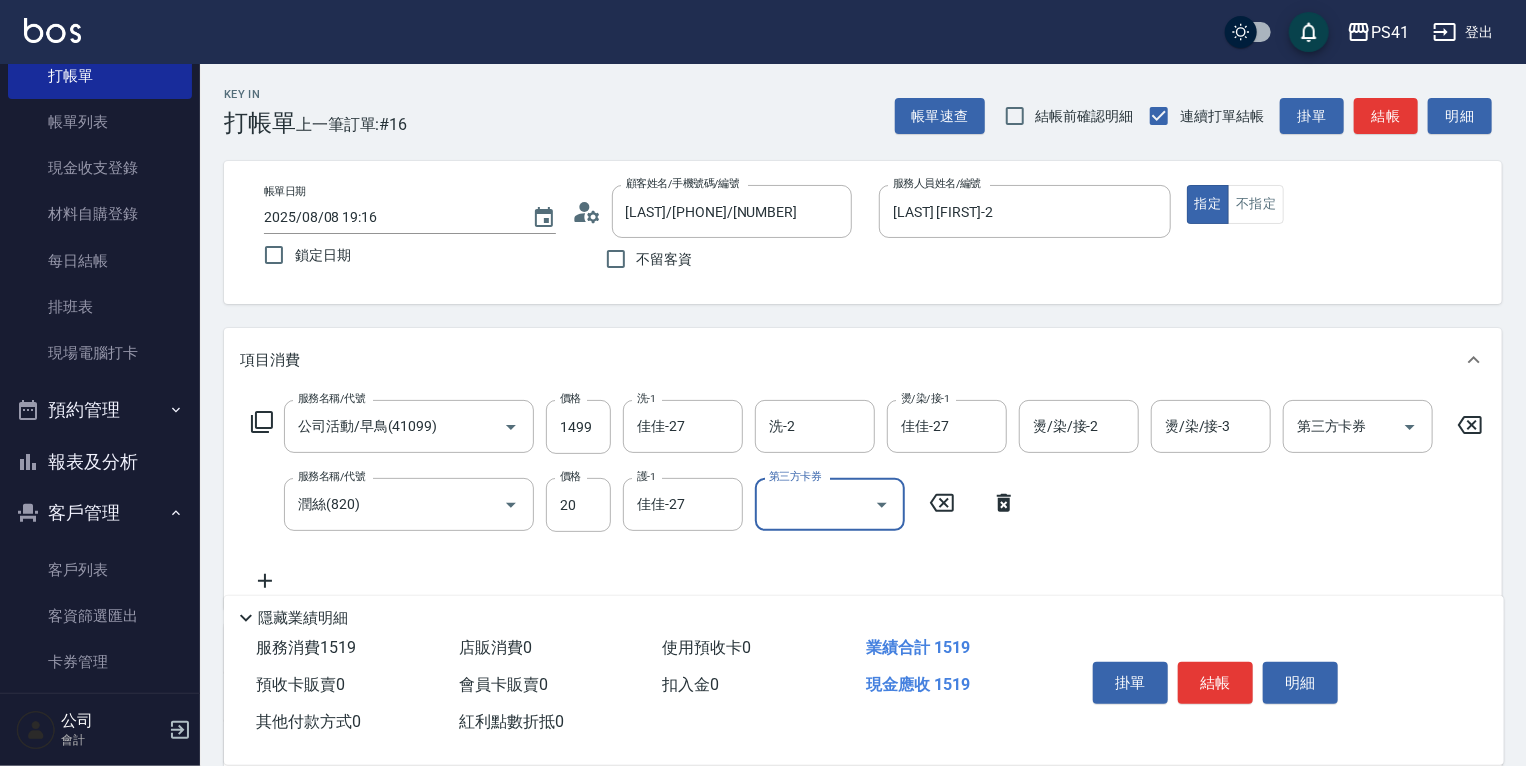 scroll, scrollTop: 154, scrollLeft: 0, axis: vertical 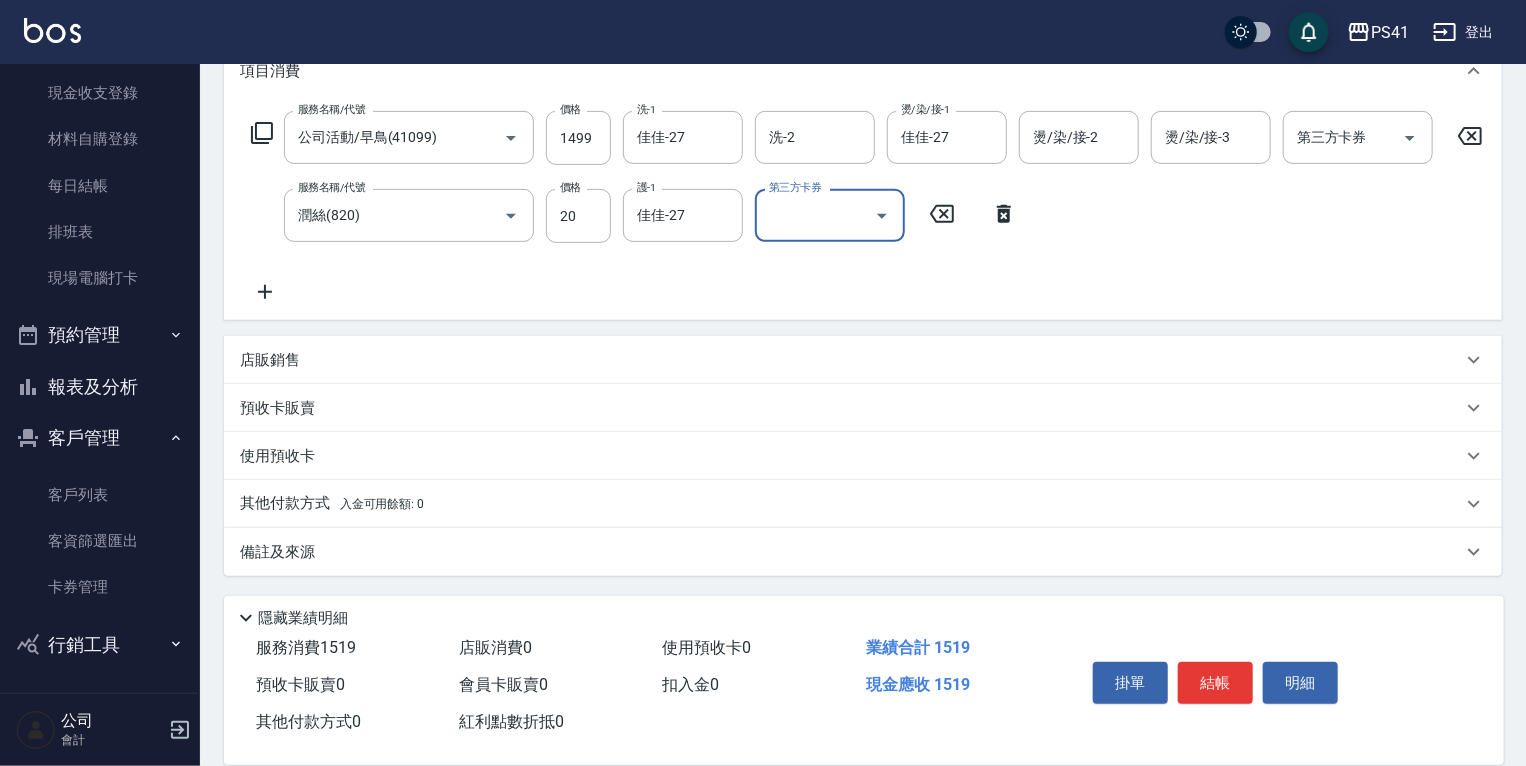 click on "其他付款方式 入金可用餘額: 0" at bounding box center (863, 504) 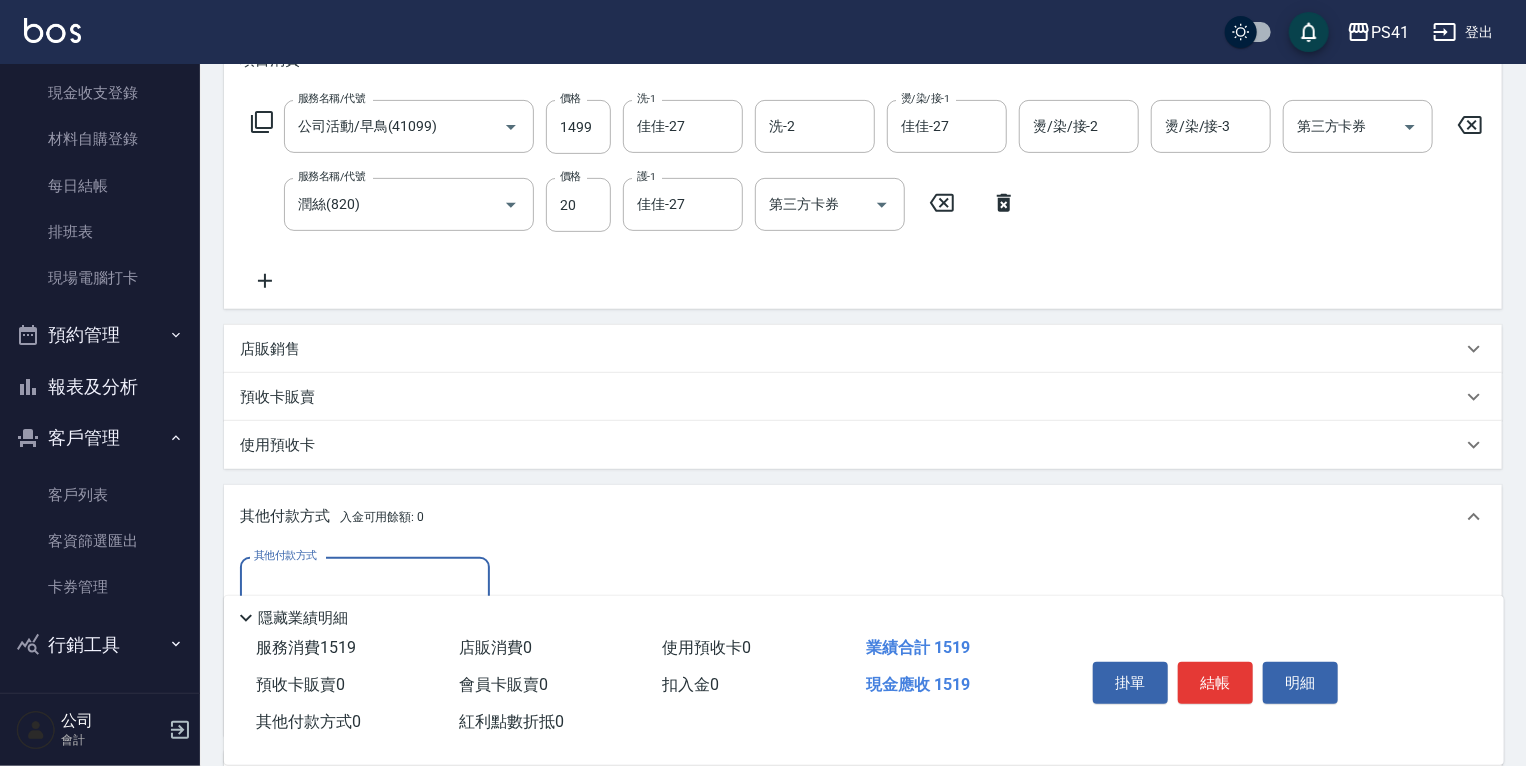 scroll, scrollTop: 0, scrollLeft: 0, axis: both 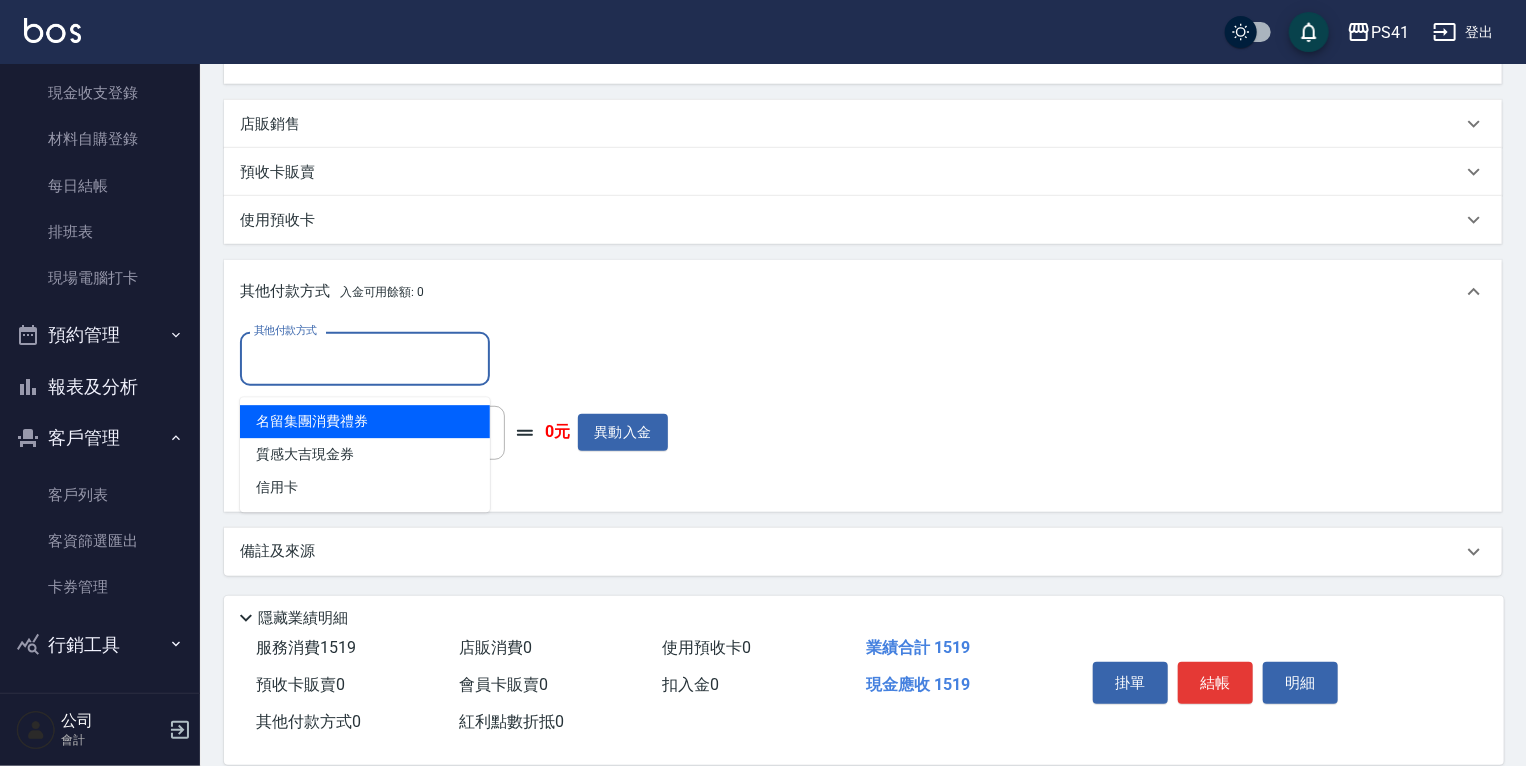 click on "其他付款方式" at bounding box center [365, 358] 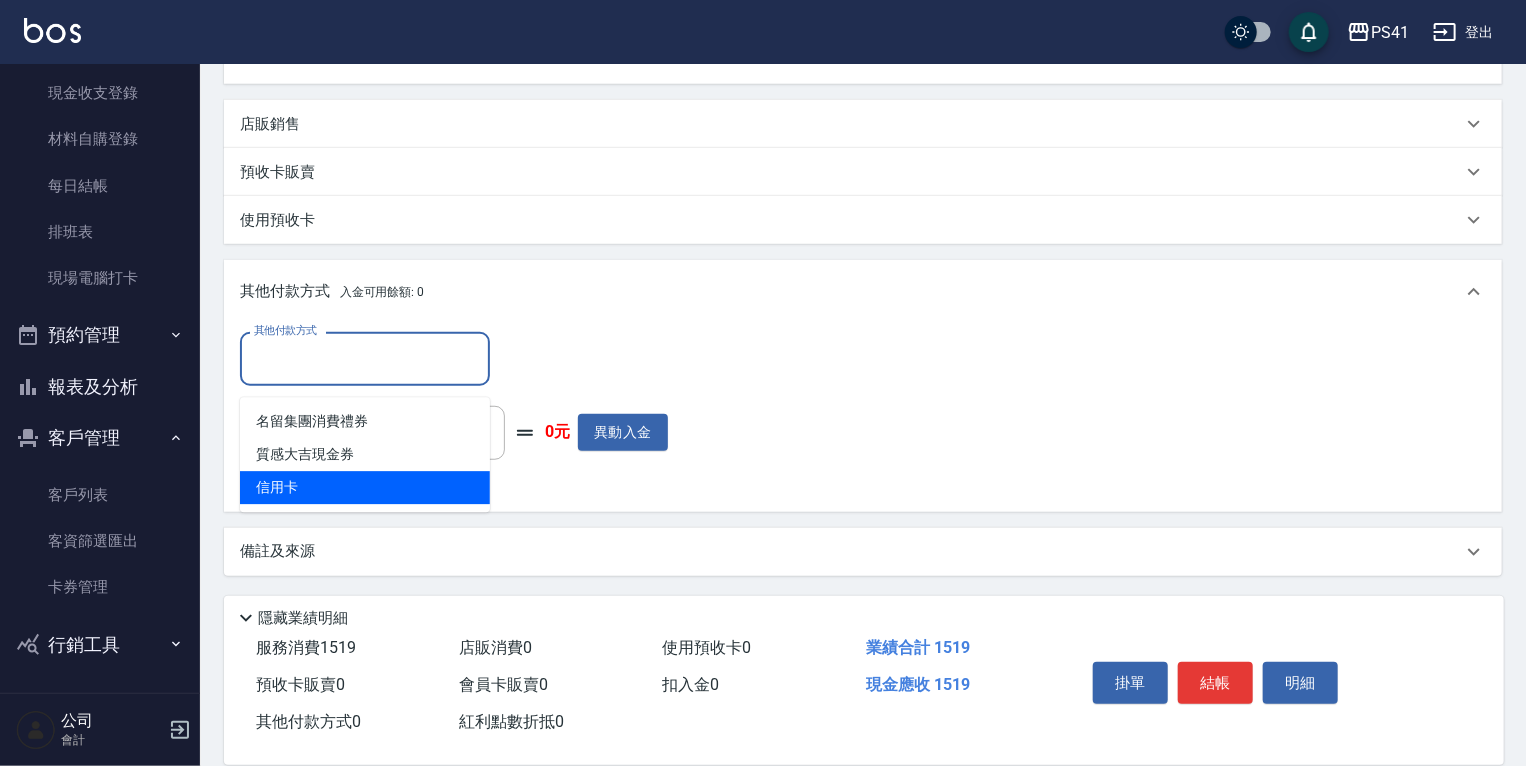 click on "信用卡" at bounding box center (365, 487) 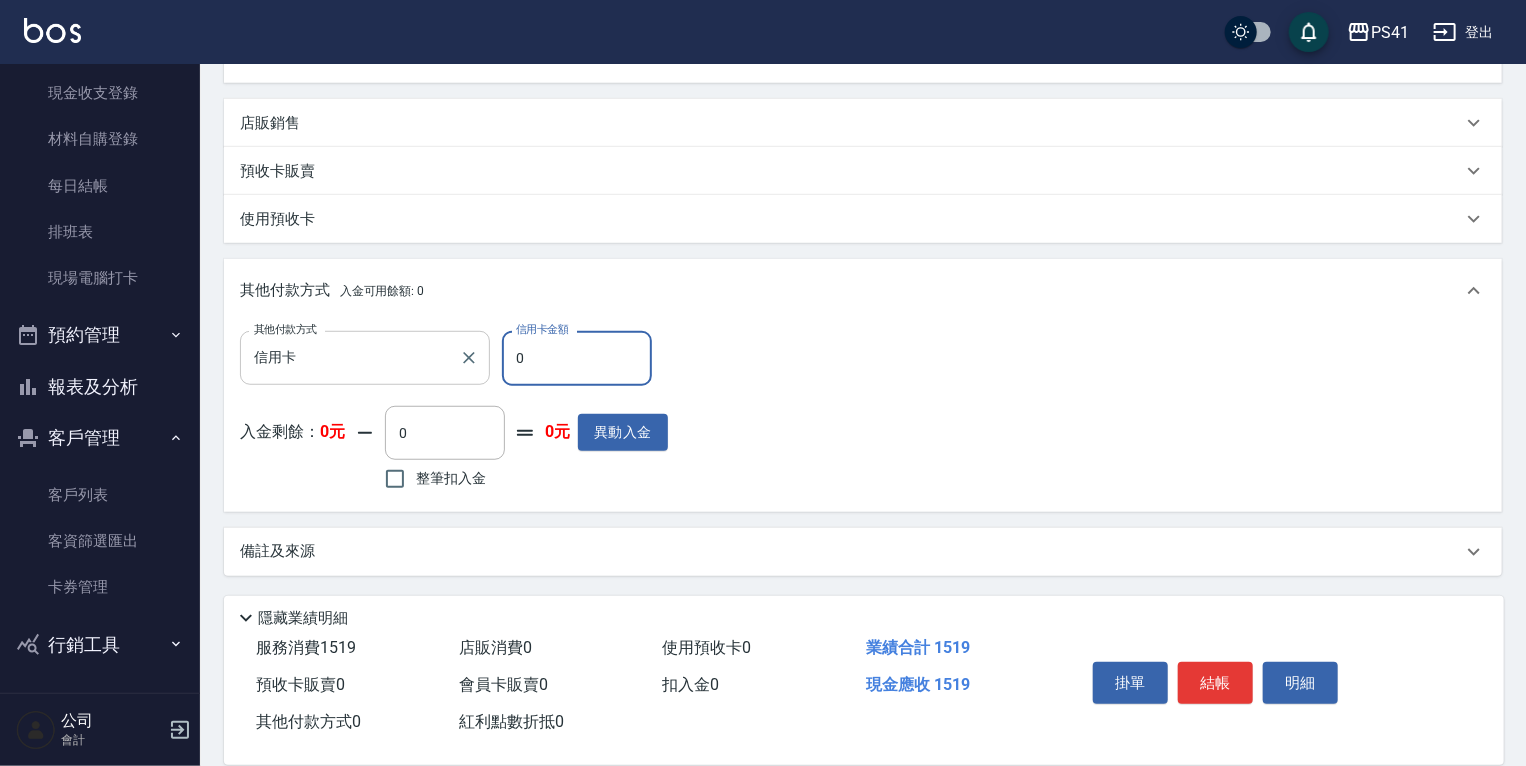 drag, startPoint x: 538, startPoint y: 367, endPoint x: 280, endPoint y: 347, distance: 258.77405 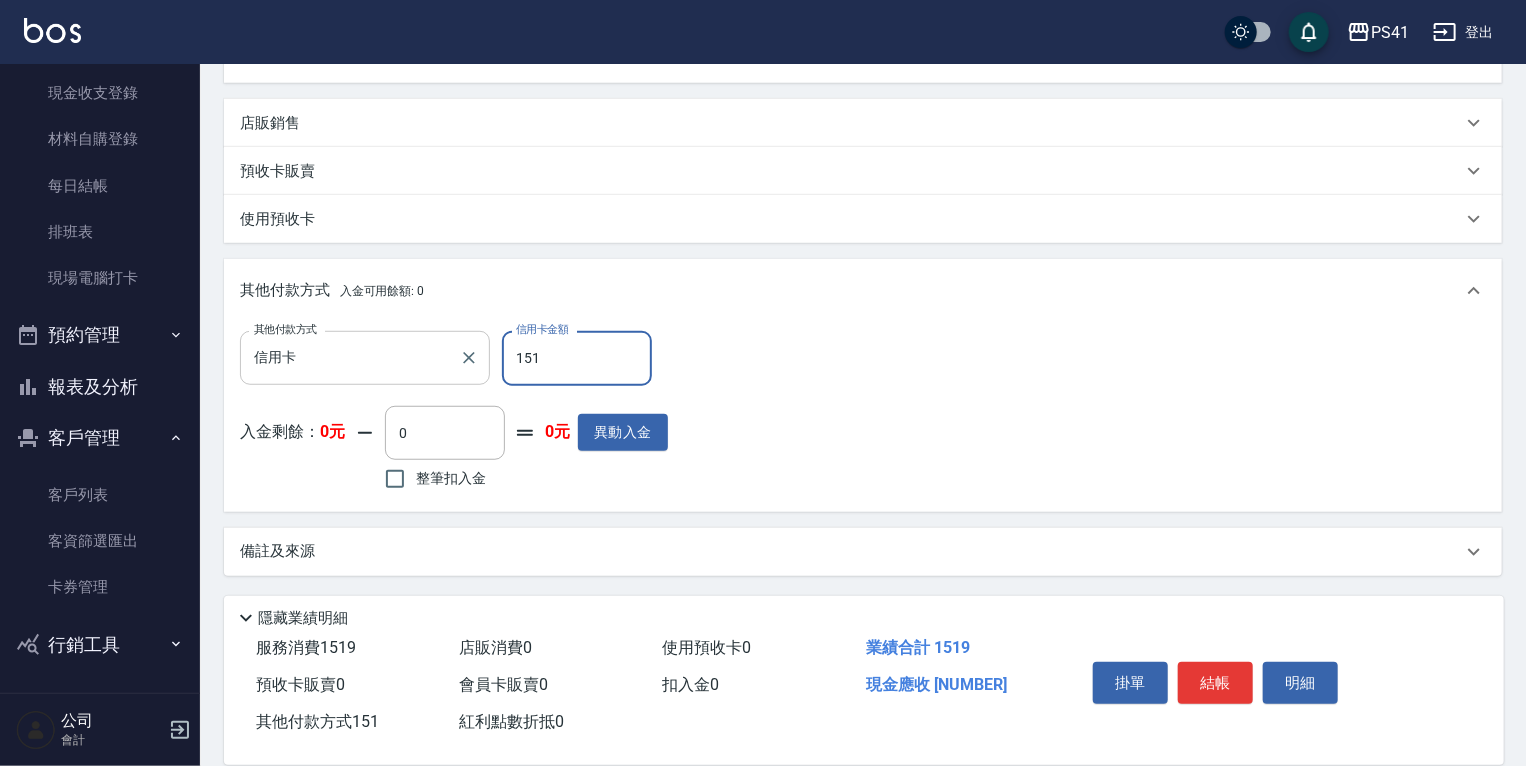 type on "1519" 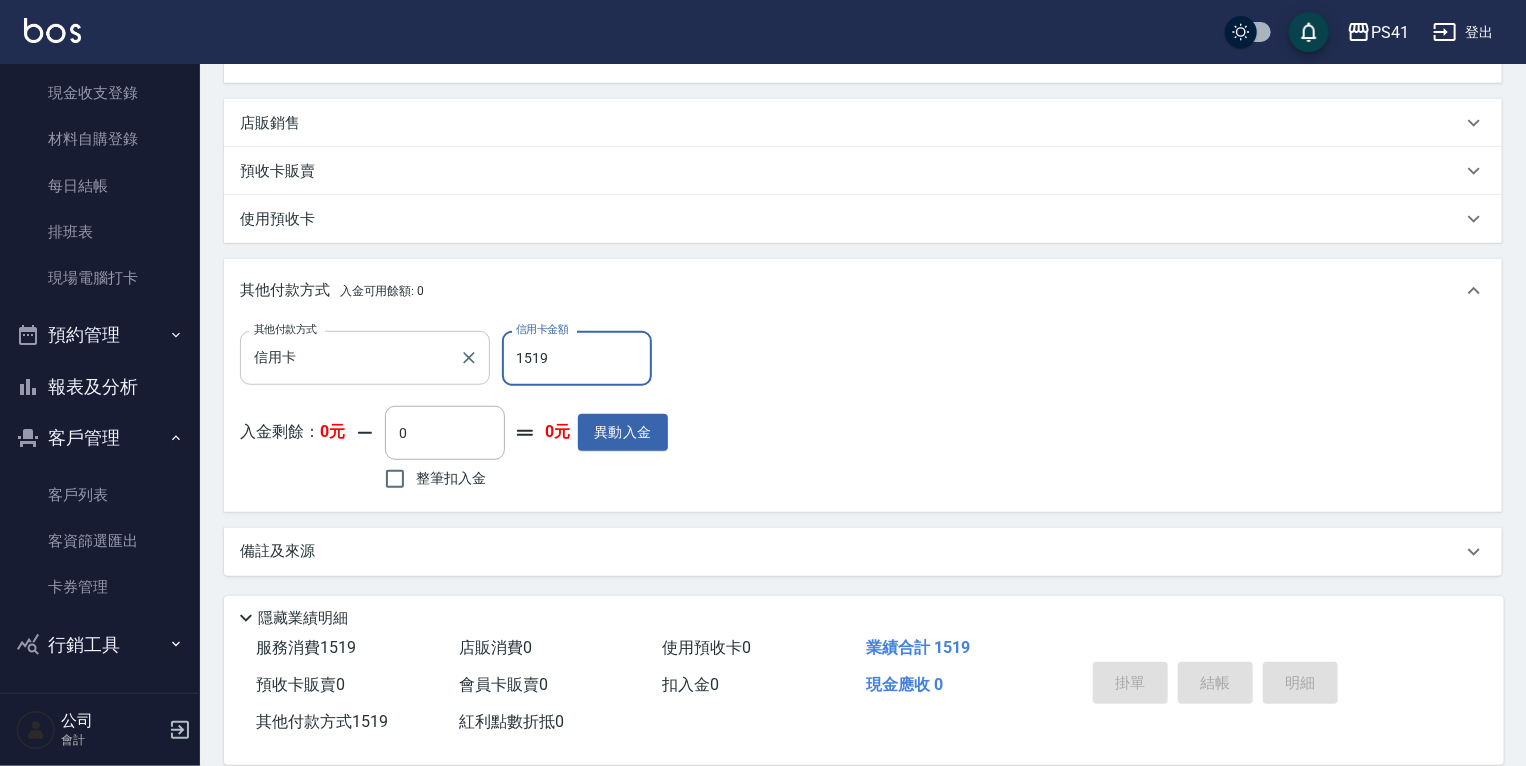 type 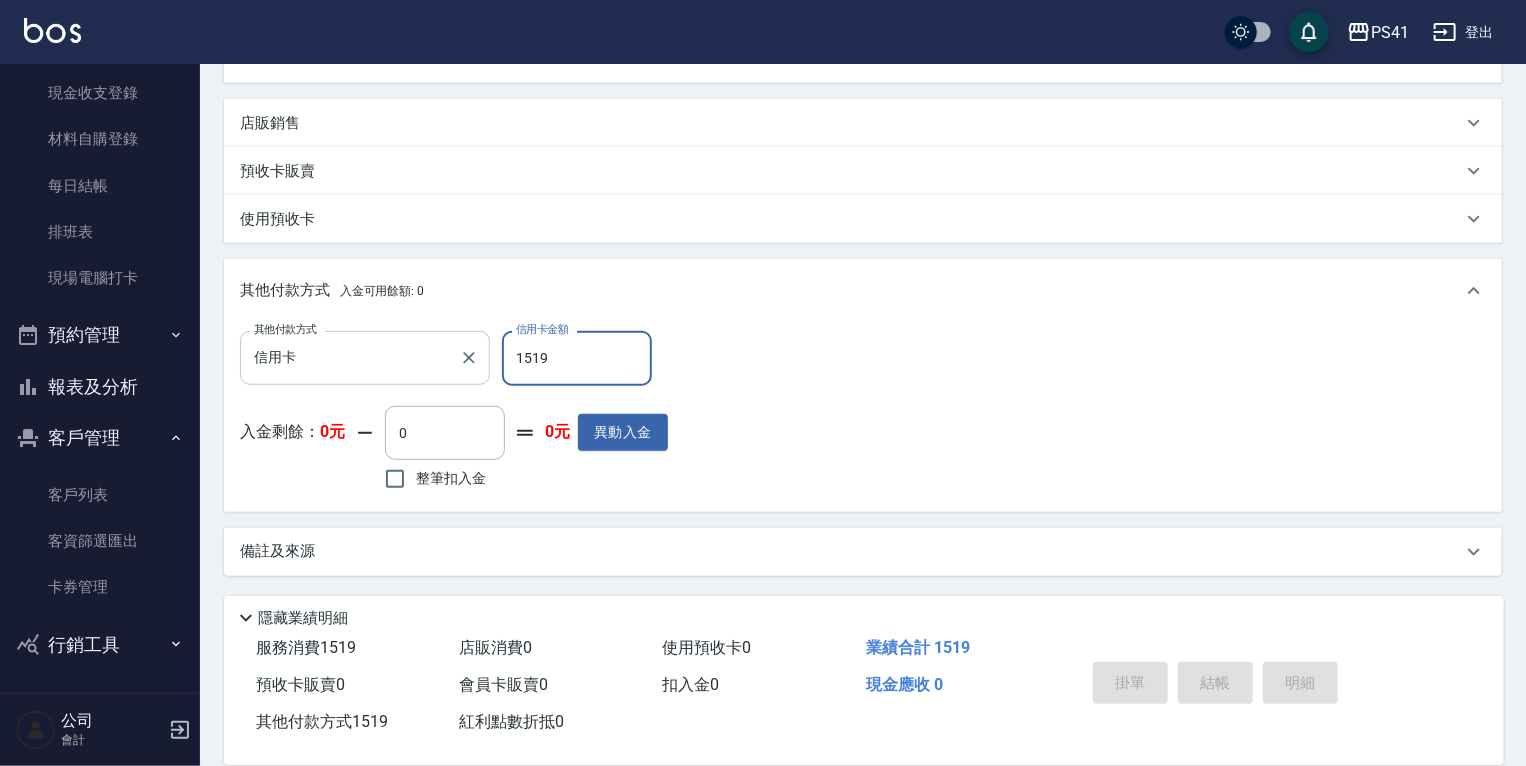 type 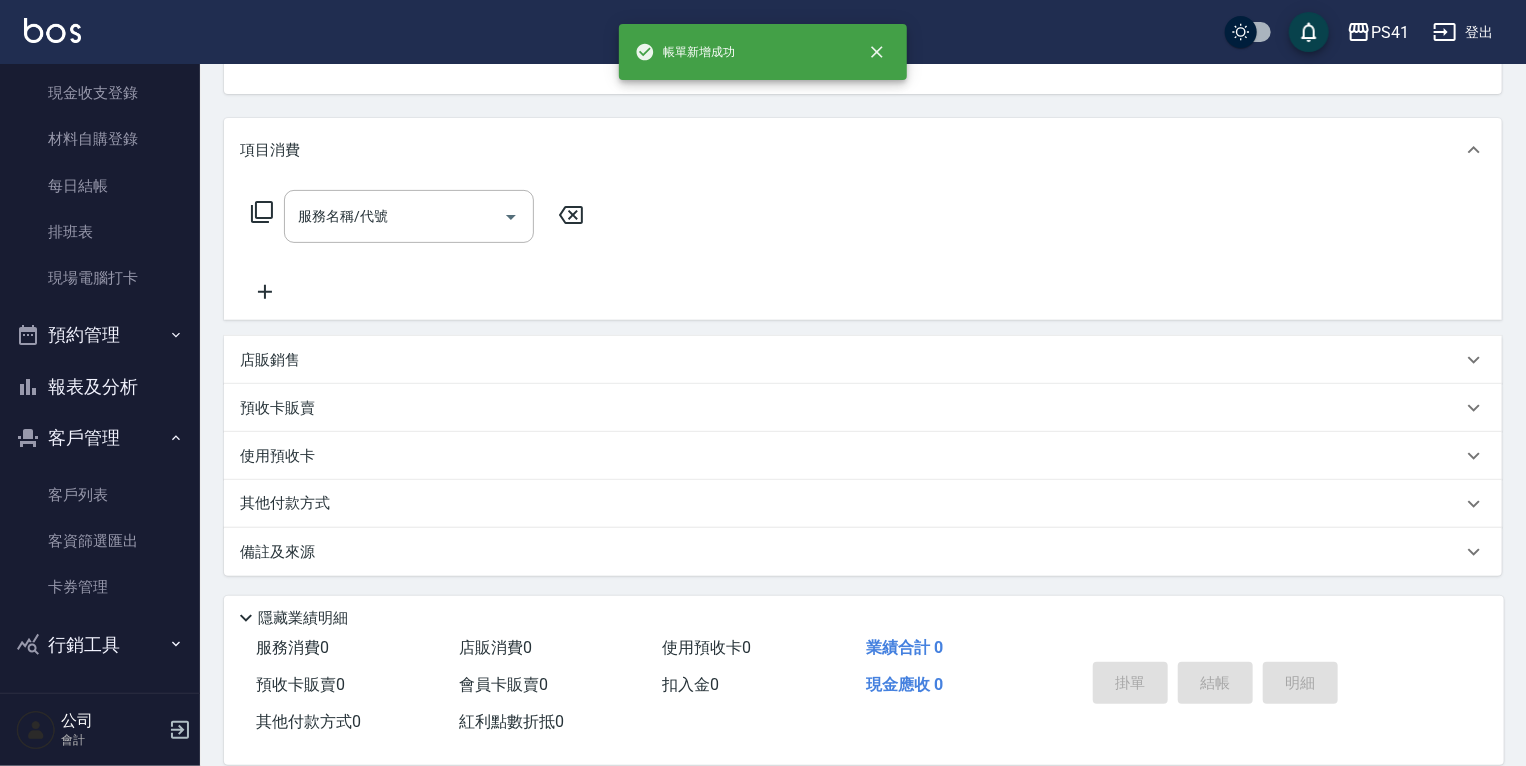 scroll, scrollTop: 0, scrollLeft: 0, axis: both 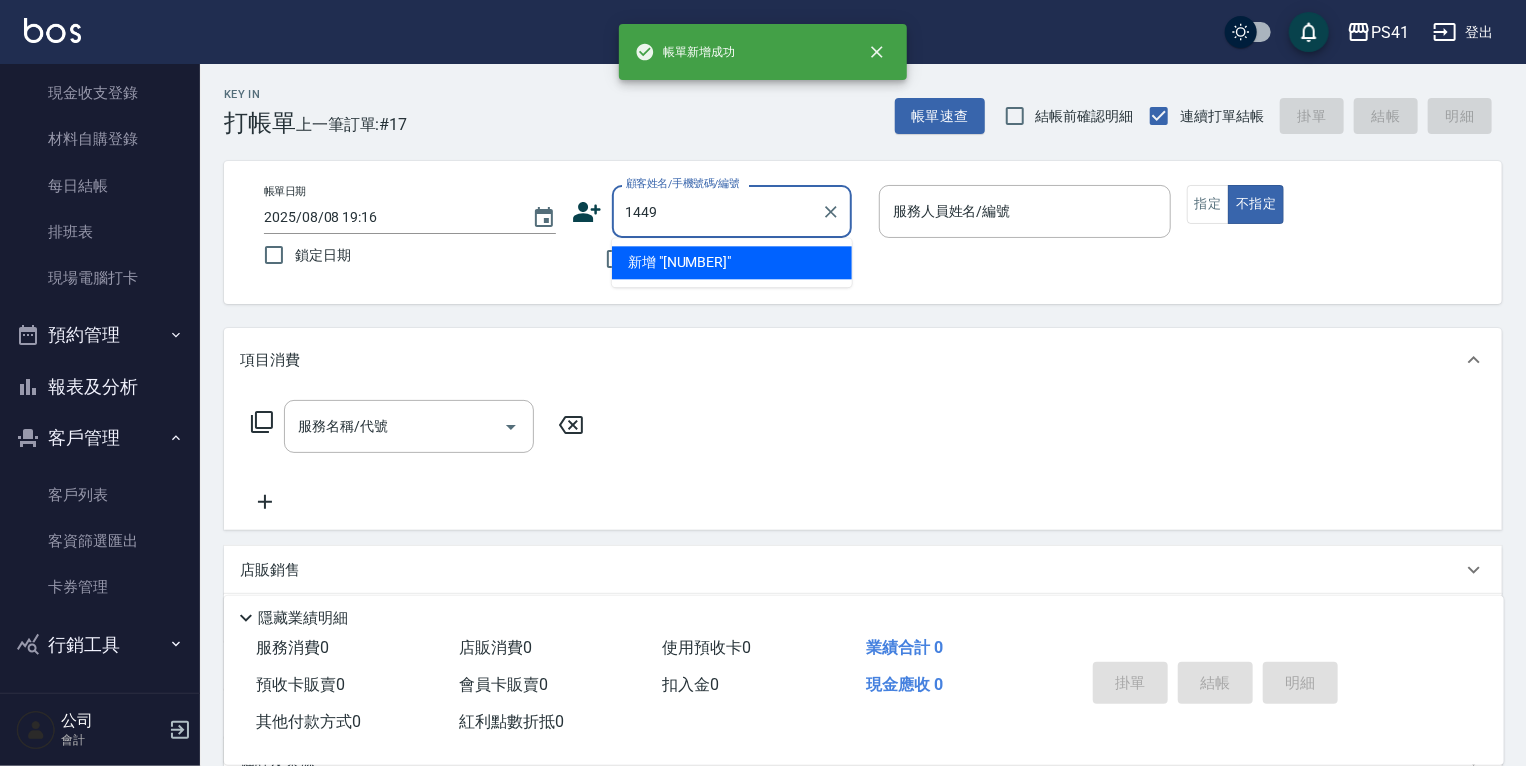 type on "1449" 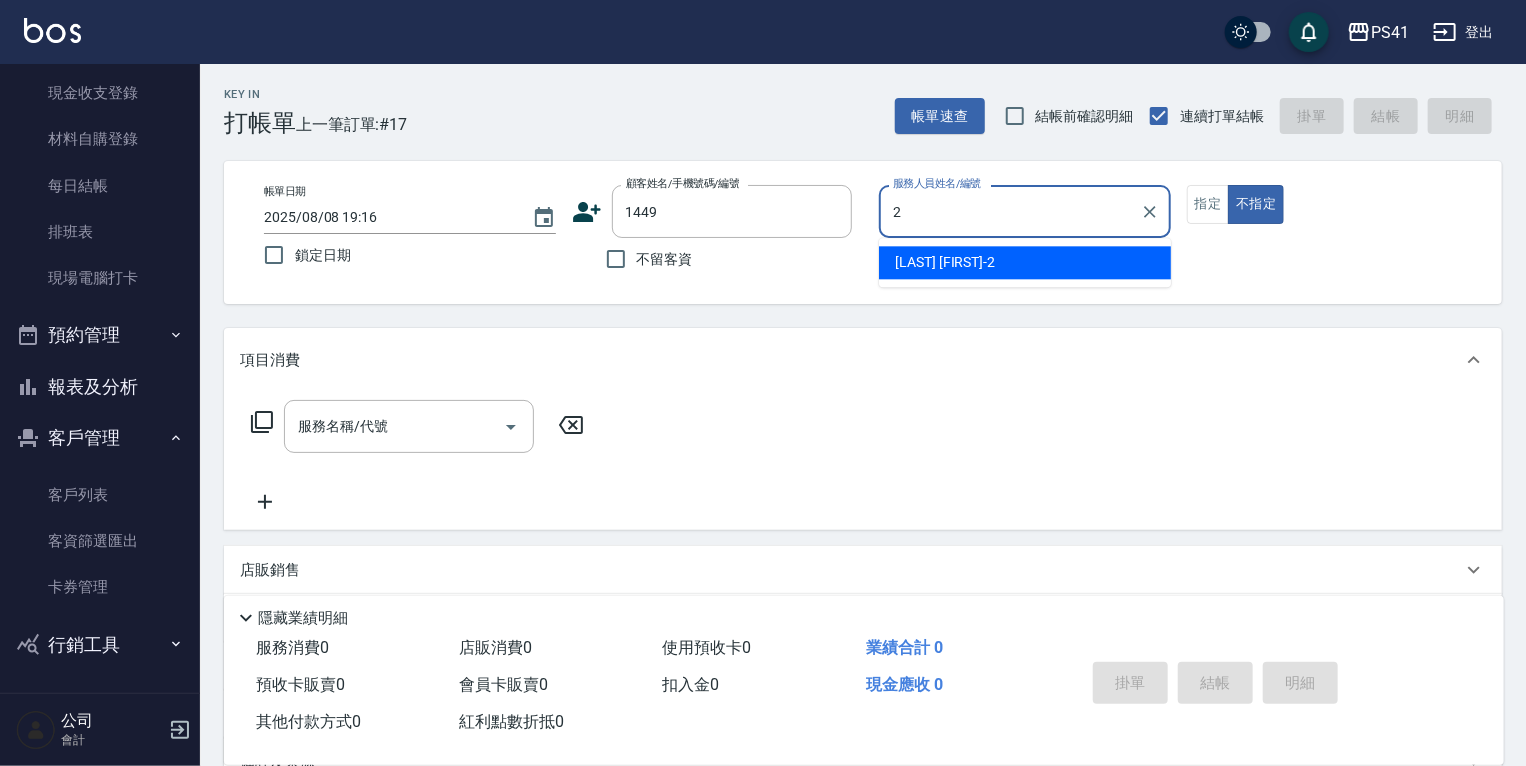 type on "[LAST] [FIRST]-2" 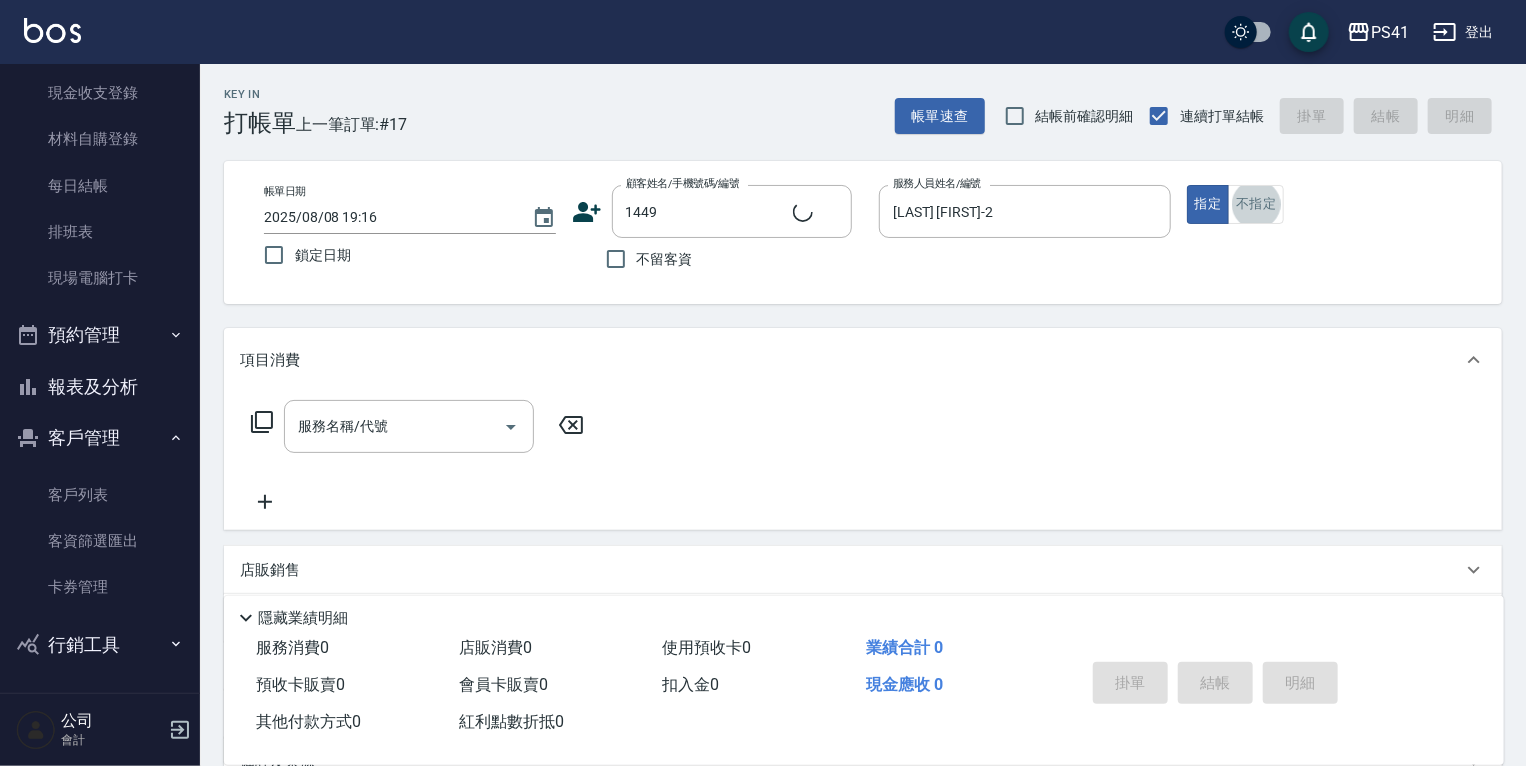 type on "[LAST] [FIRST]/[PHONE]/[NUMBER]" 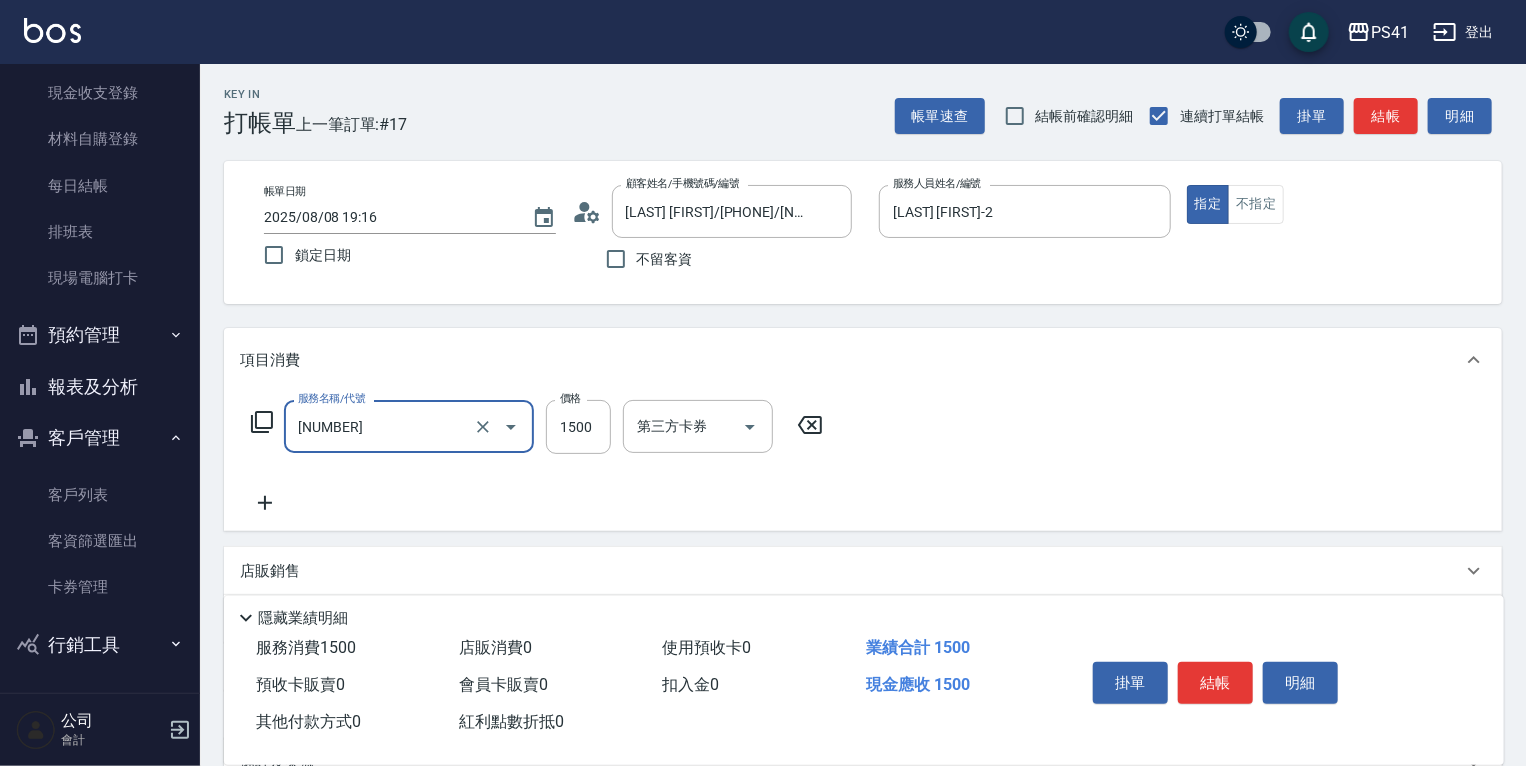 type on "原價1201~1500護髮(51500)" 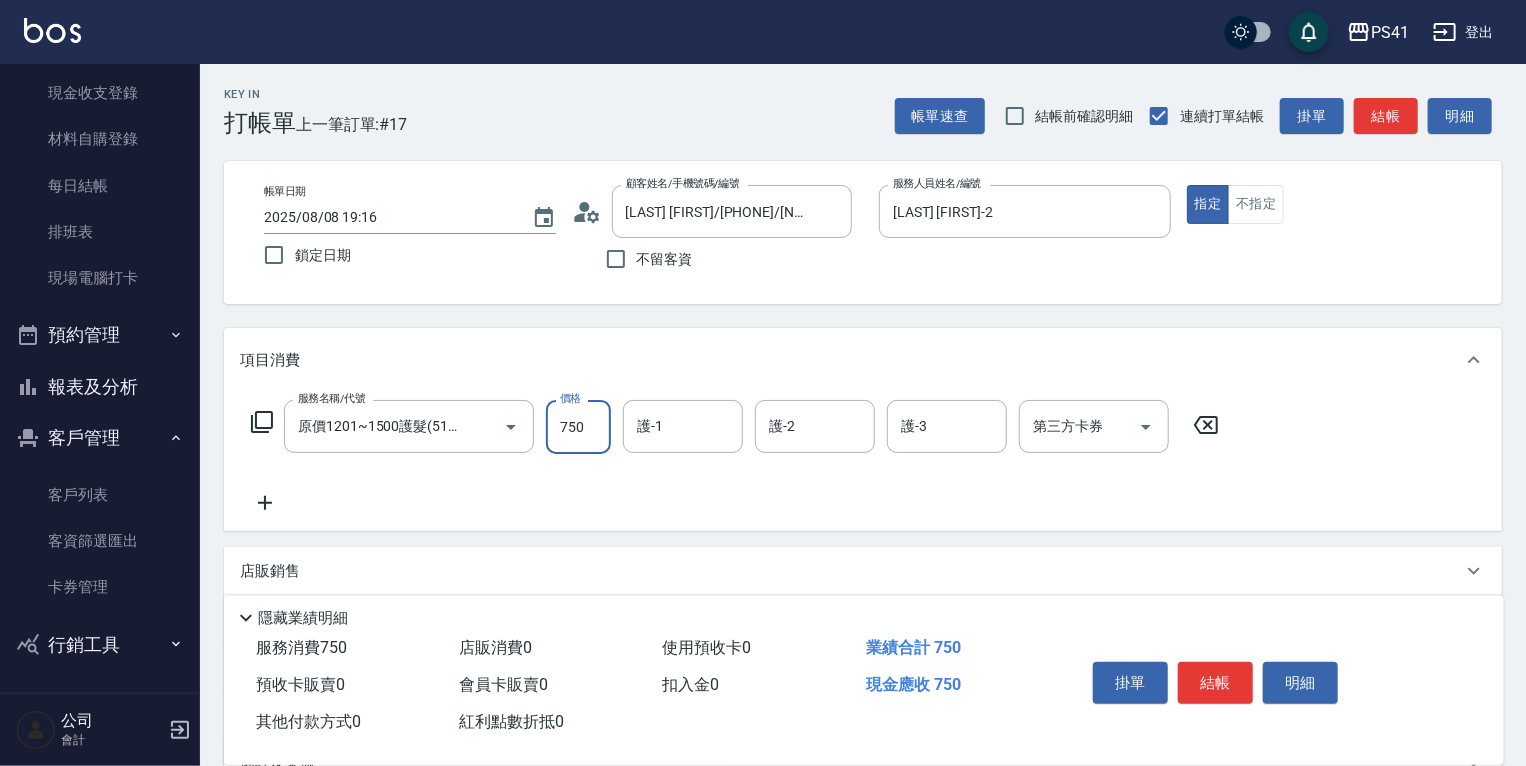 type on "750" 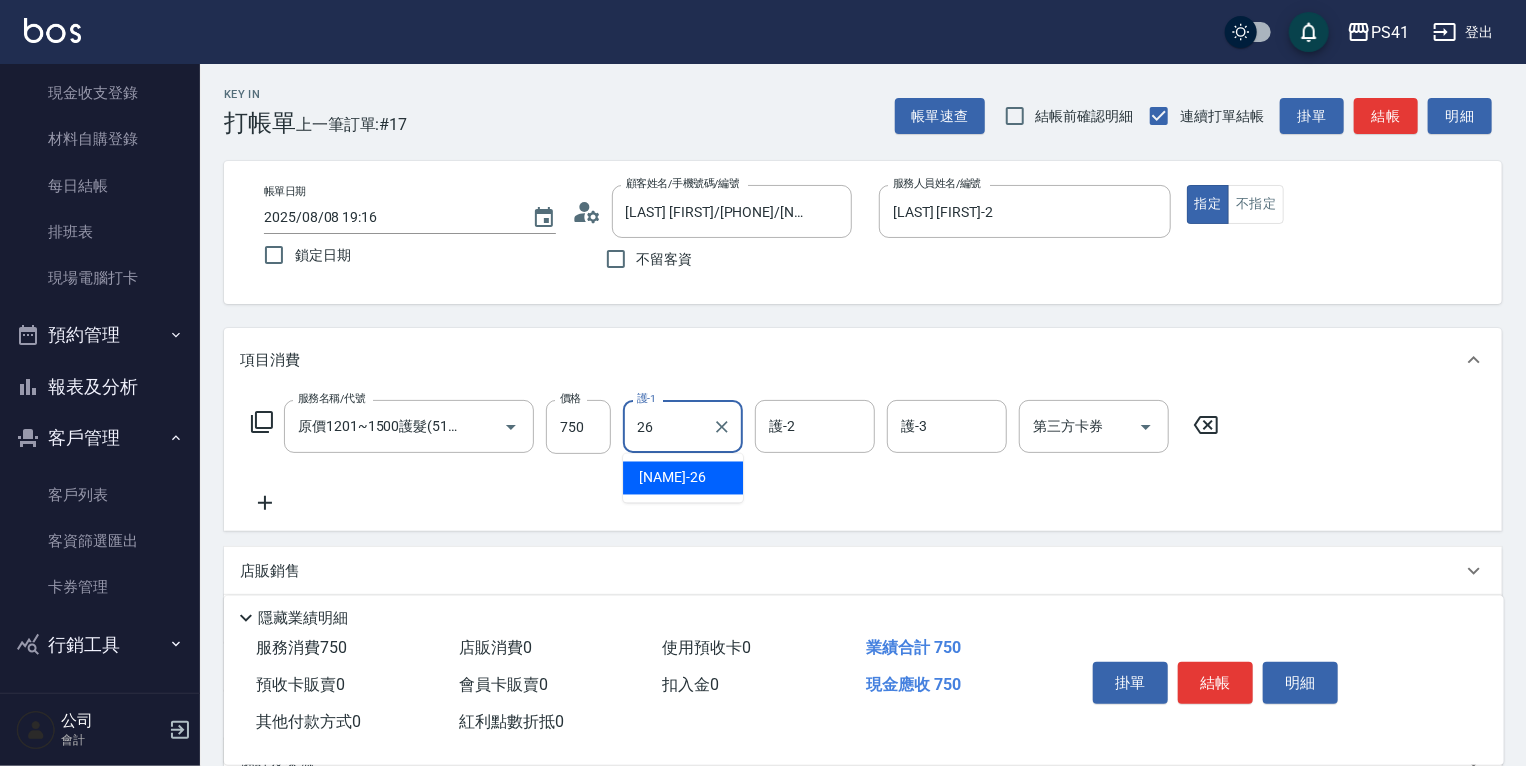 type on "[LAST] [FIRST]-26" 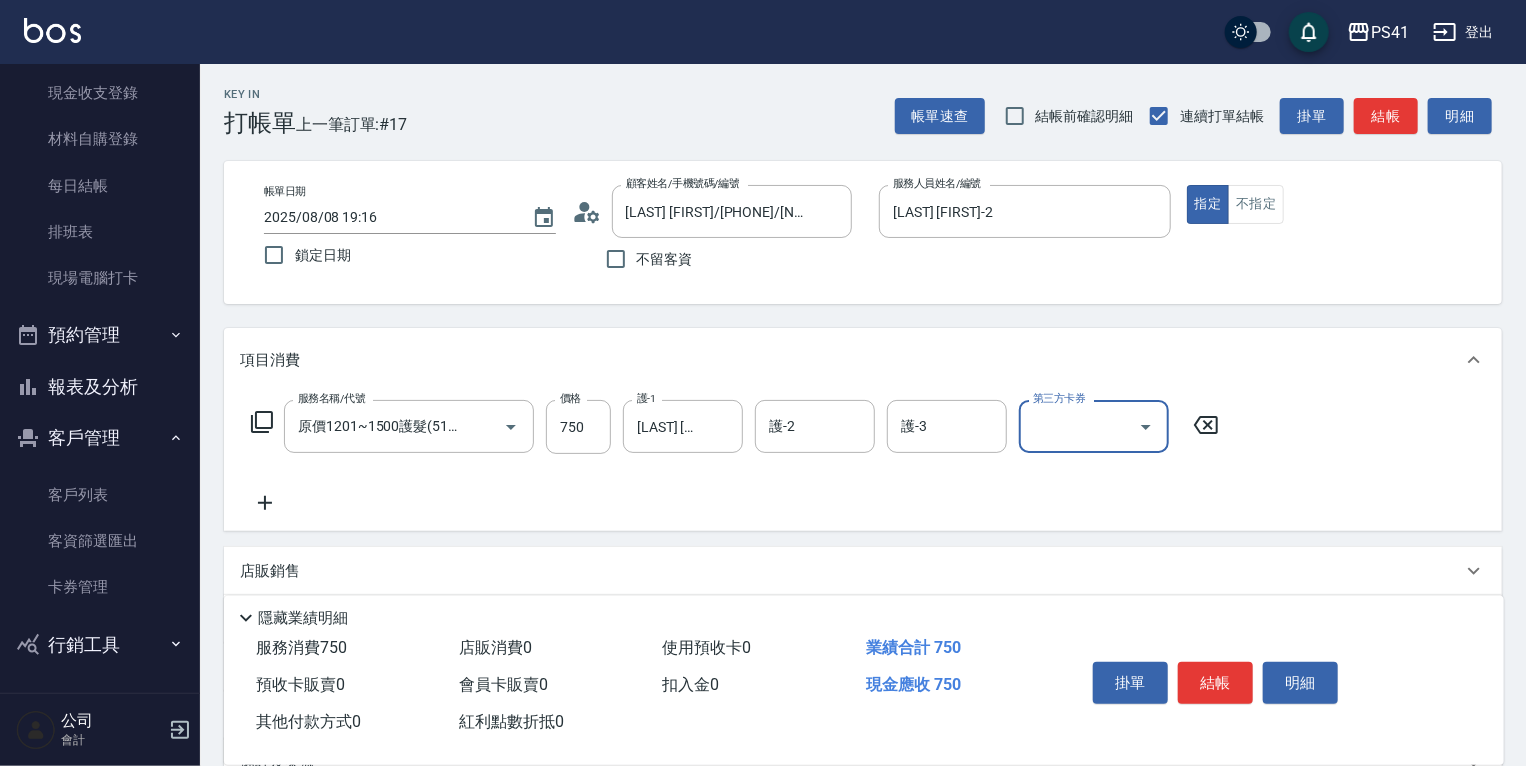scroll, scrollTop: 0, scrollLeft: 0, axis: both 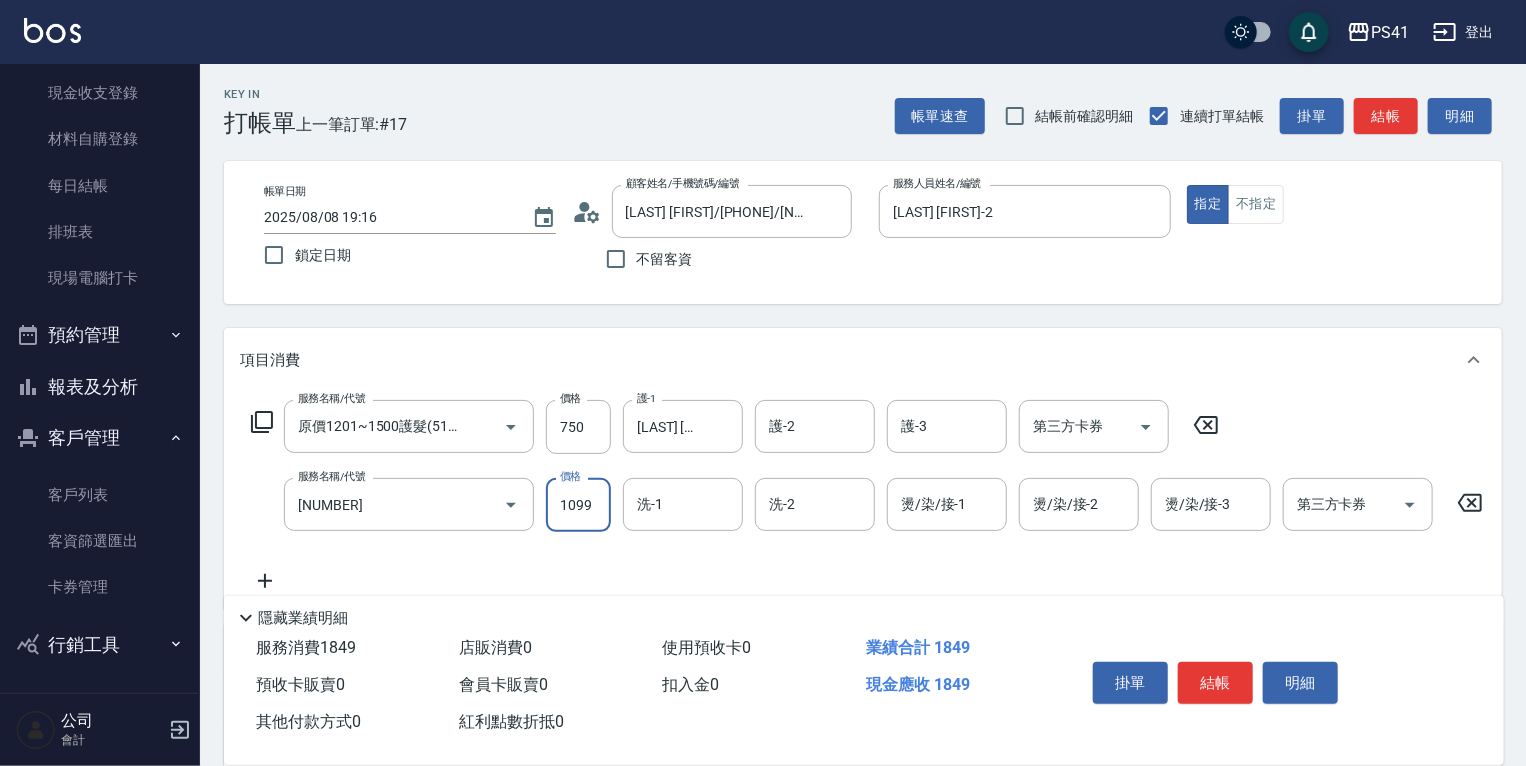 type on "公司活動/早鳥(41099)" 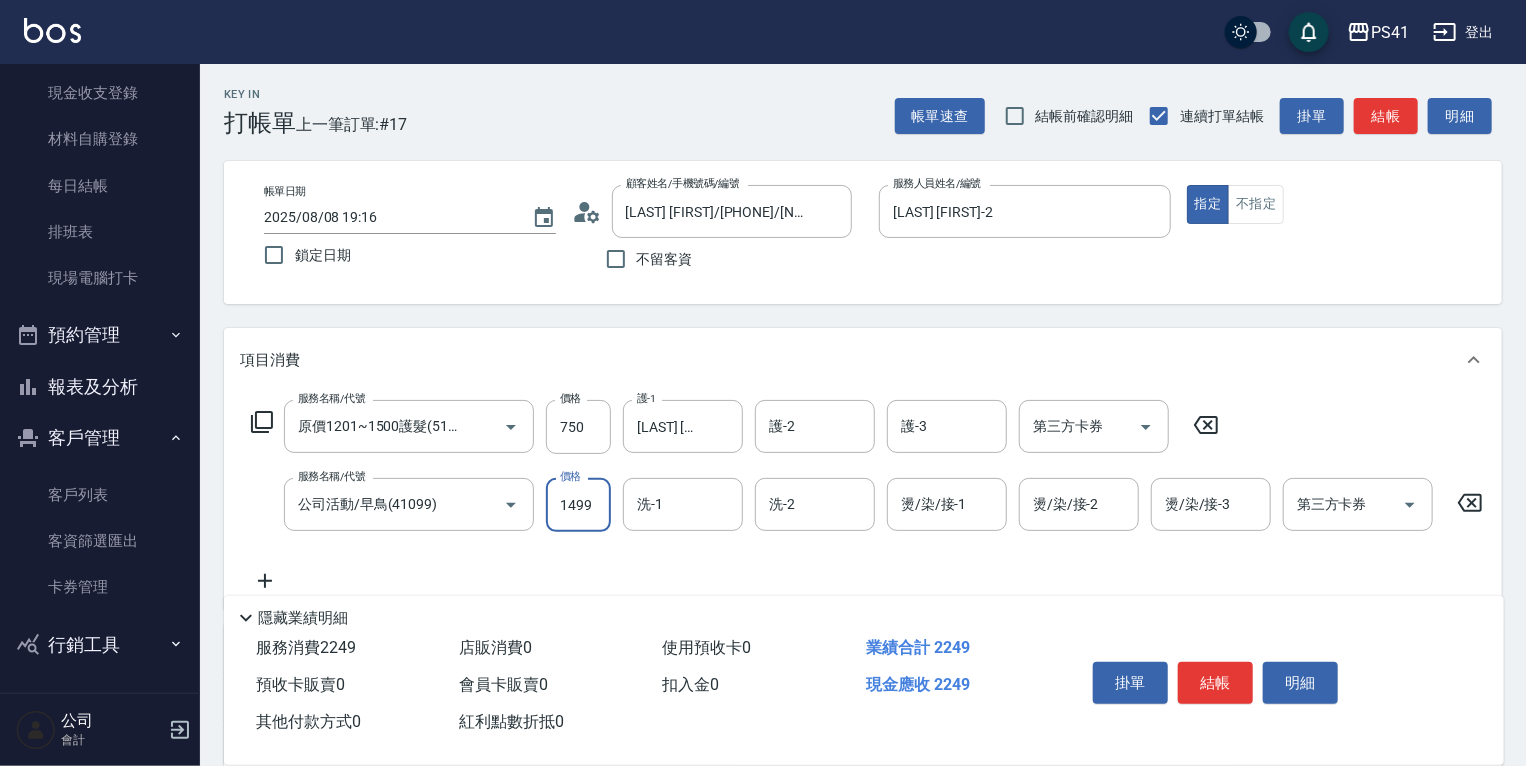 type on "1499" 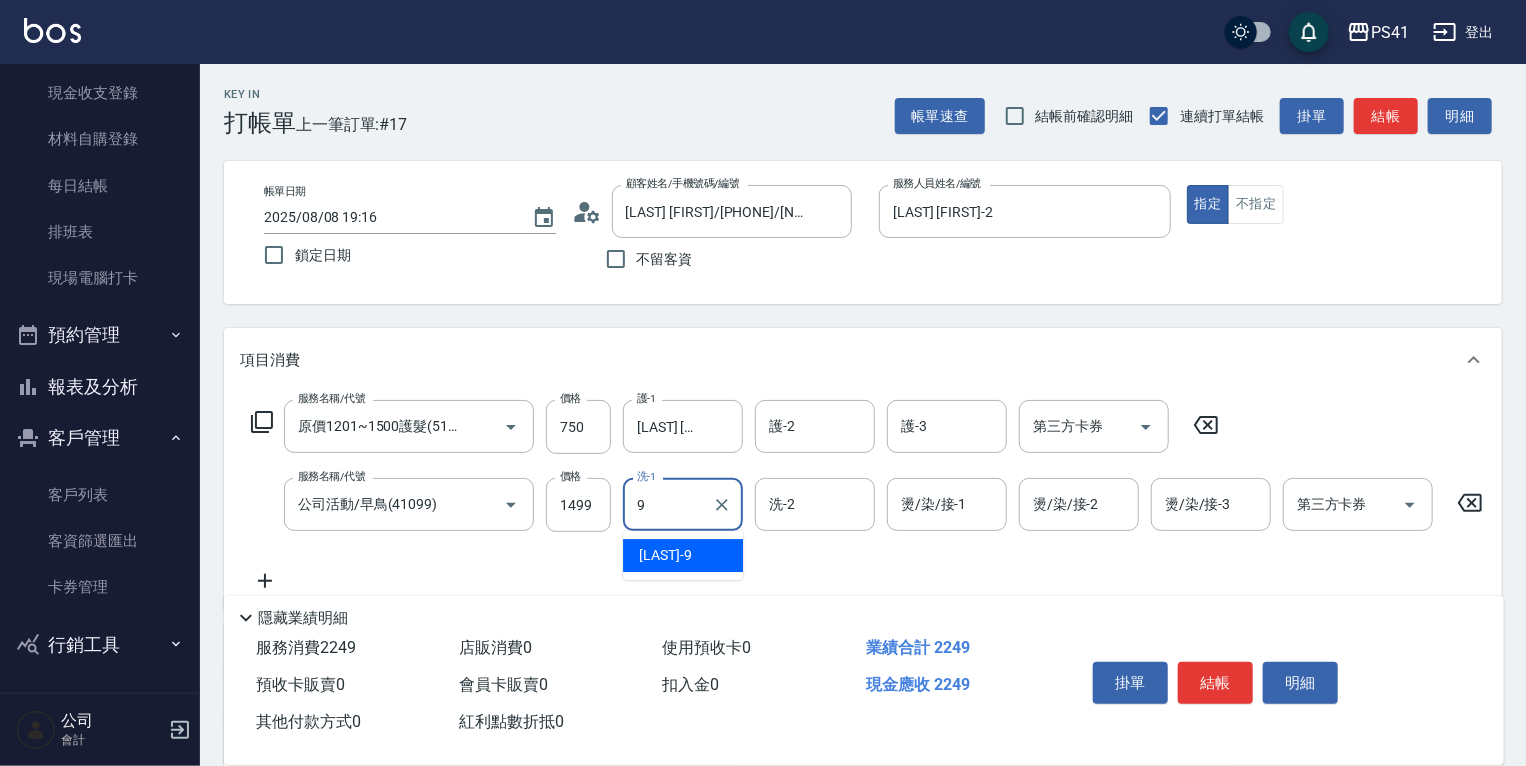 type on "[NAME]-[NUMBER]" 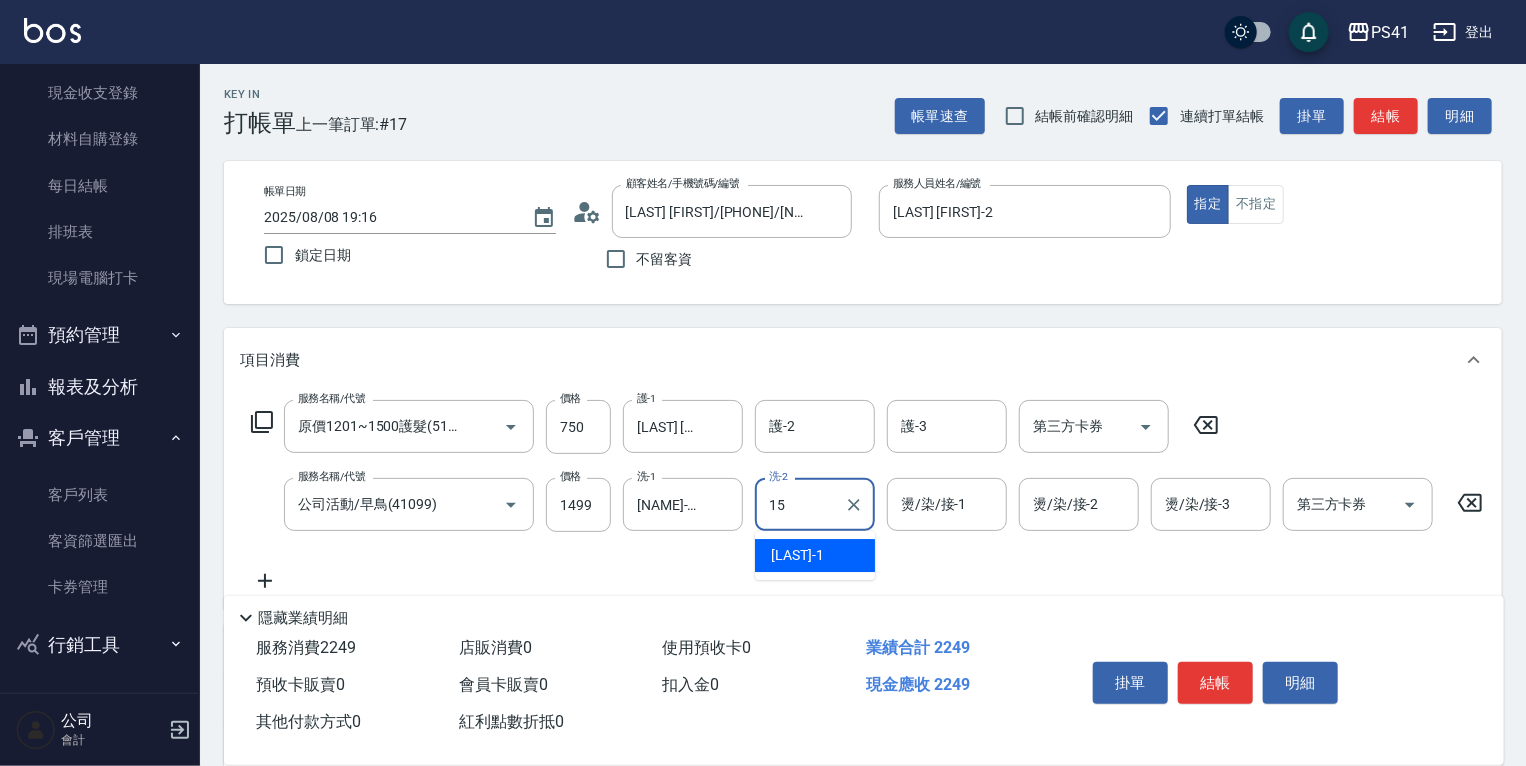 type on "[LAST] [FIRST]" 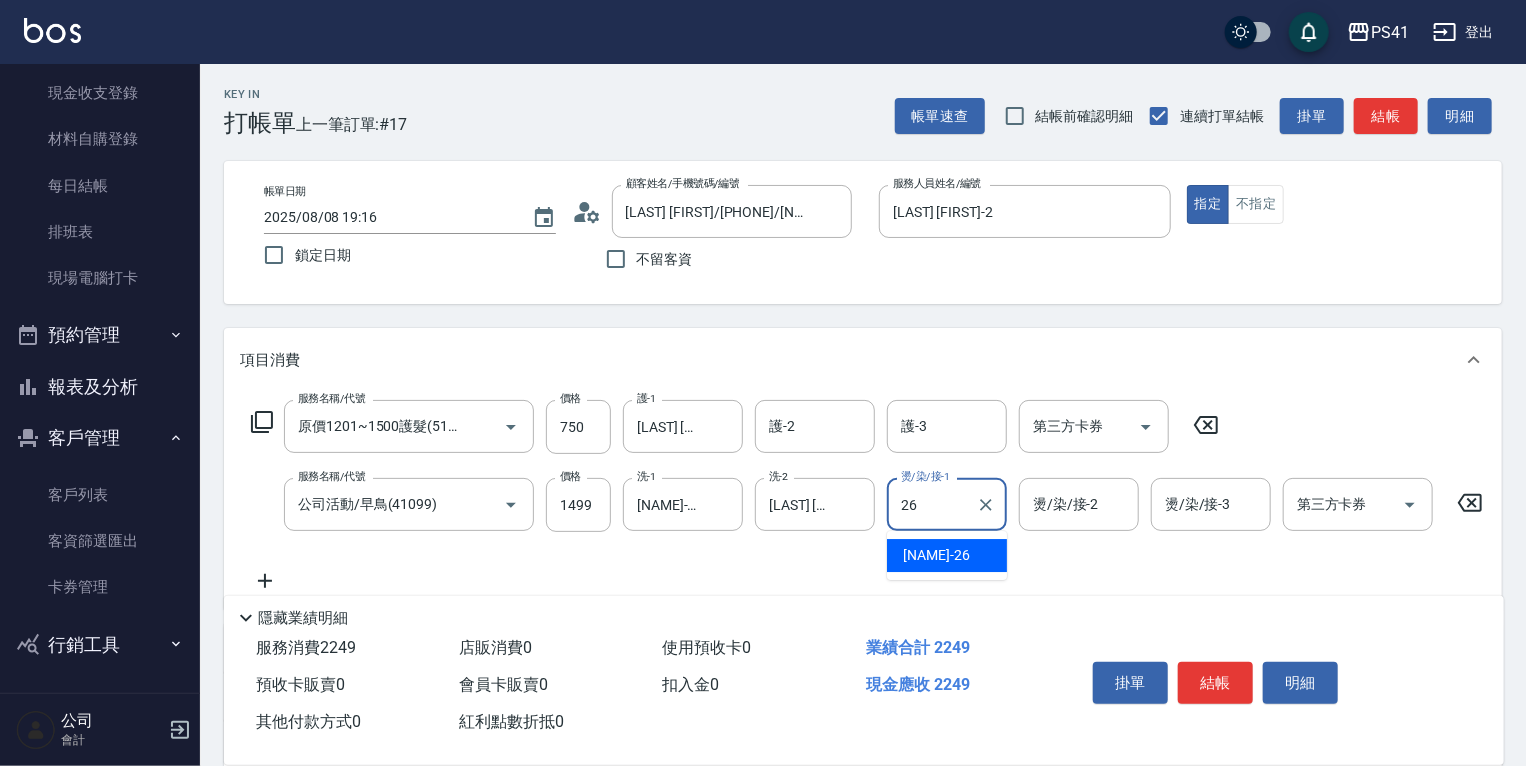 type on "[LAST] [FIRST]-26" 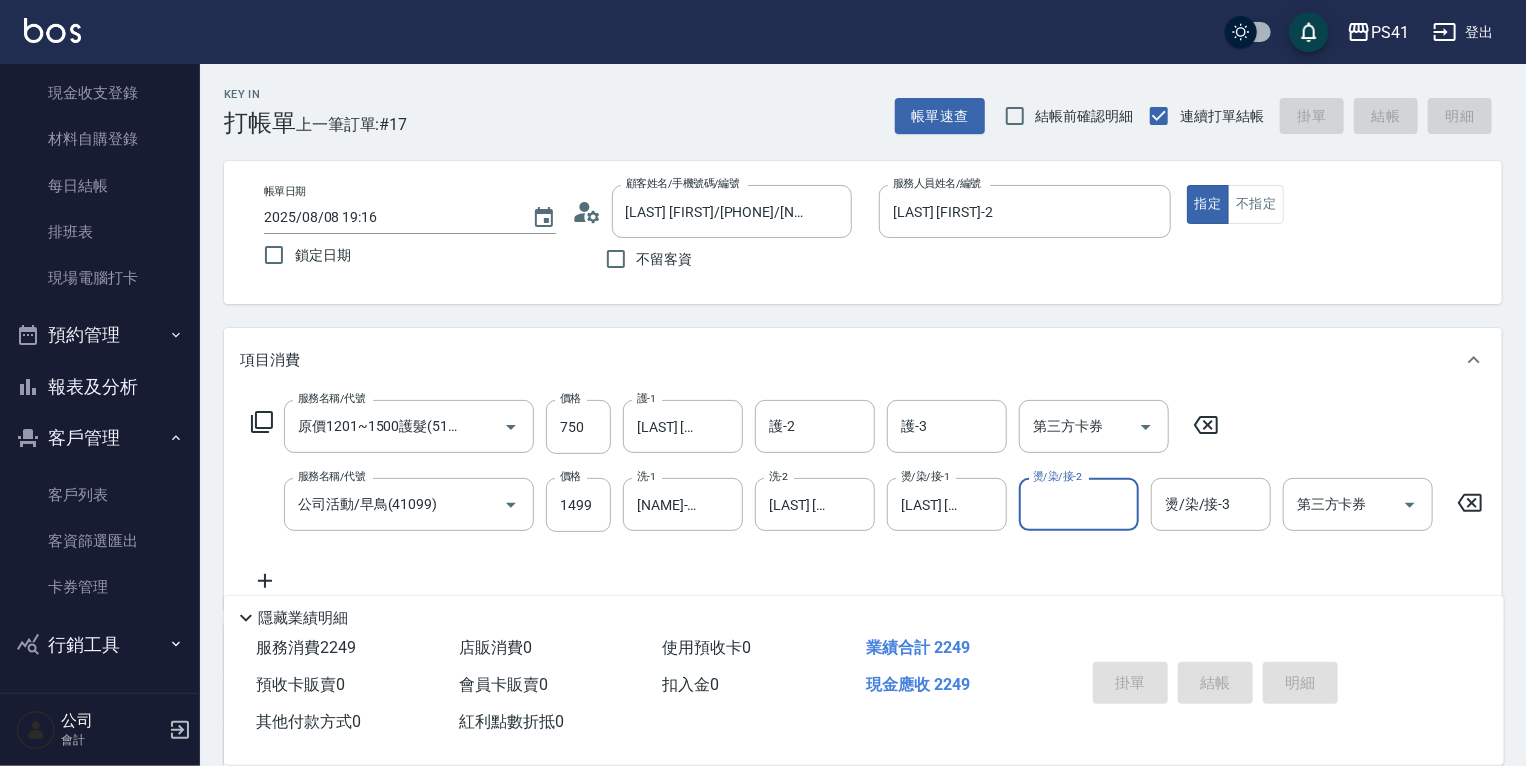 type 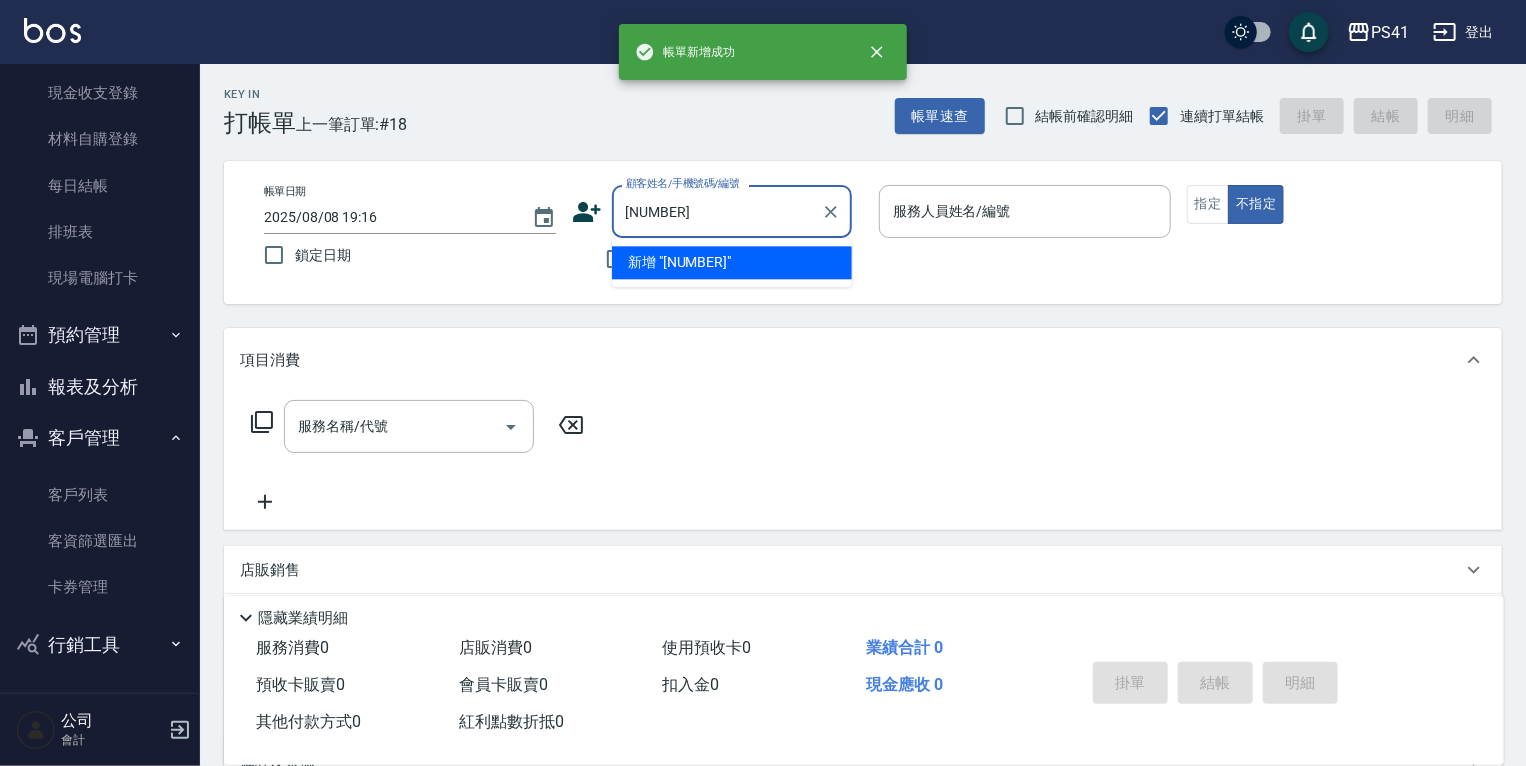 type on "[NUMBER]" 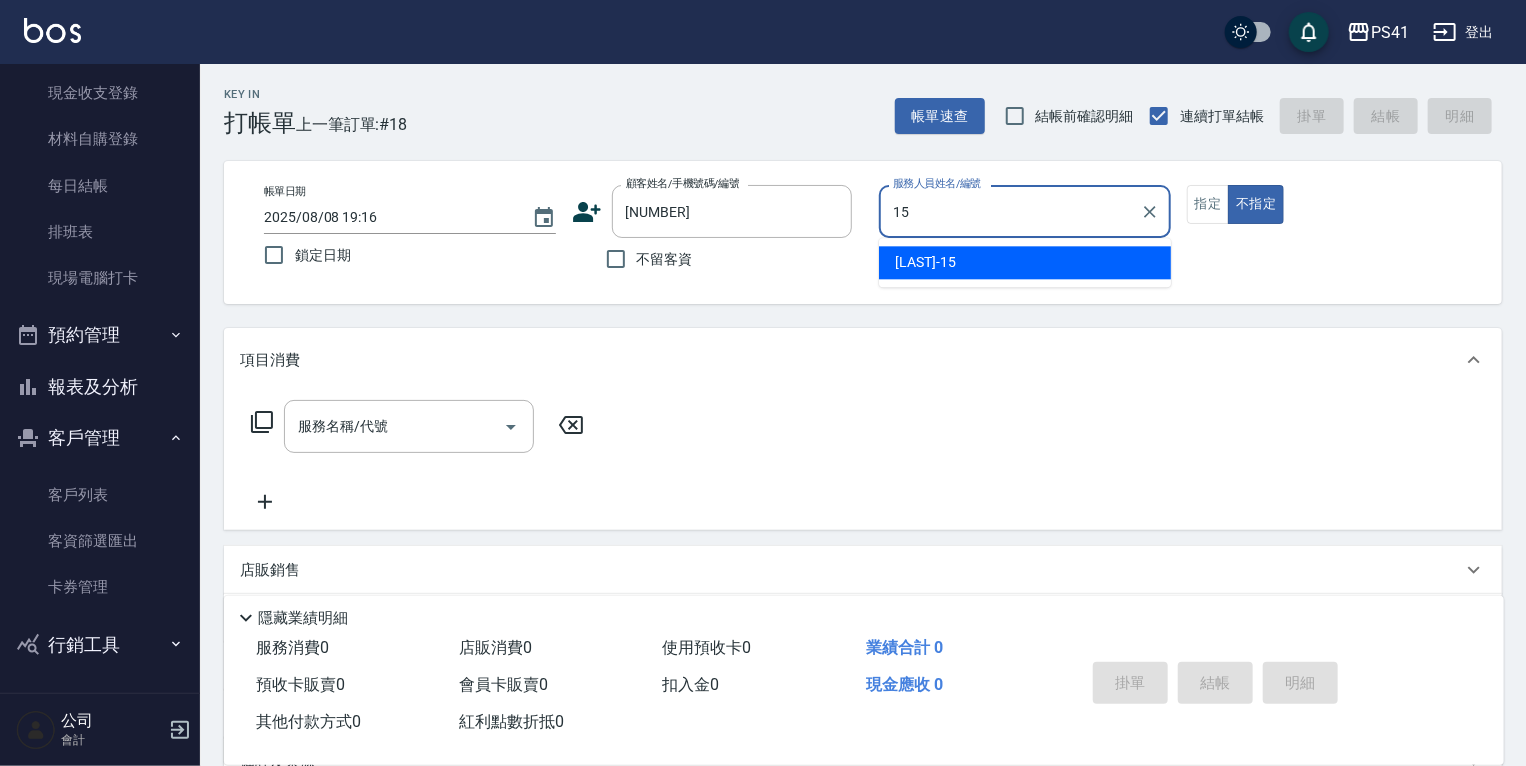 type on "[LAST] [FIRST]" 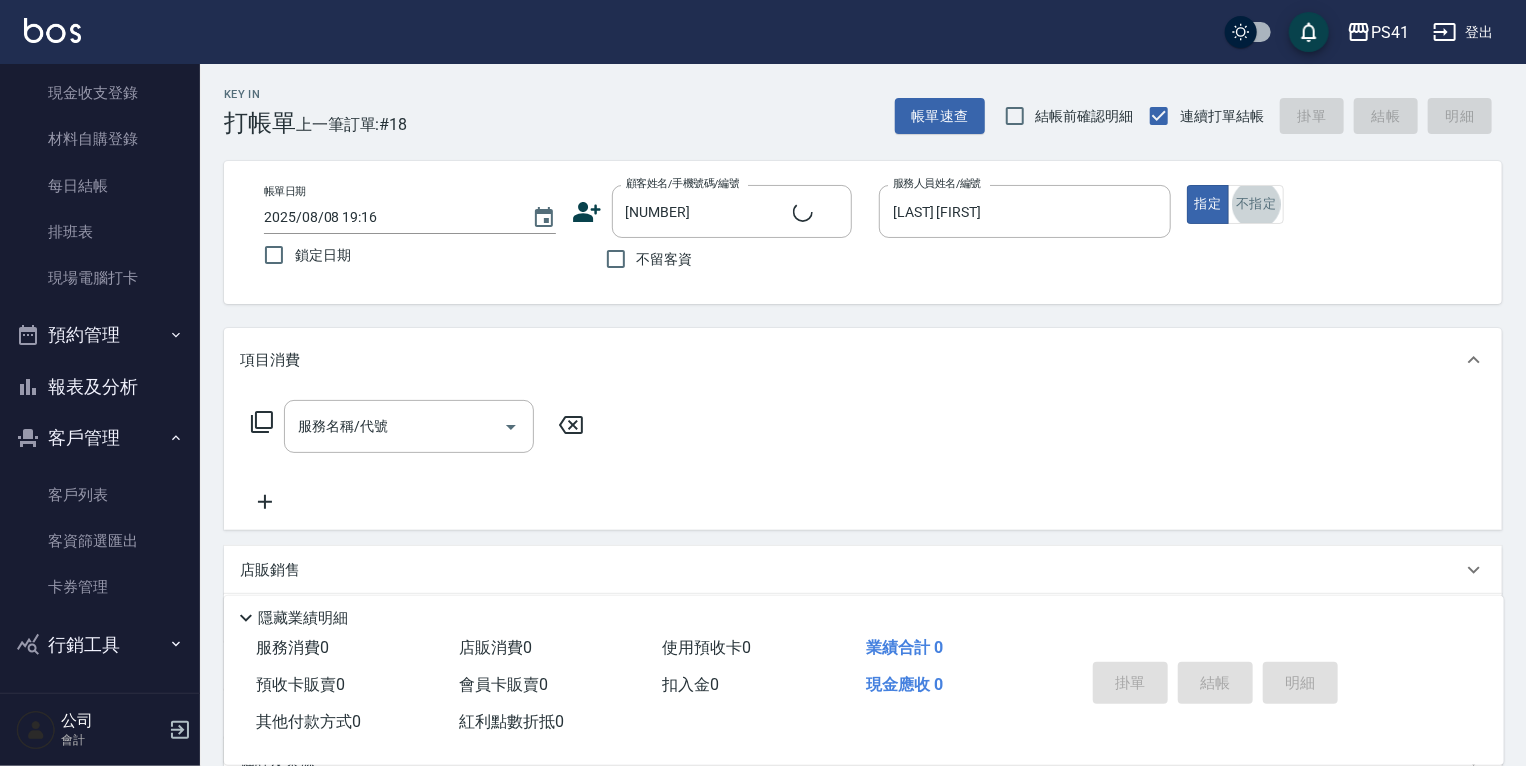 type on "[LAST]/[PHONE]/[NUMBER]" 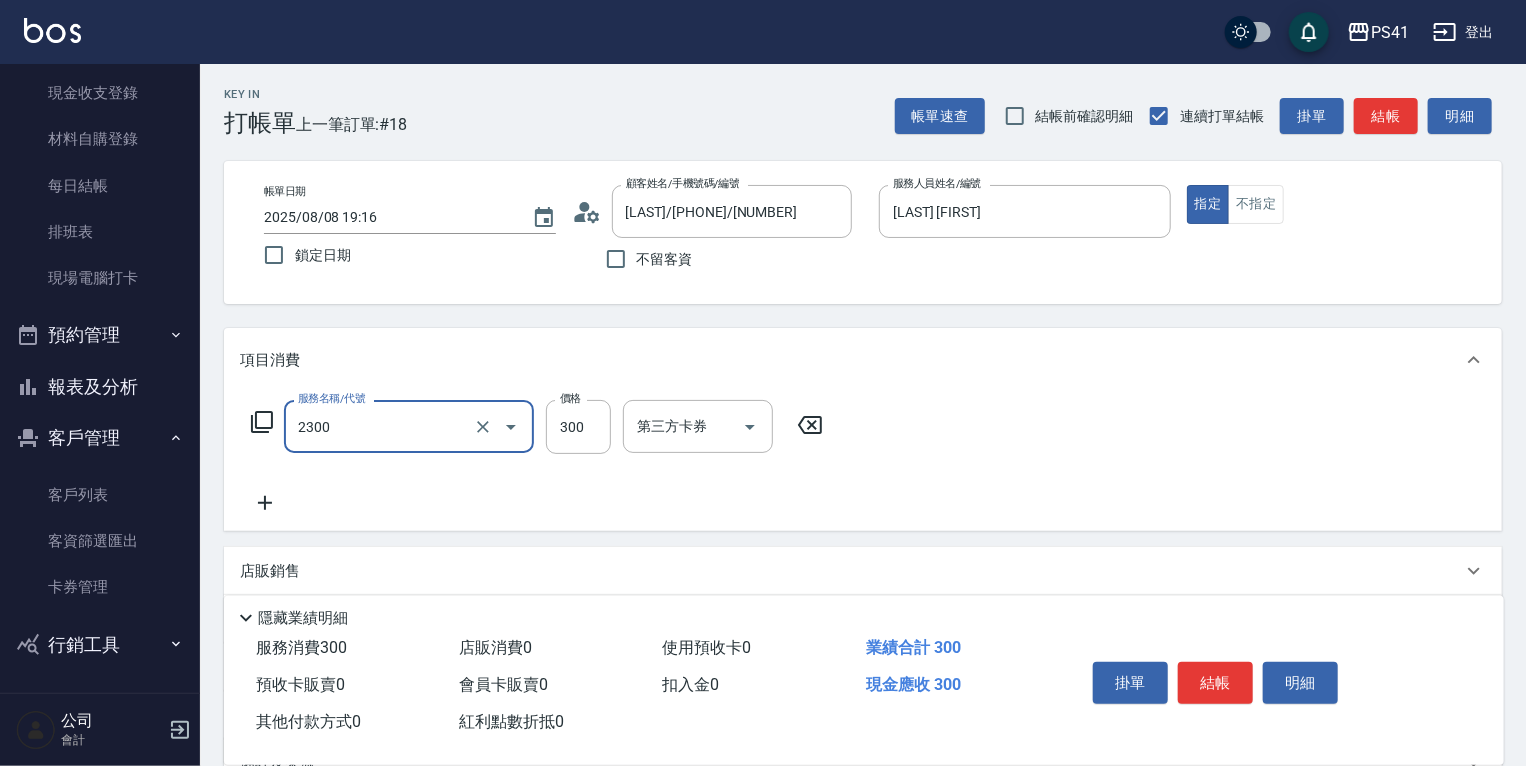 type on "剪髮(2300)" 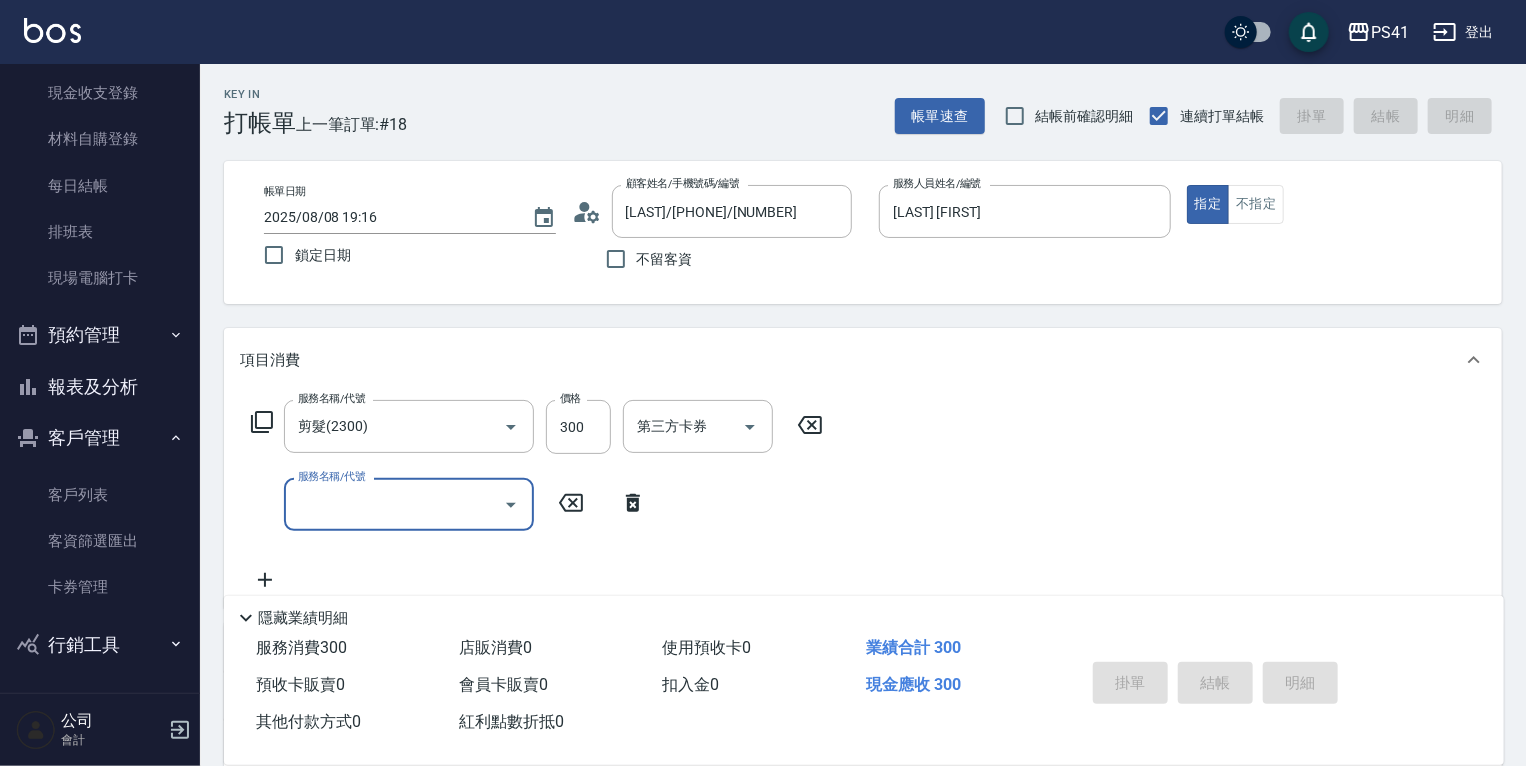 type on "[DATE] [TIME]" 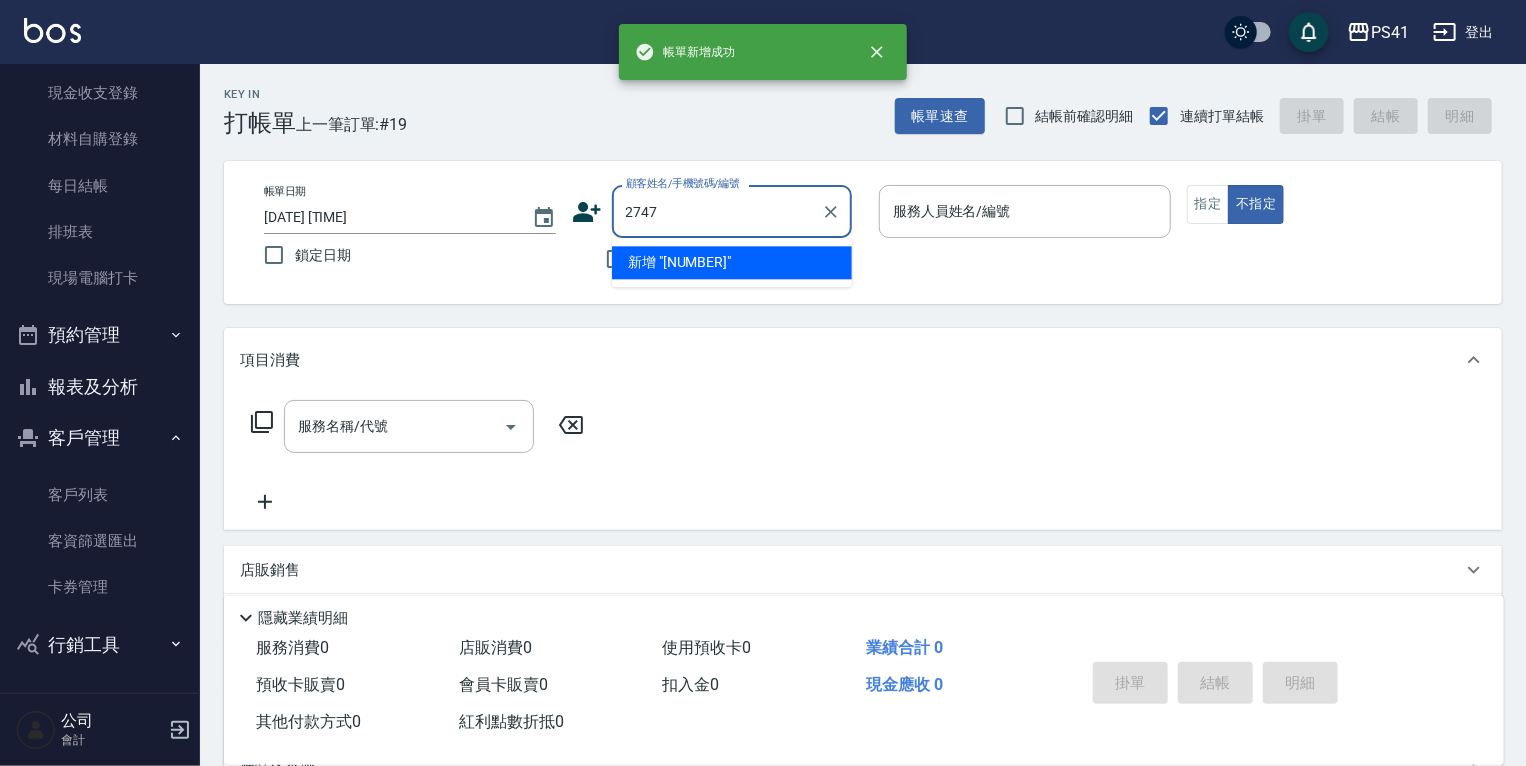 type on "2747" 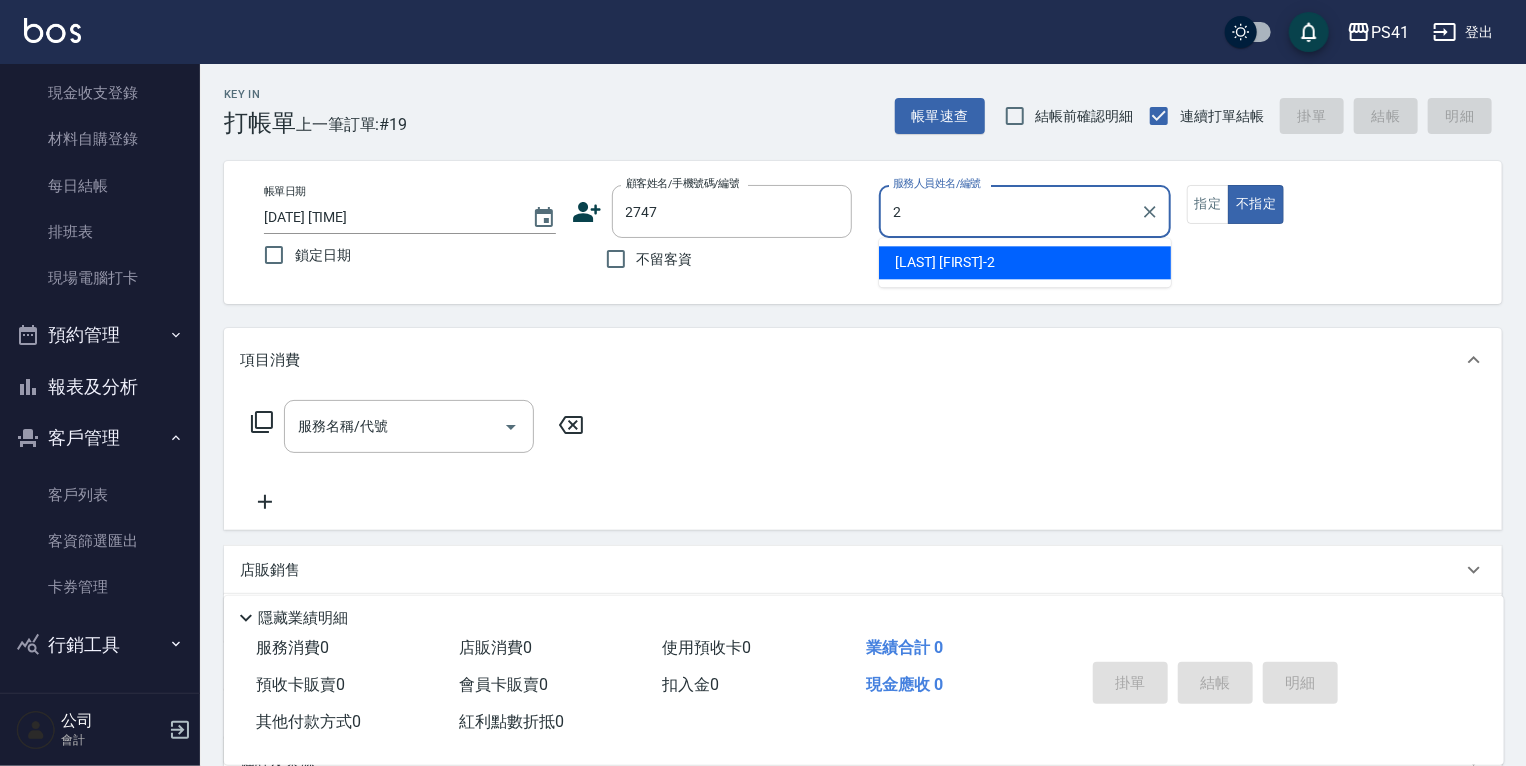 type on "2" 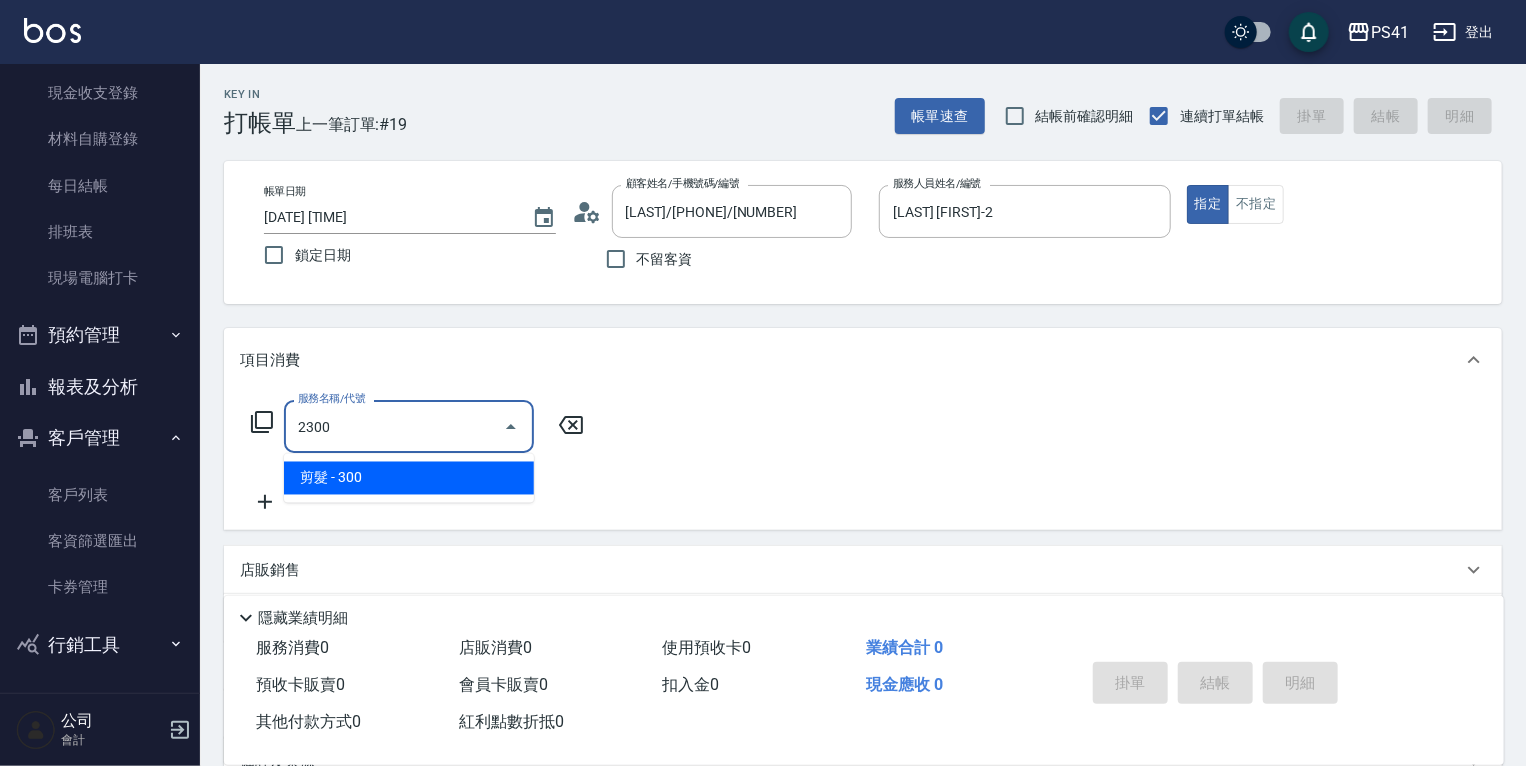 type on "剪髮(2300)" 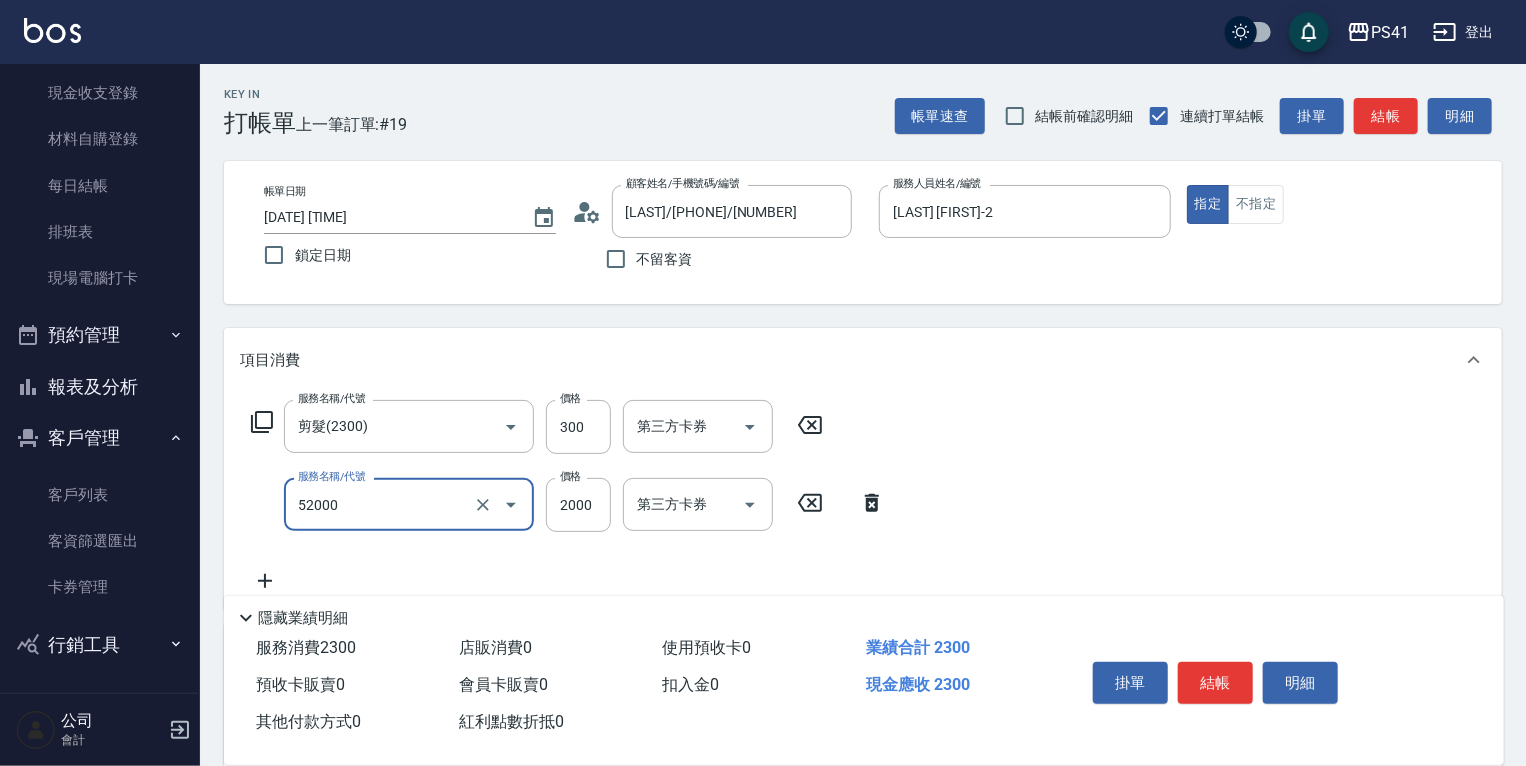 type on "原價1501~2000護髮(52000)" 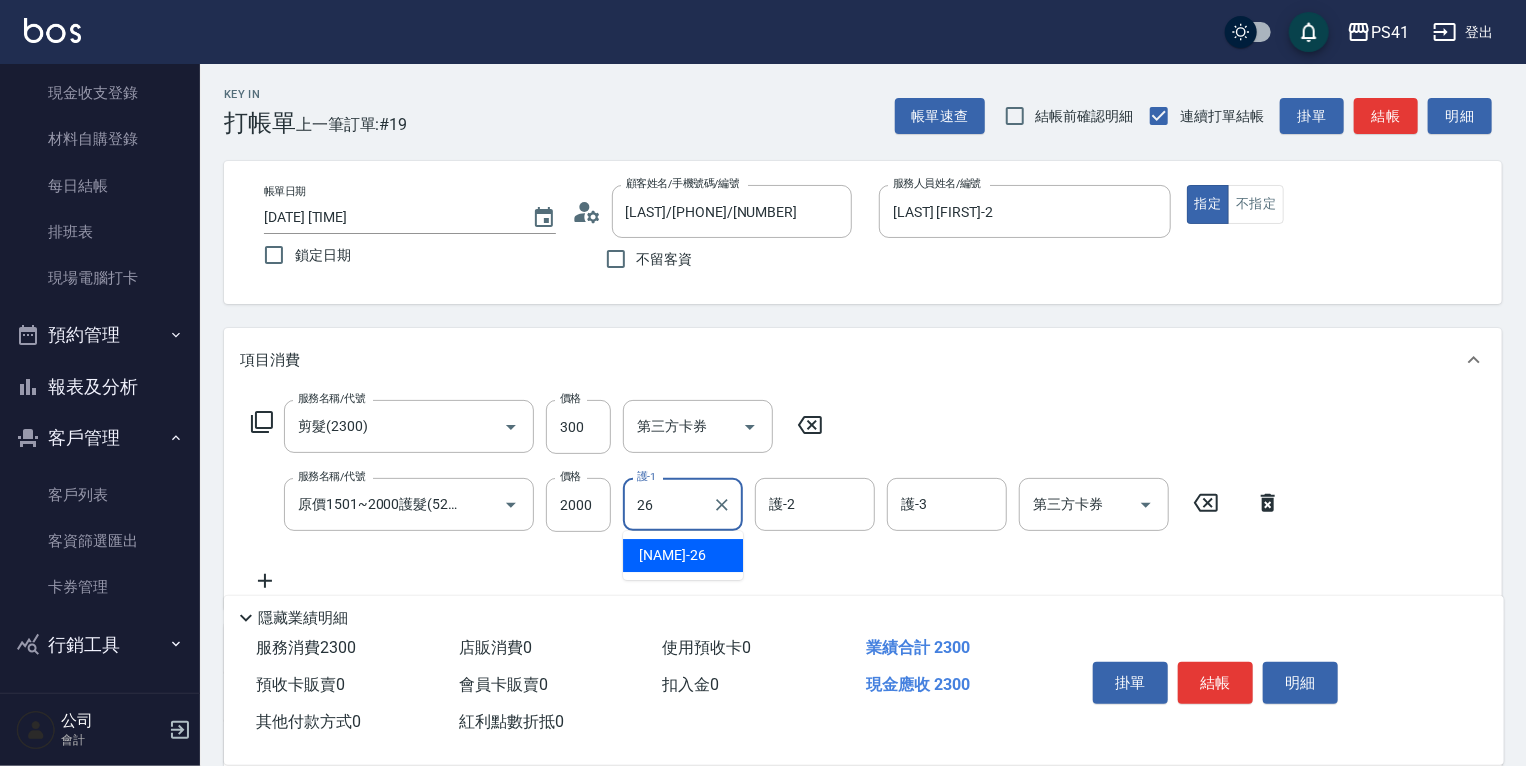 type on "[LAST] [FIRST]-26" 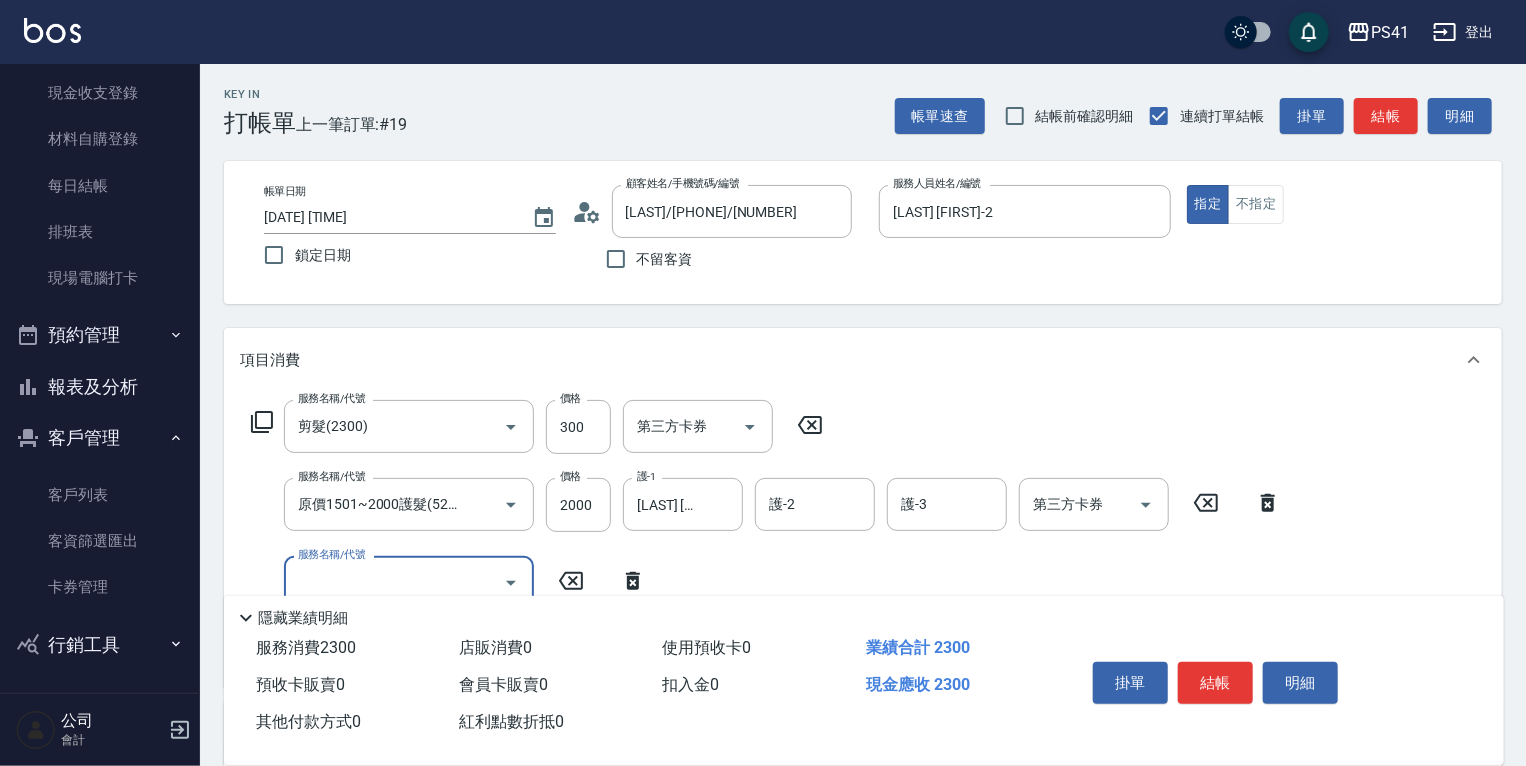 scroll, scrollTop: 0, scrollLeft: 0, axis: both 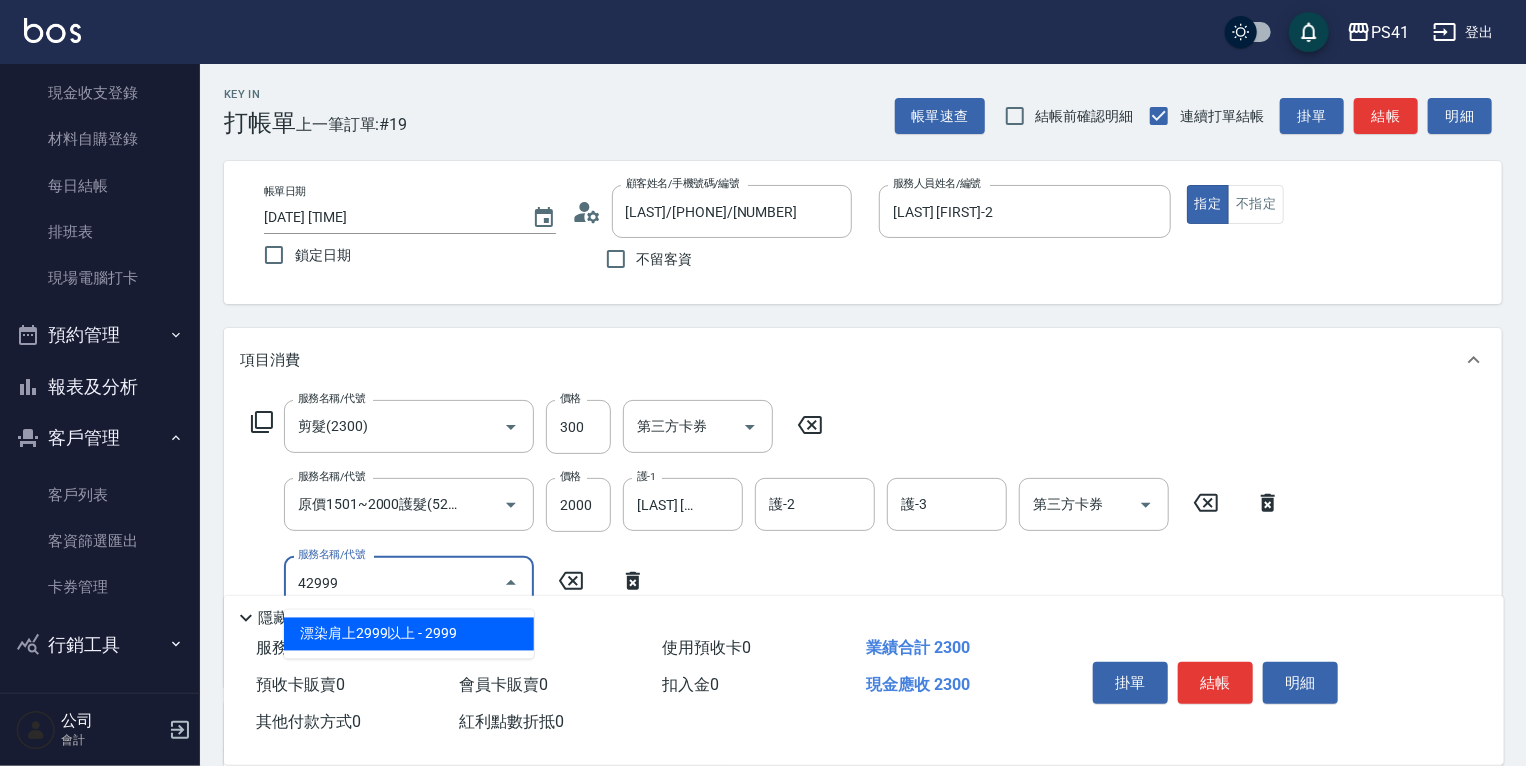 type on "漂染肩上2999以上(42999)" 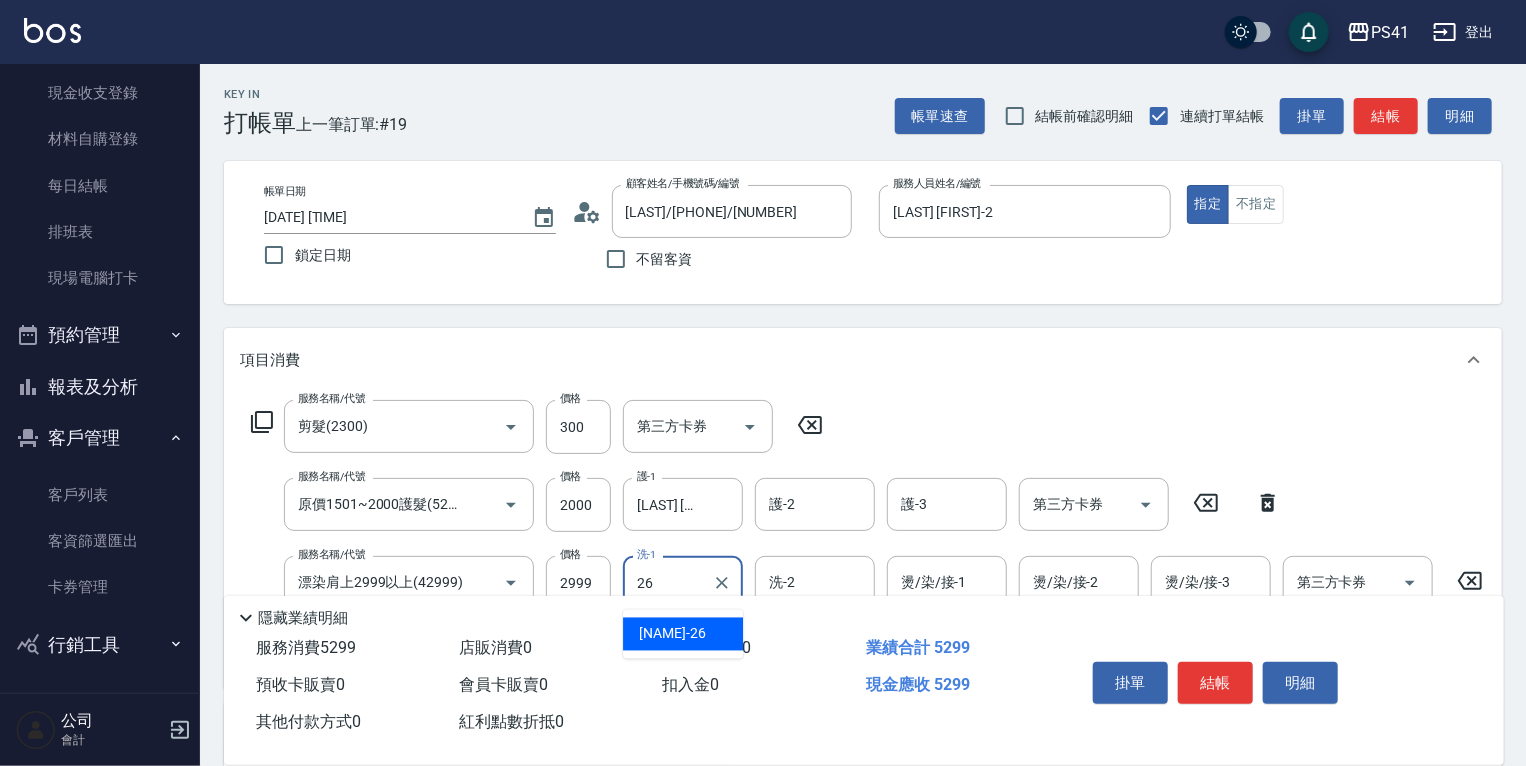 type on "[LAST] [FIRST]-26" 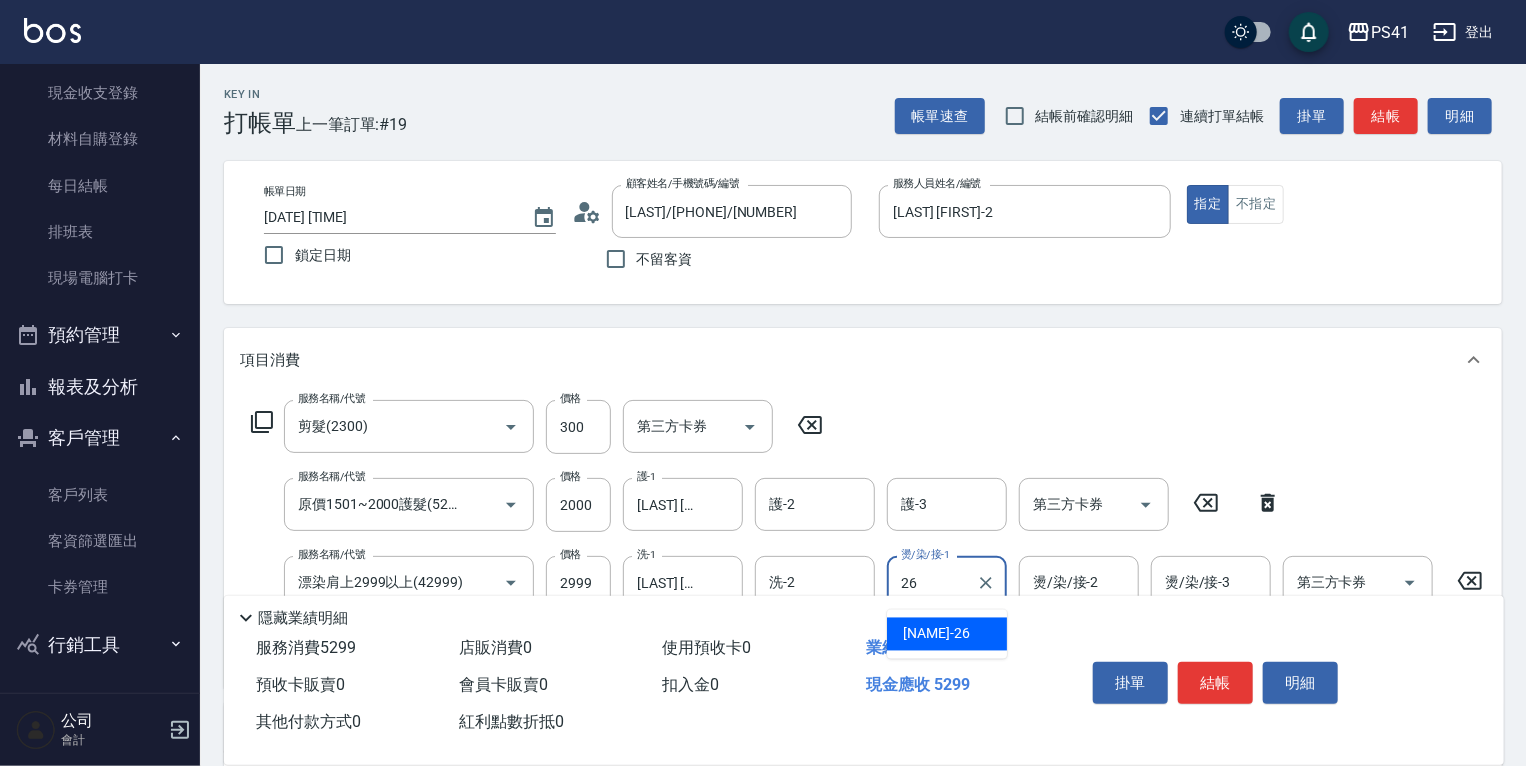 type on "[LAST] [FIRST]-26" 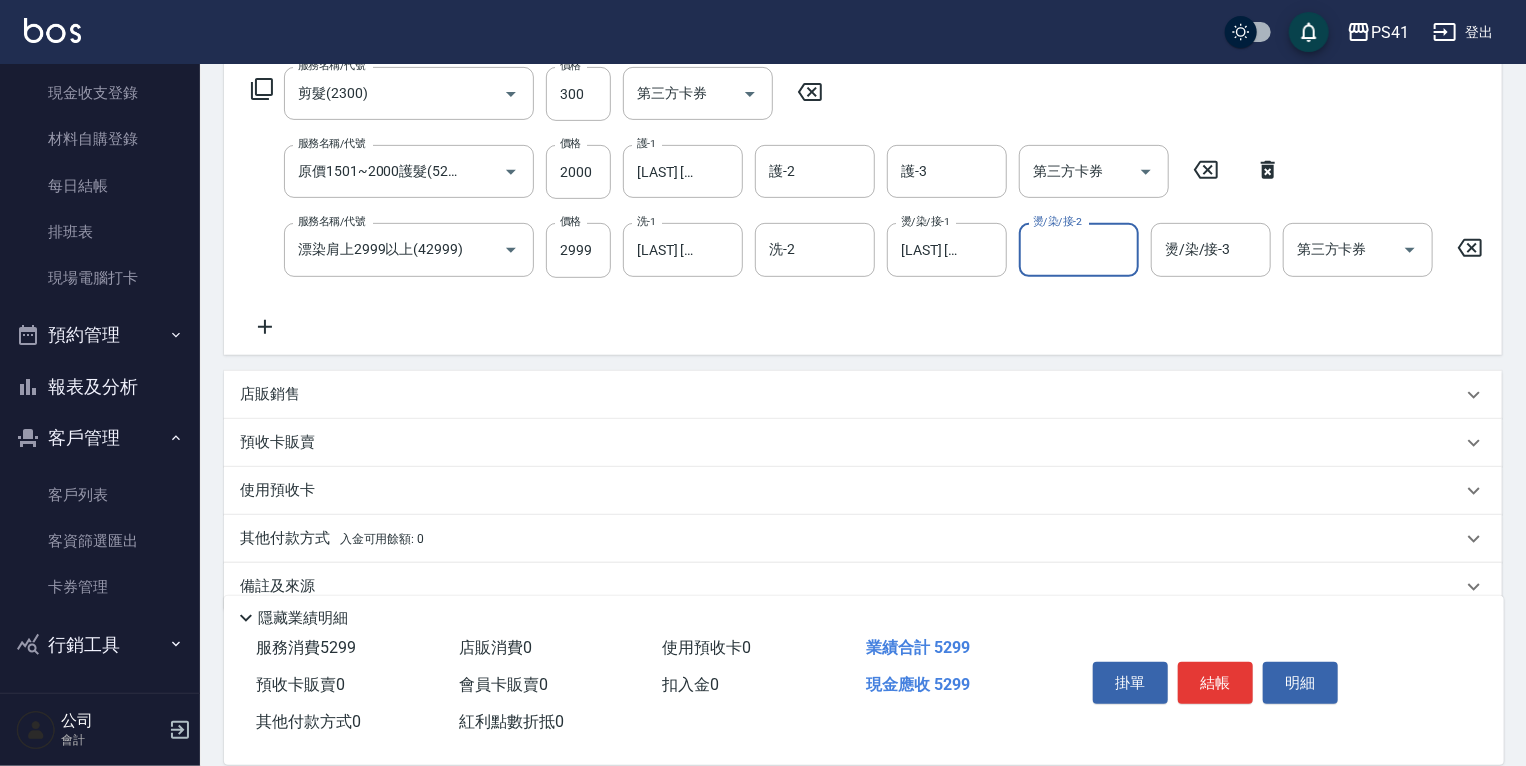 scroll, scrollTop: 379, scrollLeft: 0, axis: vertical 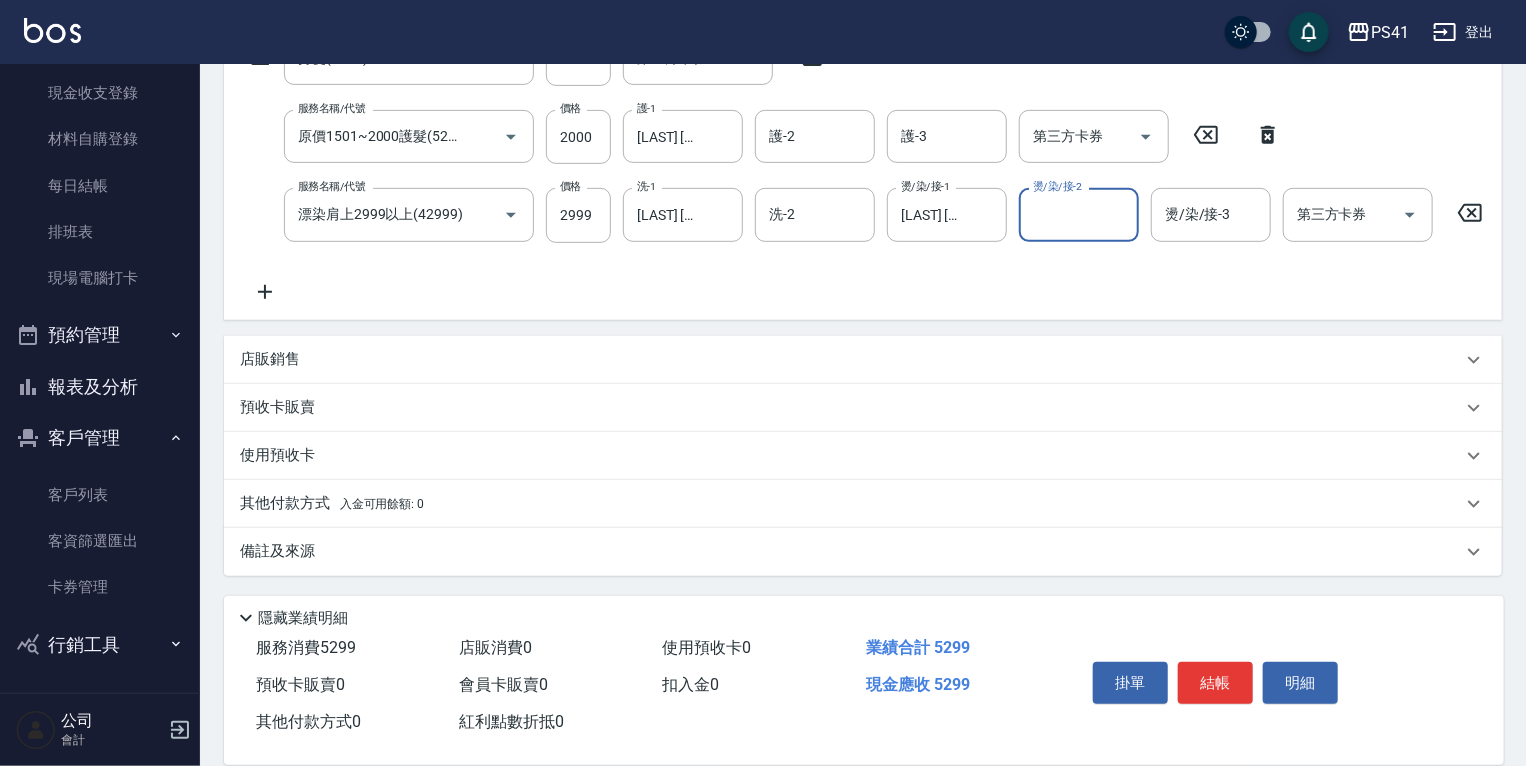 click on "入金可用餘額: 0" at bounding box center [382, 504] 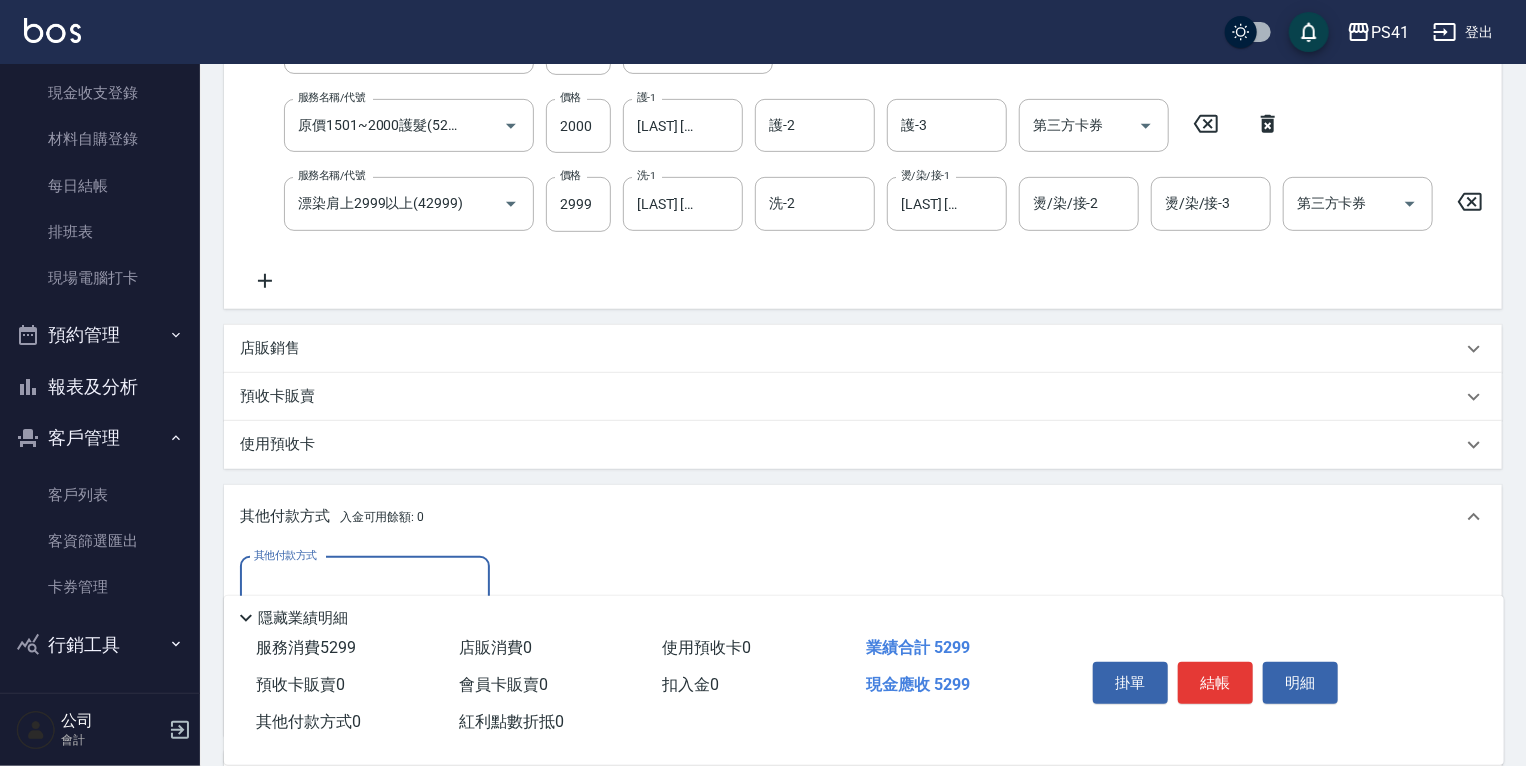 scroll, scrollTop: 34, scrollLeft: 0, axis: vertical 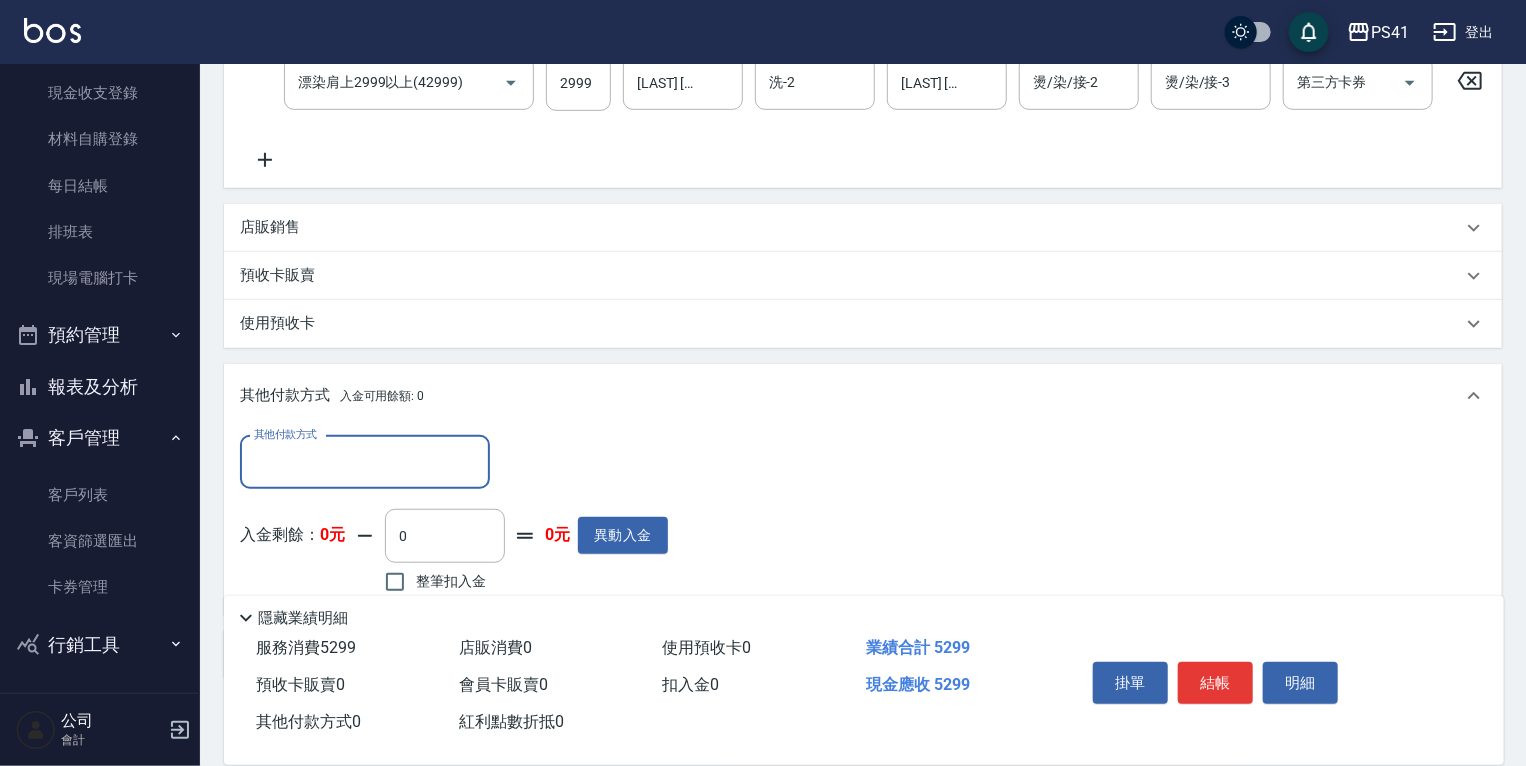 click on "其他付款方式" at bounding box center [365, 462] 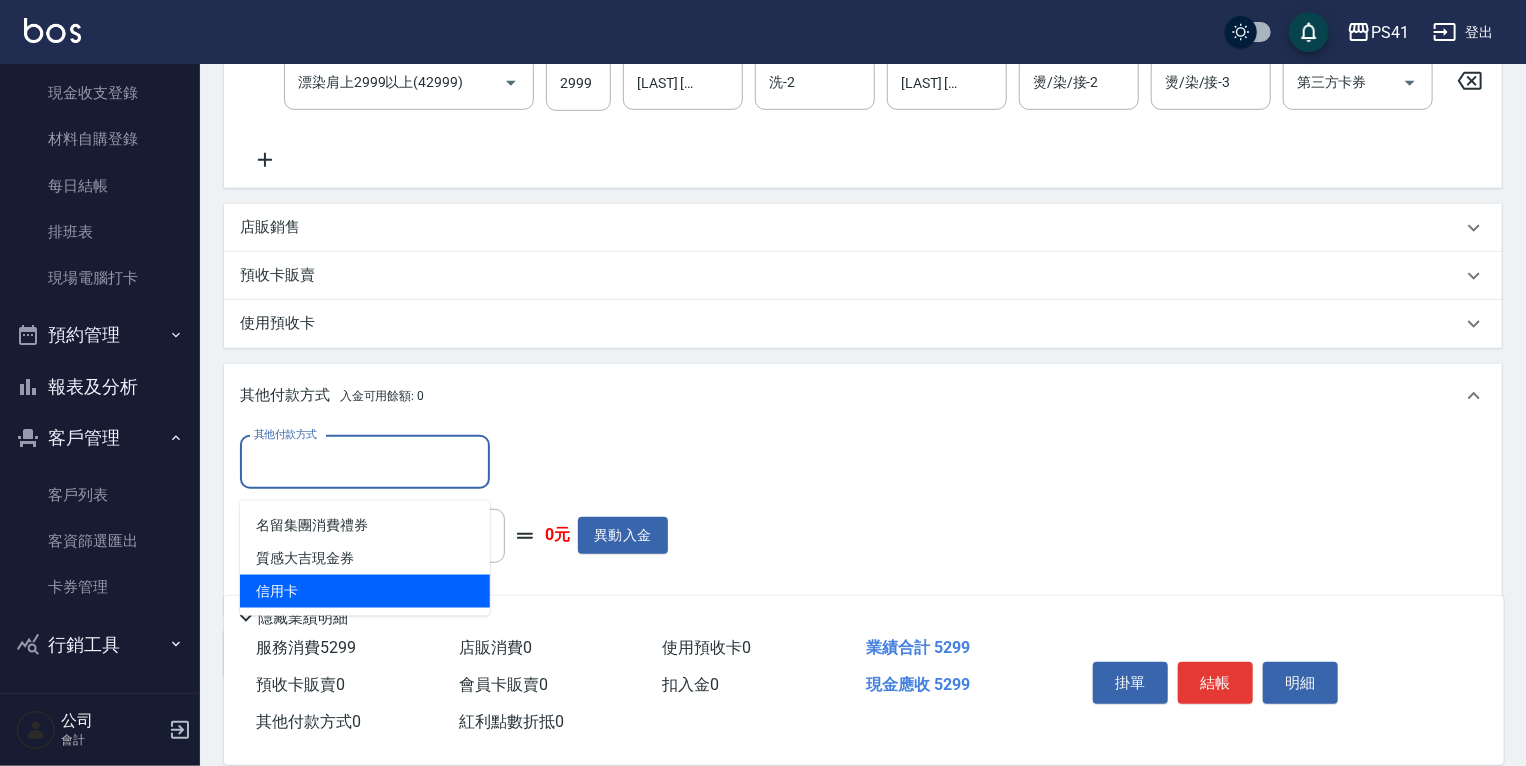 click on "信用卡" at bounding box center (365, 591) 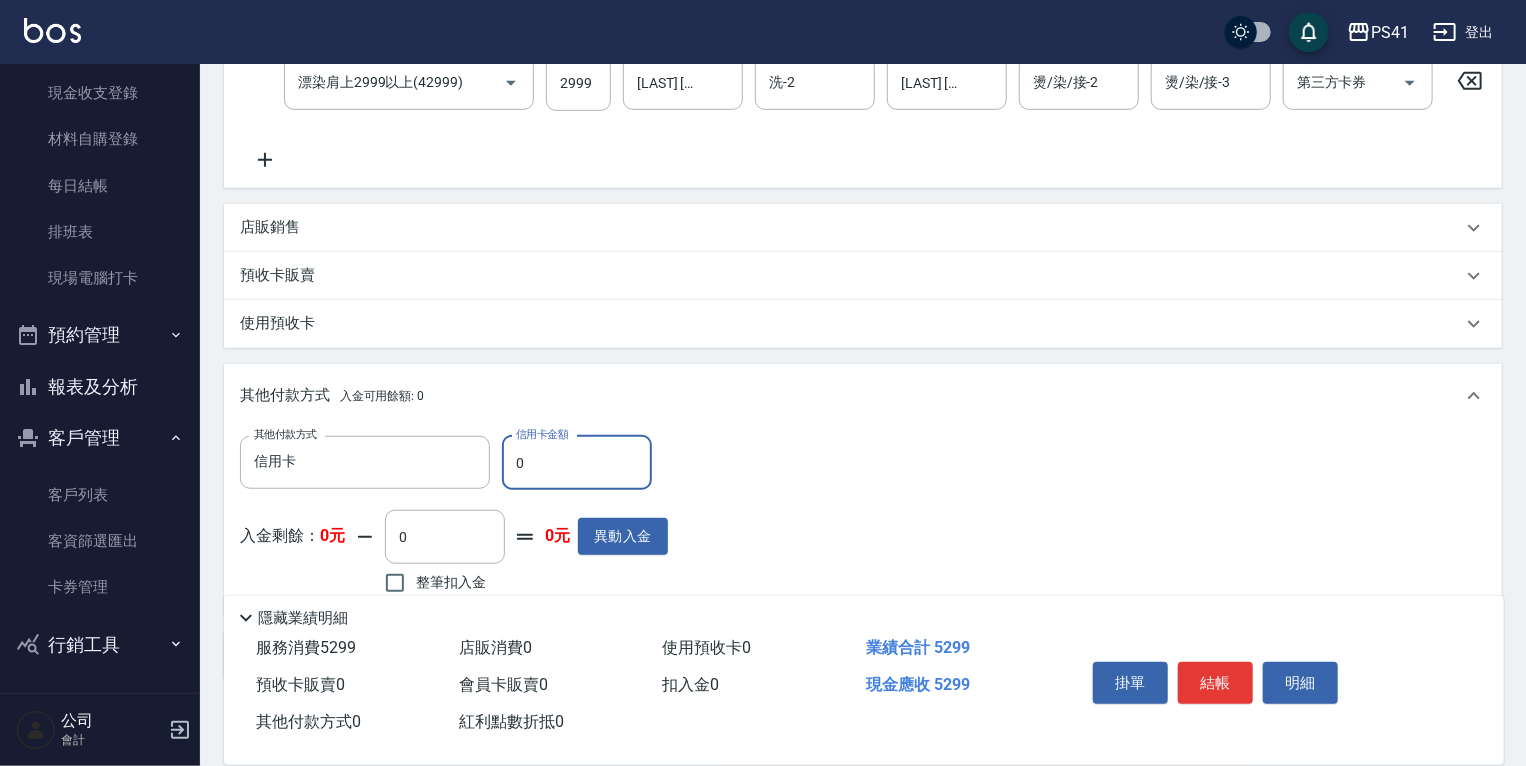 drag, startPoint x: 552, startPoint y: 457, endPoint x: 0, endPoint y: 444, distance: 552.1531 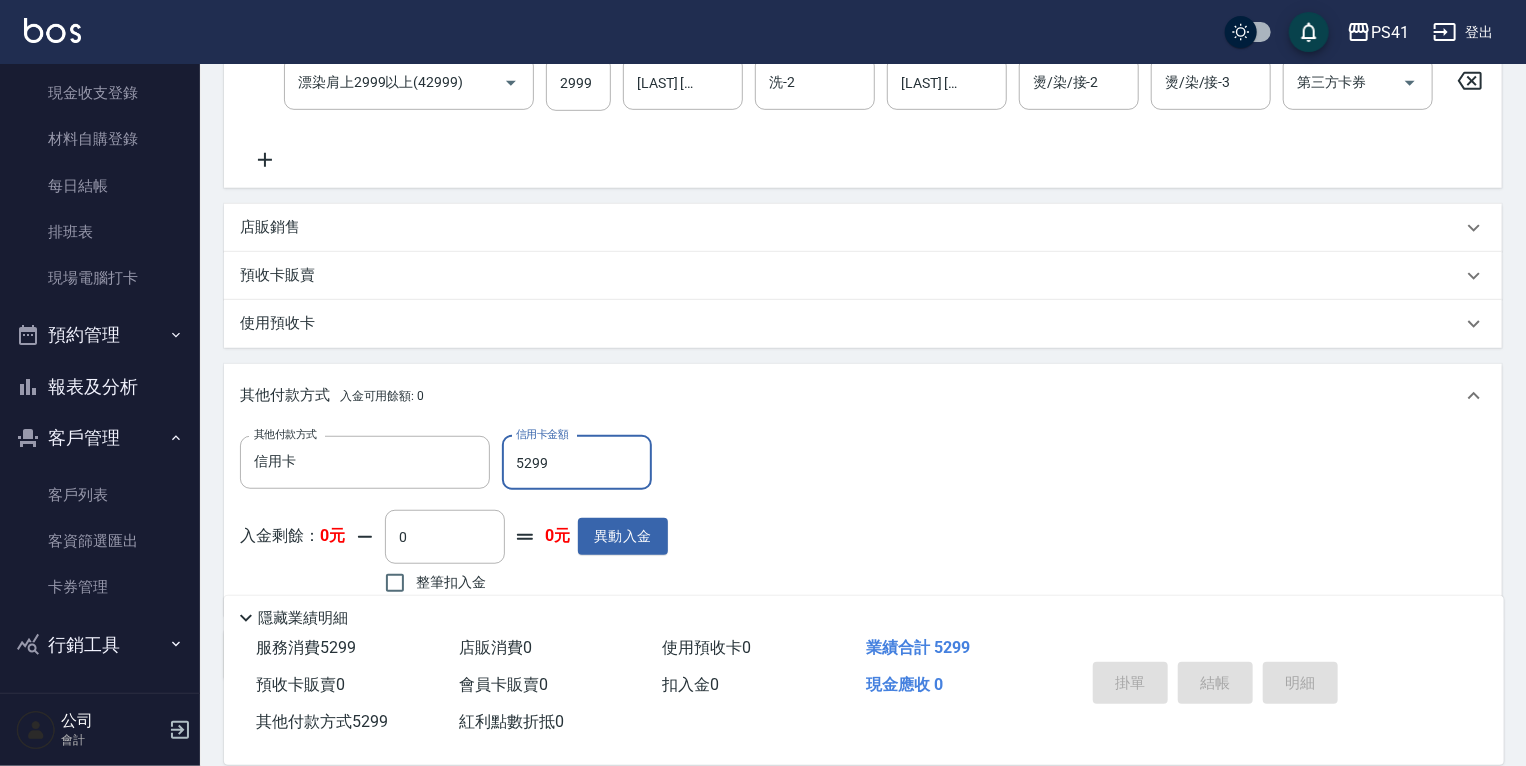 type on "5299" 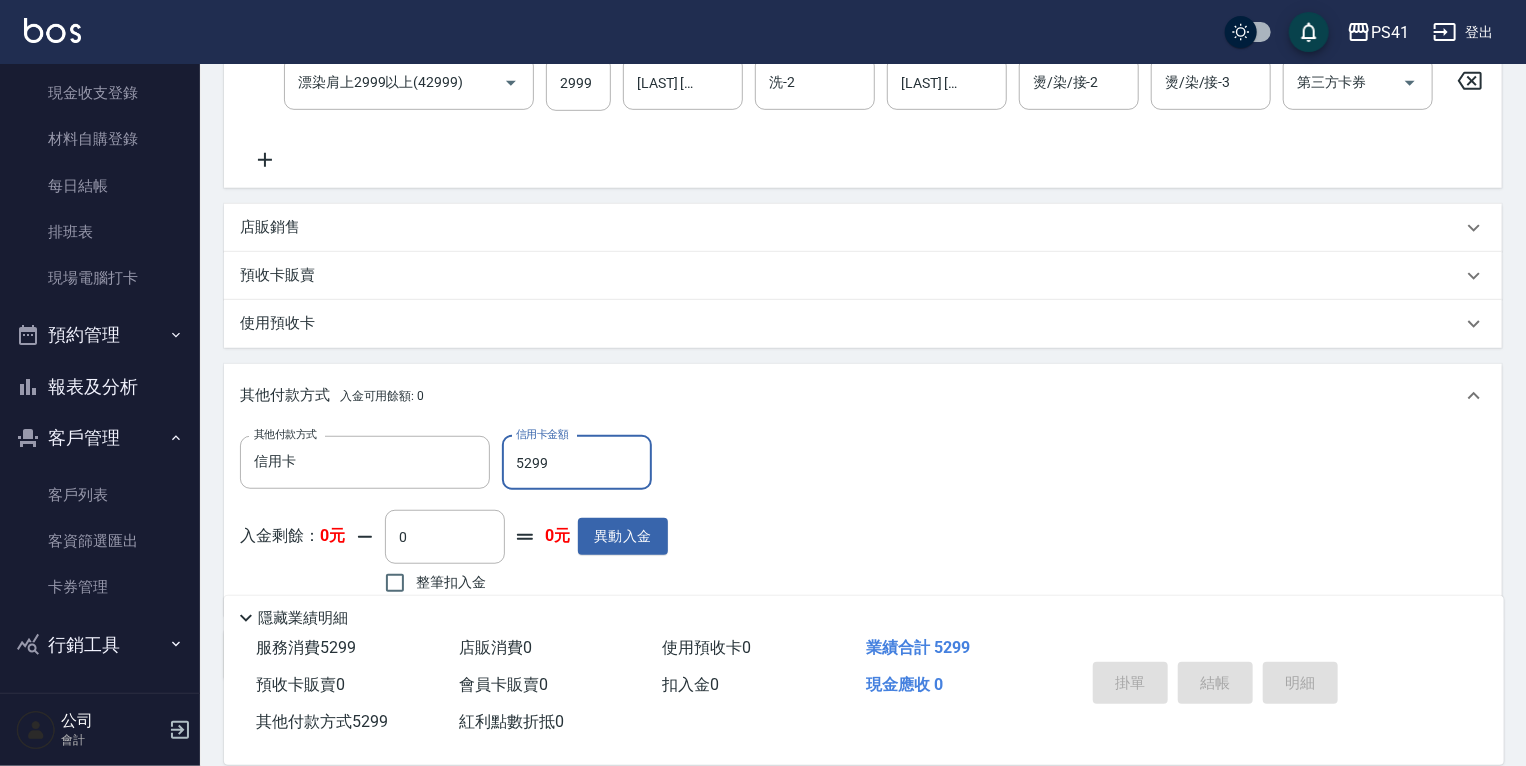 type on "9" 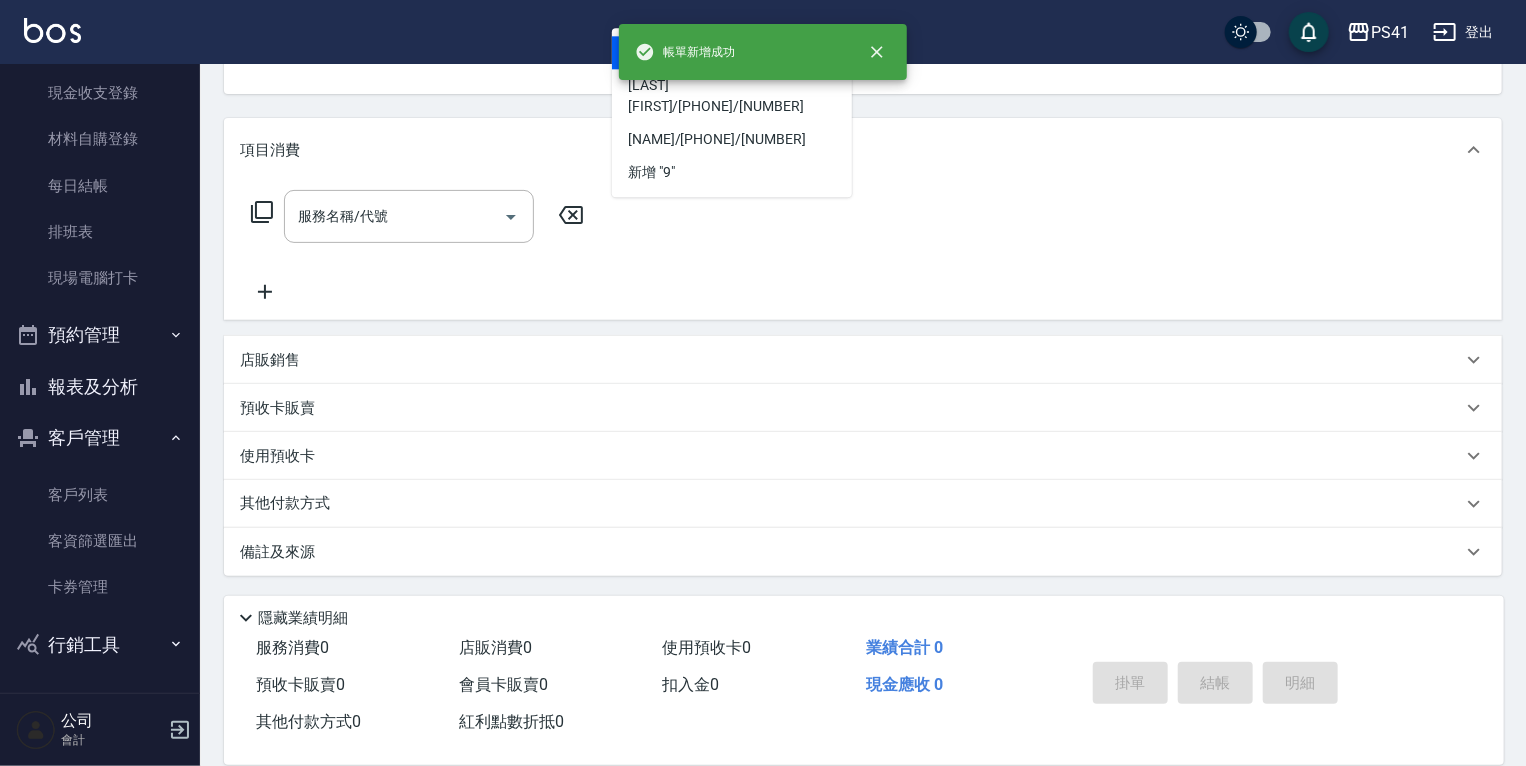scroll, scrollTop: 0, scrollLeft: 0, axis: both 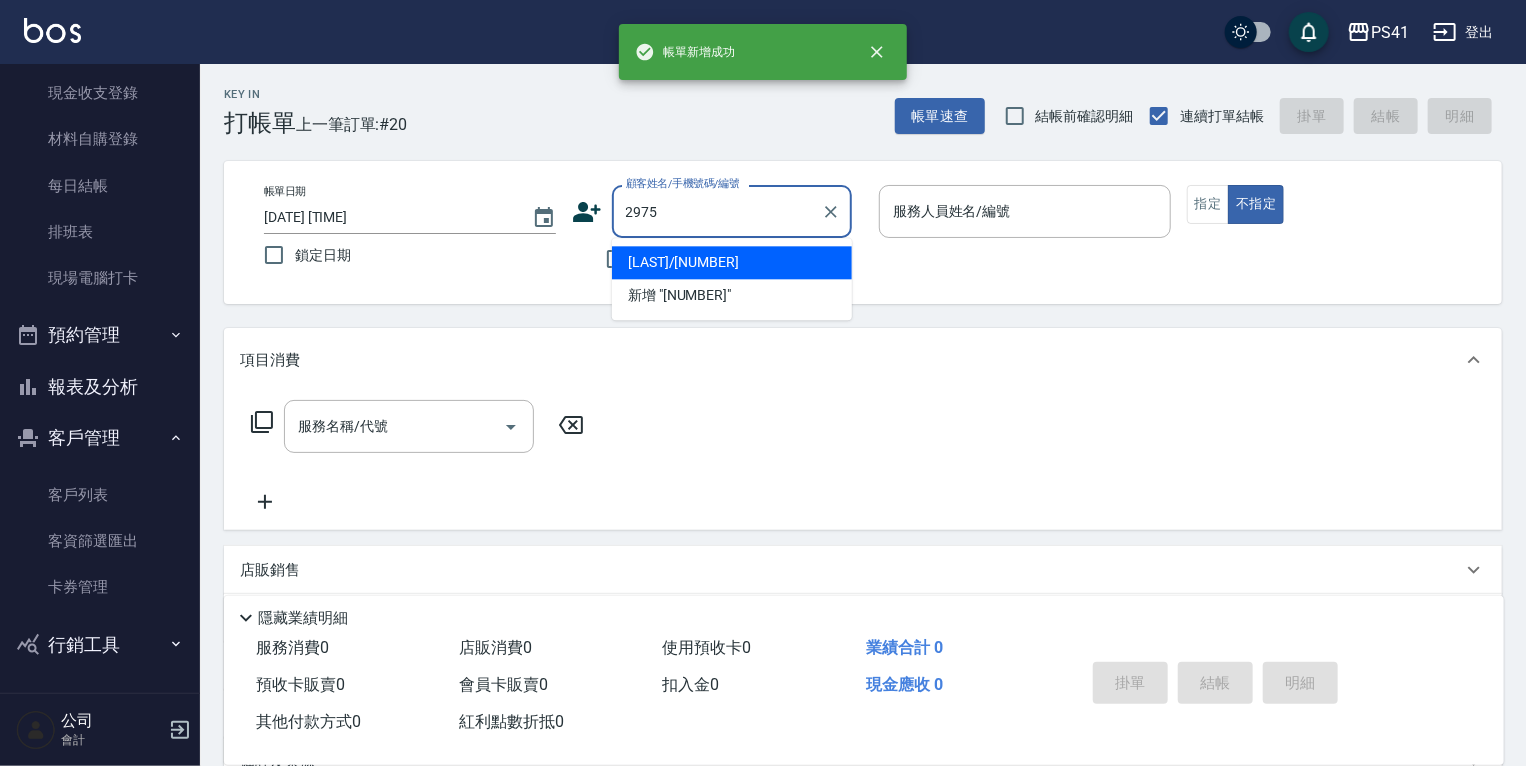 type on "[LAST]/[NUMBER]" 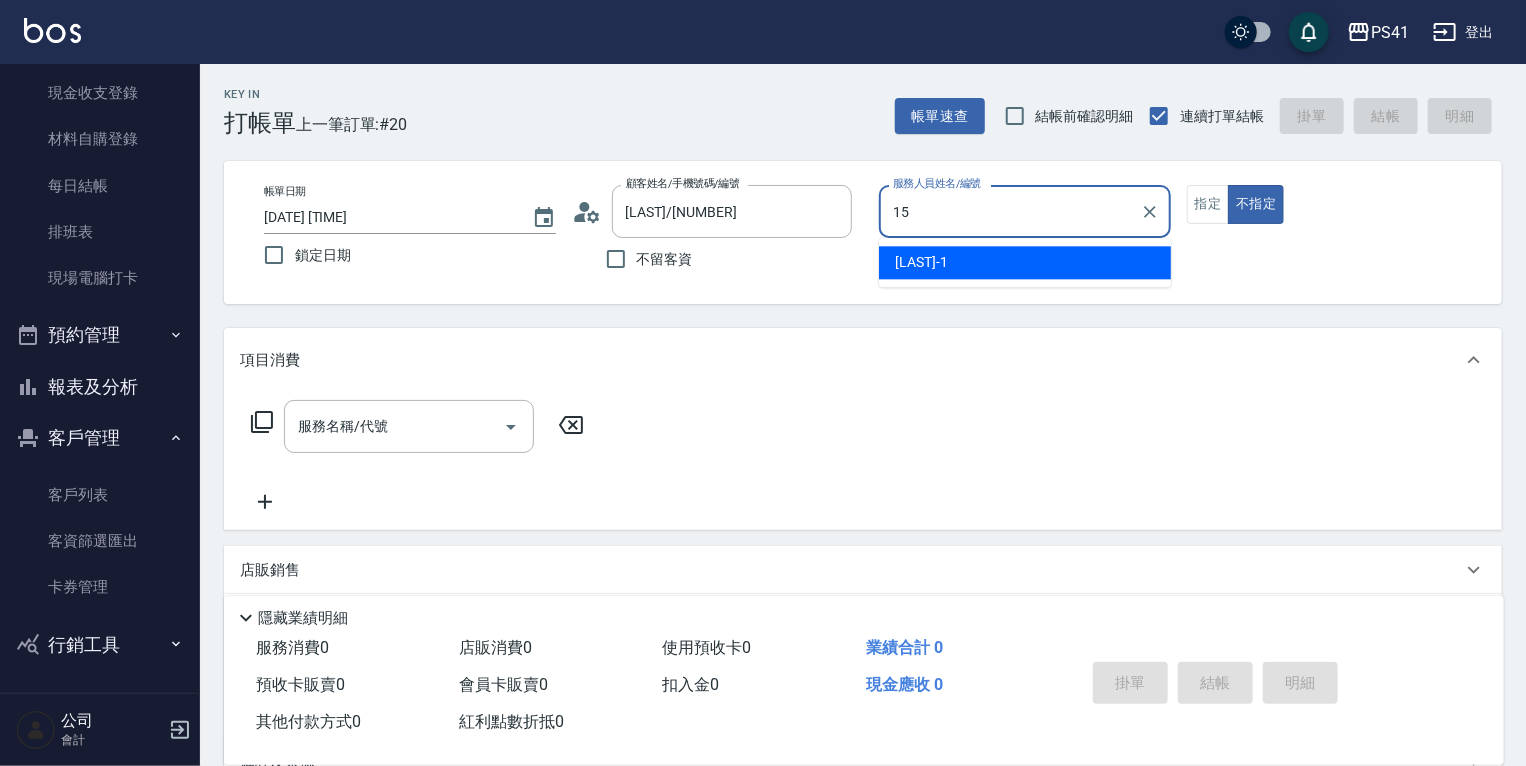 type on "[LAST] [FIRST]" 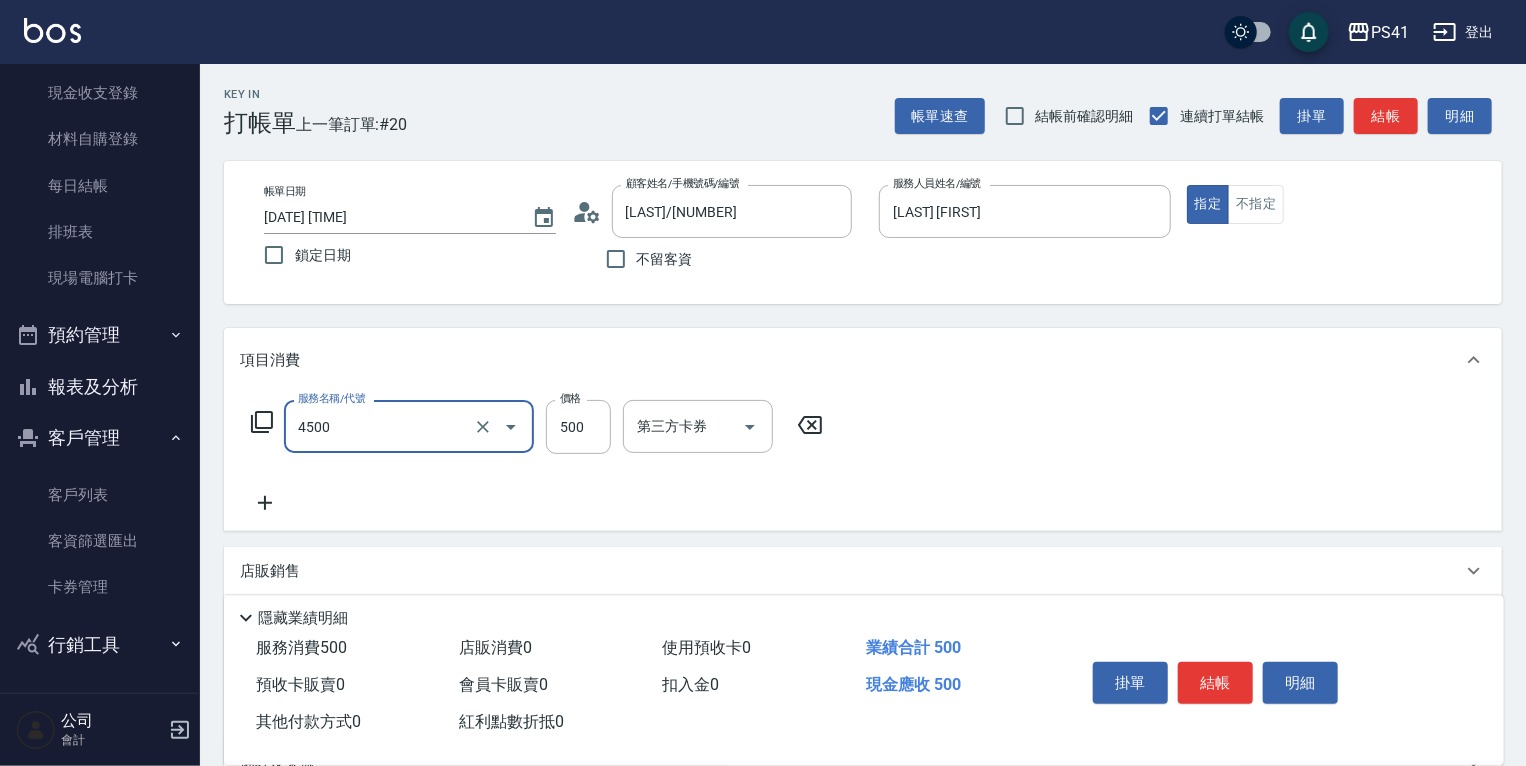 type on "補染(4500)" 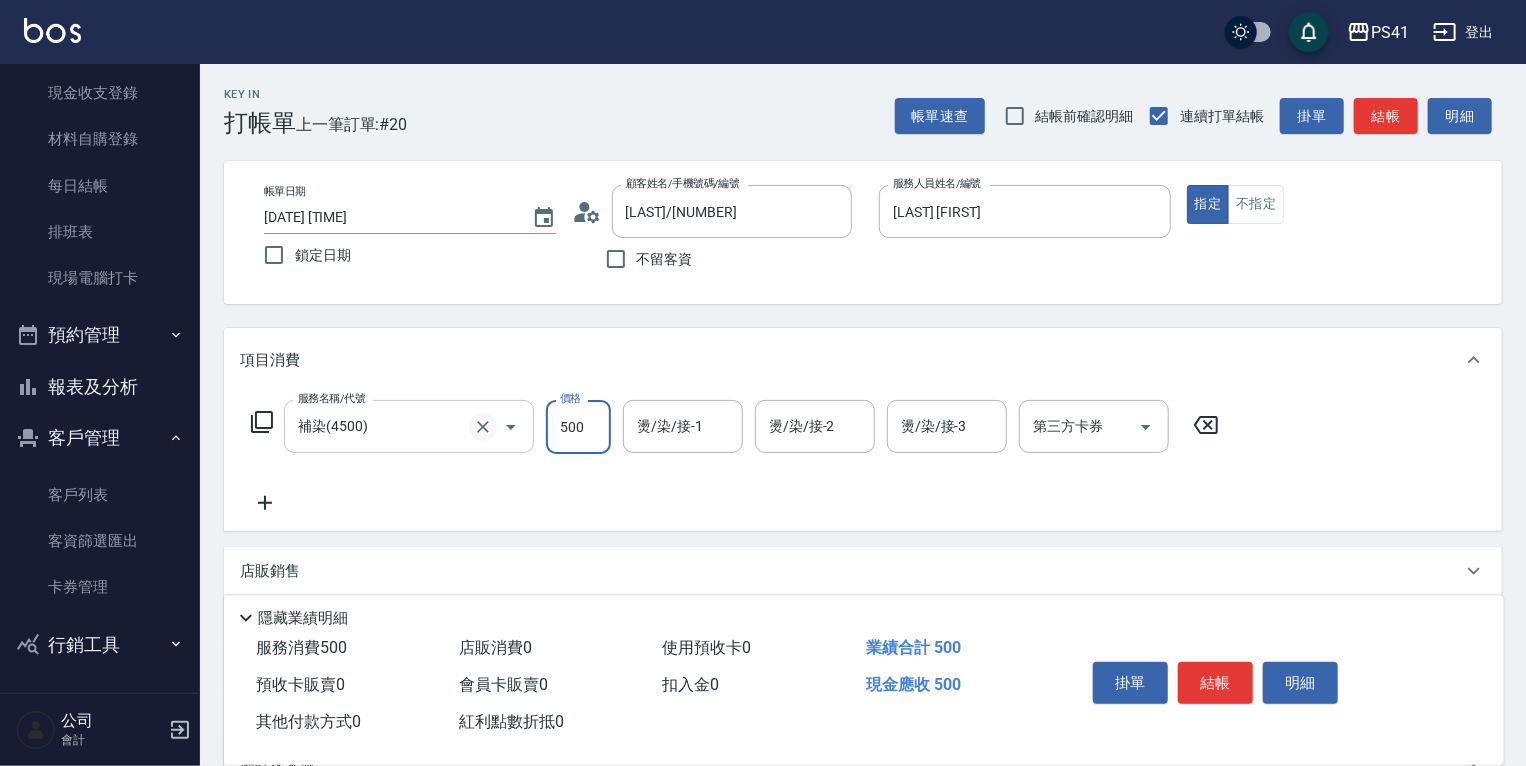 click 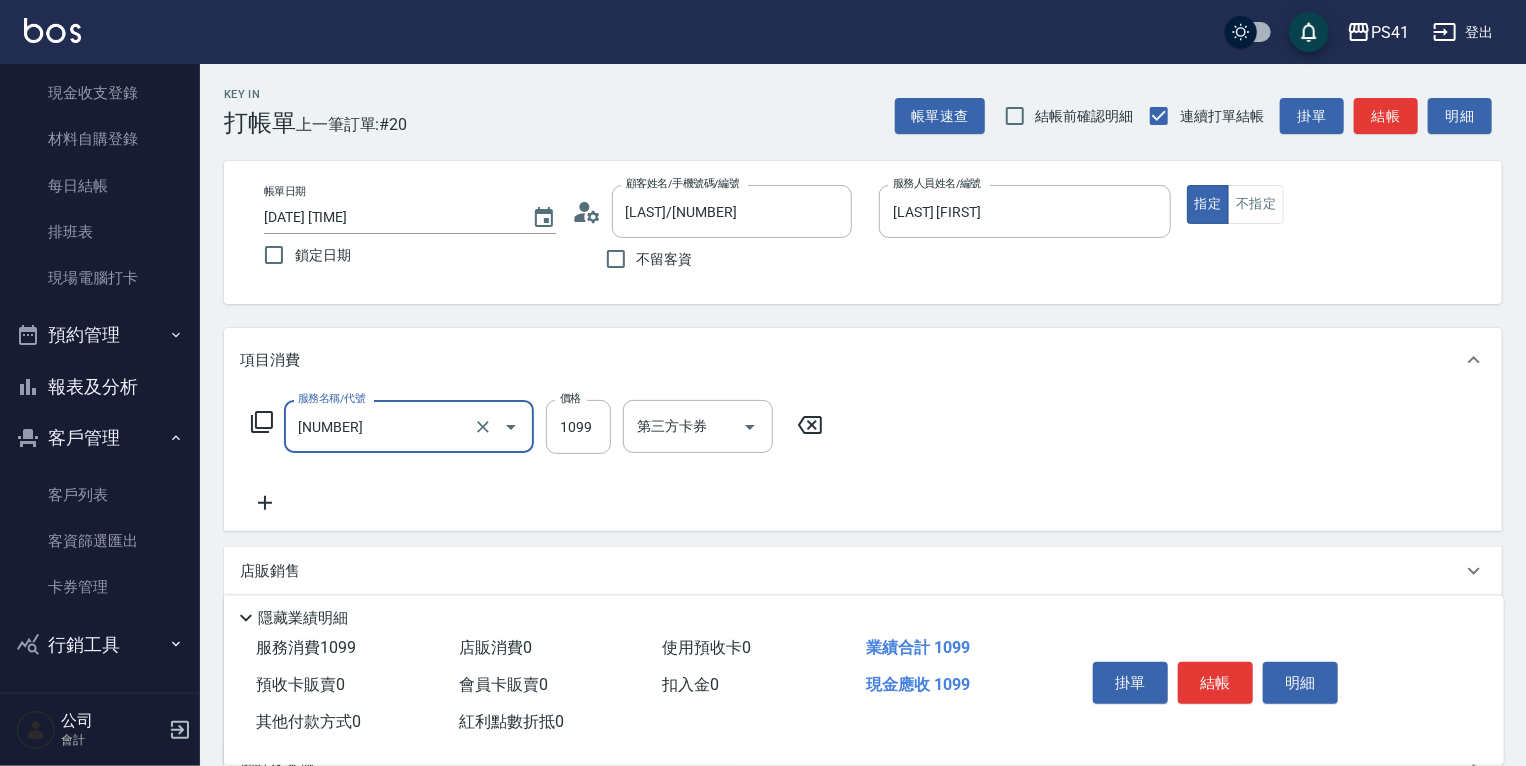 type on "公司活動/早鳥(41099)" 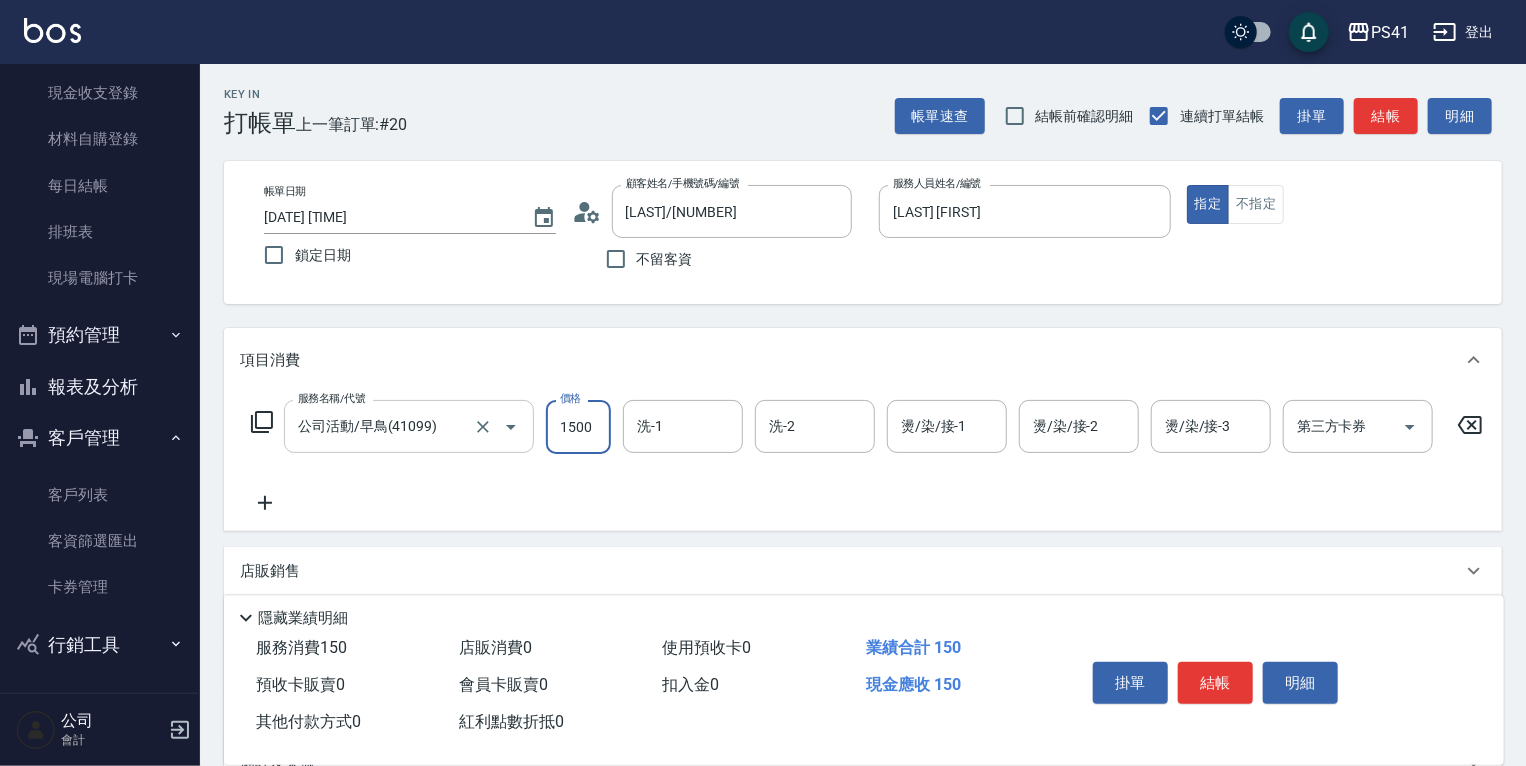 type on "1500" 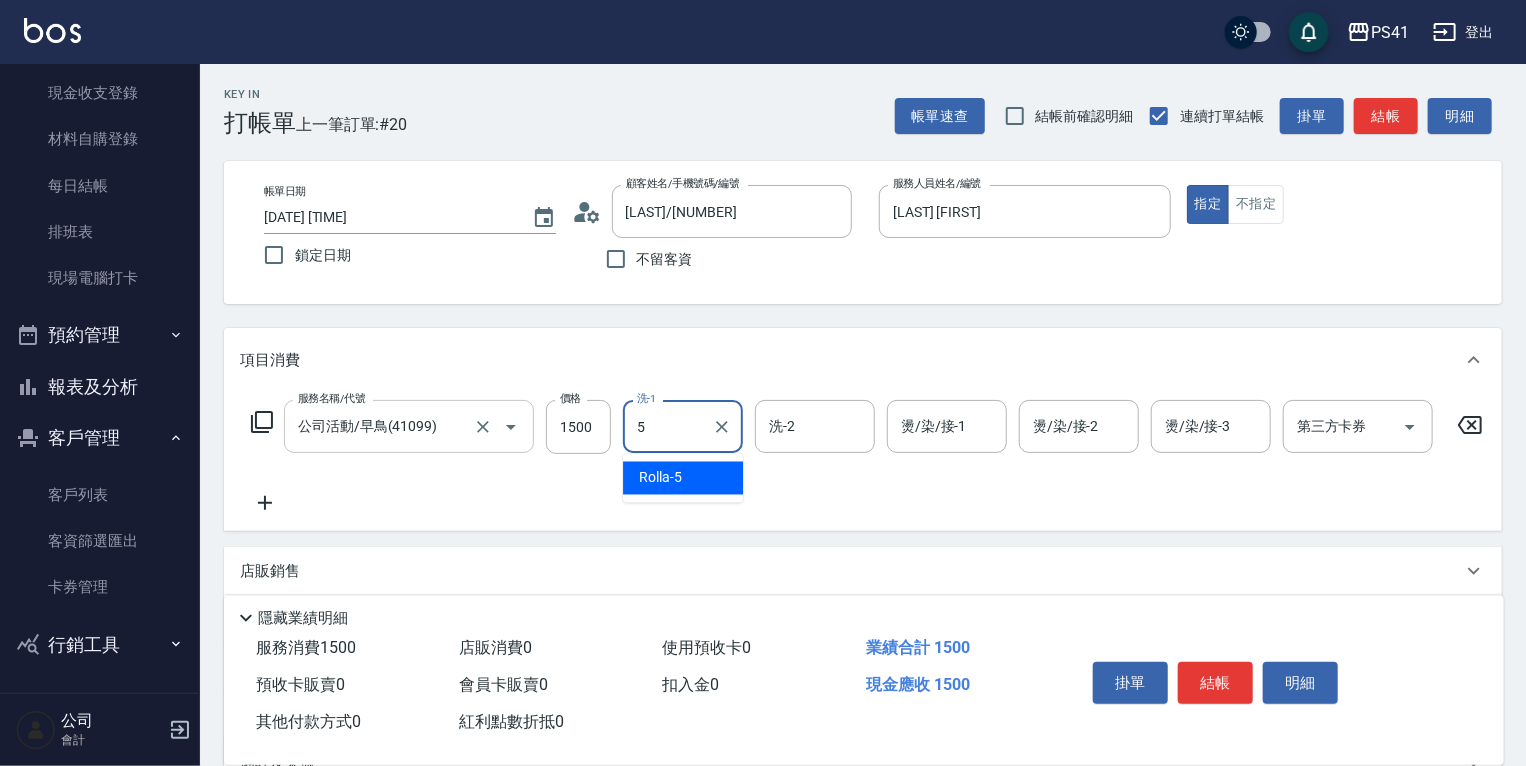 type on "Rolla-5" 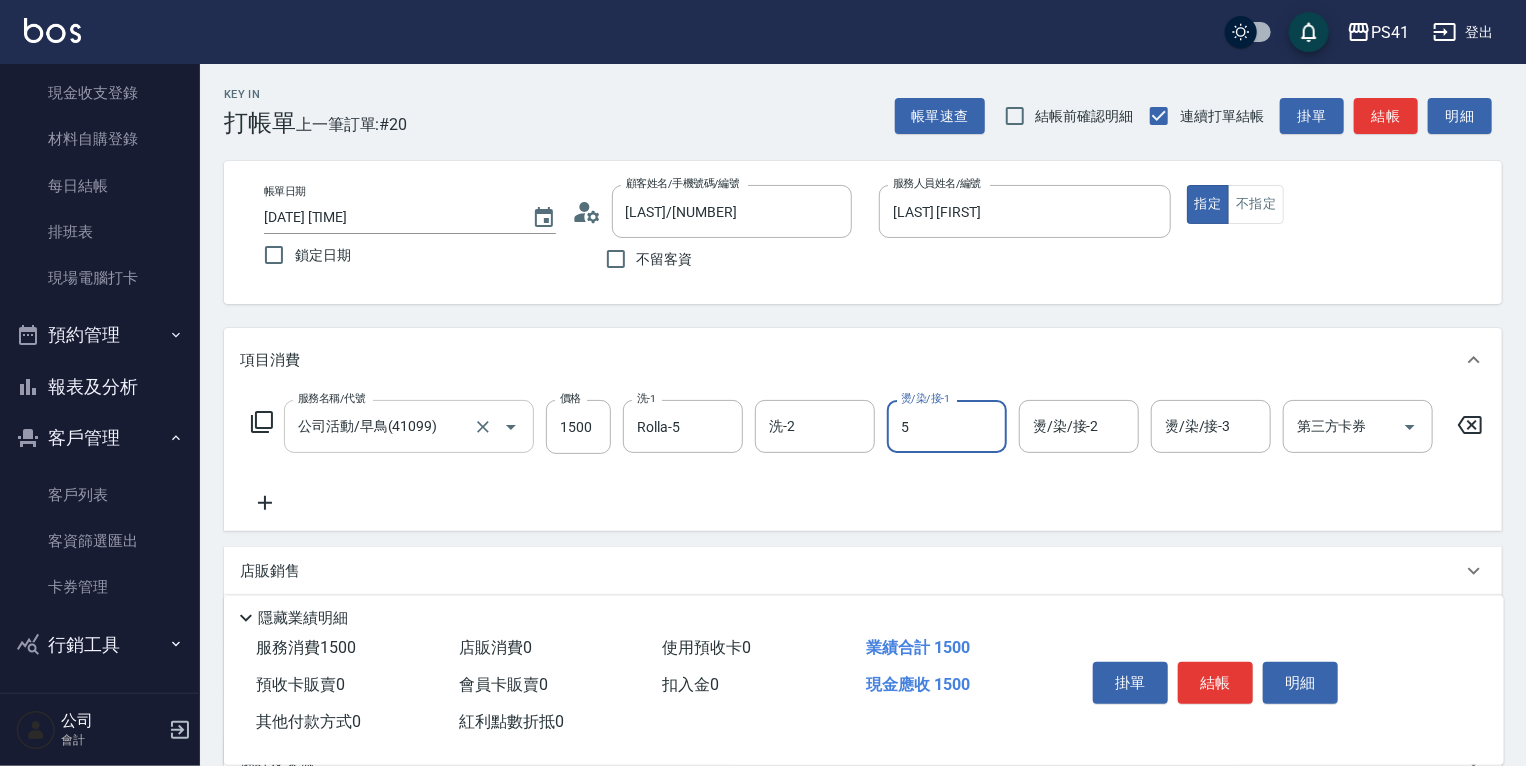 type on "Rolla-5" 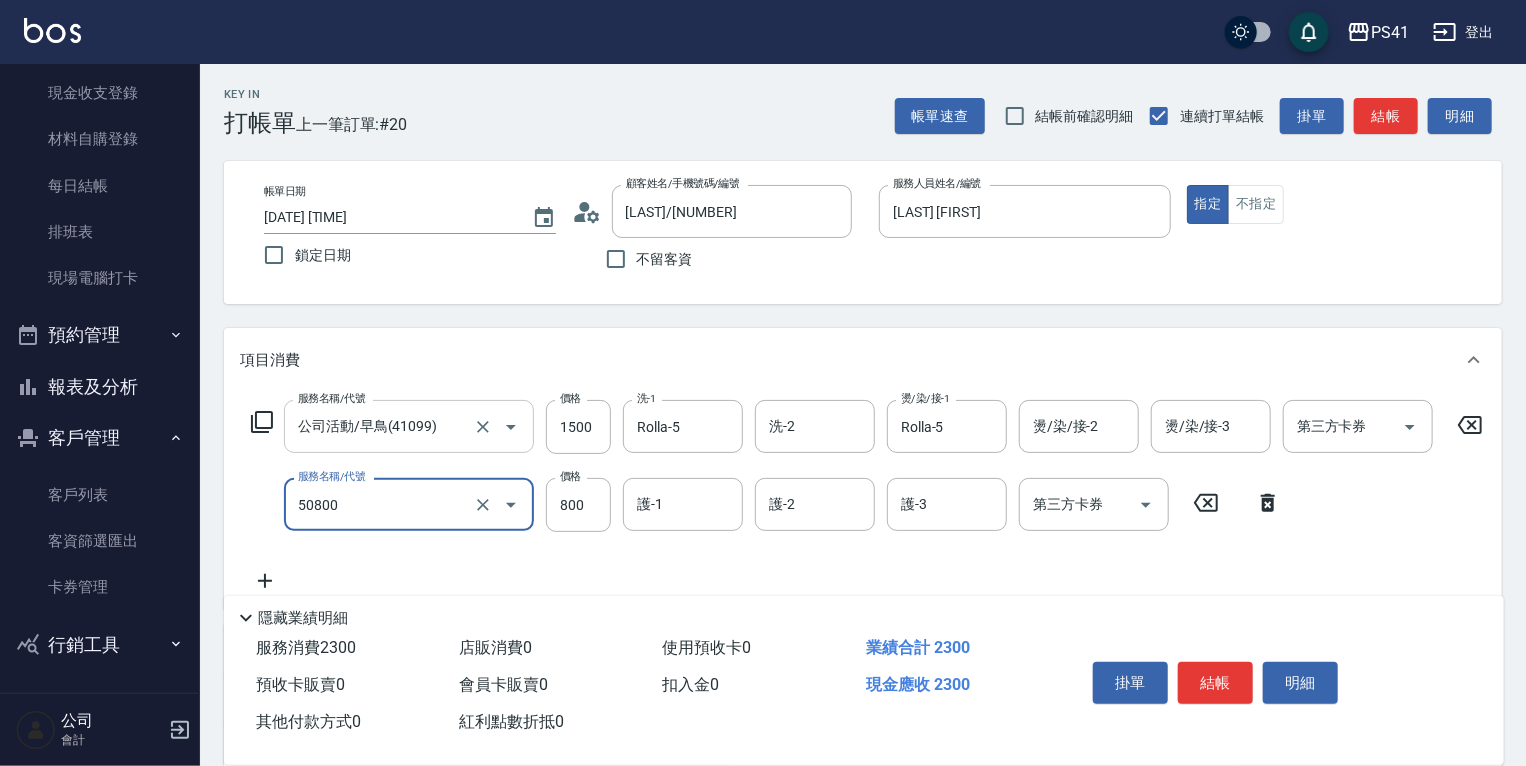type on "原價401~800護髮(50800)" 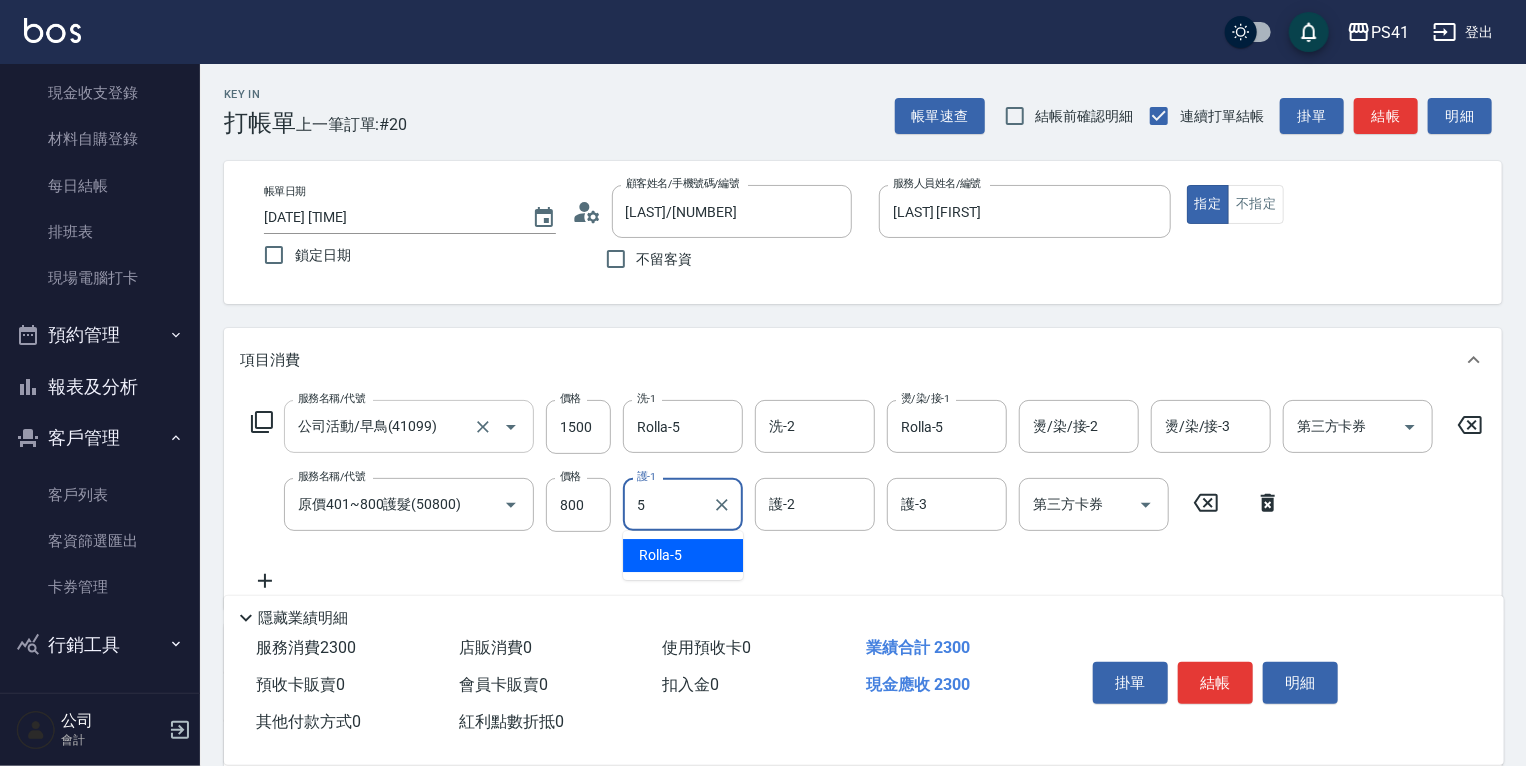 type on "Rolla-5" 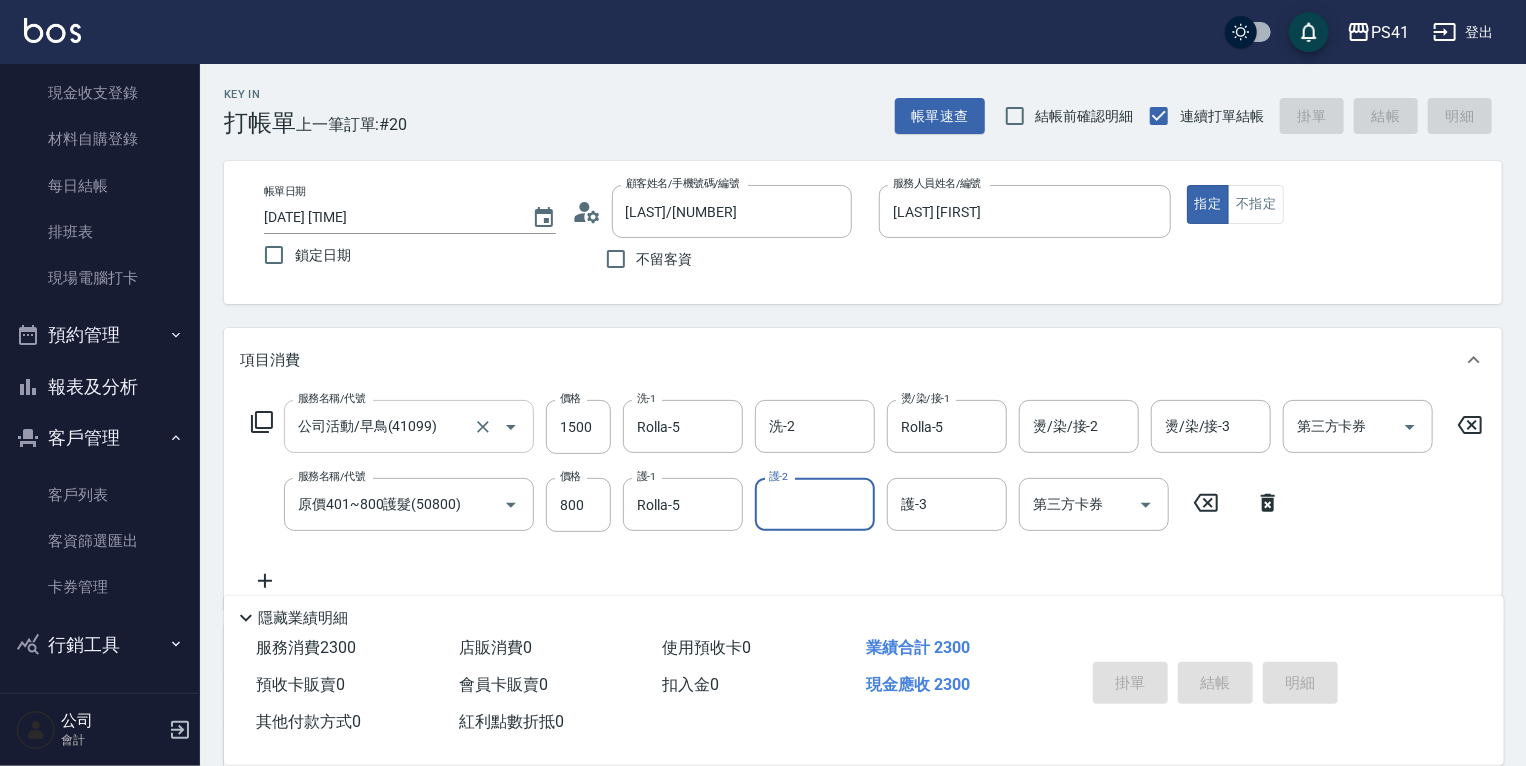 type 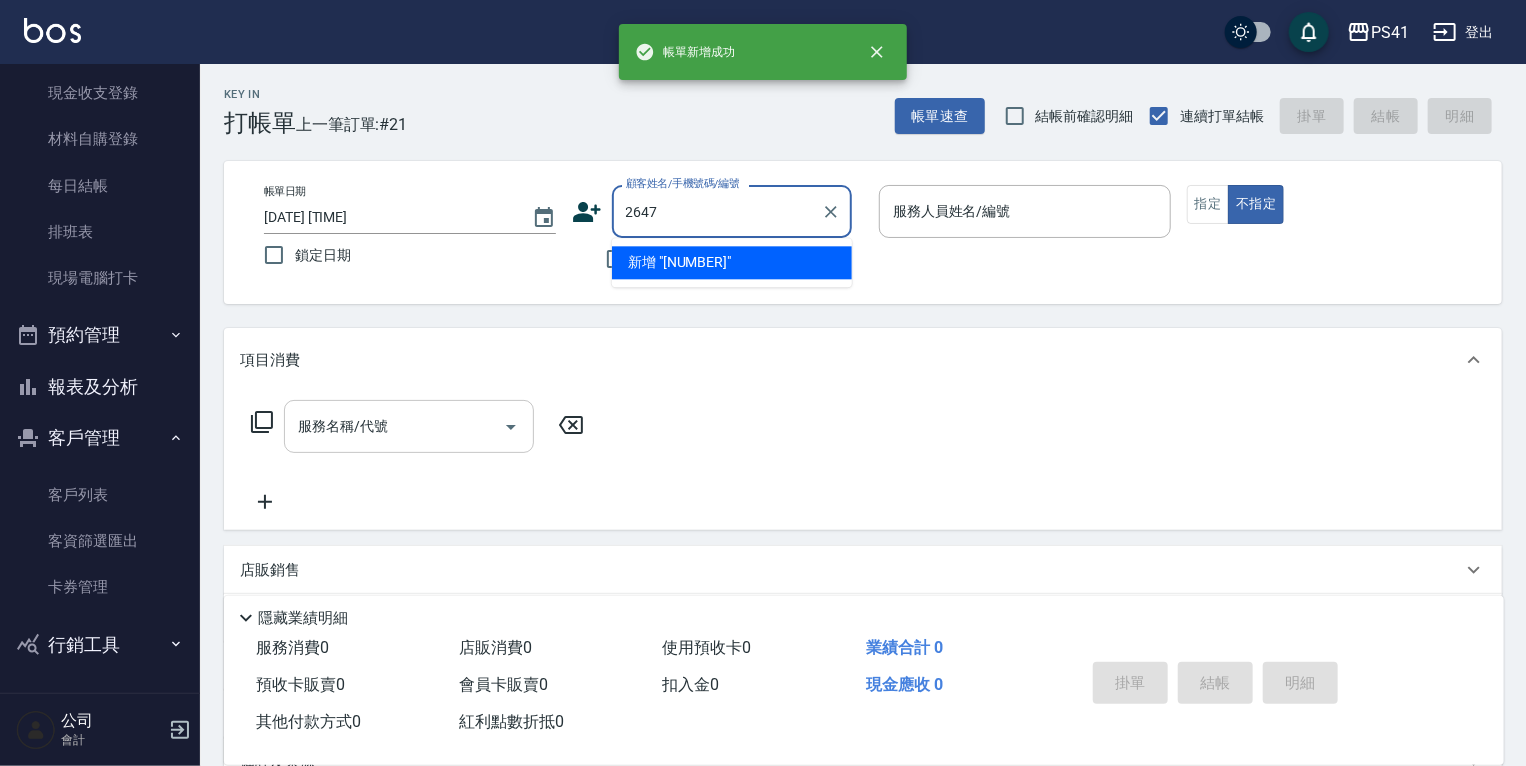type on "2647" 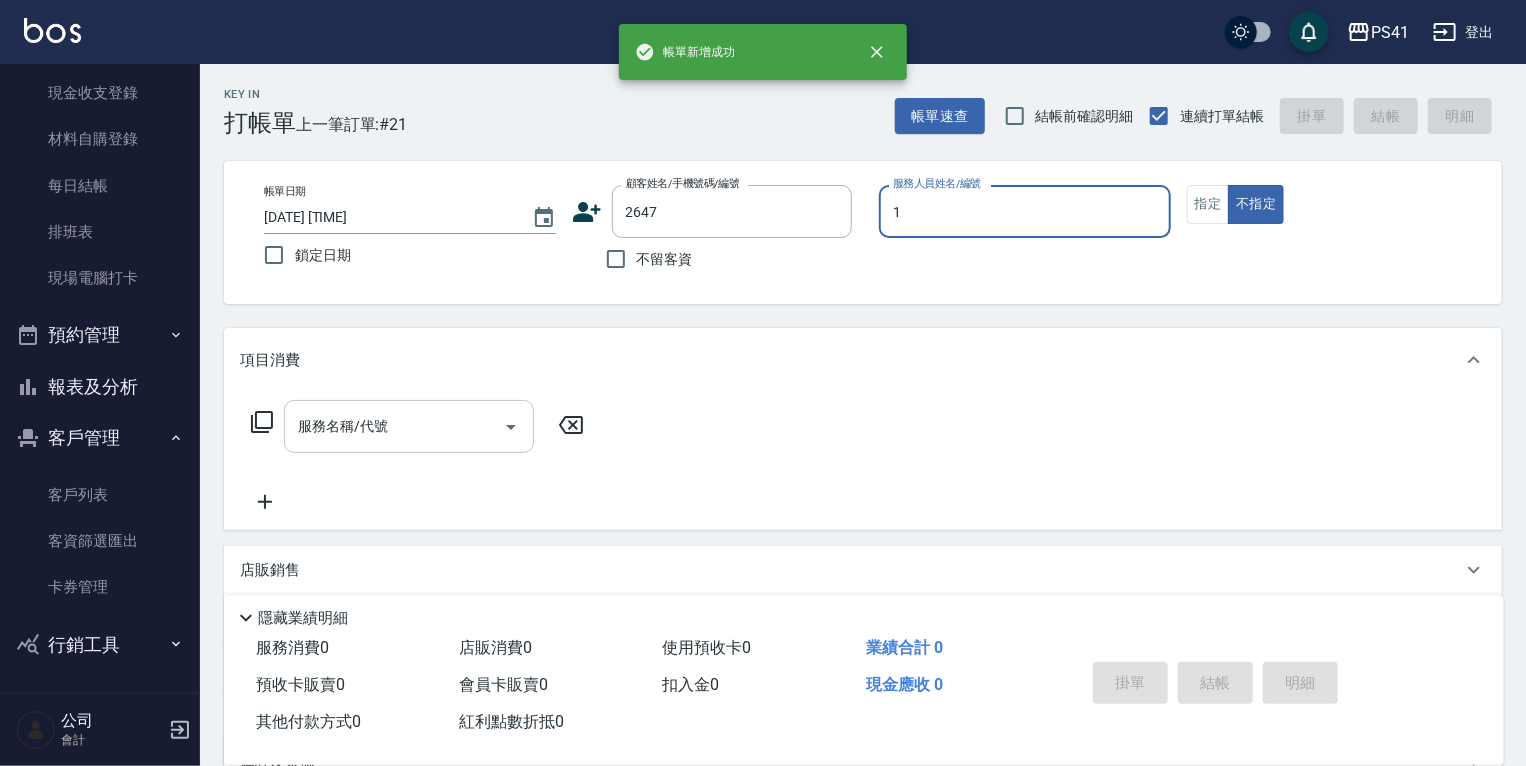 type on "15" 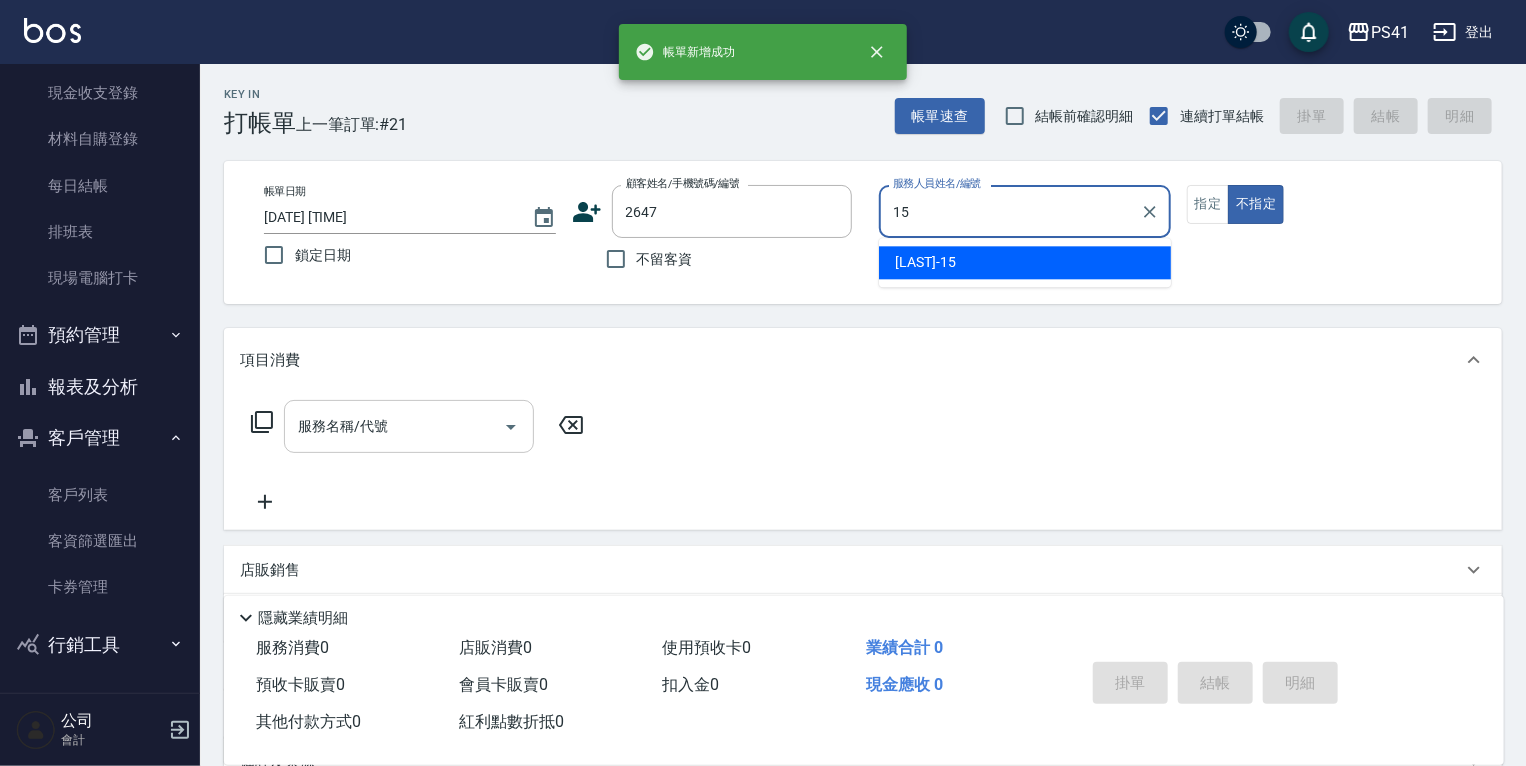 type on "[LAST]/[PHONE]/[NUMBER]" 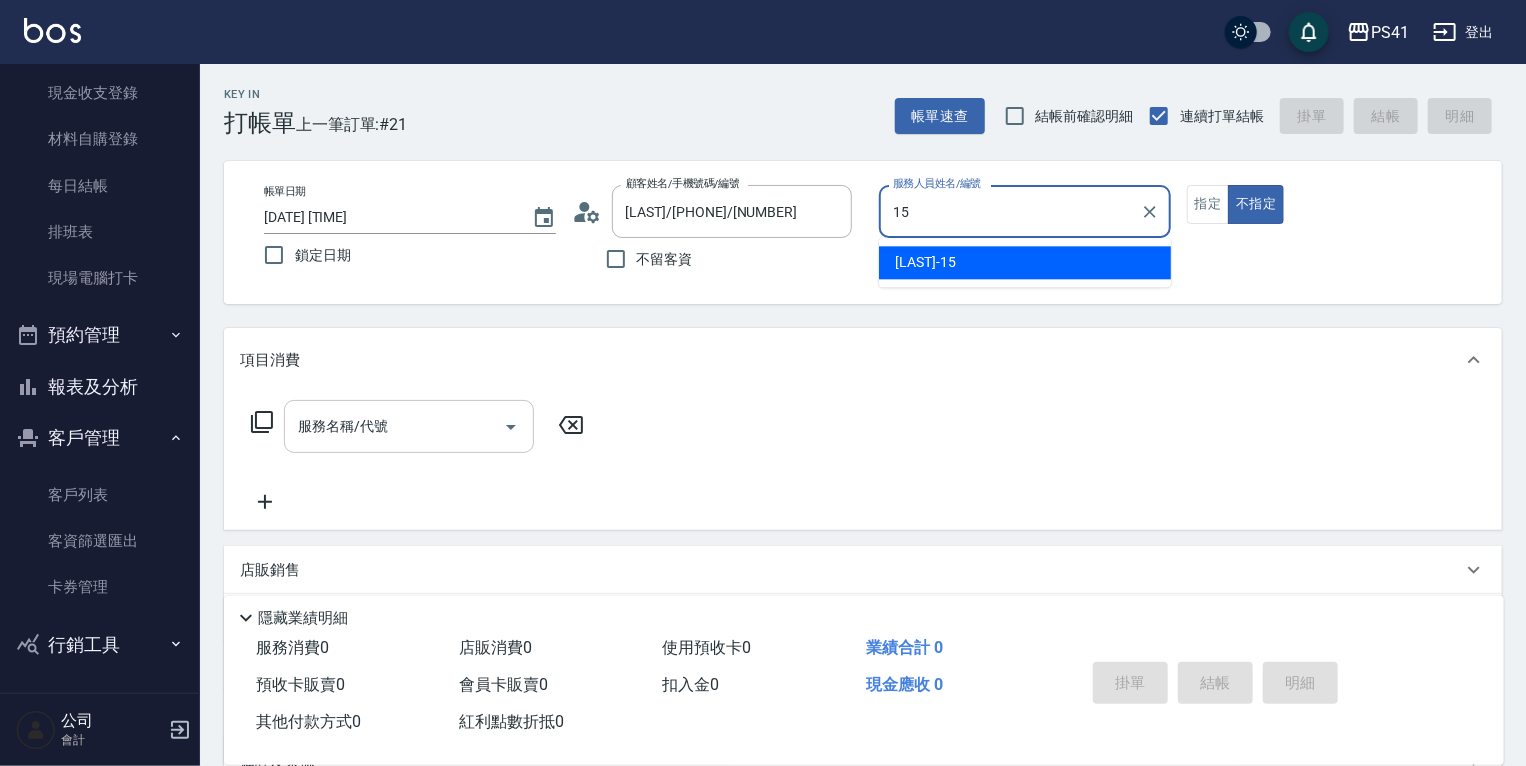 type on "[LAST] [FIRST]" 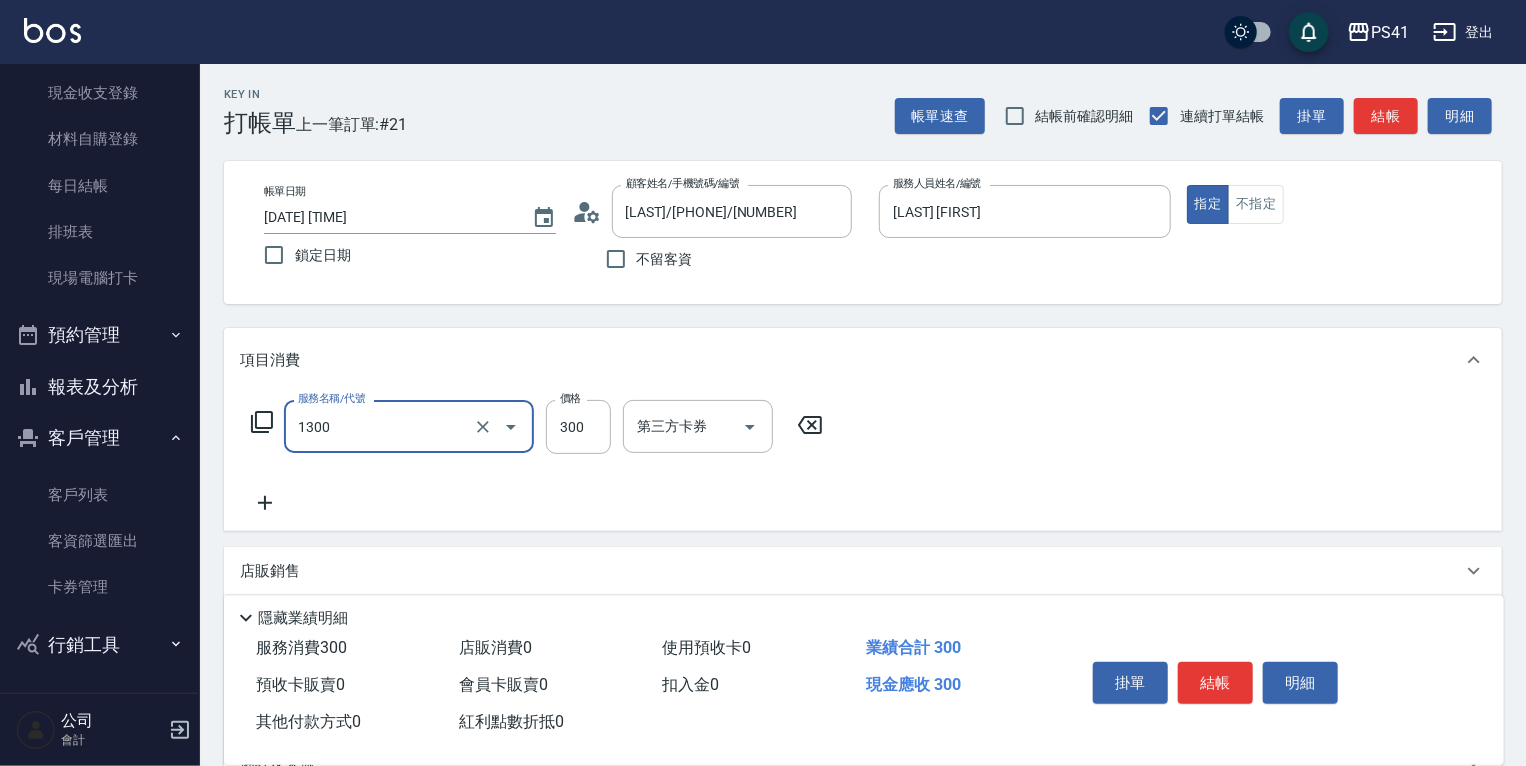type on "洗髮300(1300)" 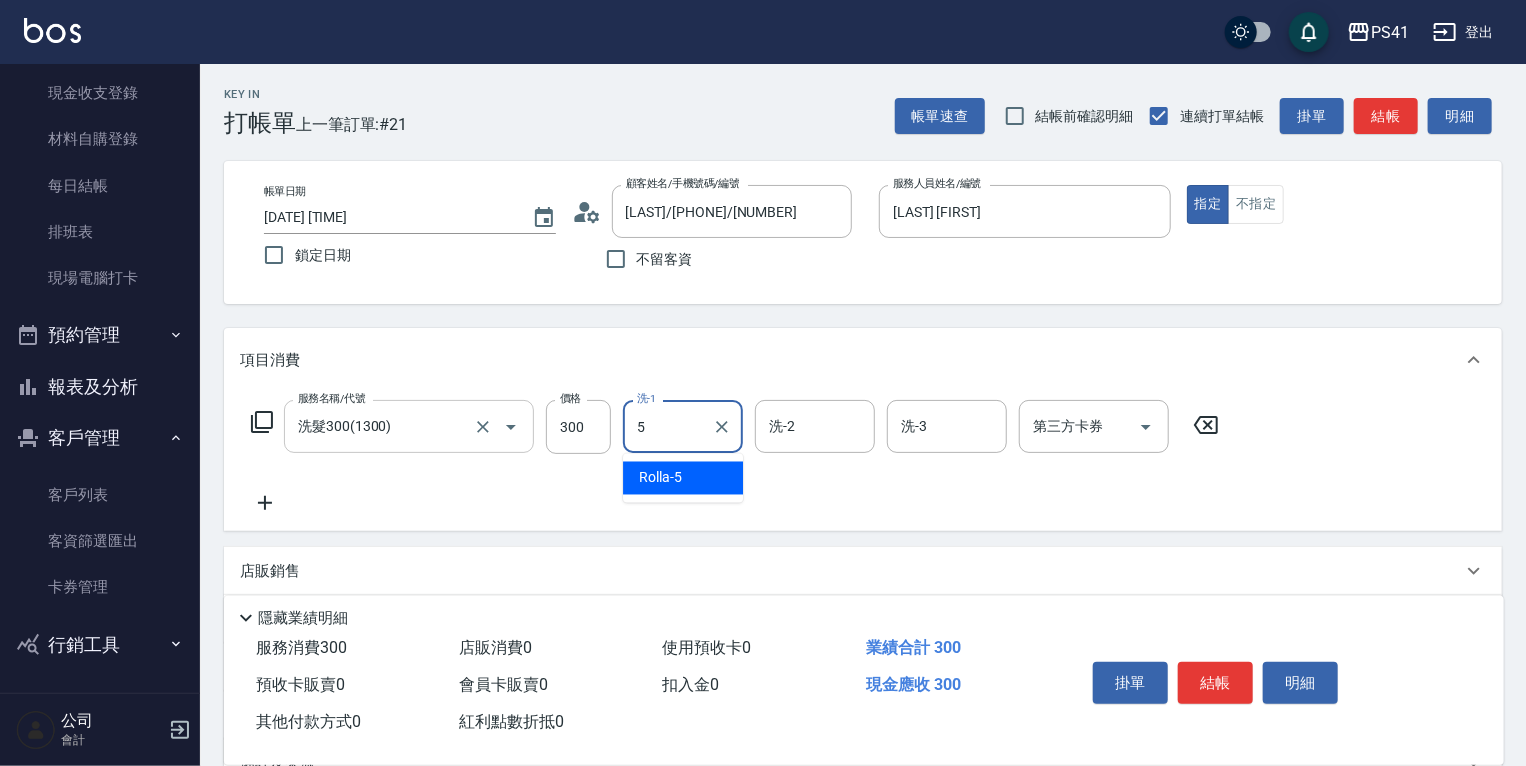 type on "Rolla-5" 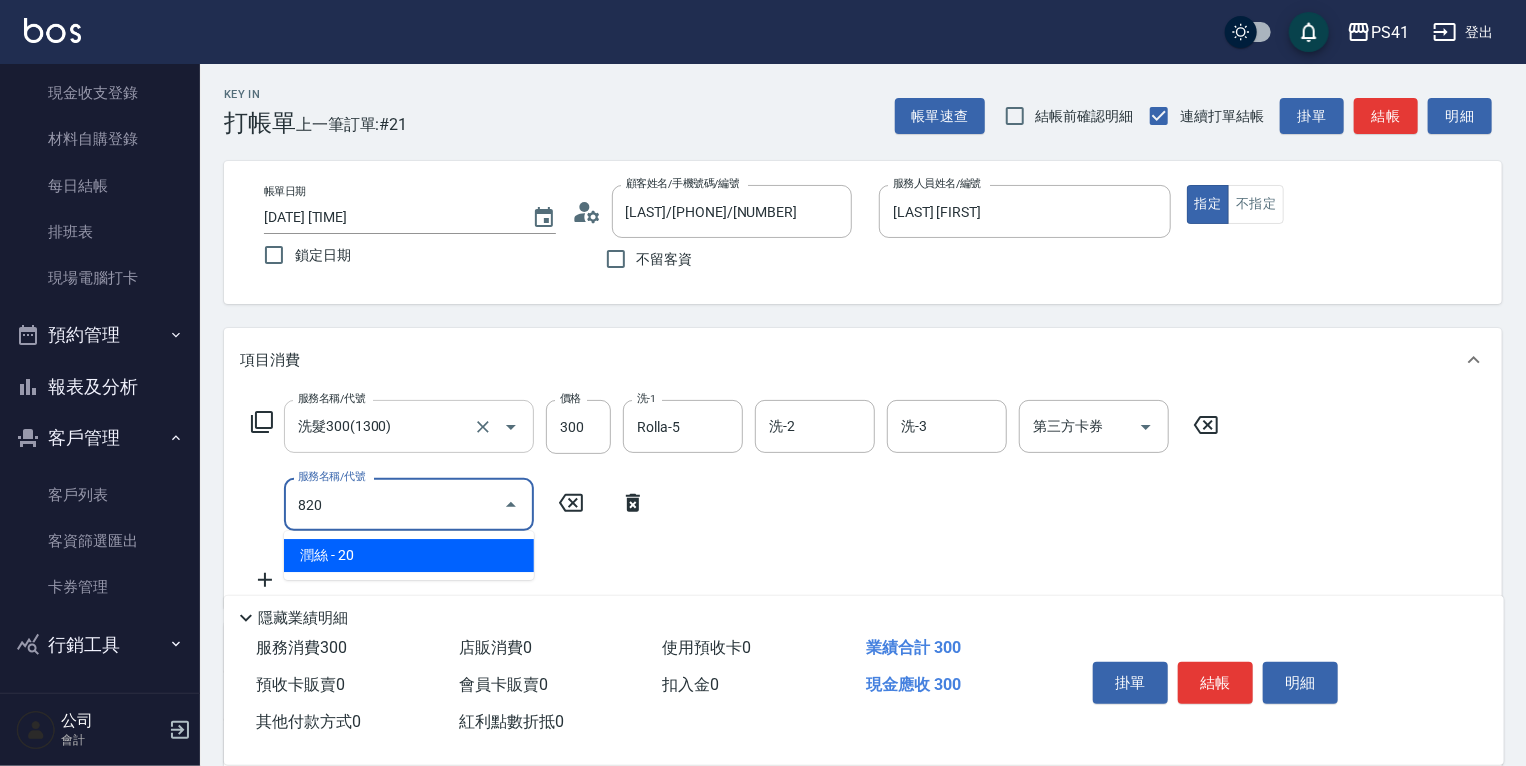 type on "潤絲(820)" 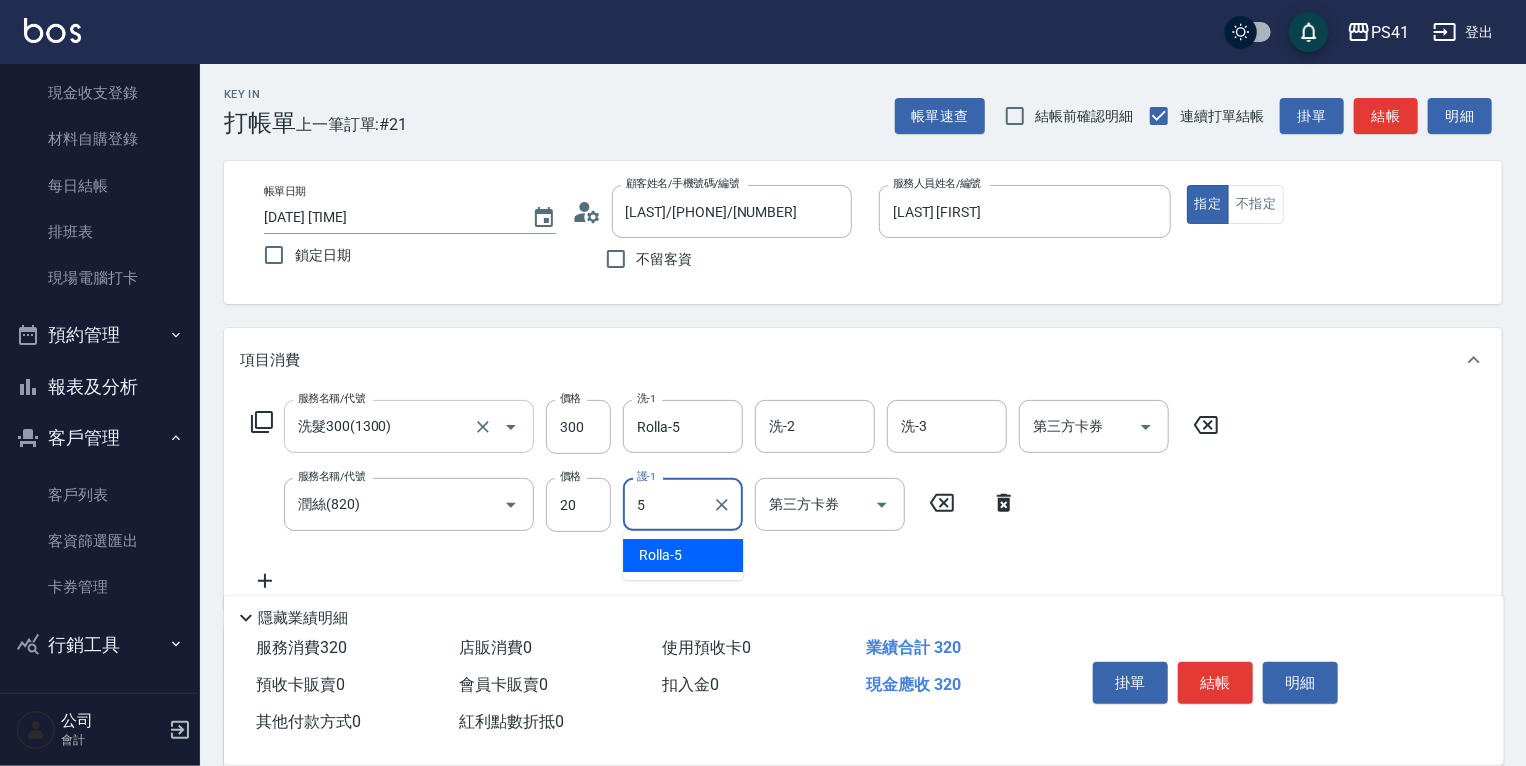 type on "Rolla-5" 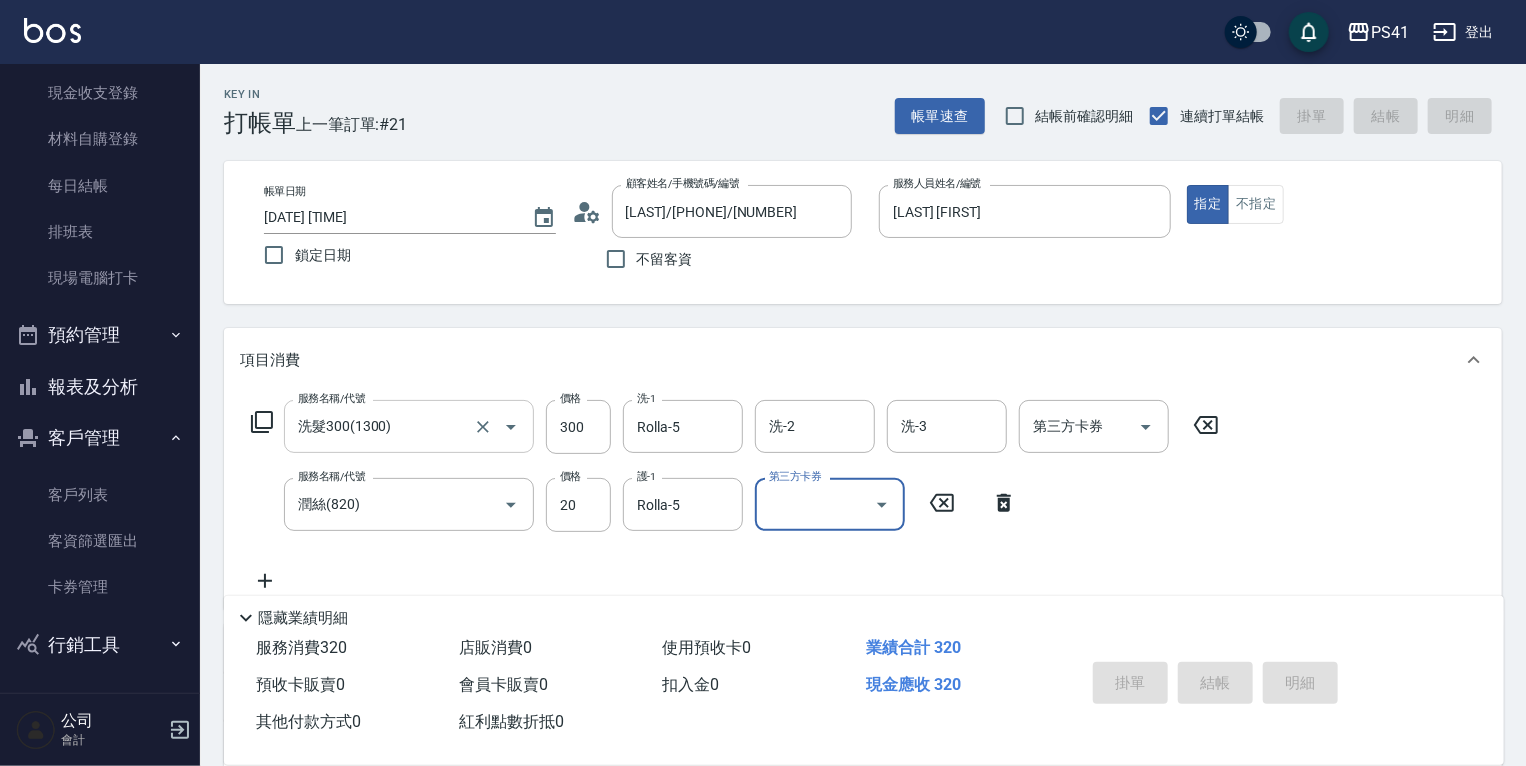 type 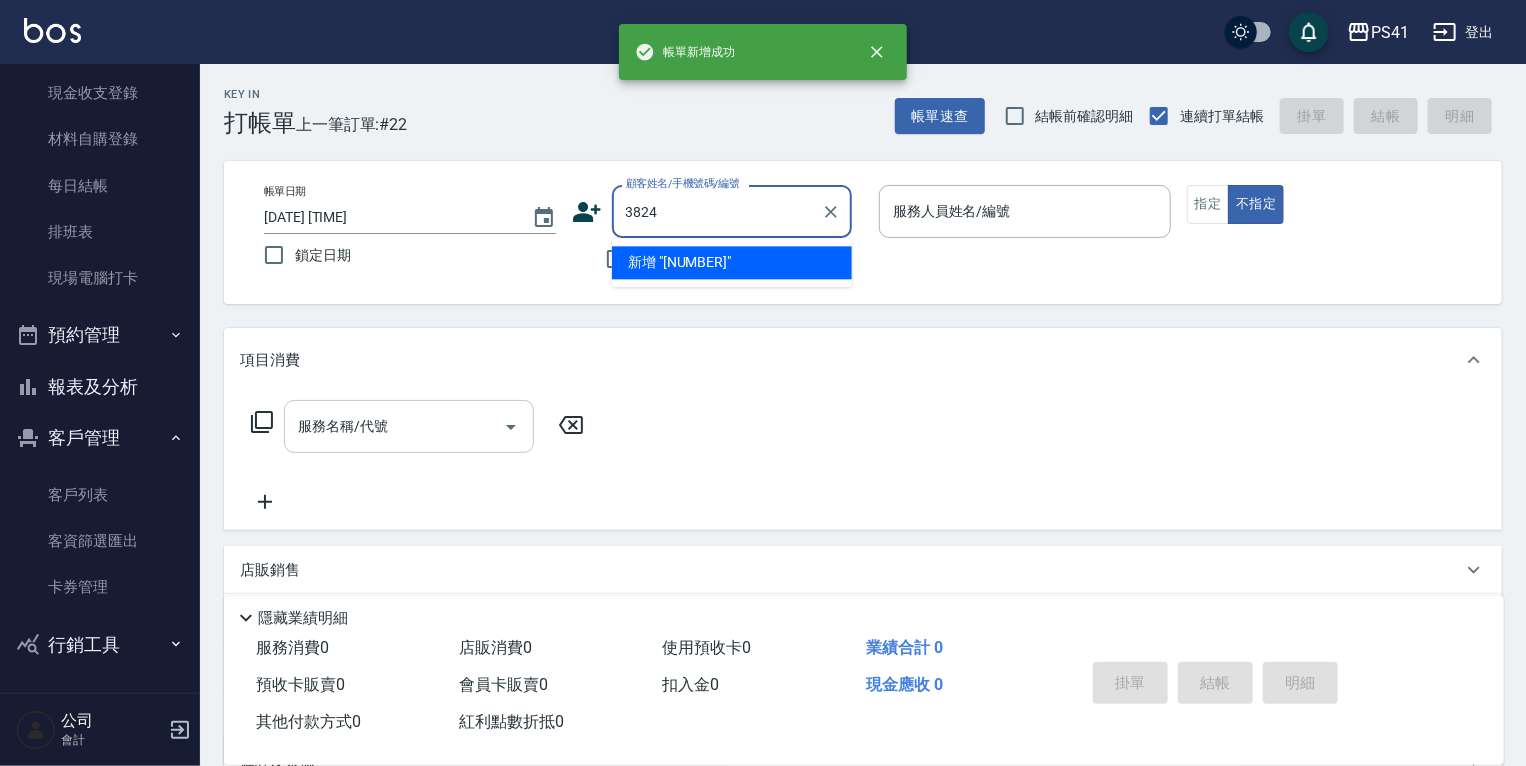 type on "3824" 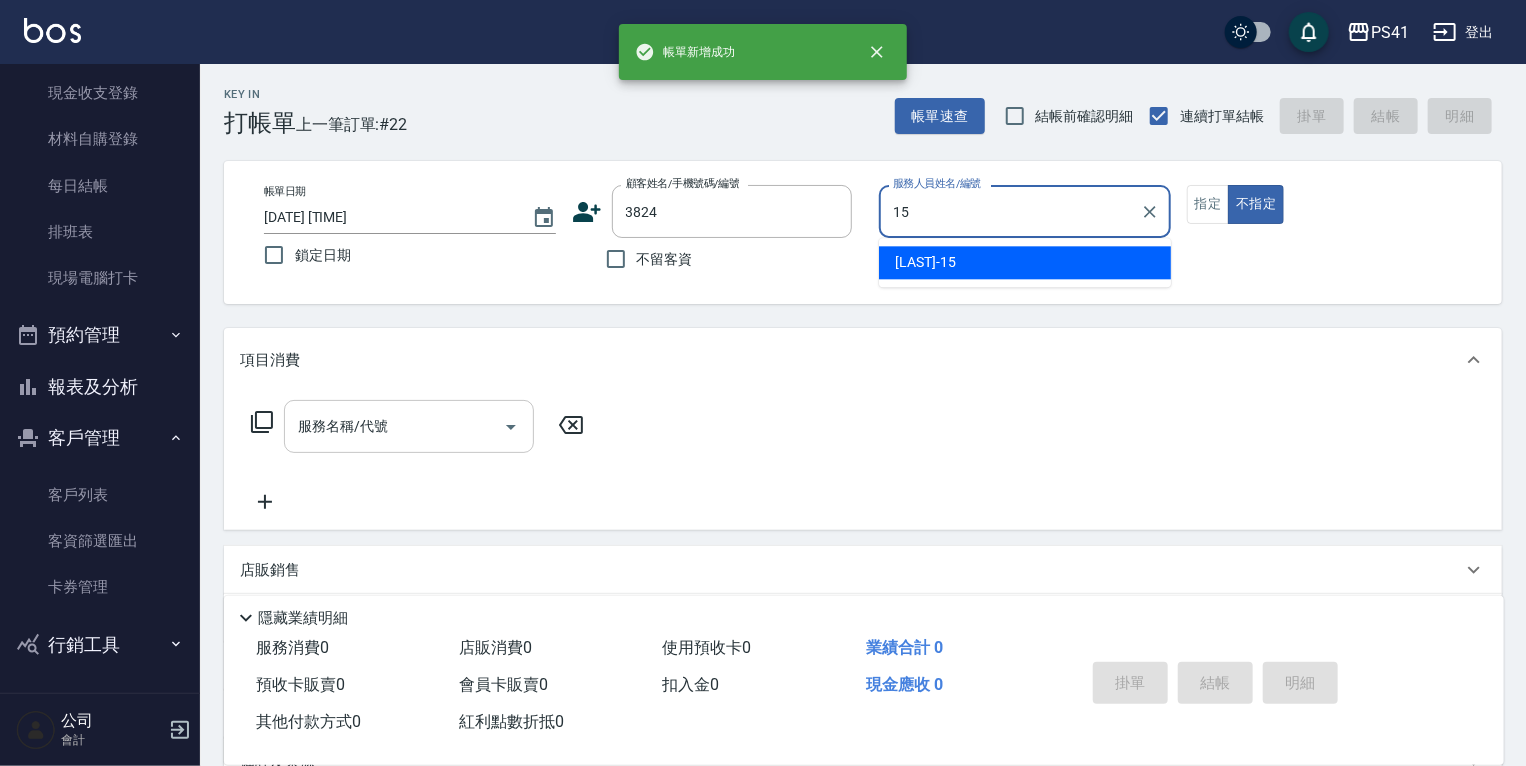 type on "[LAST] [FIRST]" 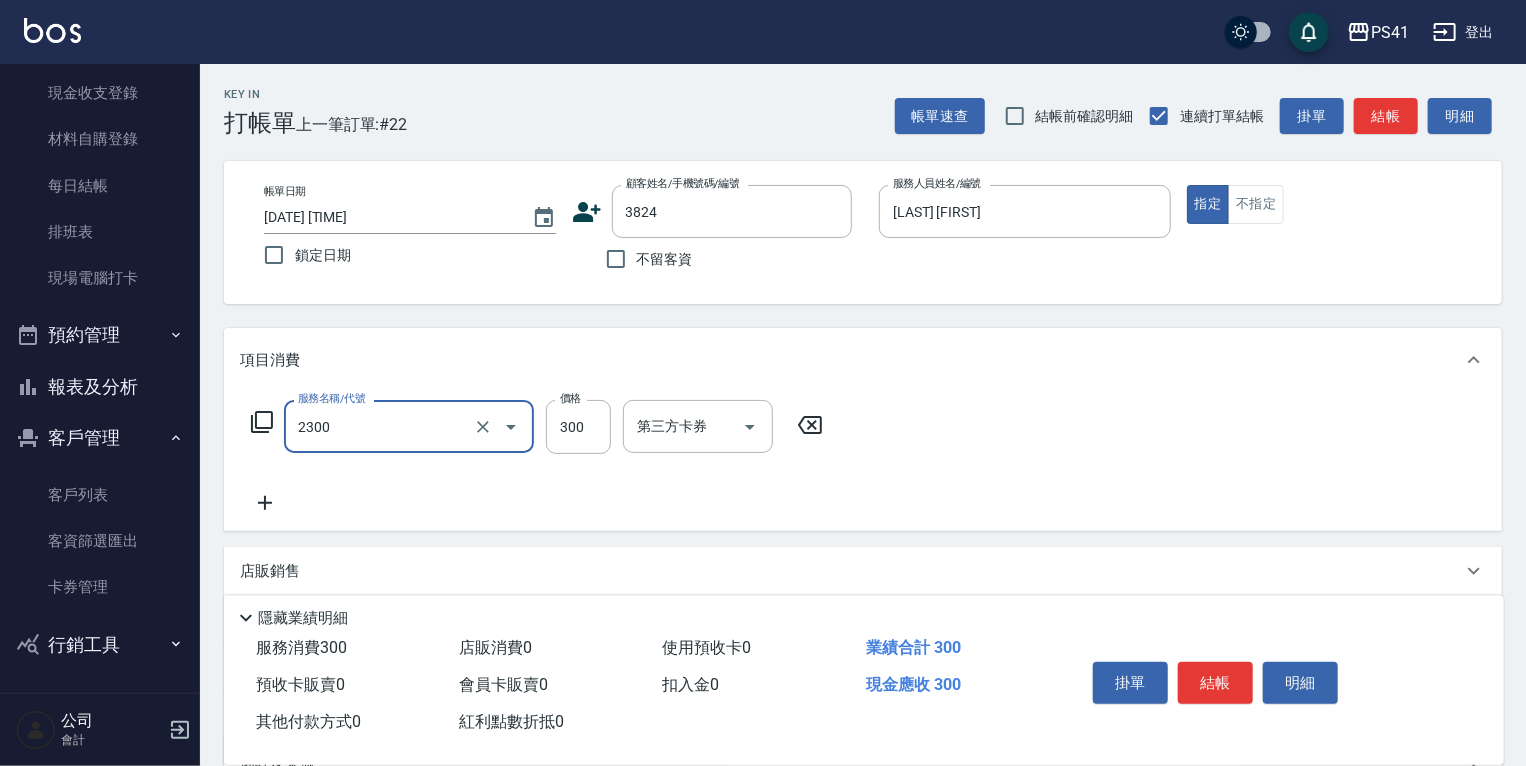 type on "剪髮(2300)" 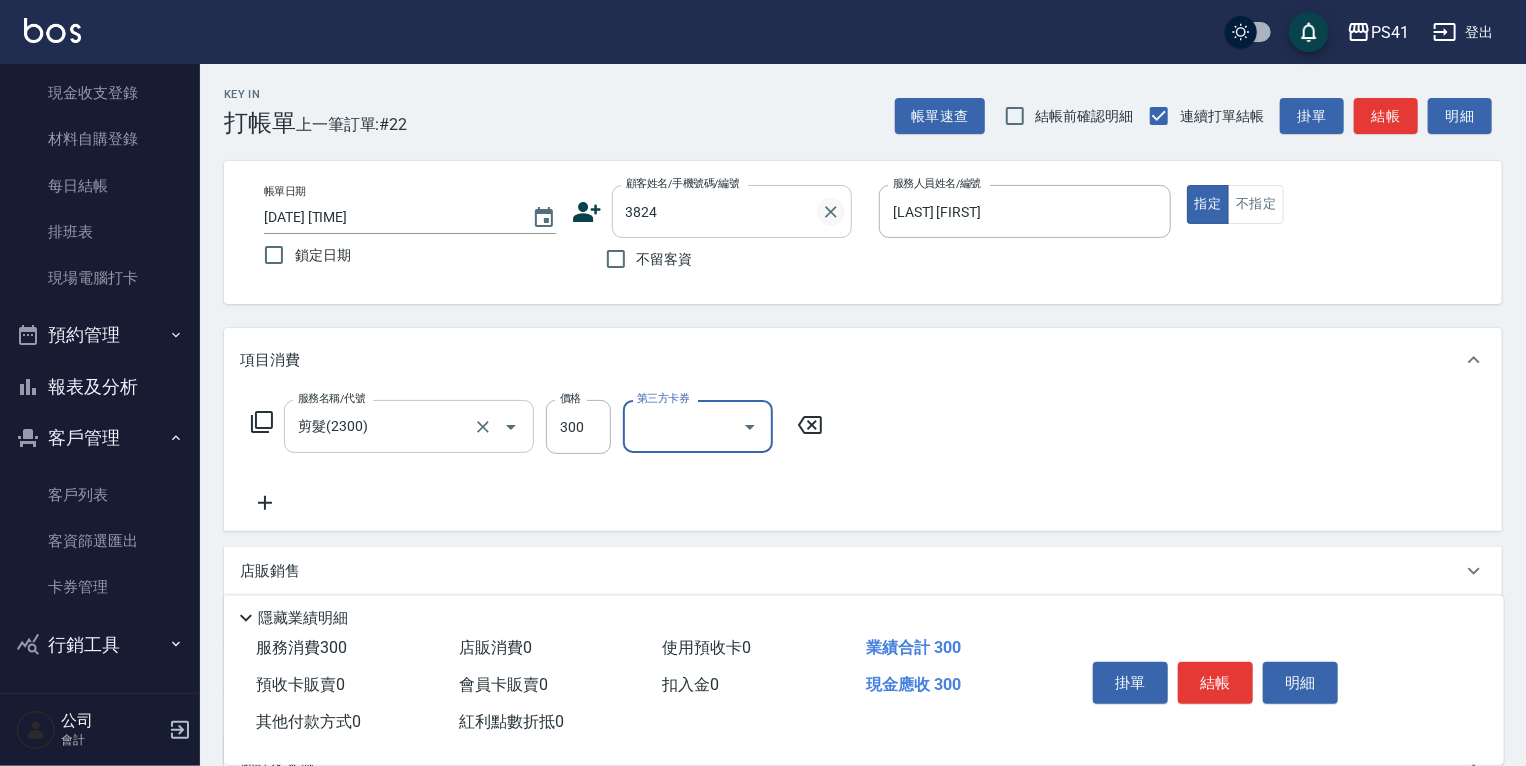 click at bounding box center [831, 212] 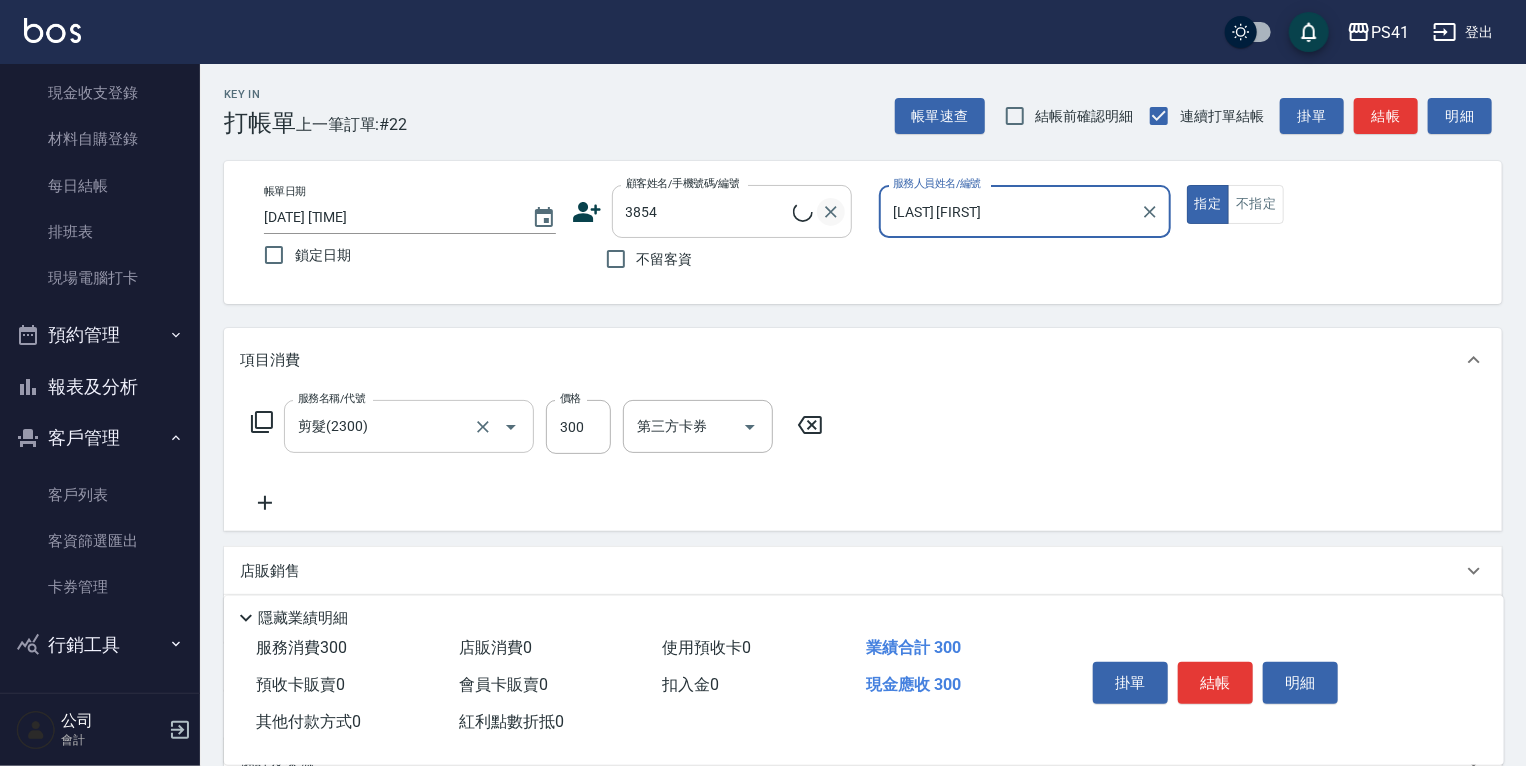 type on "[LAST] [FIRST]/[PHONE]/[NUMBER]" 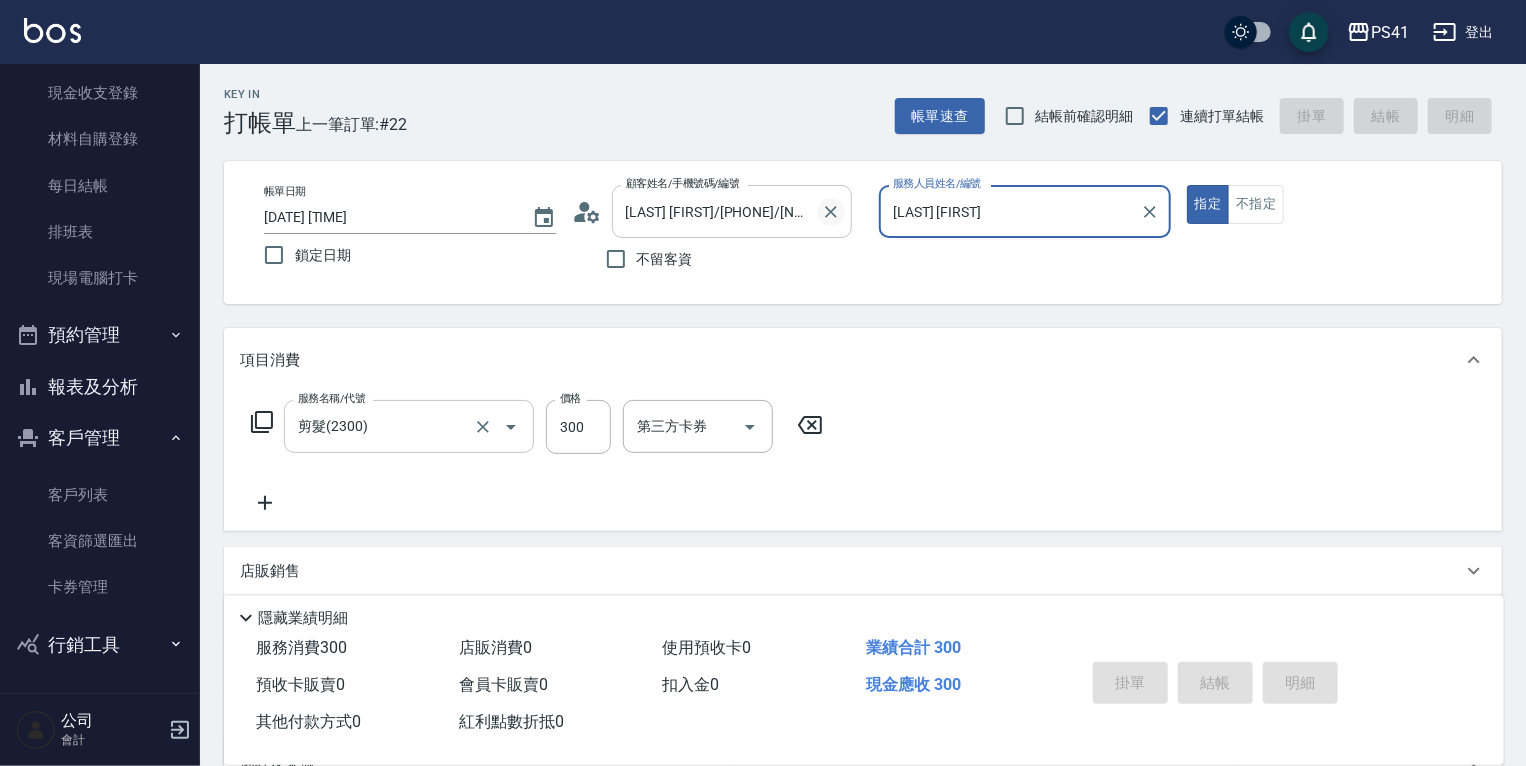 type on "2025/08/08 19:18" 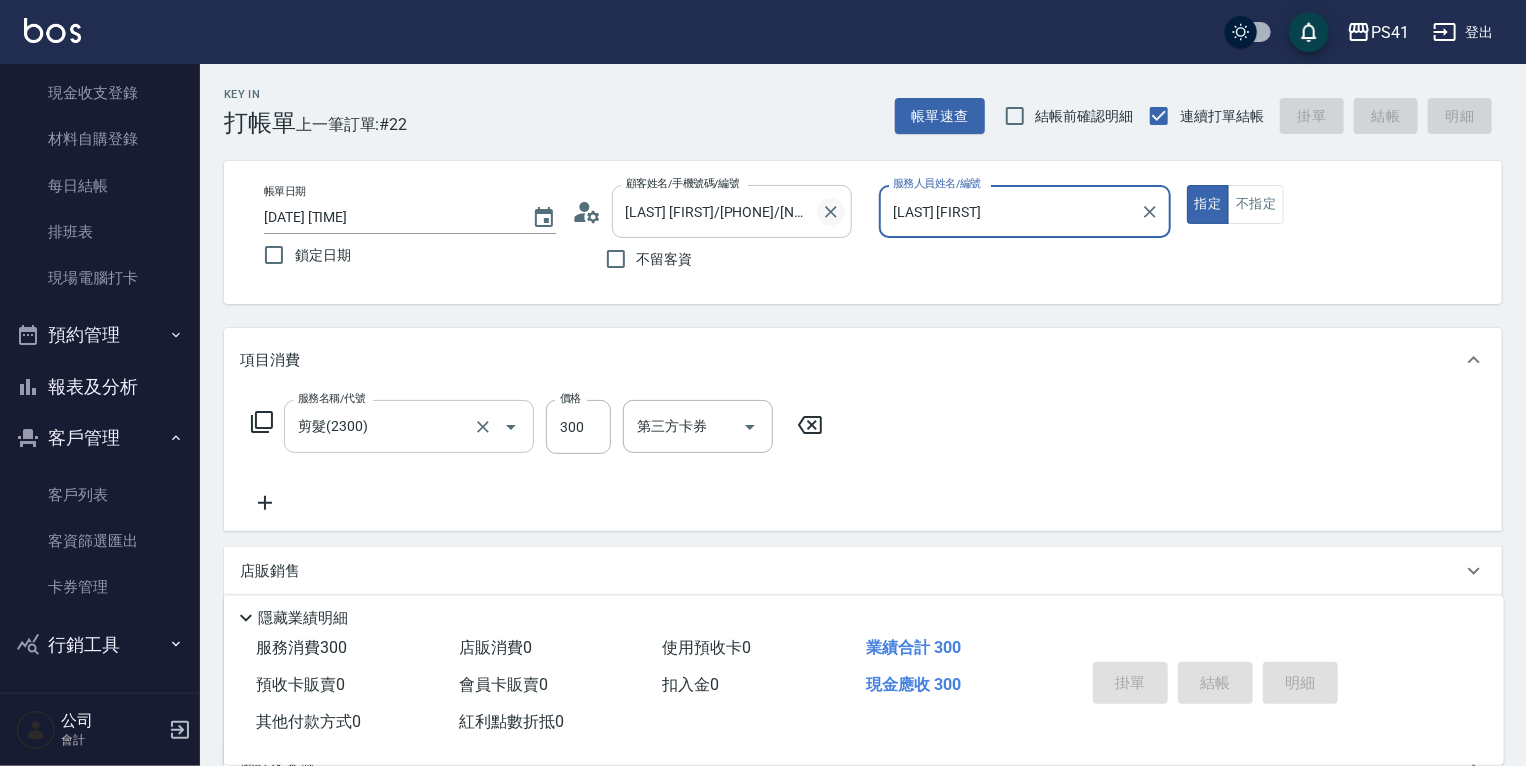 type 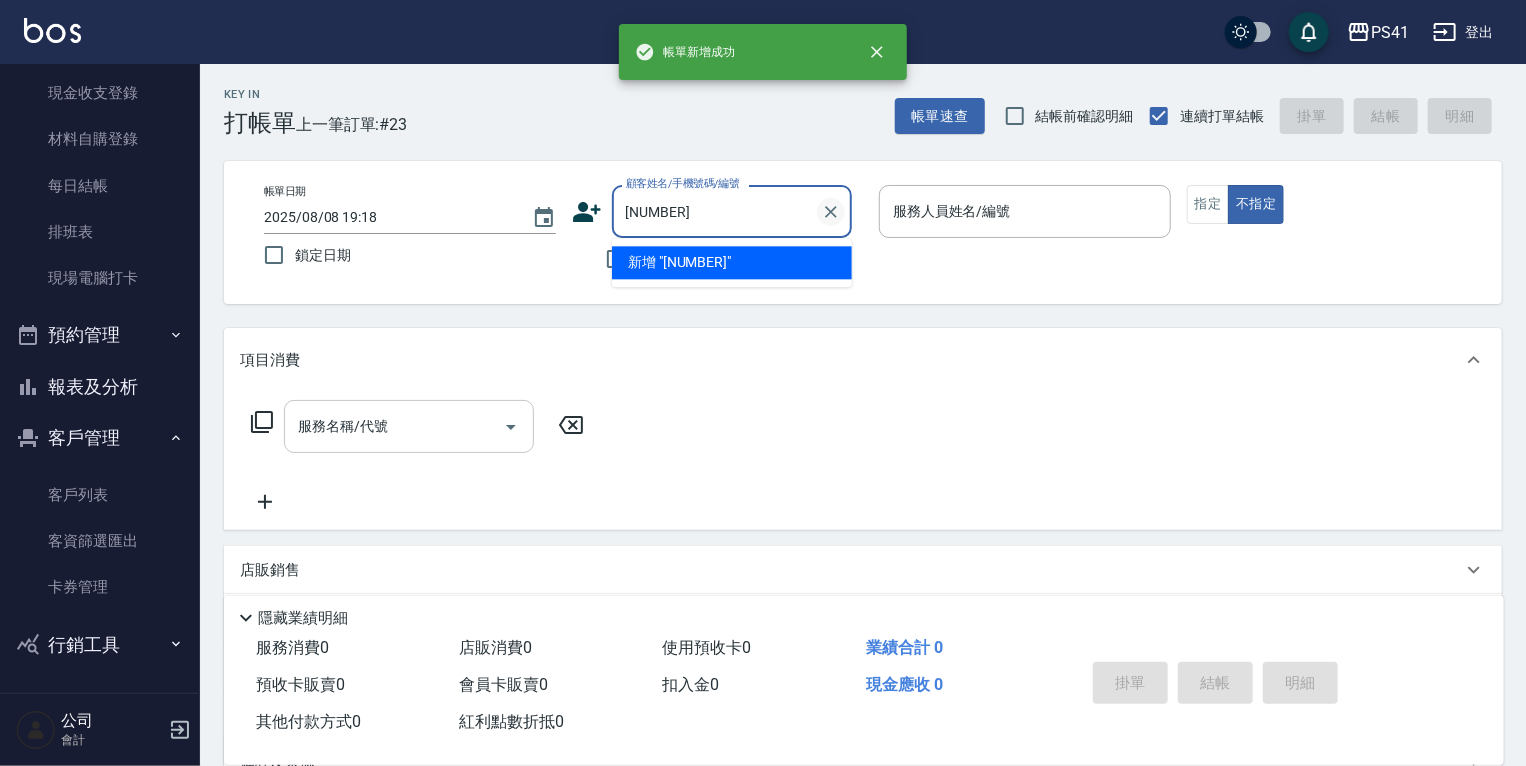 type on "[NUMBER]" 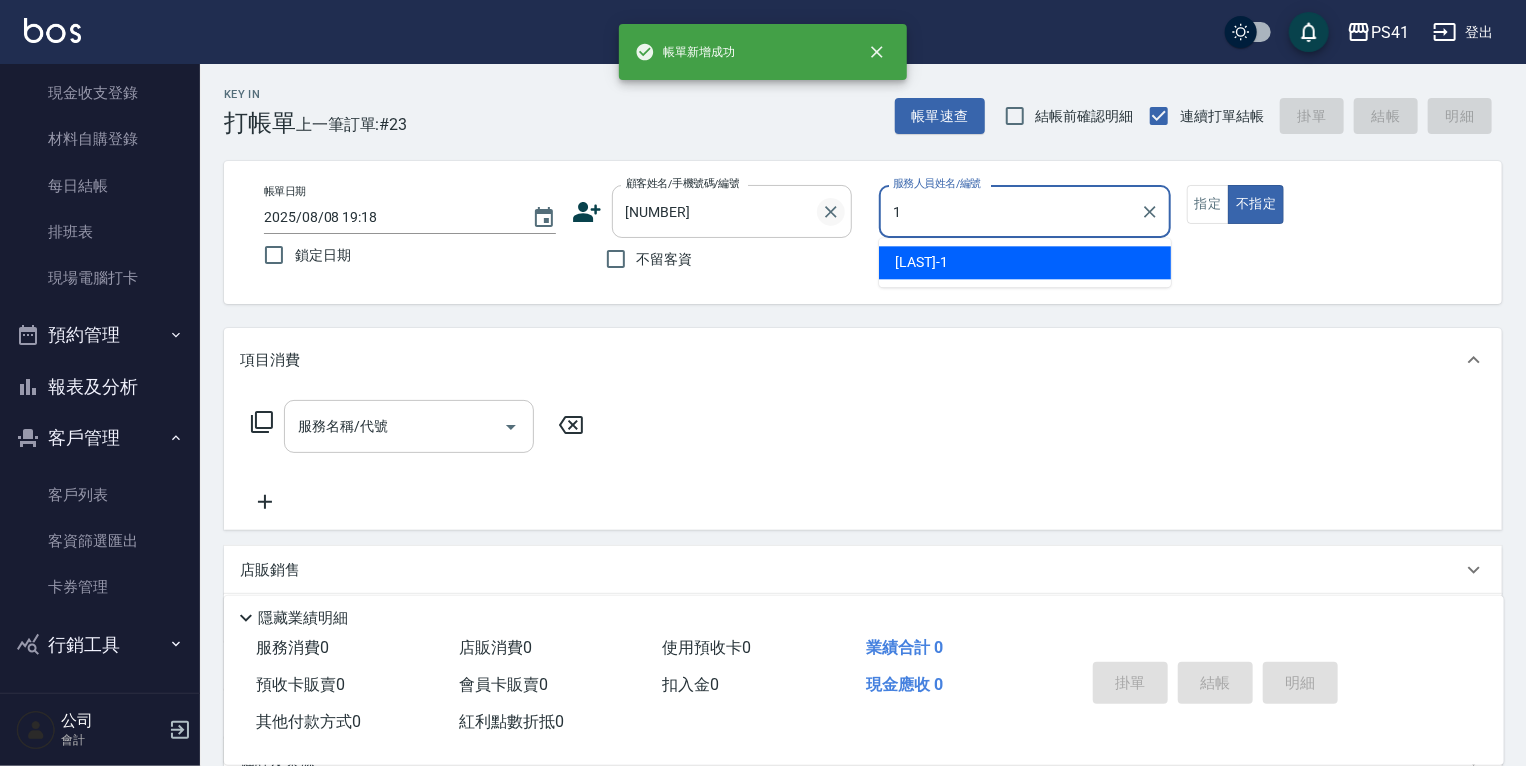 type on "[LAST] [FIRST]" 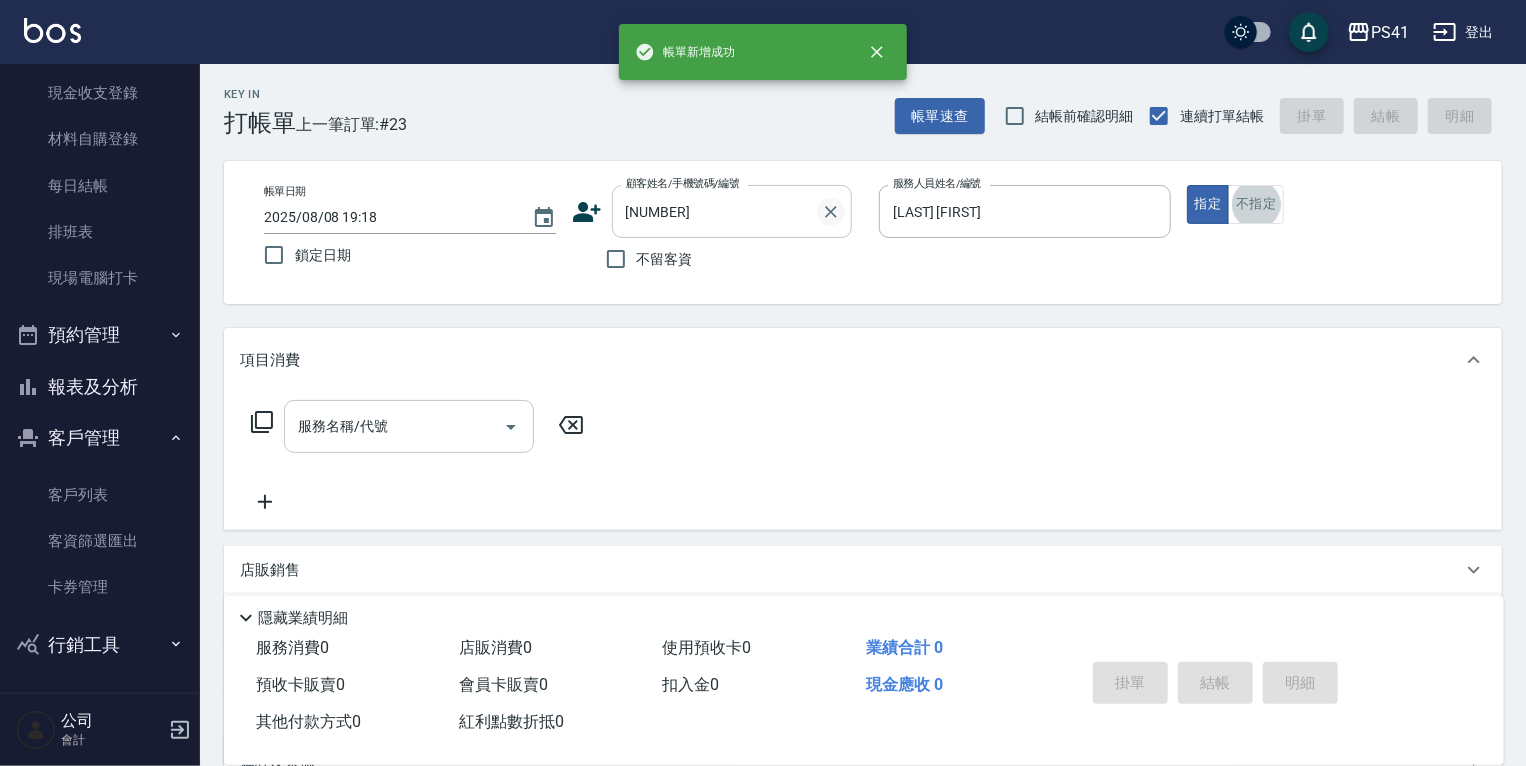 type on "[LAST] [FIRST]/[PHONE]/[NUMBER]" 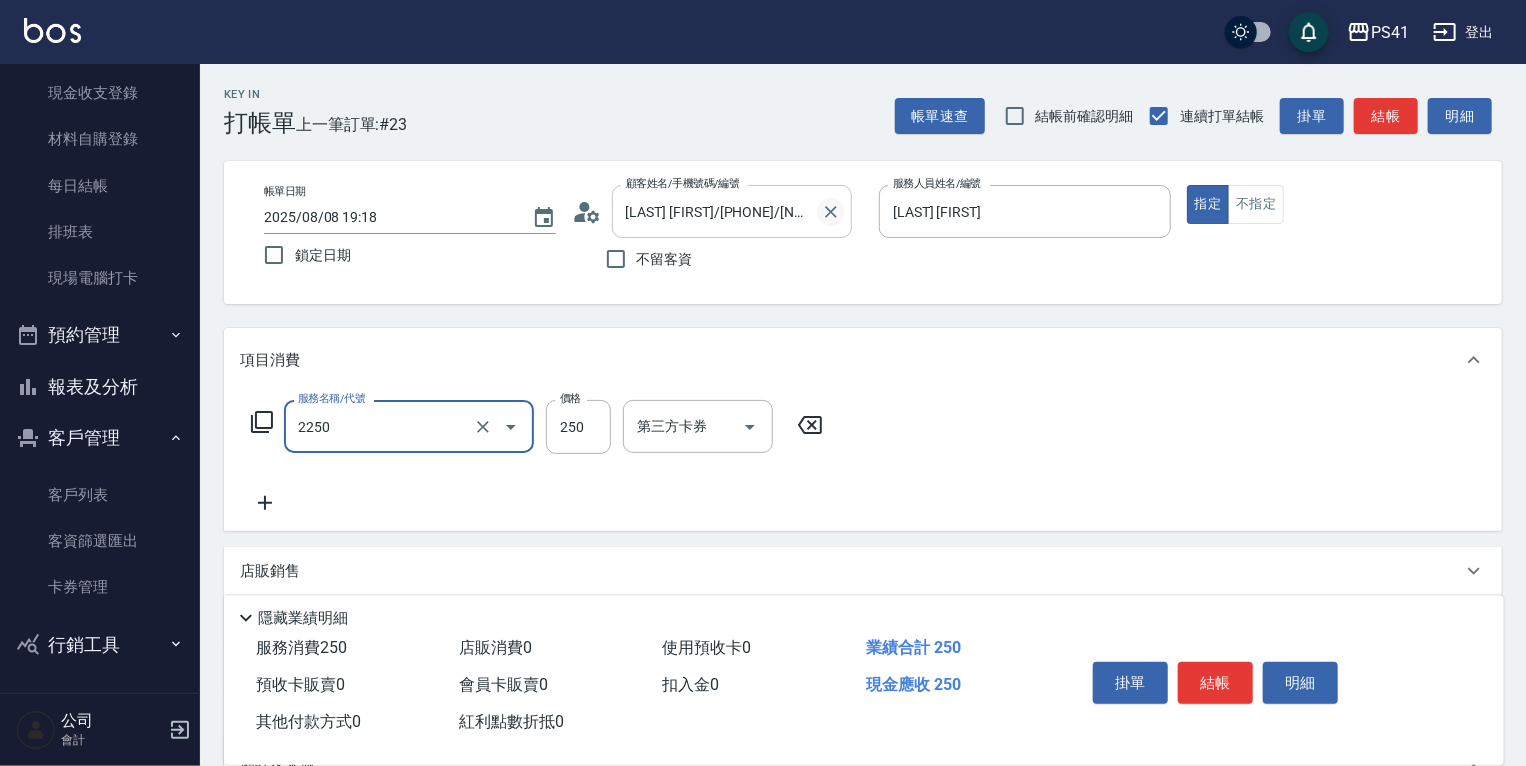 type on "指定剪髮優惠(2250)" 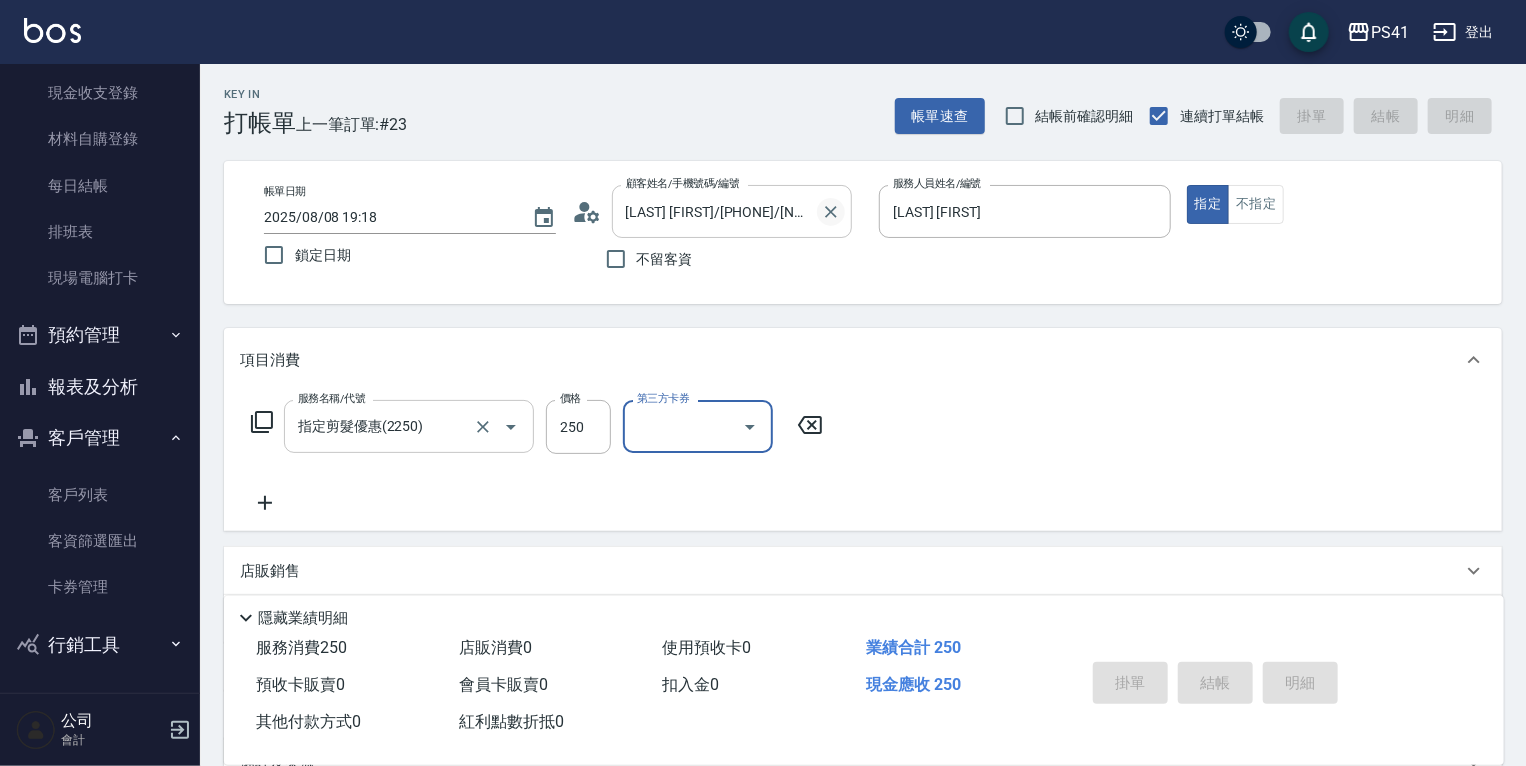 type 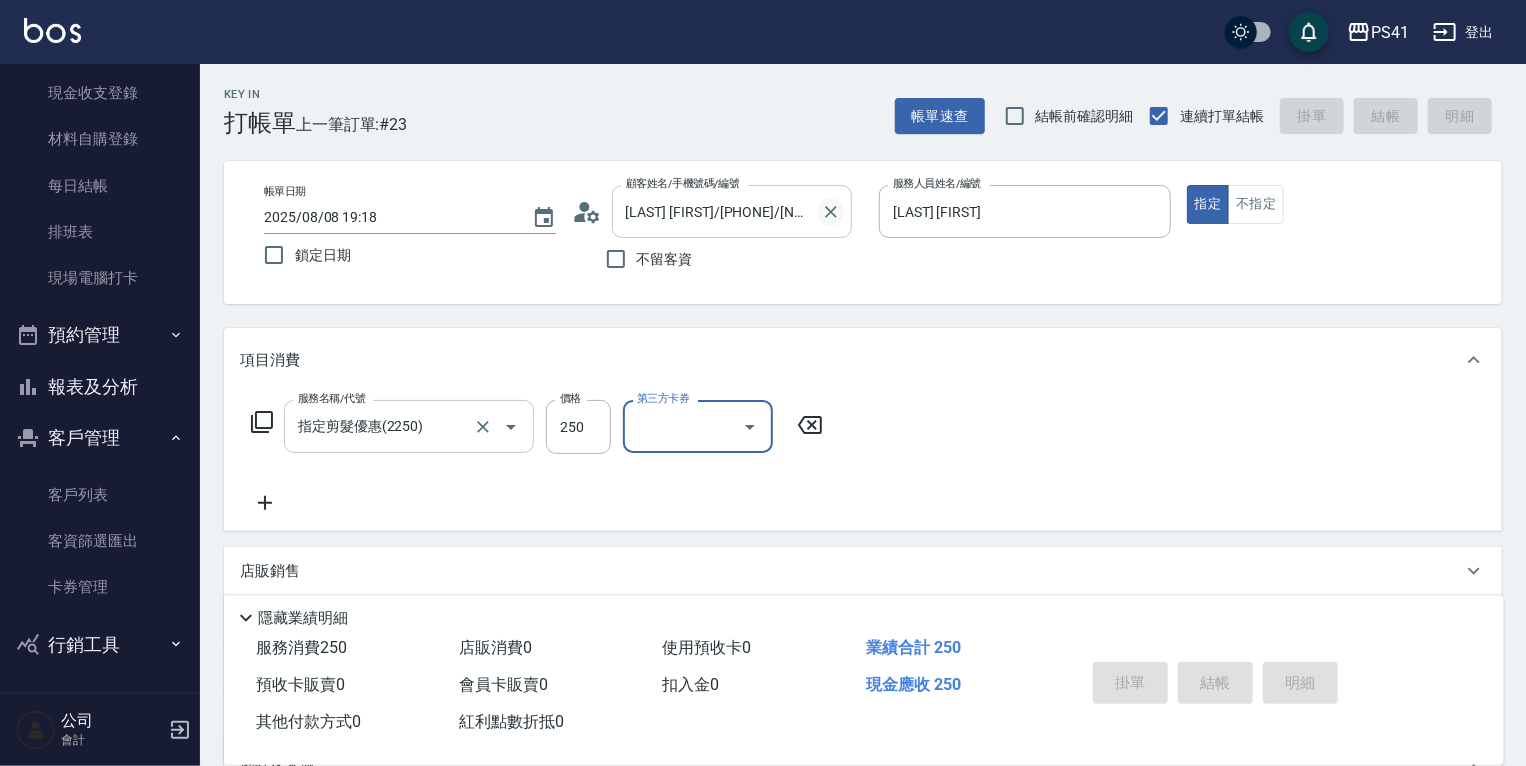 type 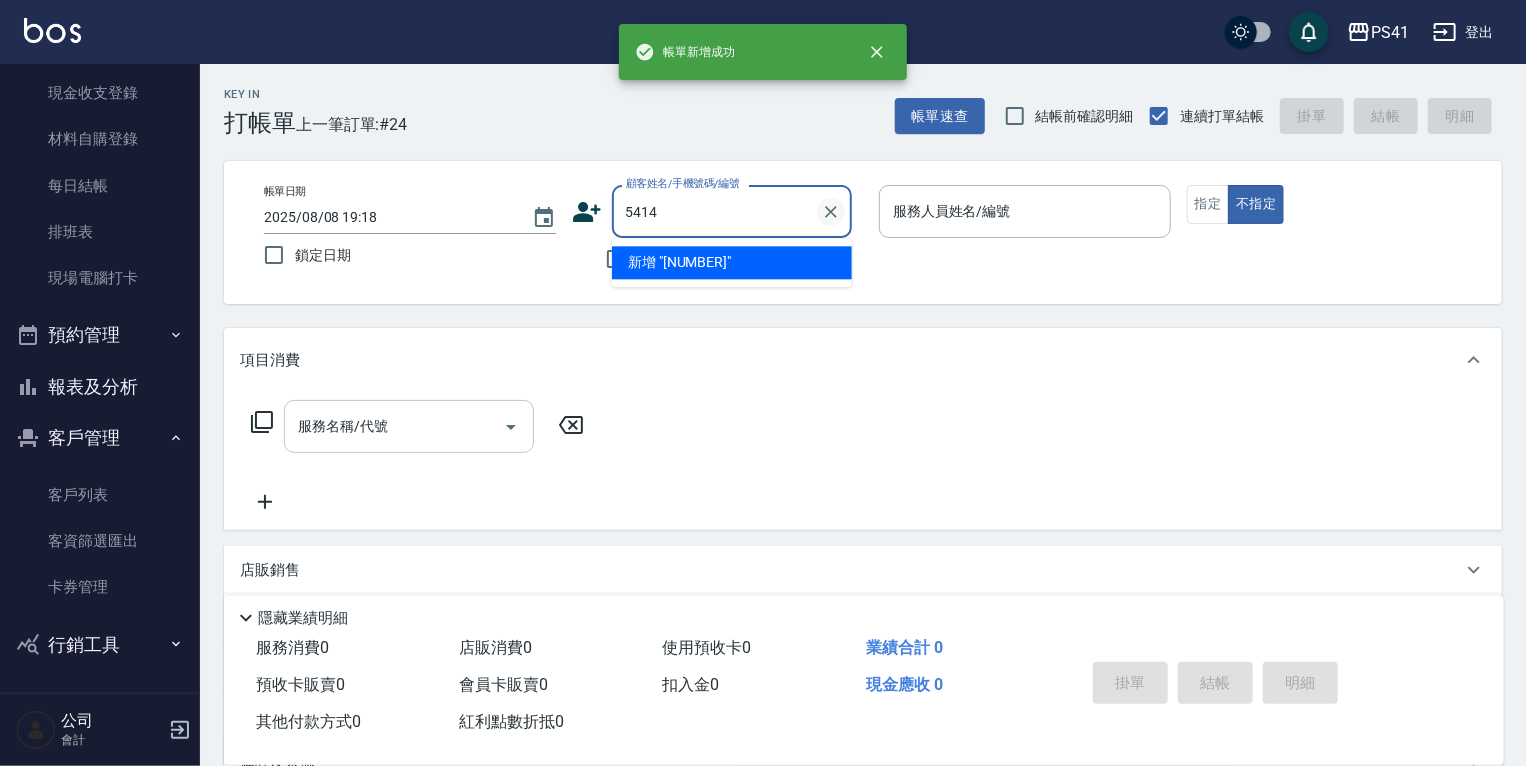 type on "5414" 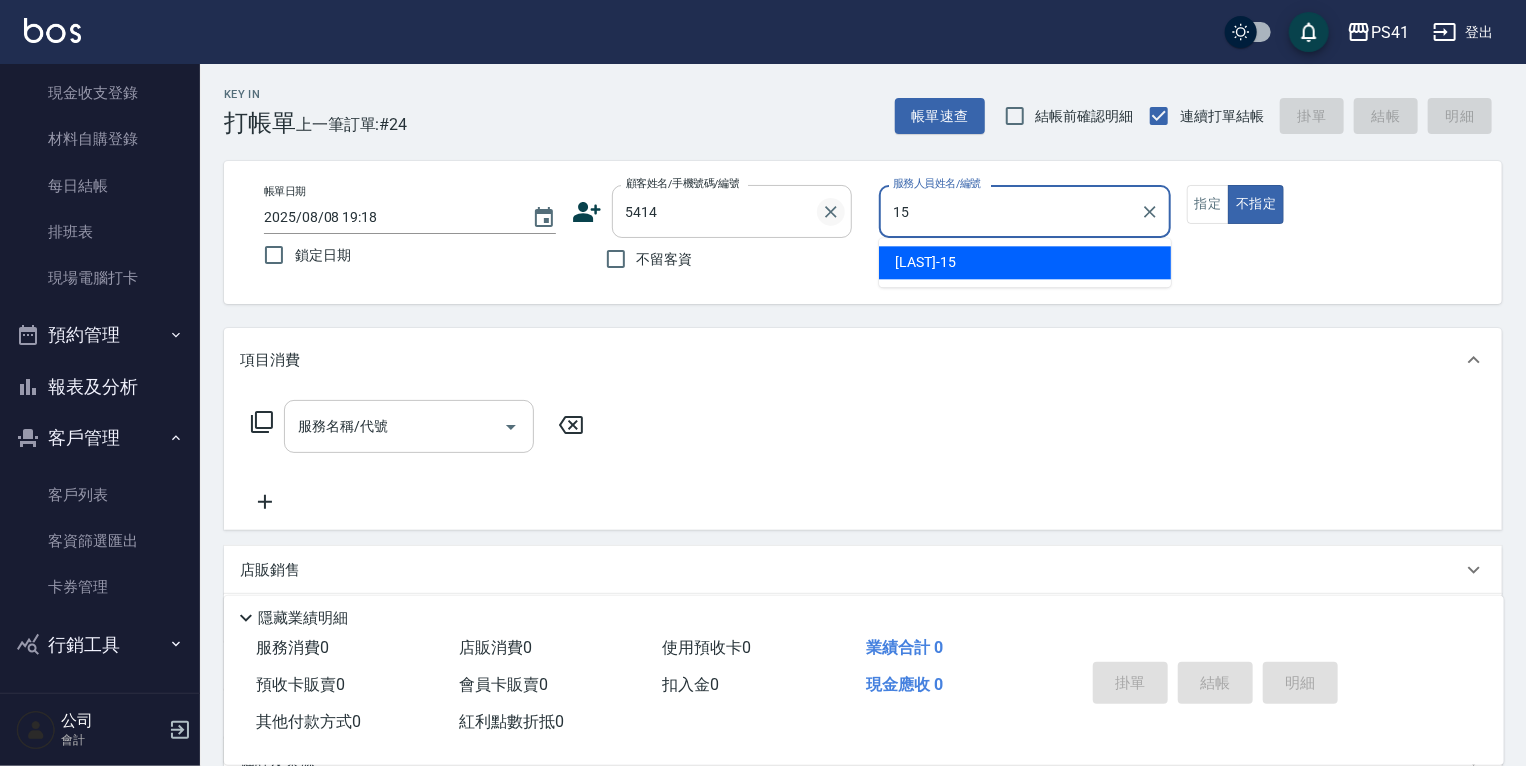type on "[LAST] [FIRST]" 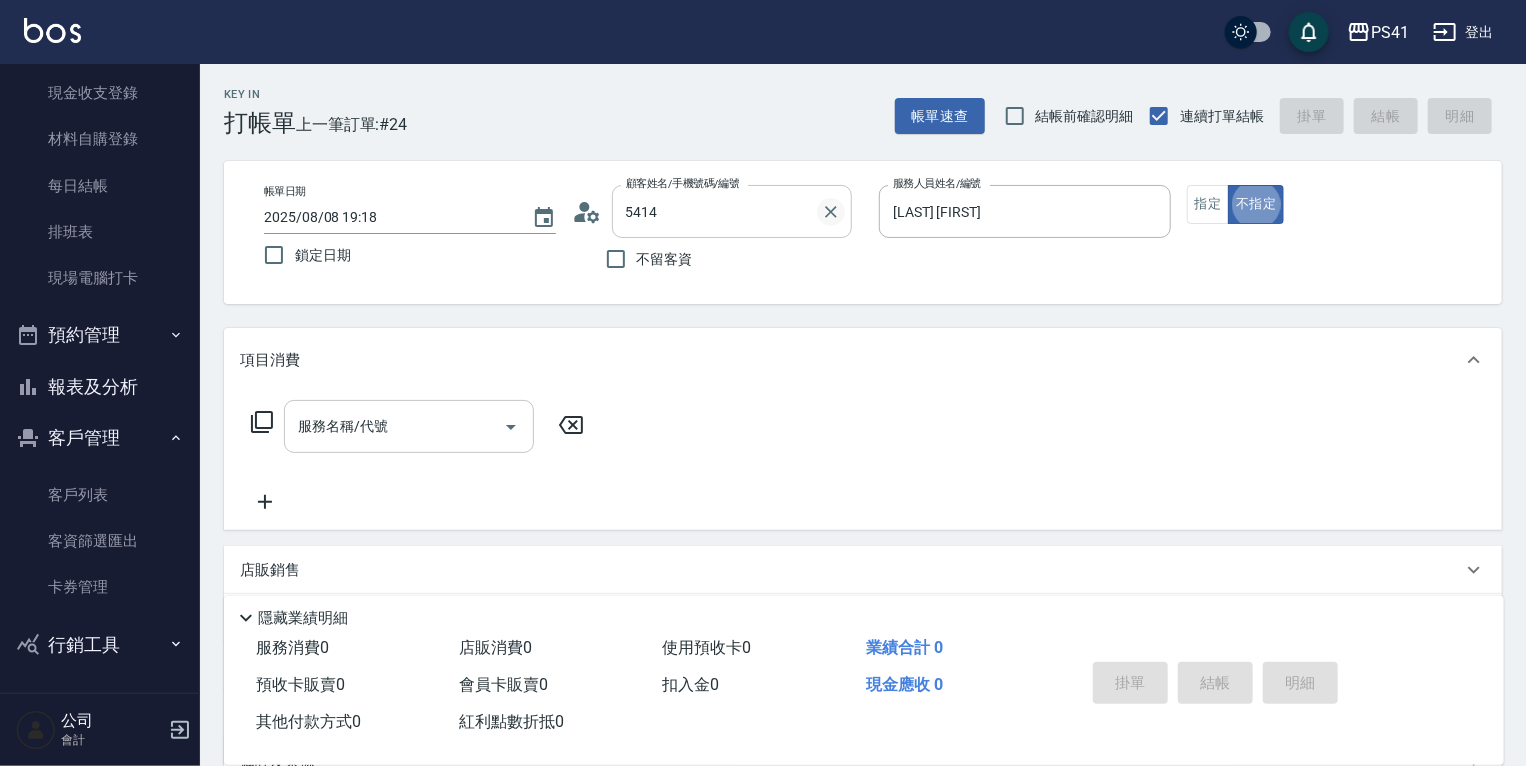 type on "[LAST] [FIRST]/[PHONE]/[NUMBER]" 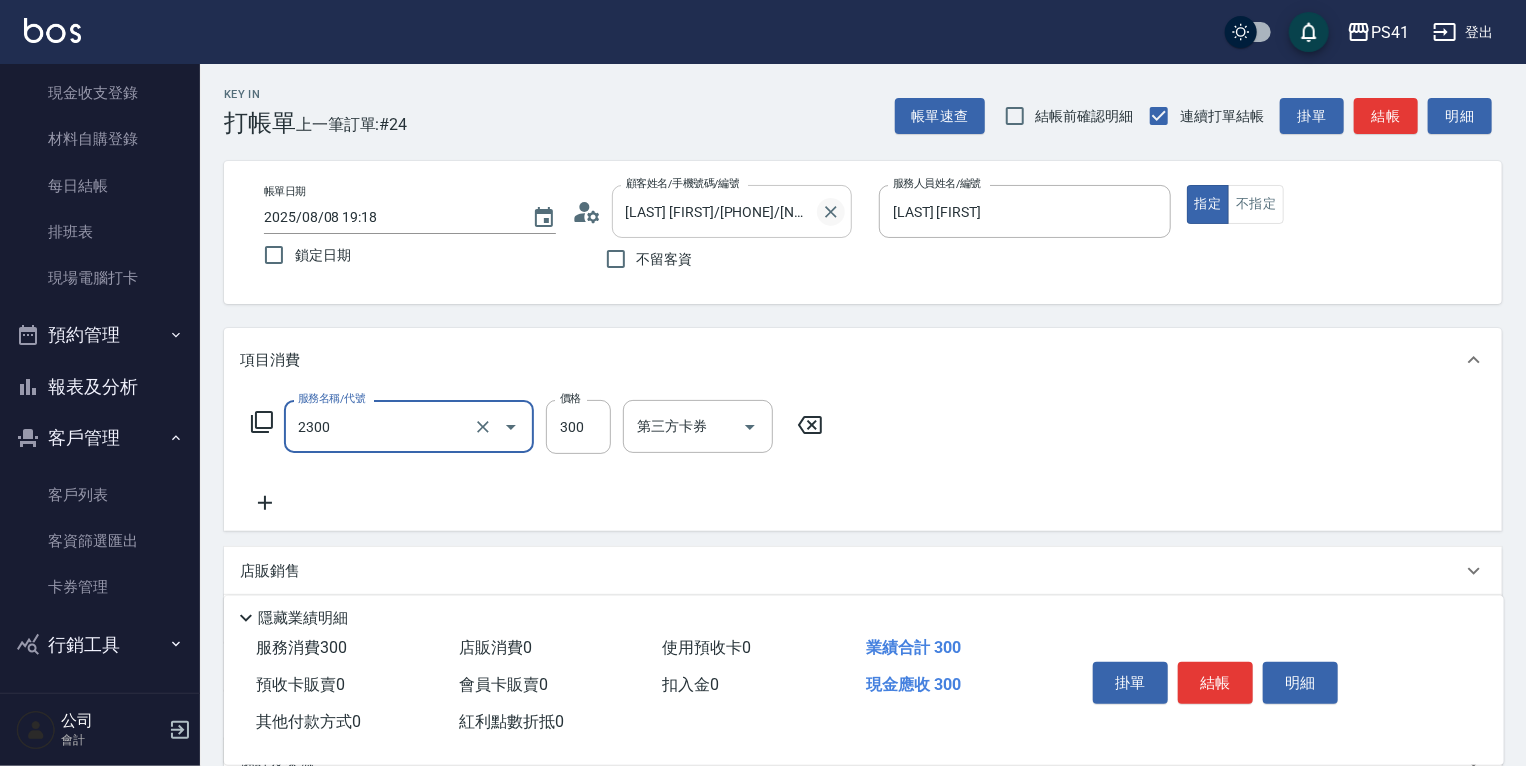 type on "剪髮(2300)" 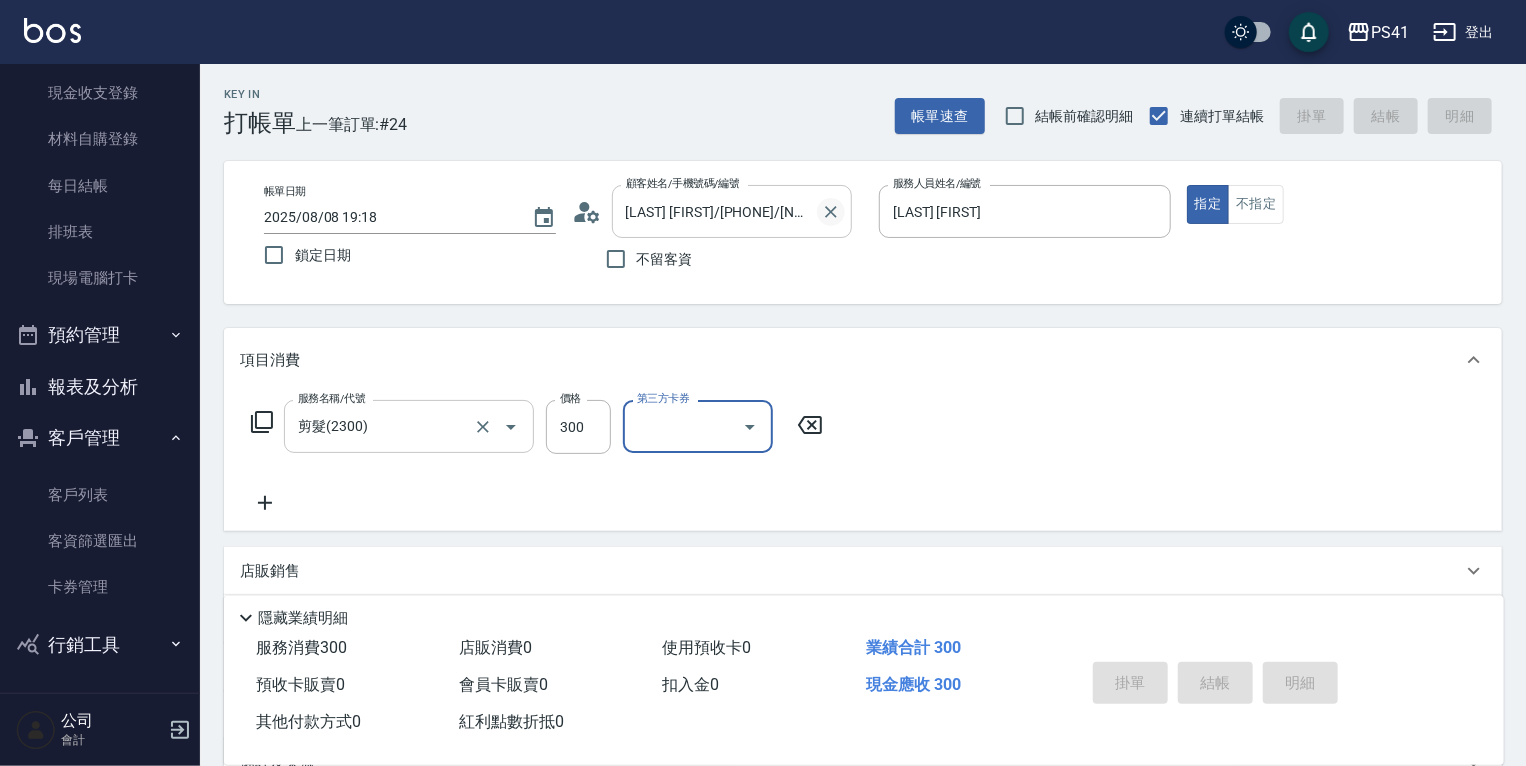 type 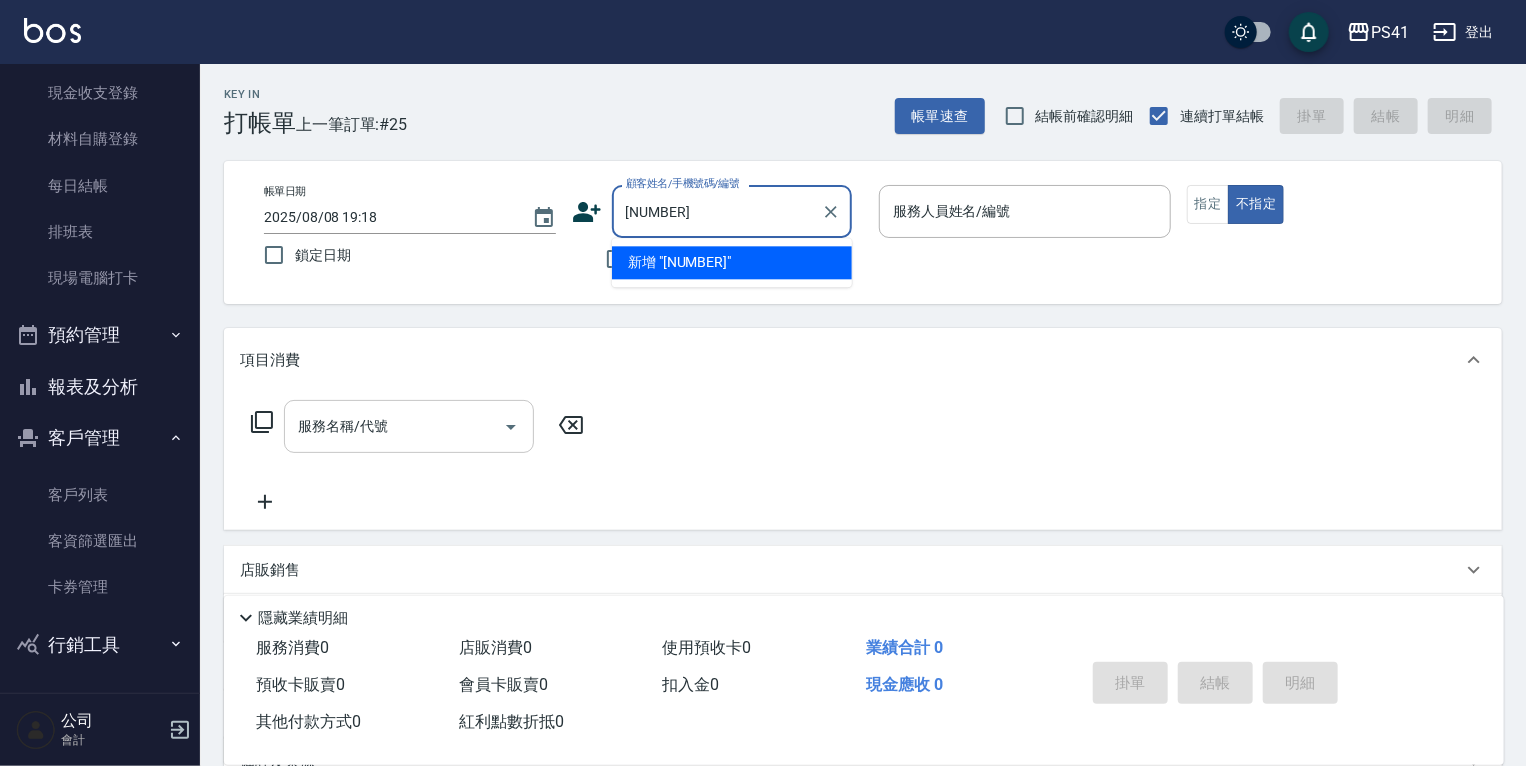 type on "[NUMBER]" 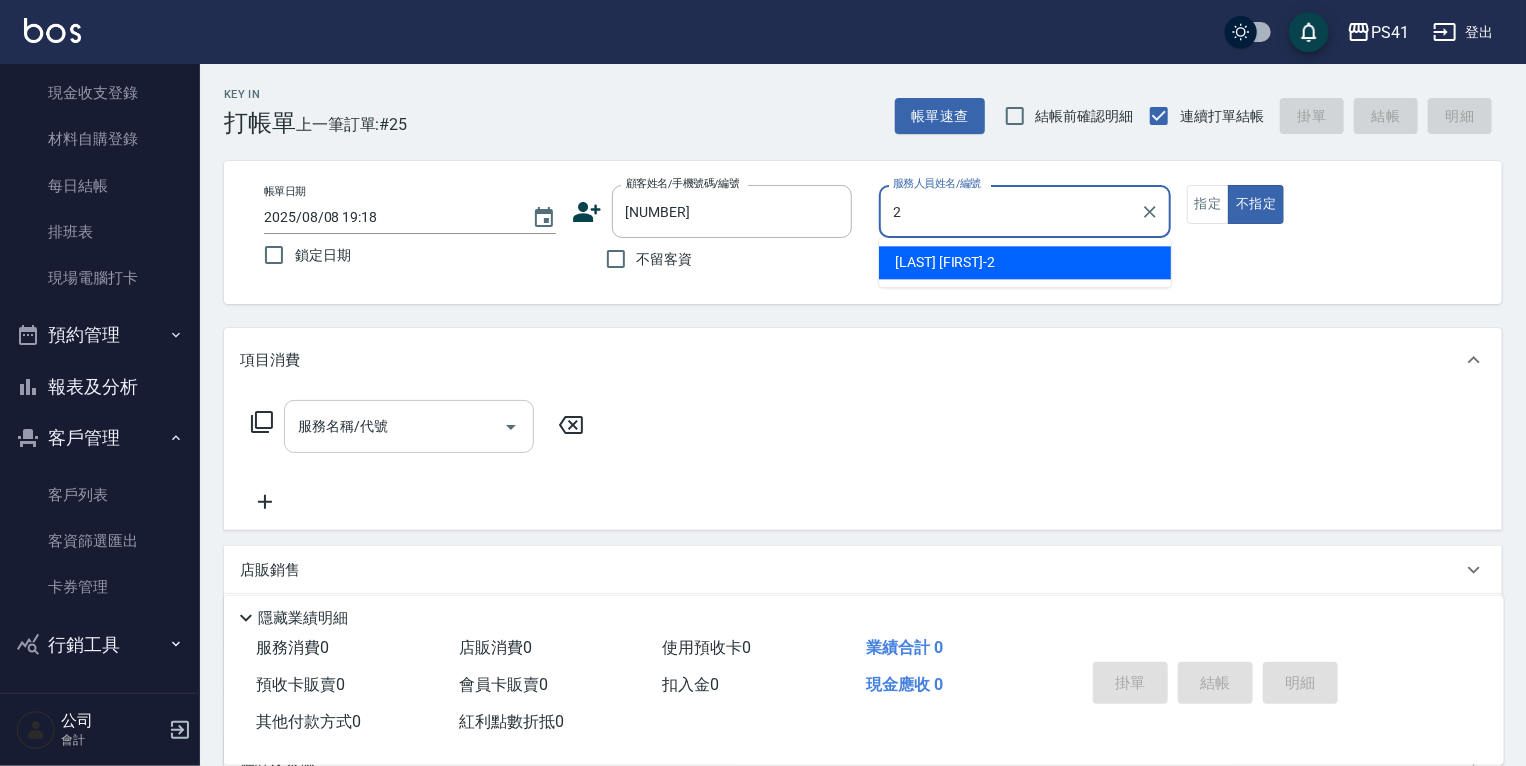 type on "27" 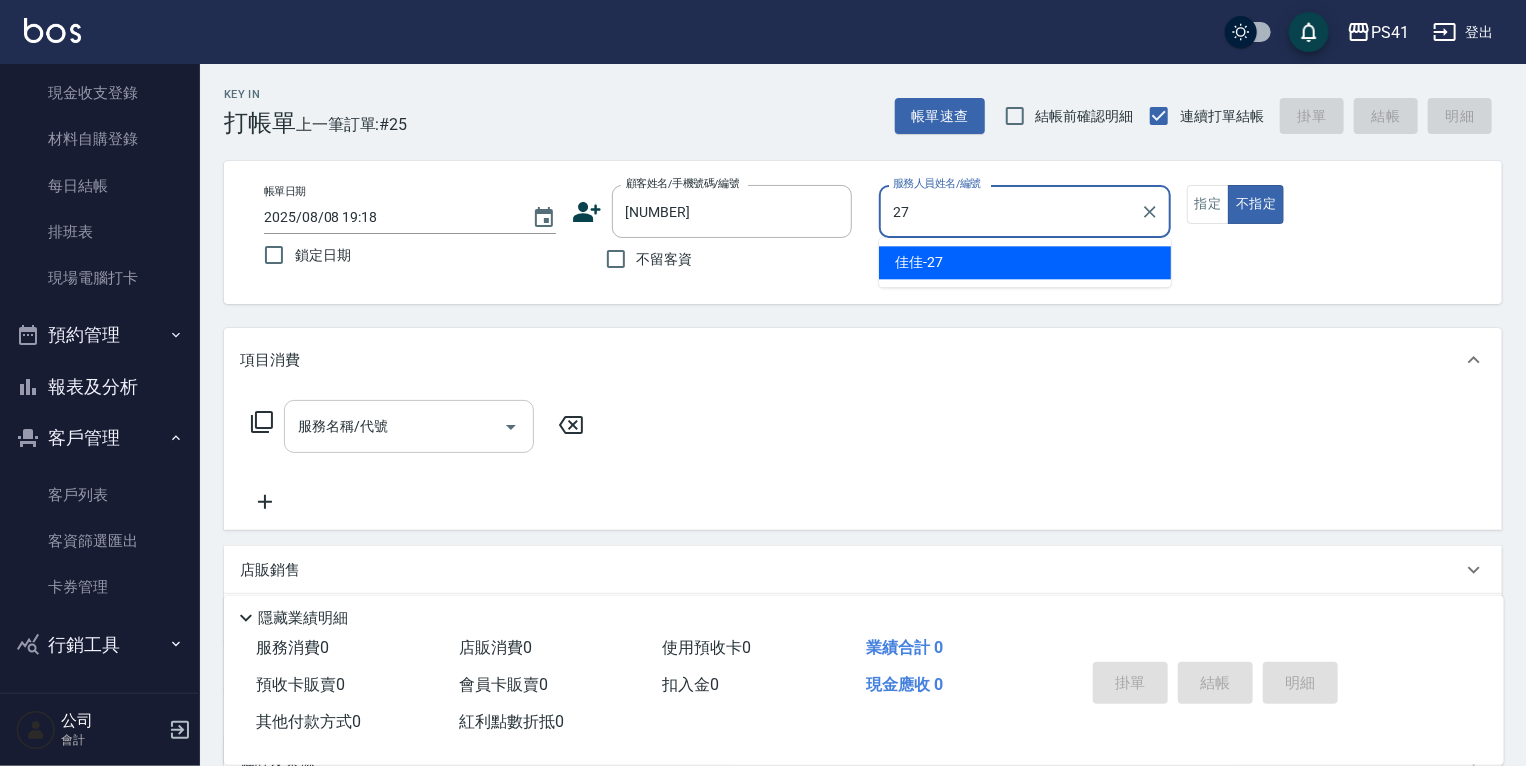 type on "[LAST] [FIRST]/[PHONE]/[NUMBER]" 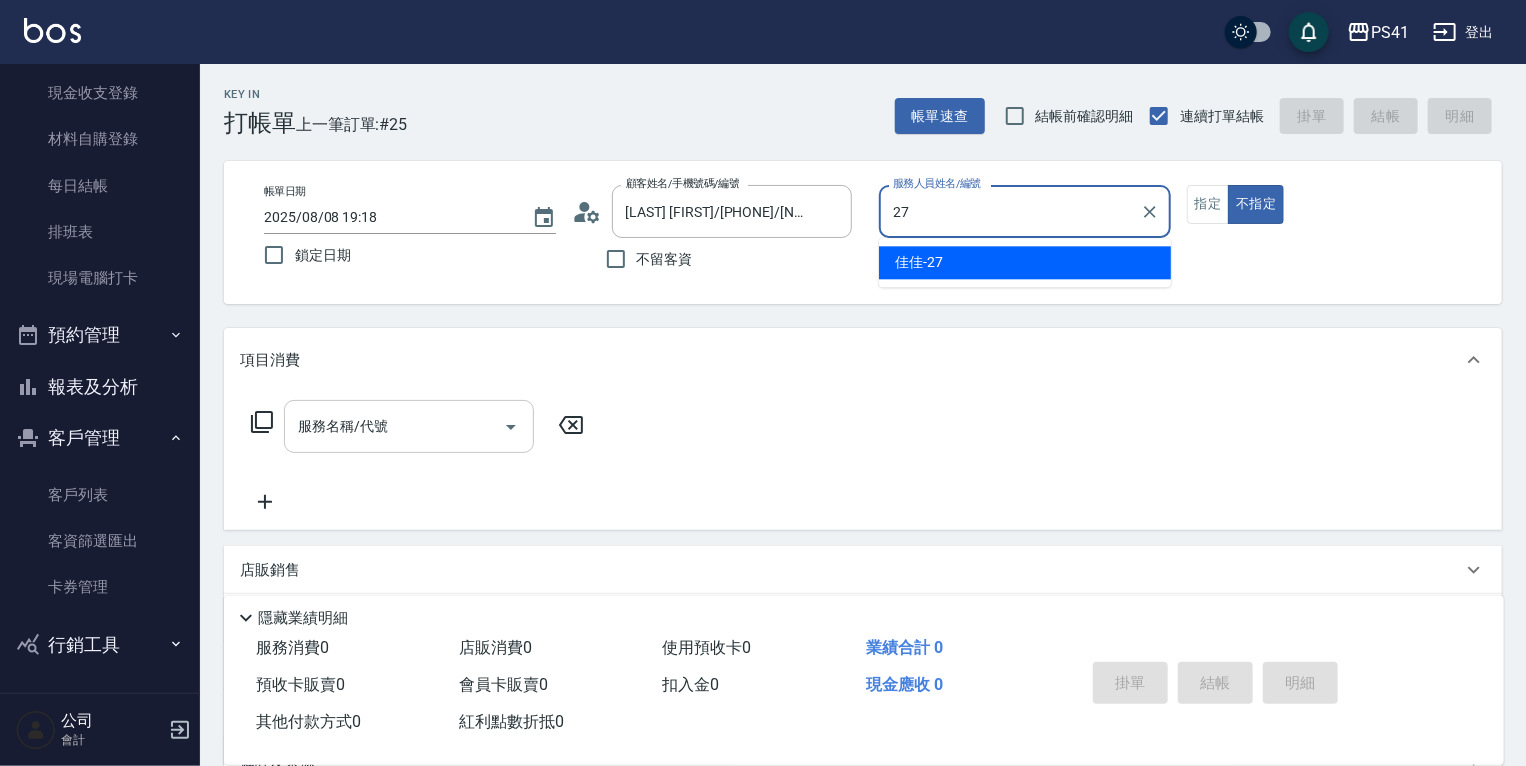 type on "2" 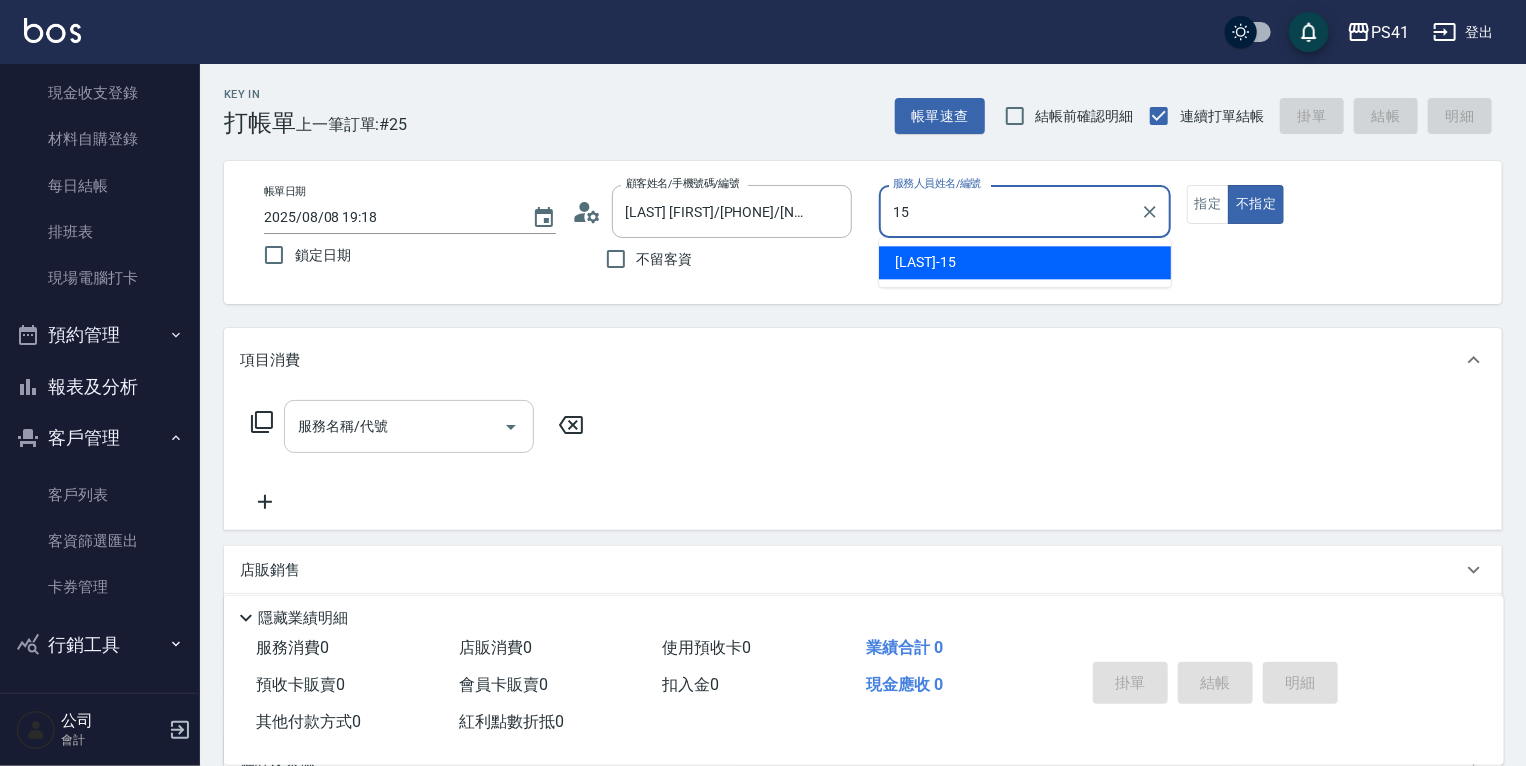 type on "[LAST] [FIRST]" 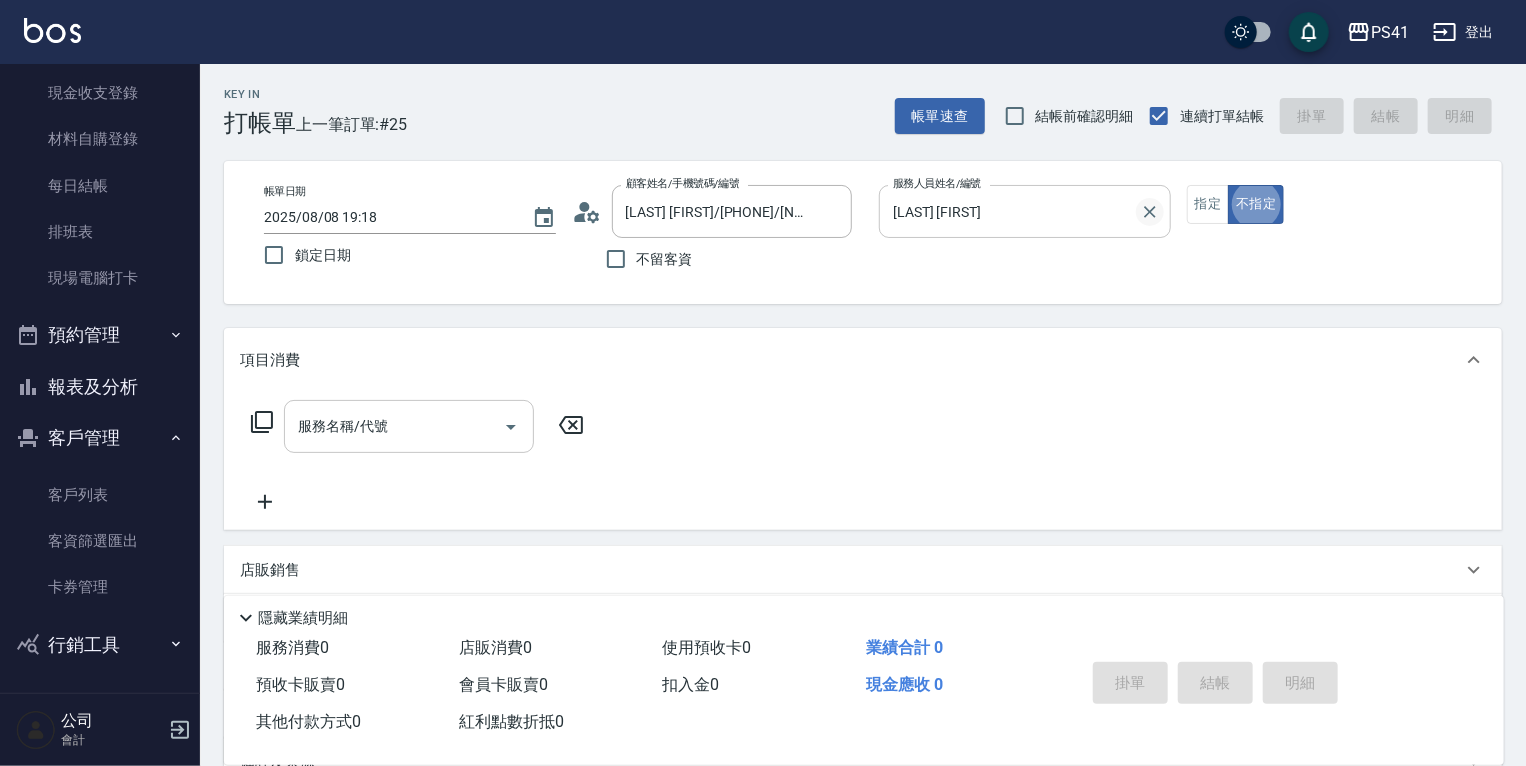 click 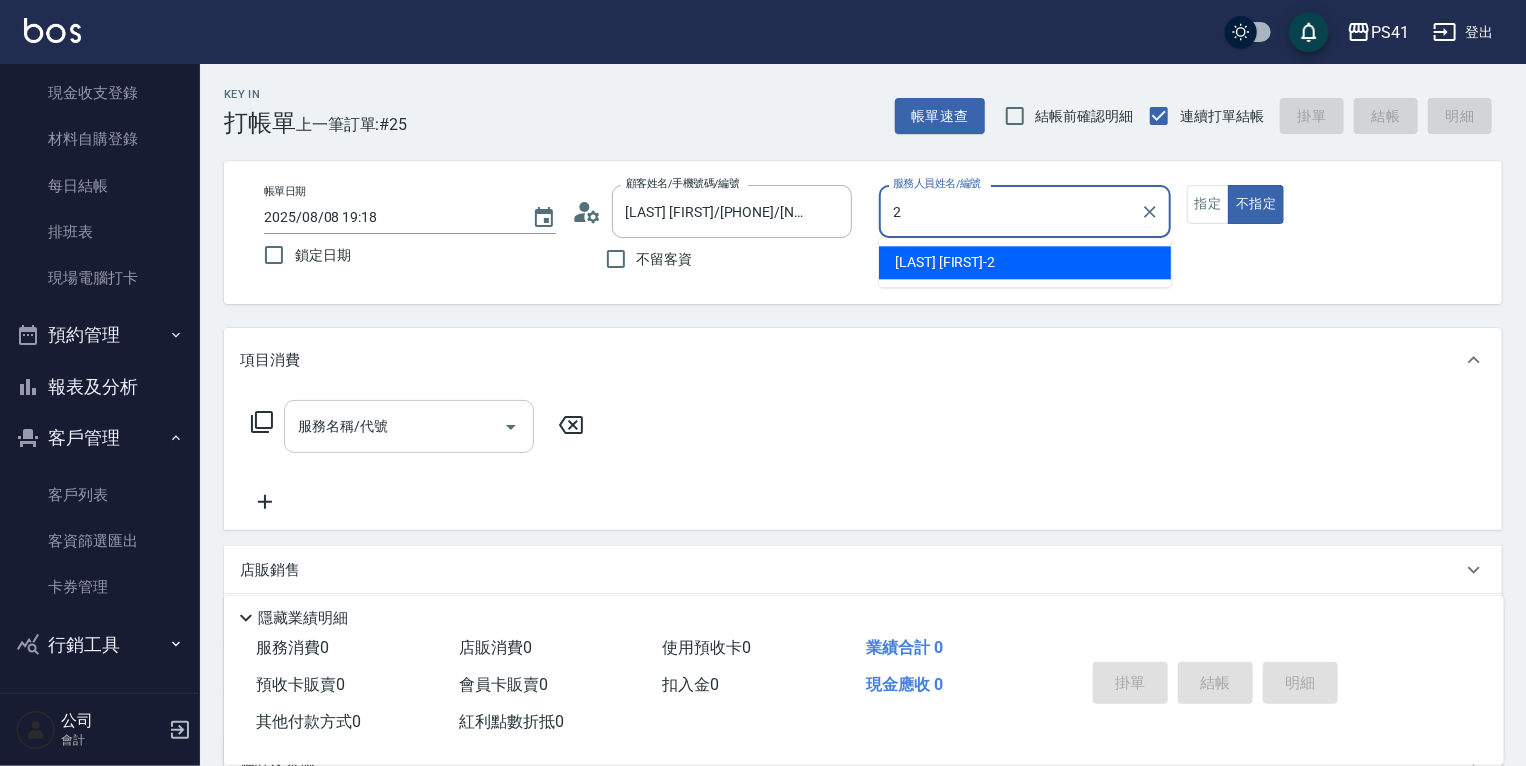type on "[LAST] [FIRST]-2" 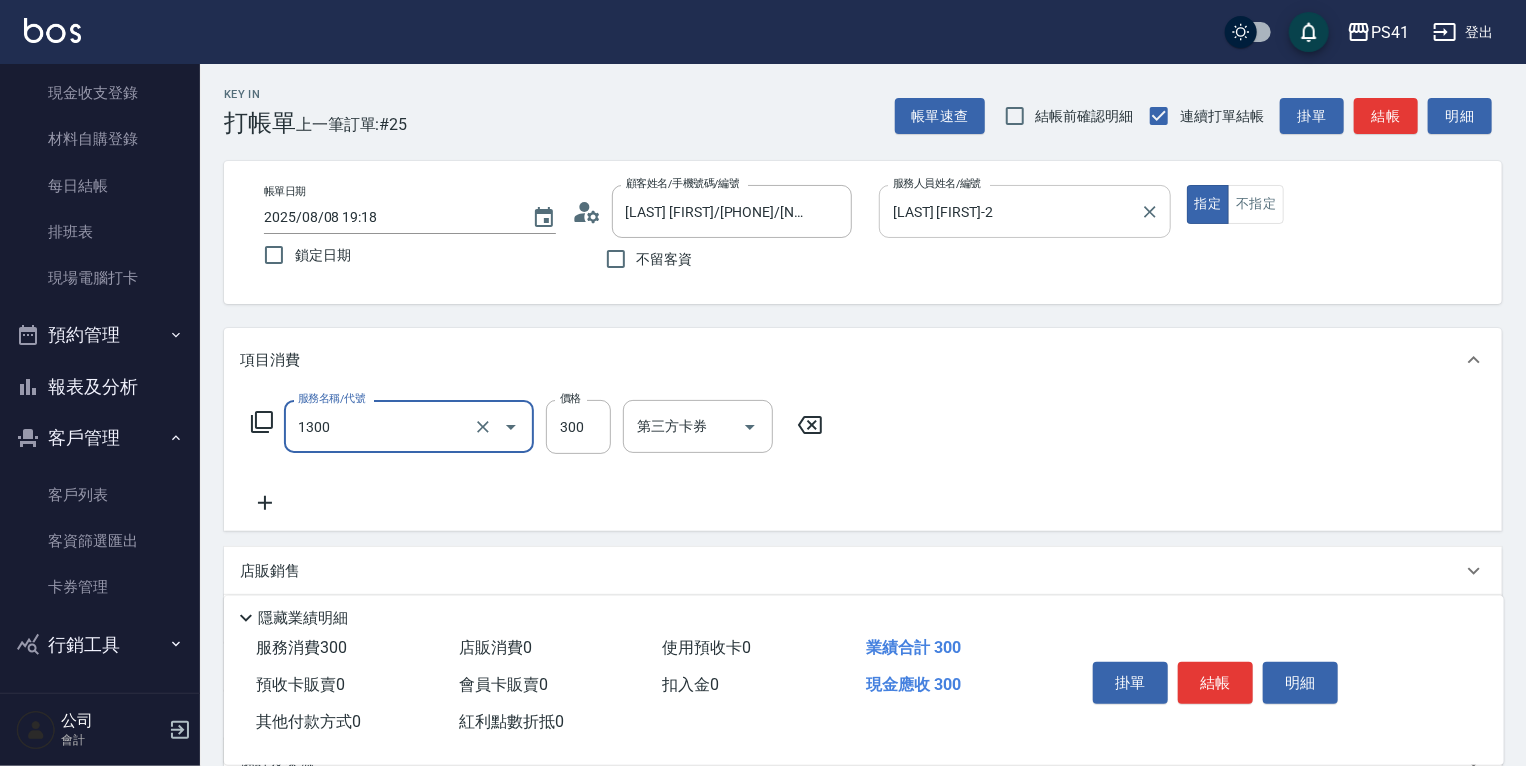 type on "洗髮300(1300)" 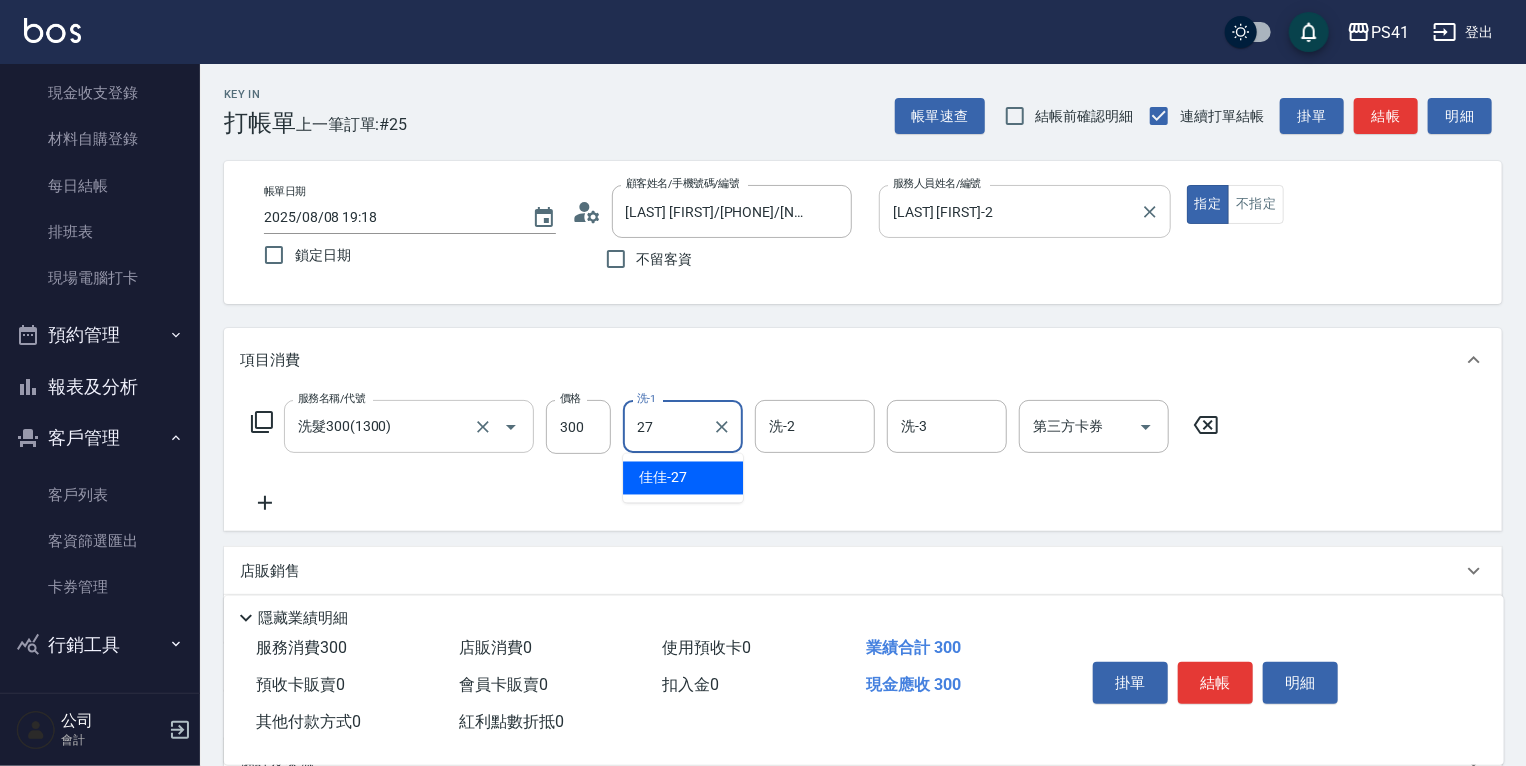 type on "佳佳-27" 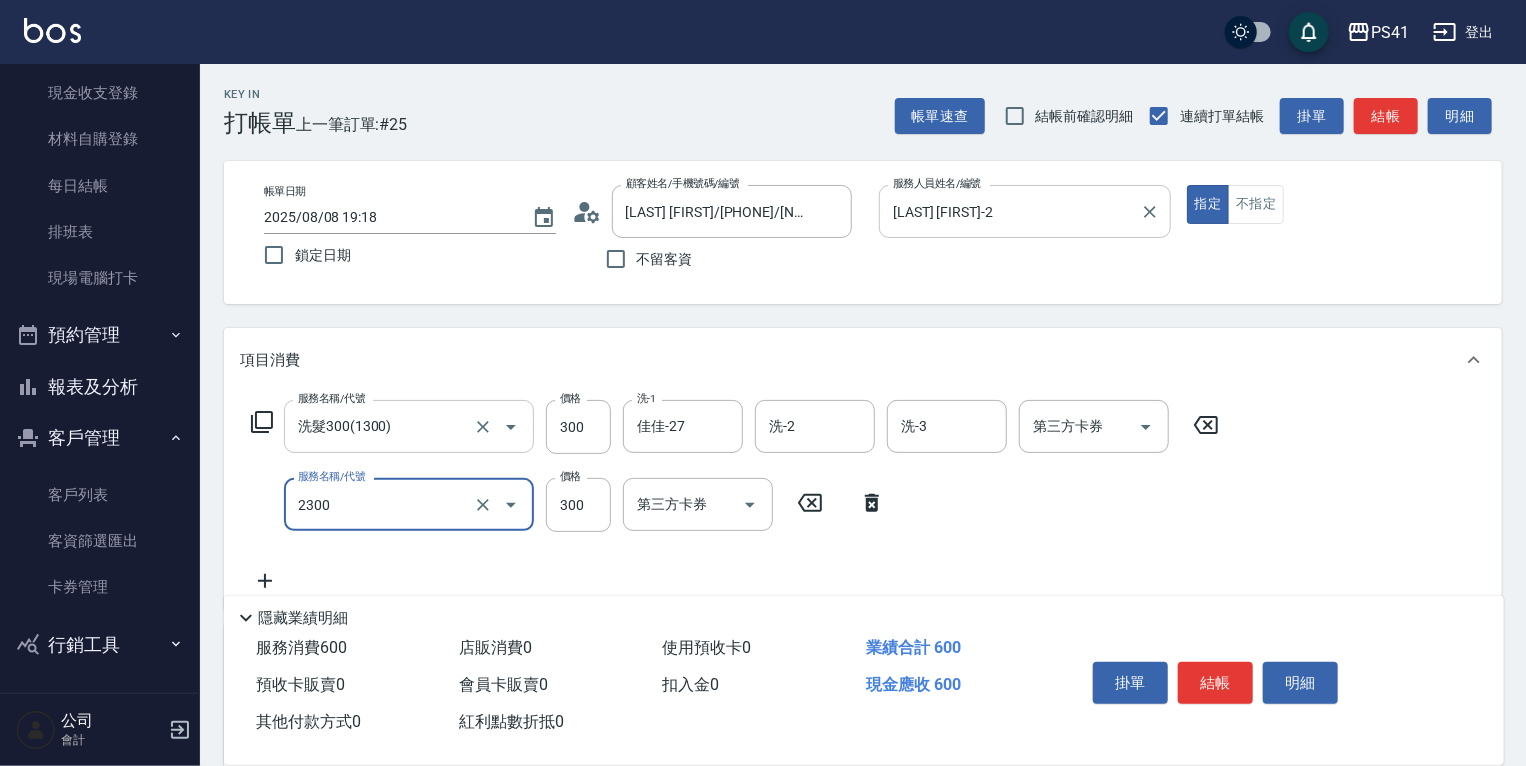 type on "剪髮(2300)" 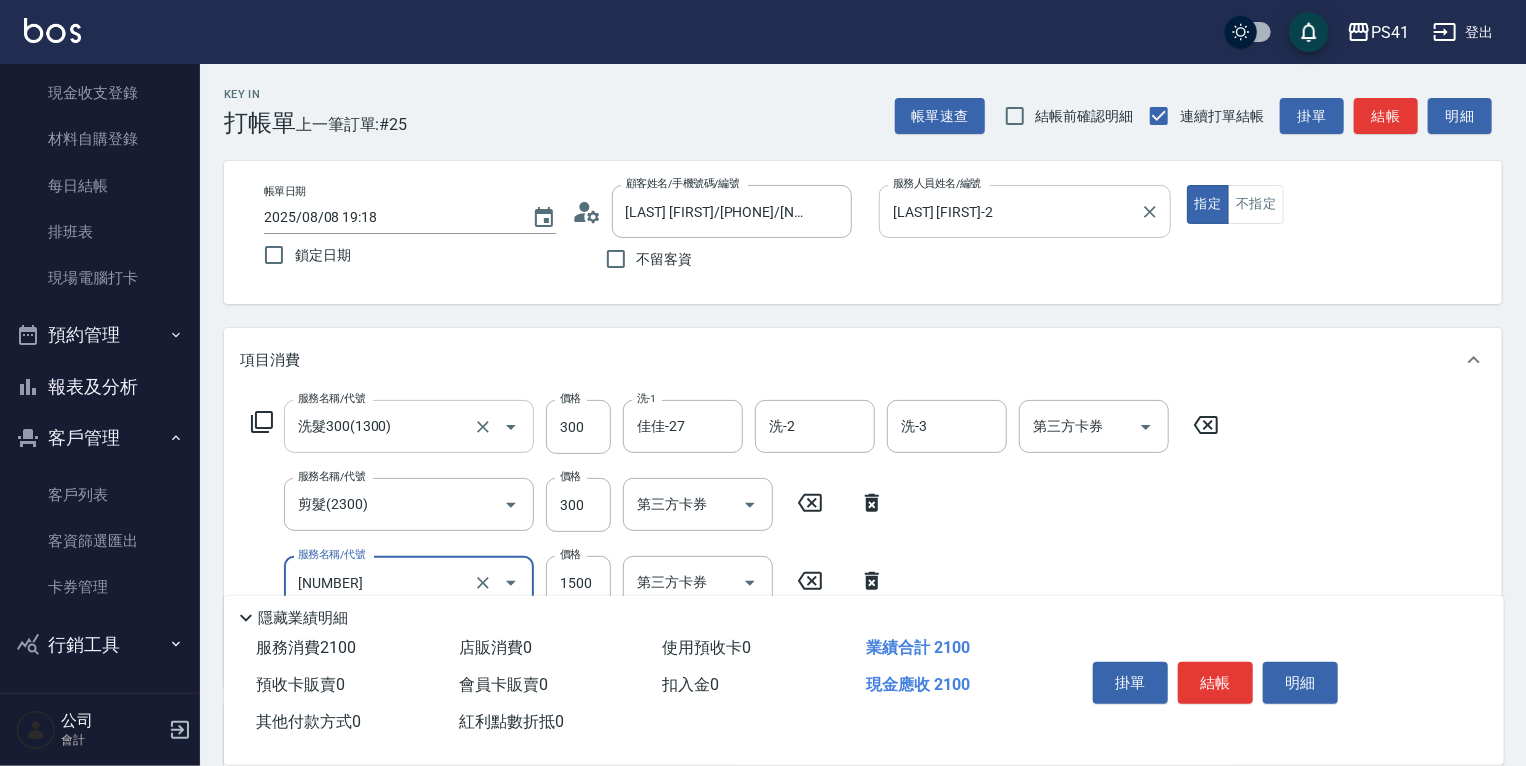 type on "原價1201~1500護髮(51500)" 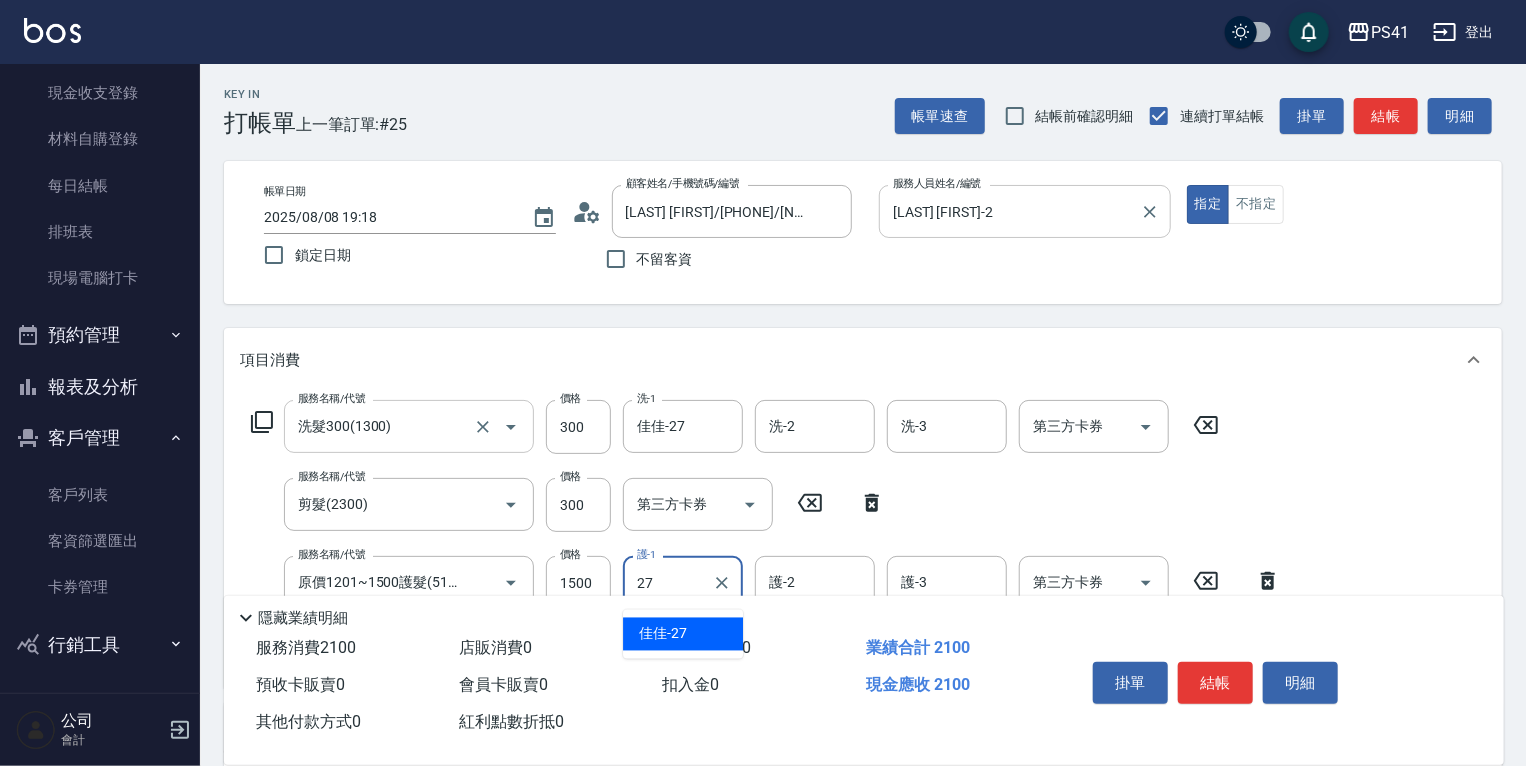 type on "佳佳-27" 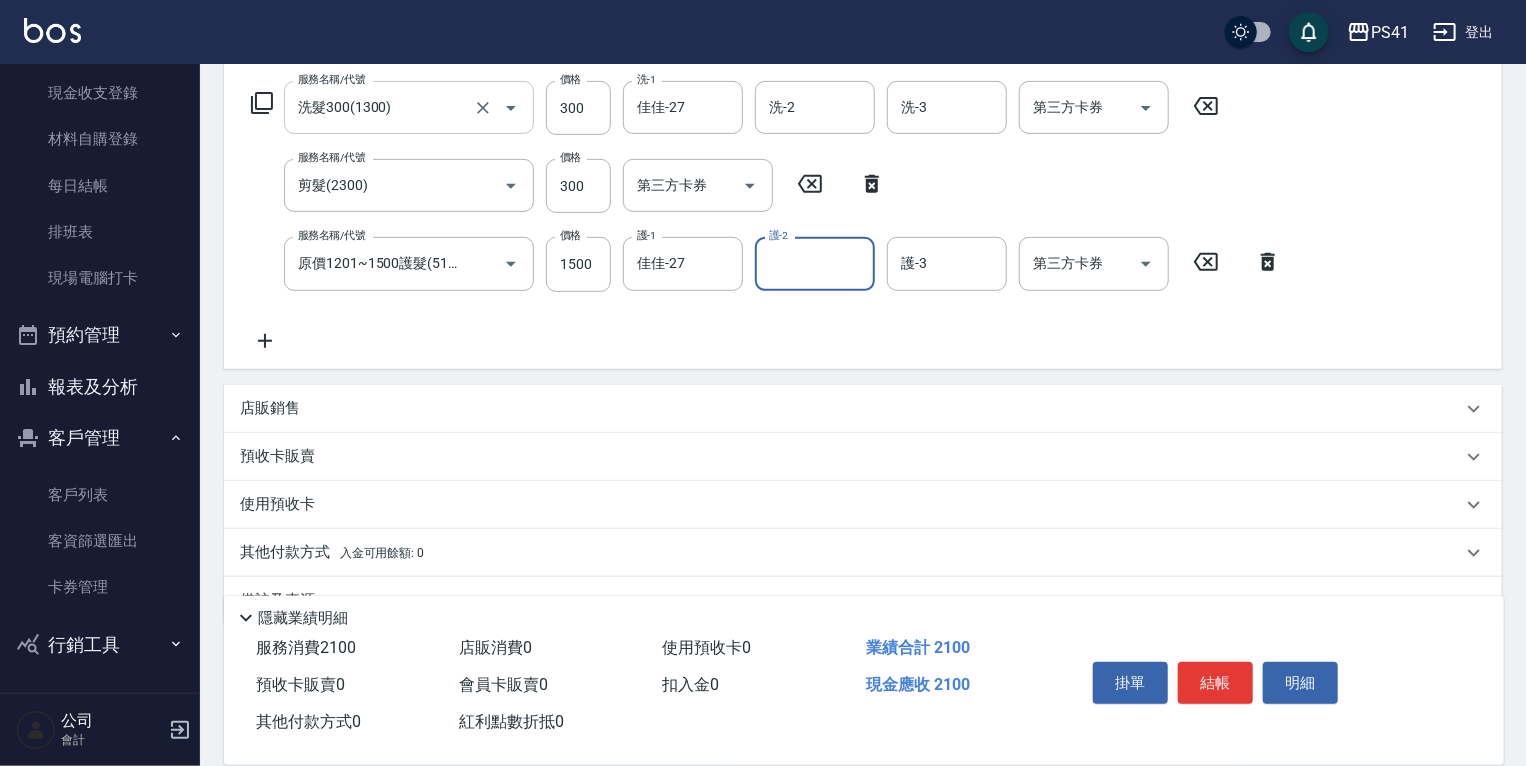 scroll, scrollTop: 320, scrollLeft: 0, axis: vertical 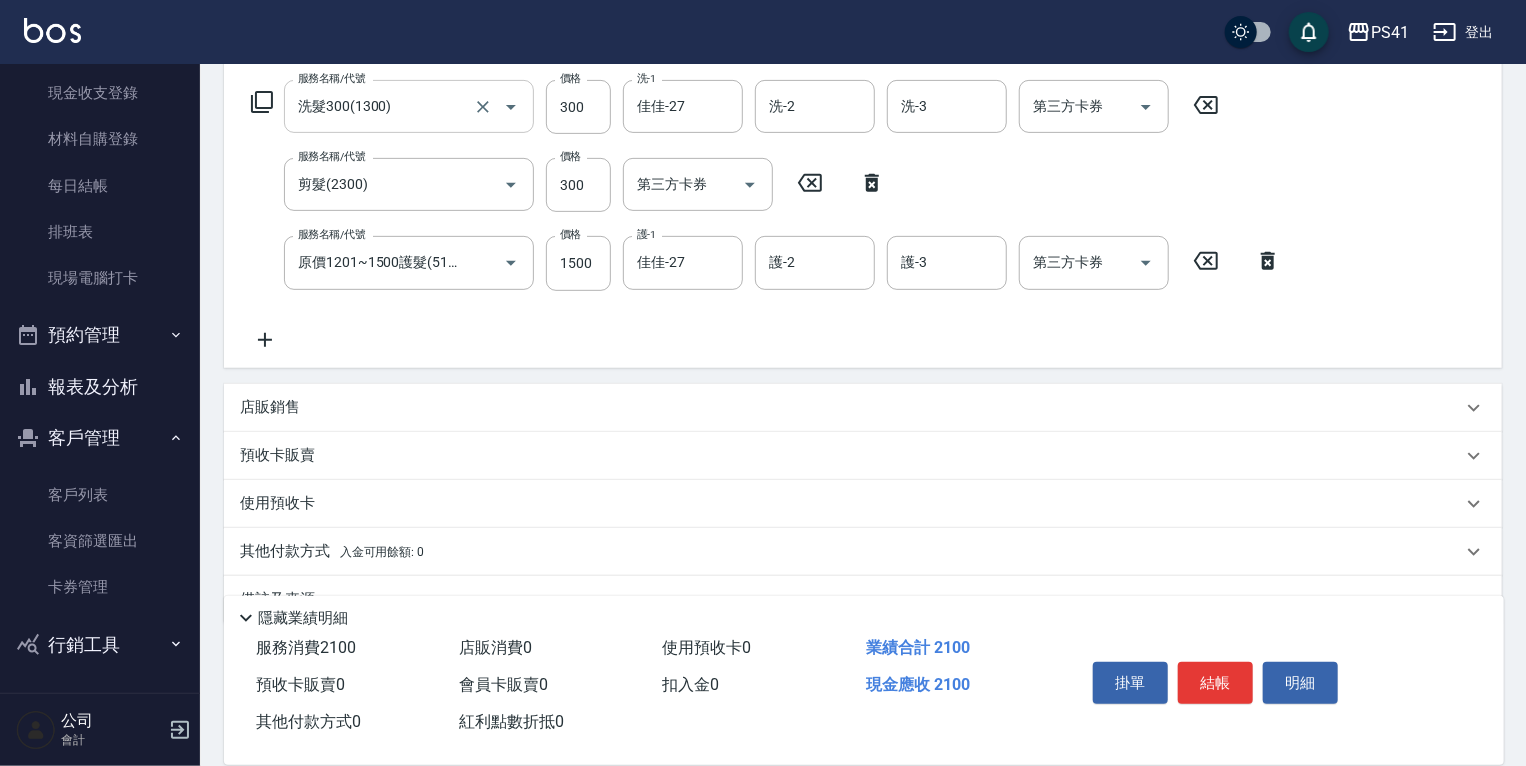 click on "入金可用餘額: 0" at bounding box center [382, 552] 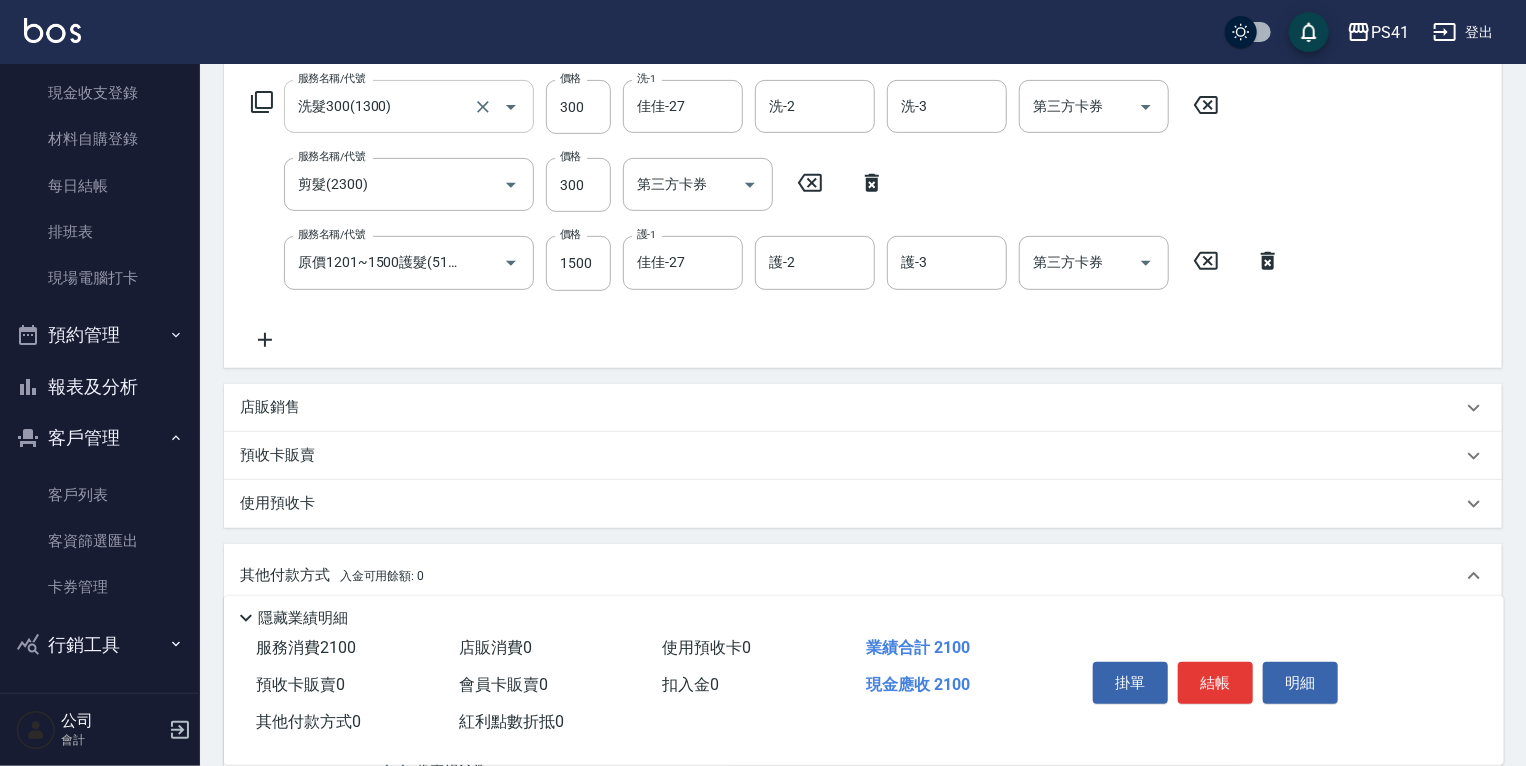 scroll, scrollTop: 1, scrollLeft: 0, axis: vertical 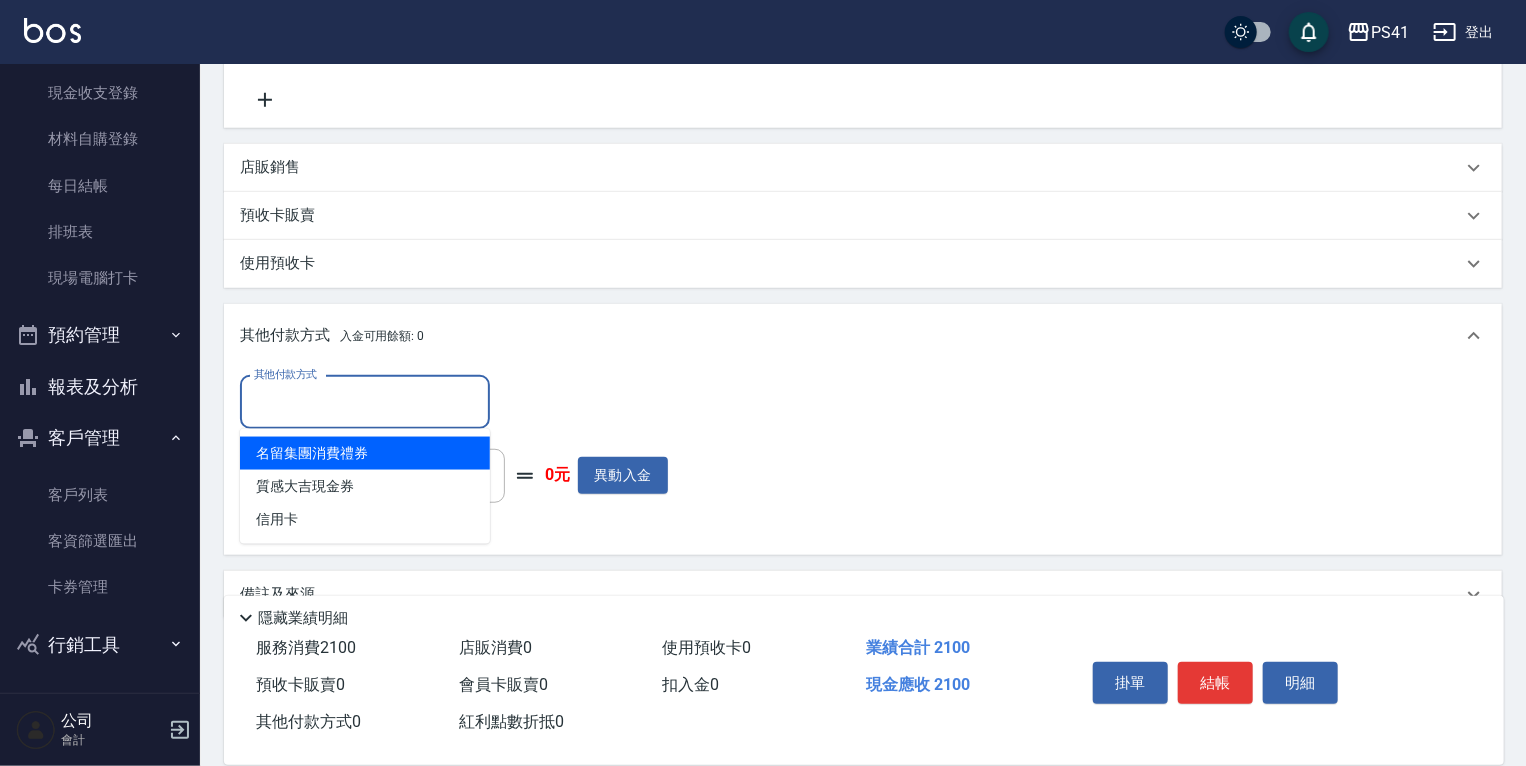 click on "其他付款方式" at bounding box center (365, 402) 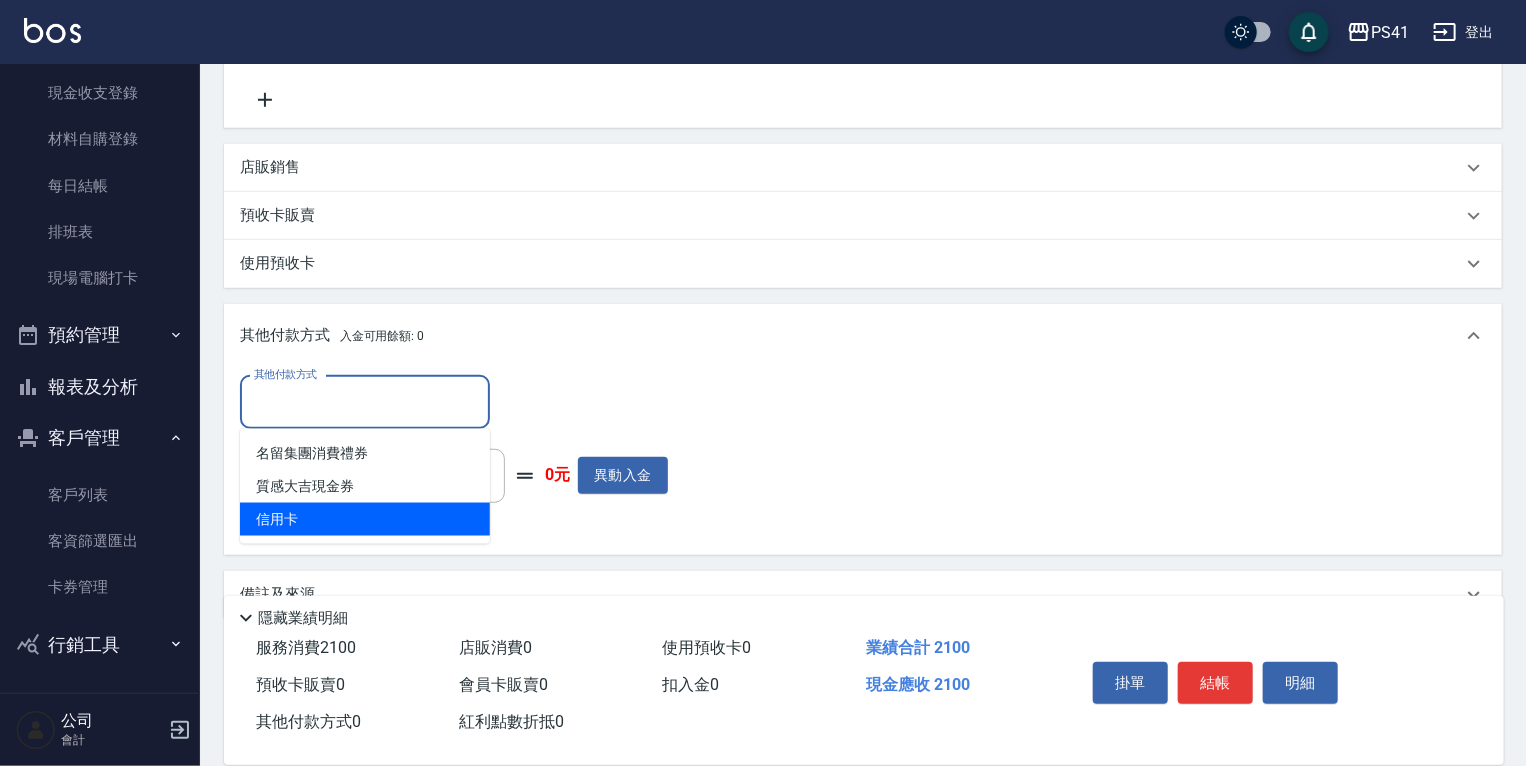 click on "信用卡" at bounding box center (365, 519) 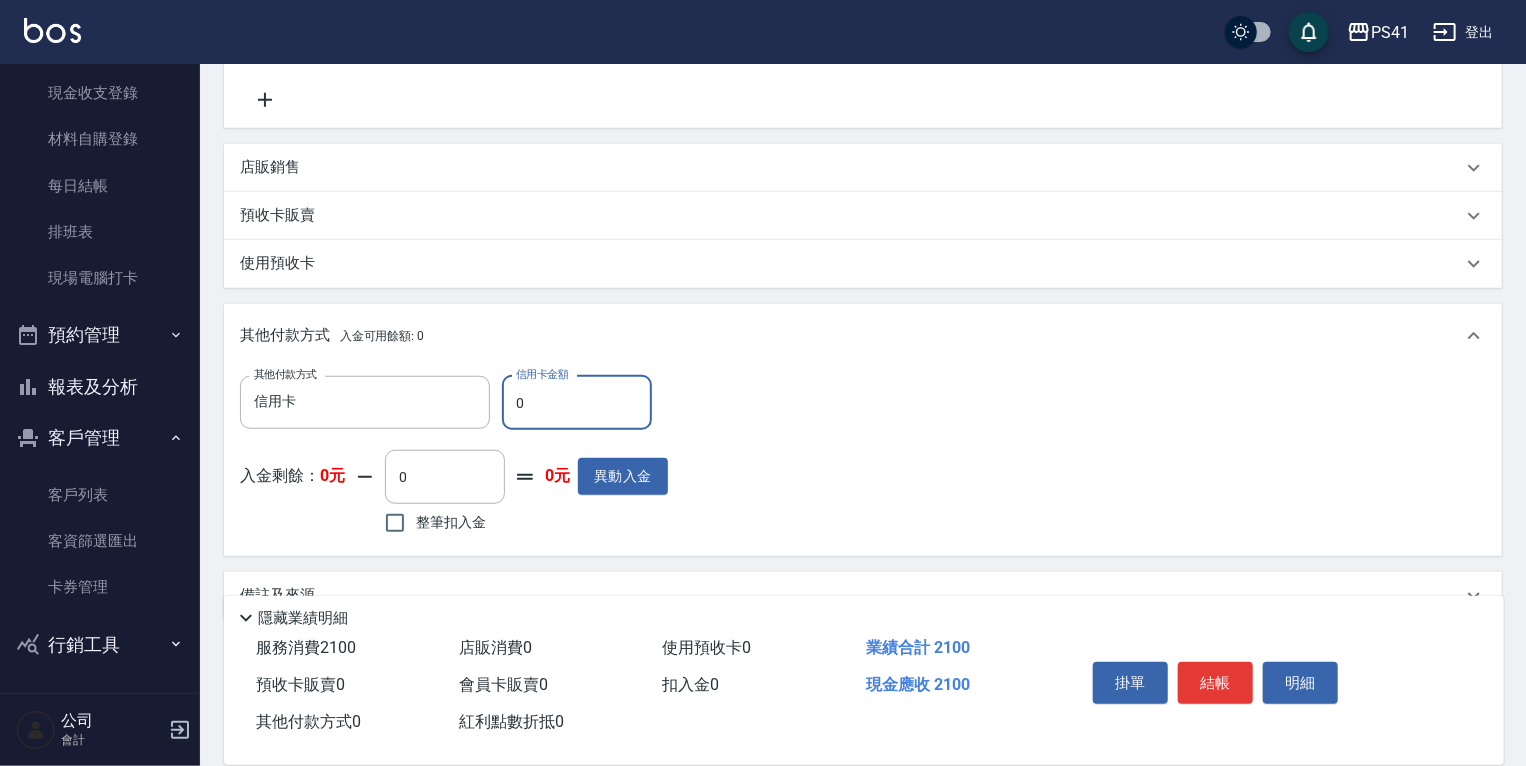 drag, startPoint x: 572, startPoint y: 396, endPoint x: 275, endPoint y: 434, distance: 299.4211 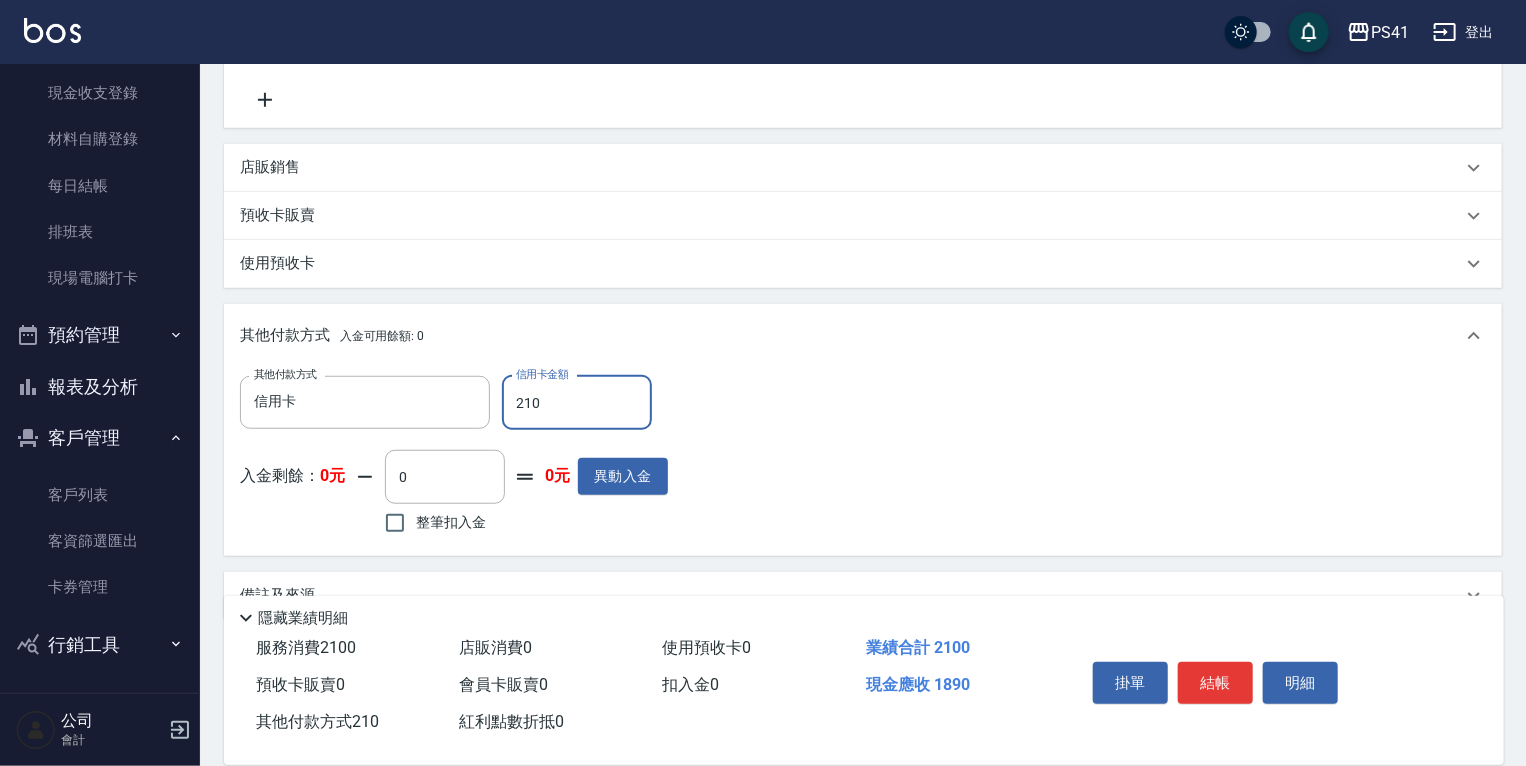 type on "2100" 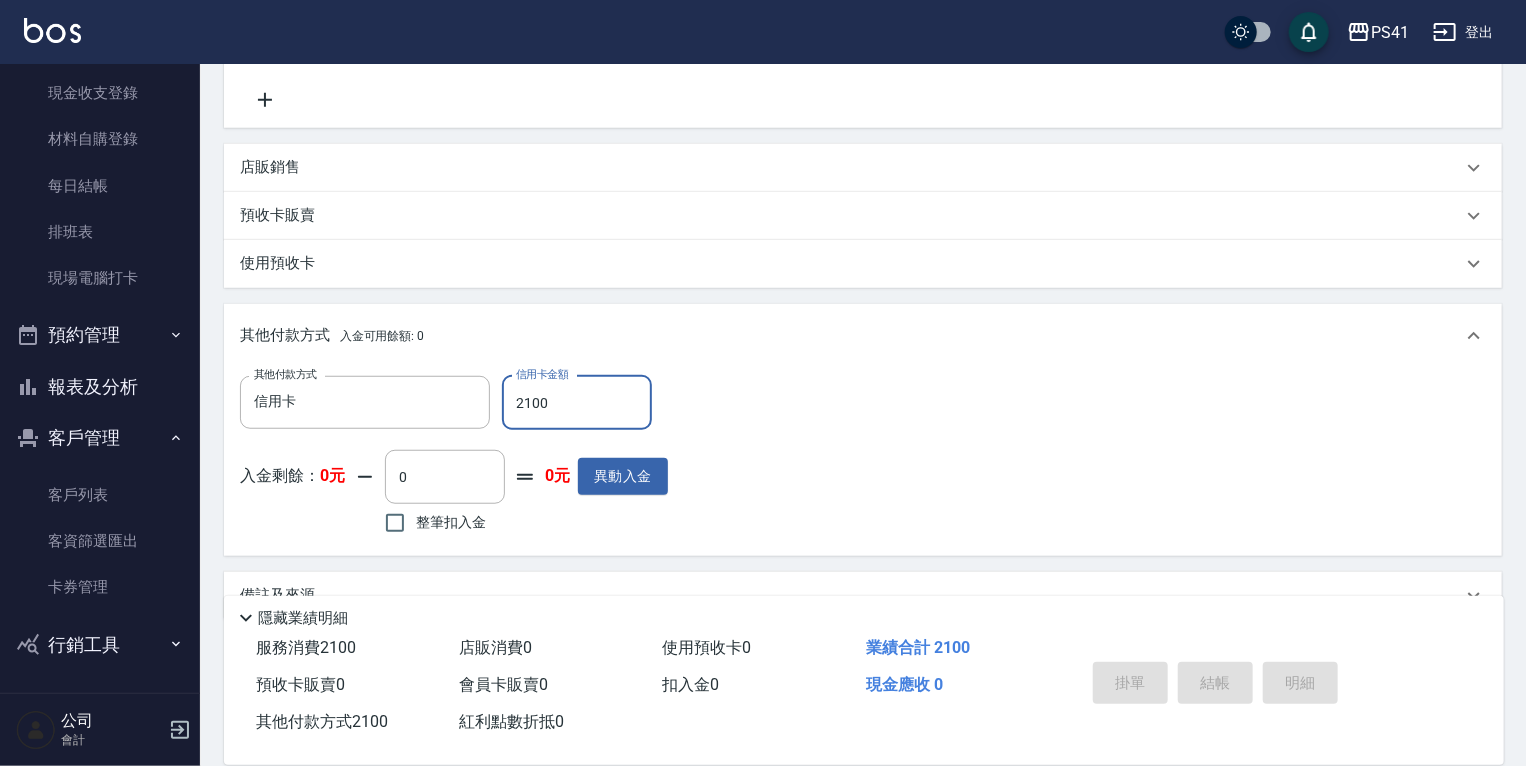 type on "2025/08/08 19:23" 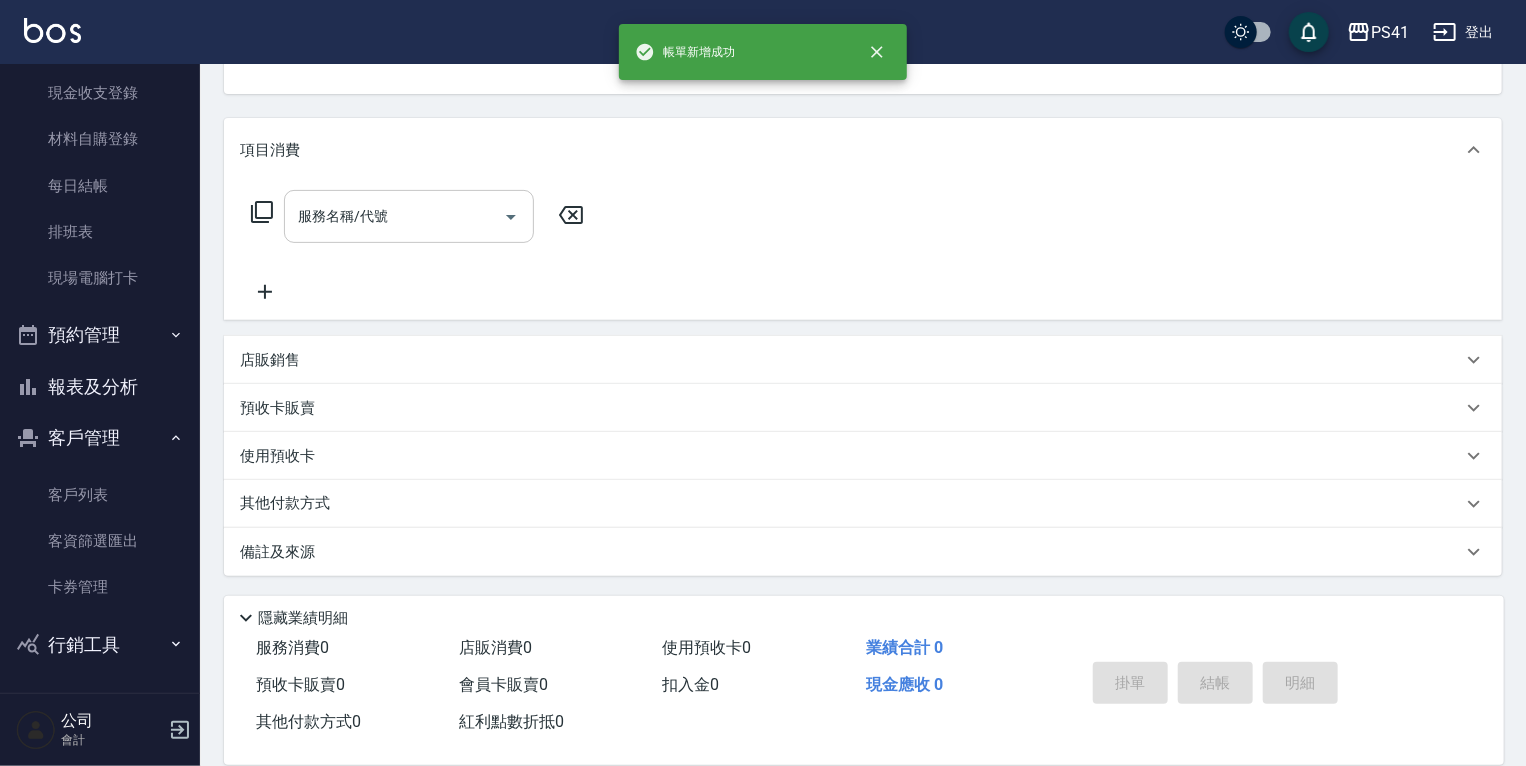 scroll, scrollTop: 0, scrollLeft: 0, axis: both 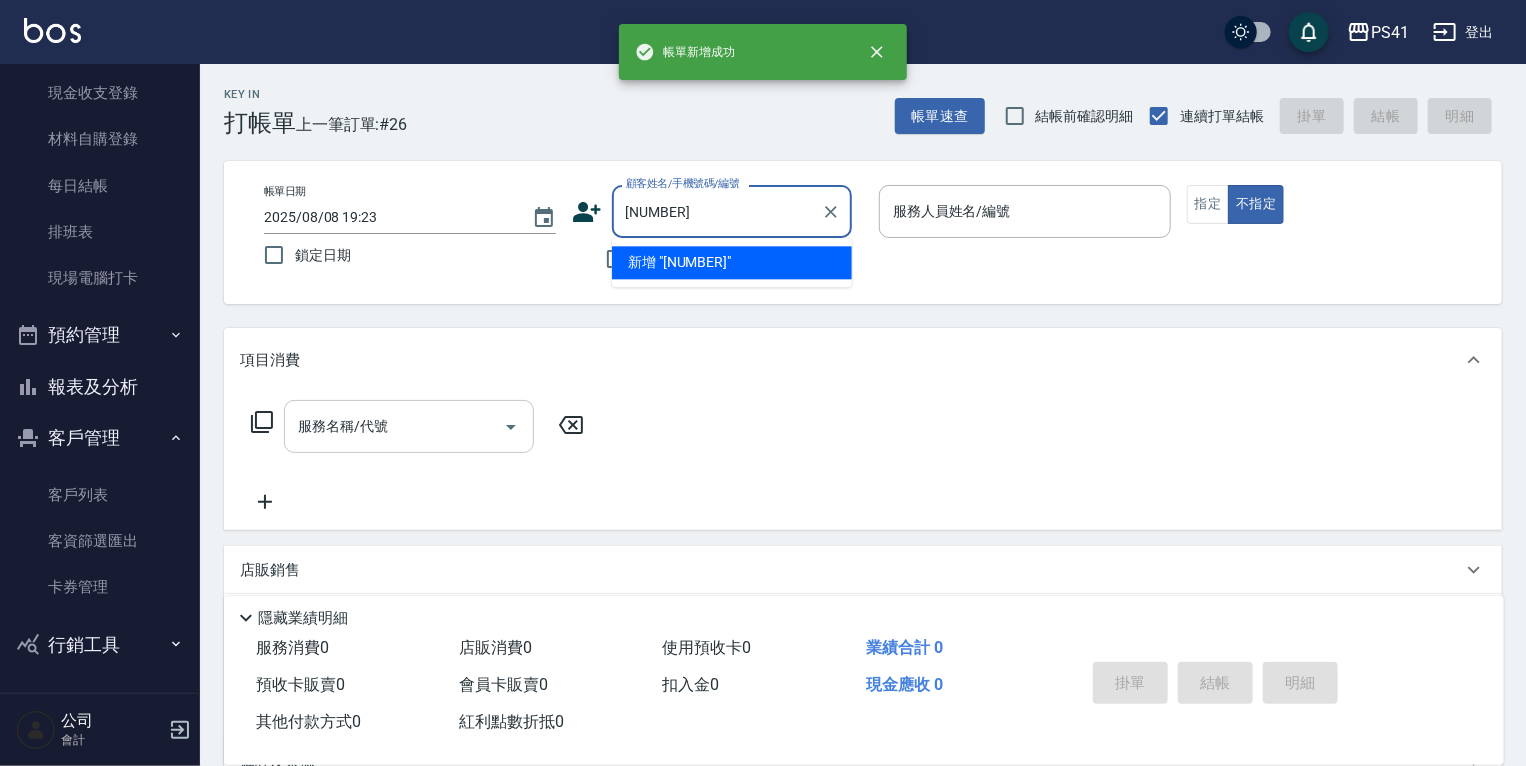 type on "[NUMBER]" 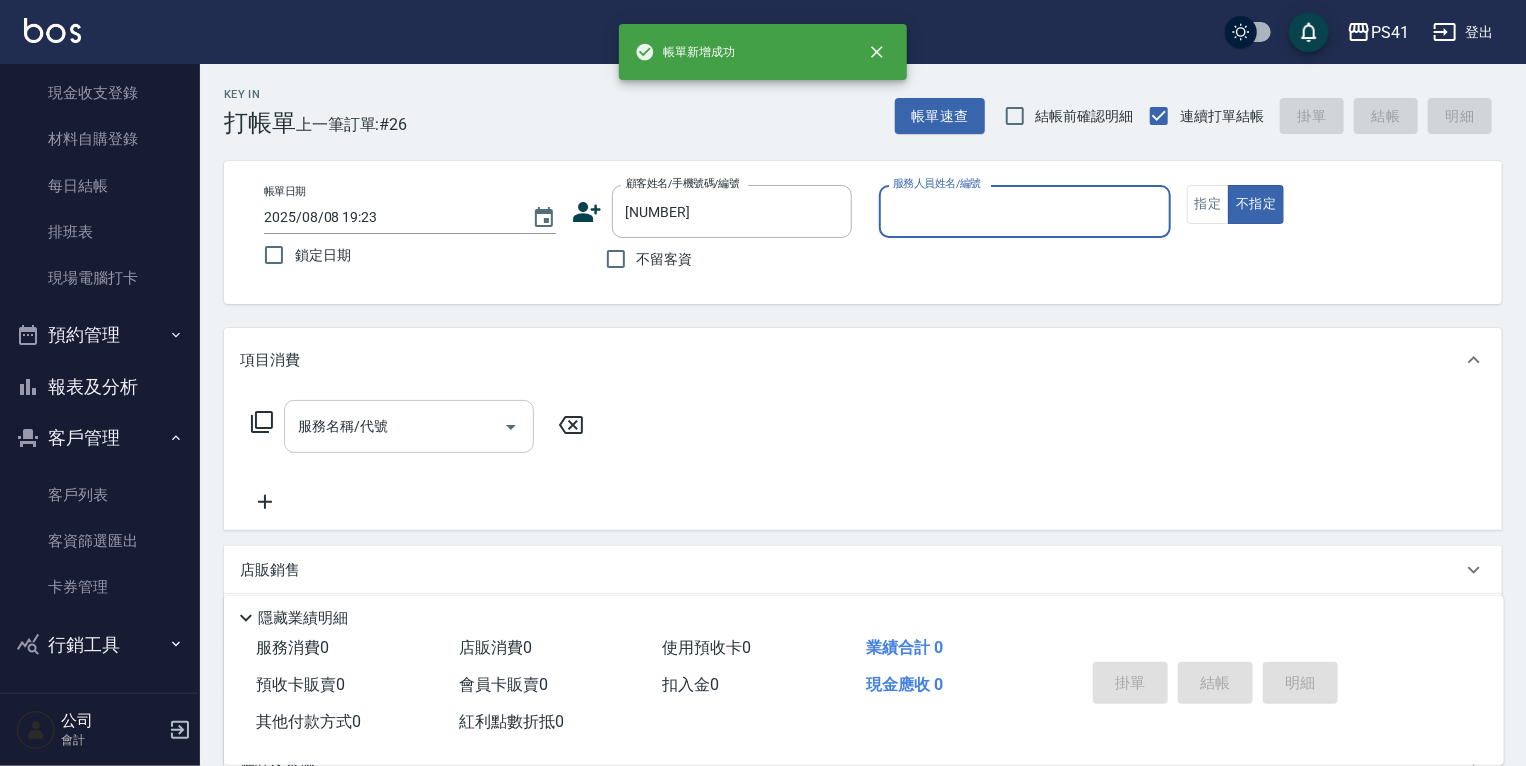 type on "5" 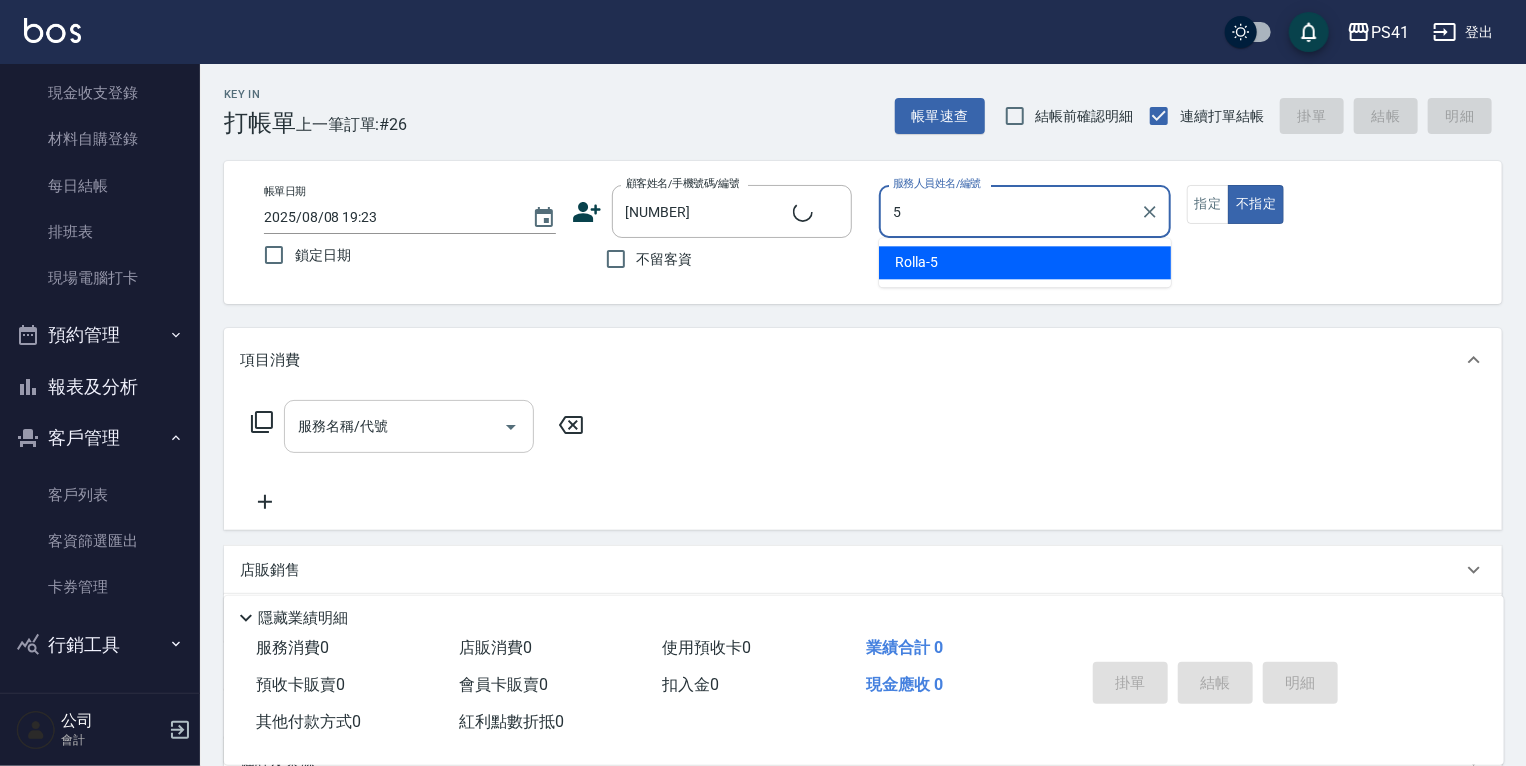 type on "[NAME]/[PHONE]/[NUMBER]" 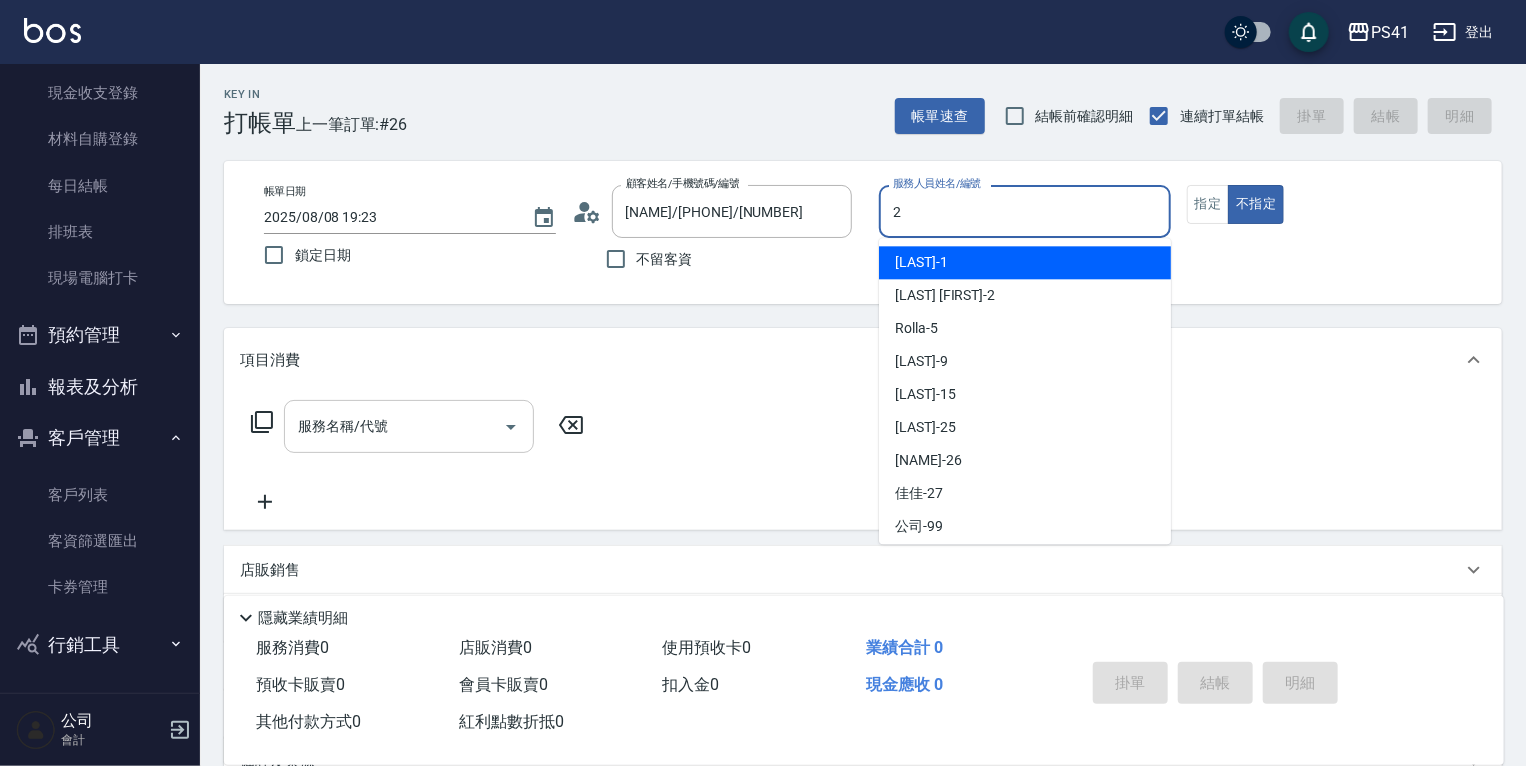 type on "[LAST] [FIRST]-2" 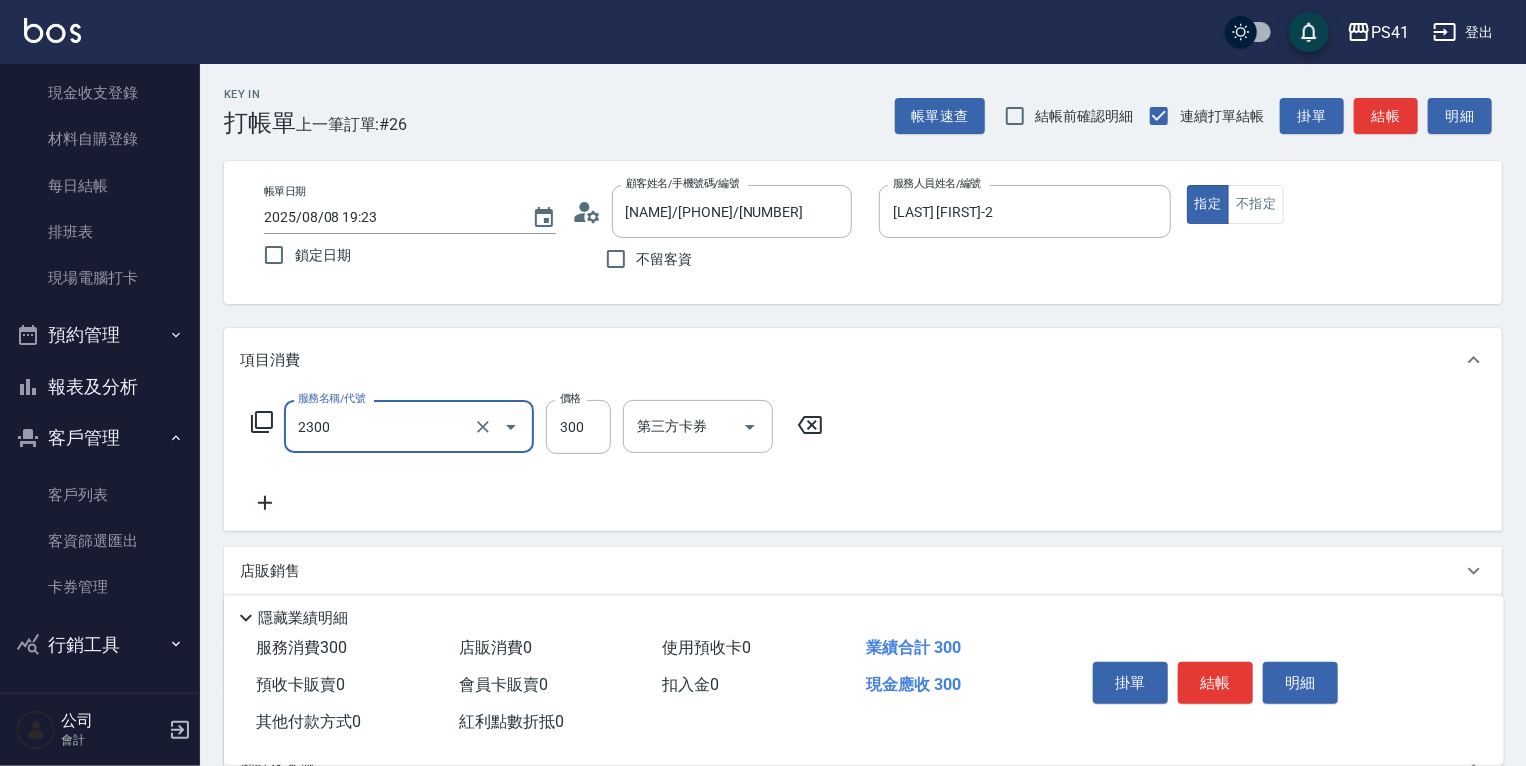 type on "剪髮(2300)" 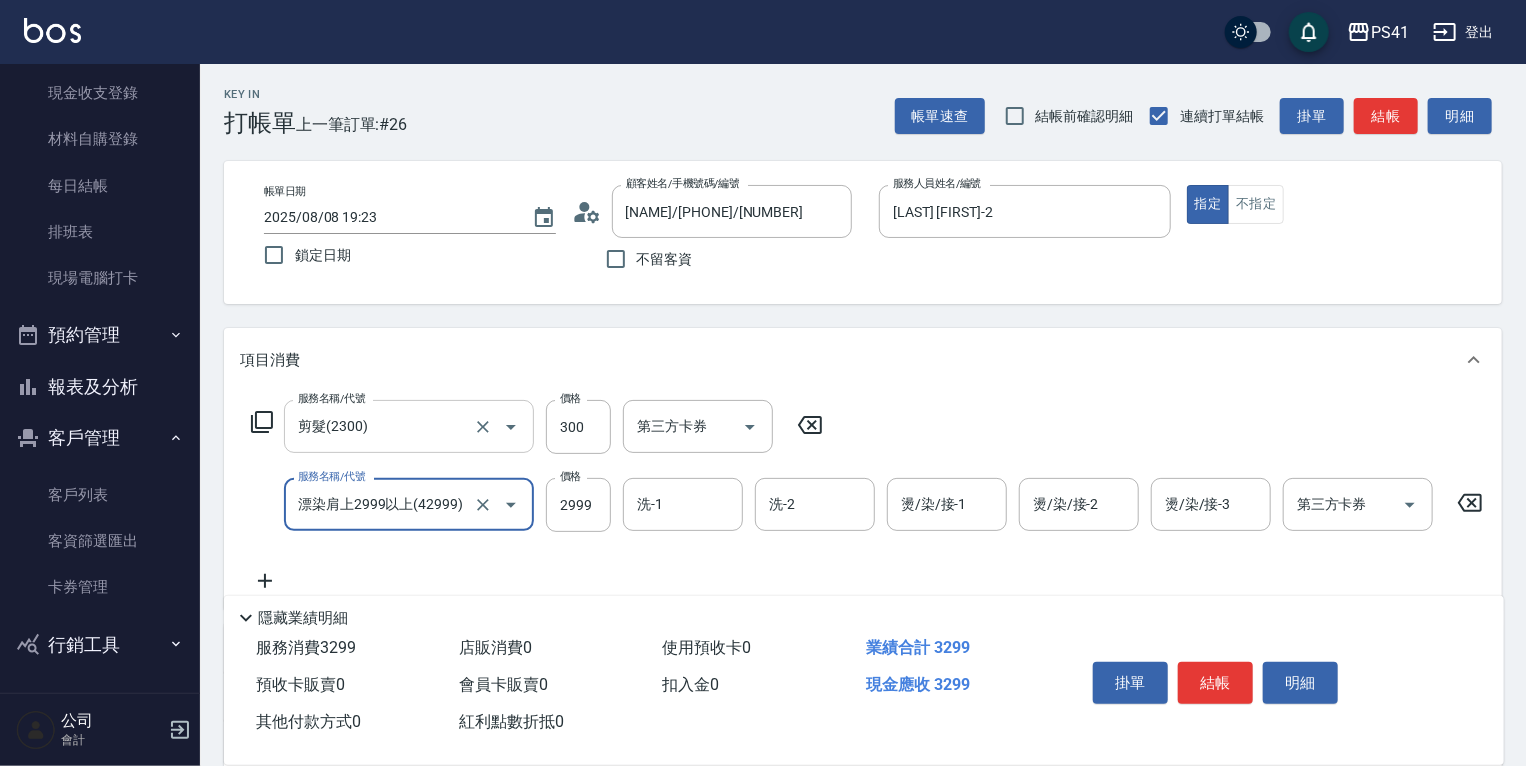 type on "漂染肩上2999以上(42999)" 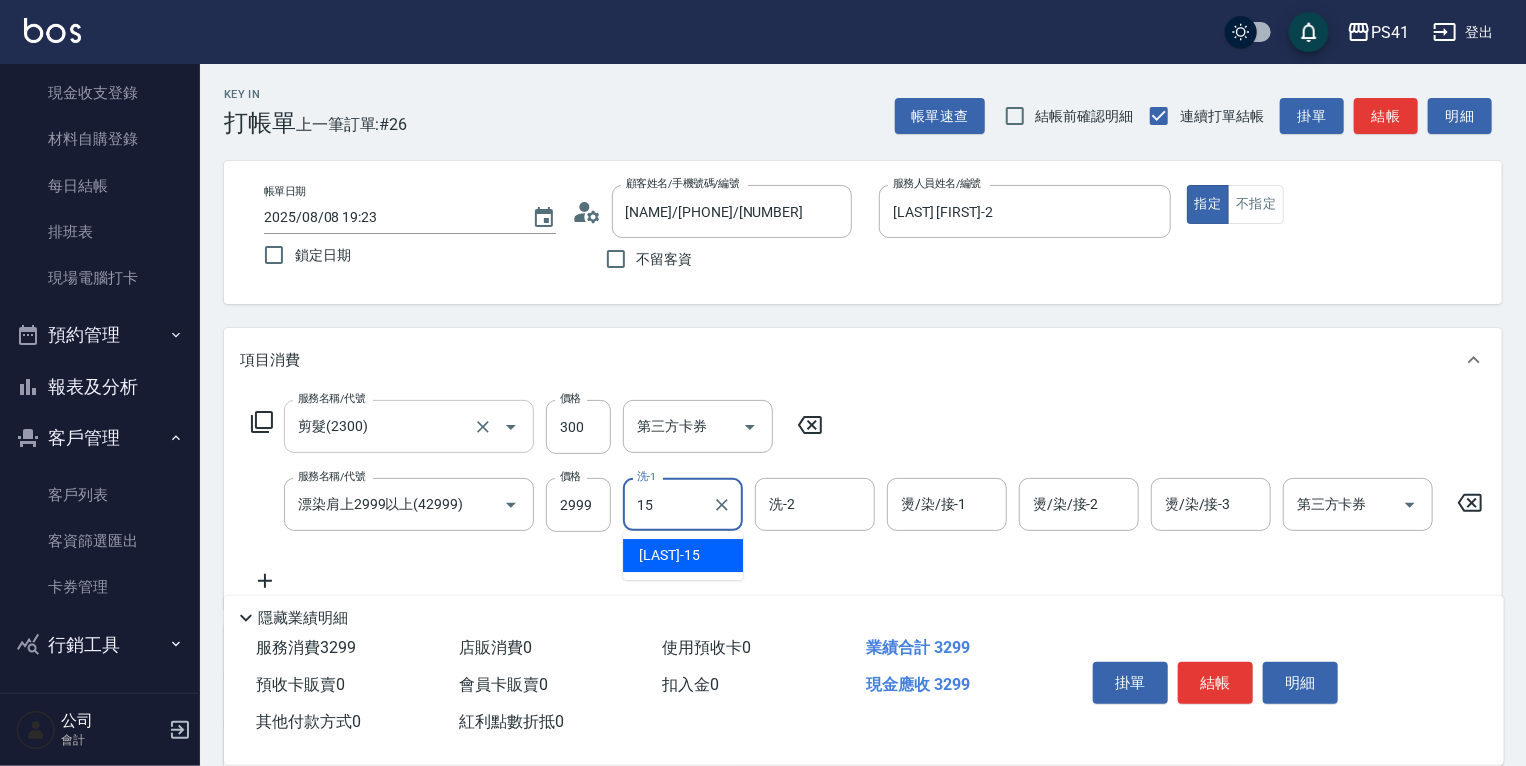 type on "[LAST] [FIRST]" 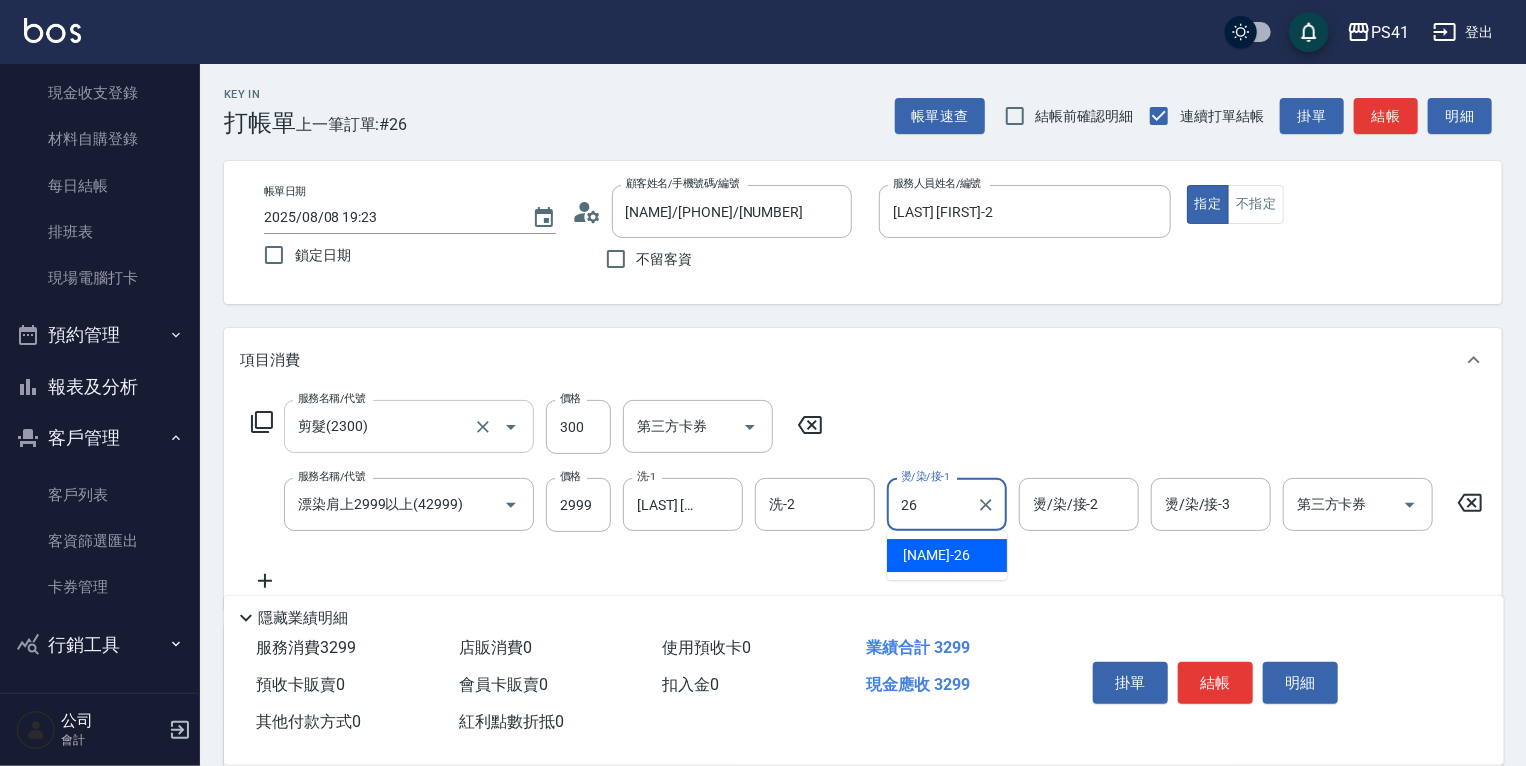 type on "[LAST] [FIRST]-26" 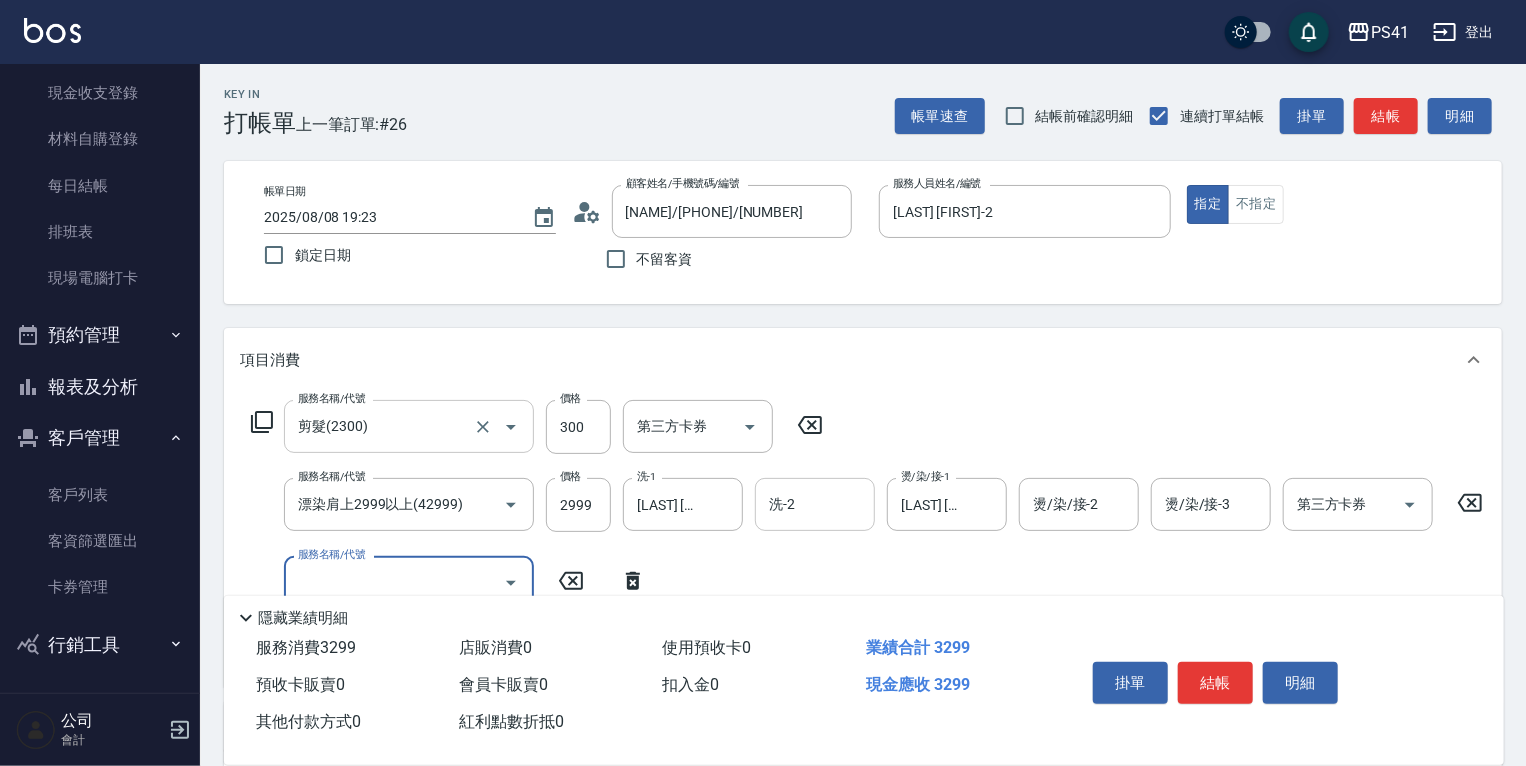 click on "洗-2" at bounding box center [815, 504] 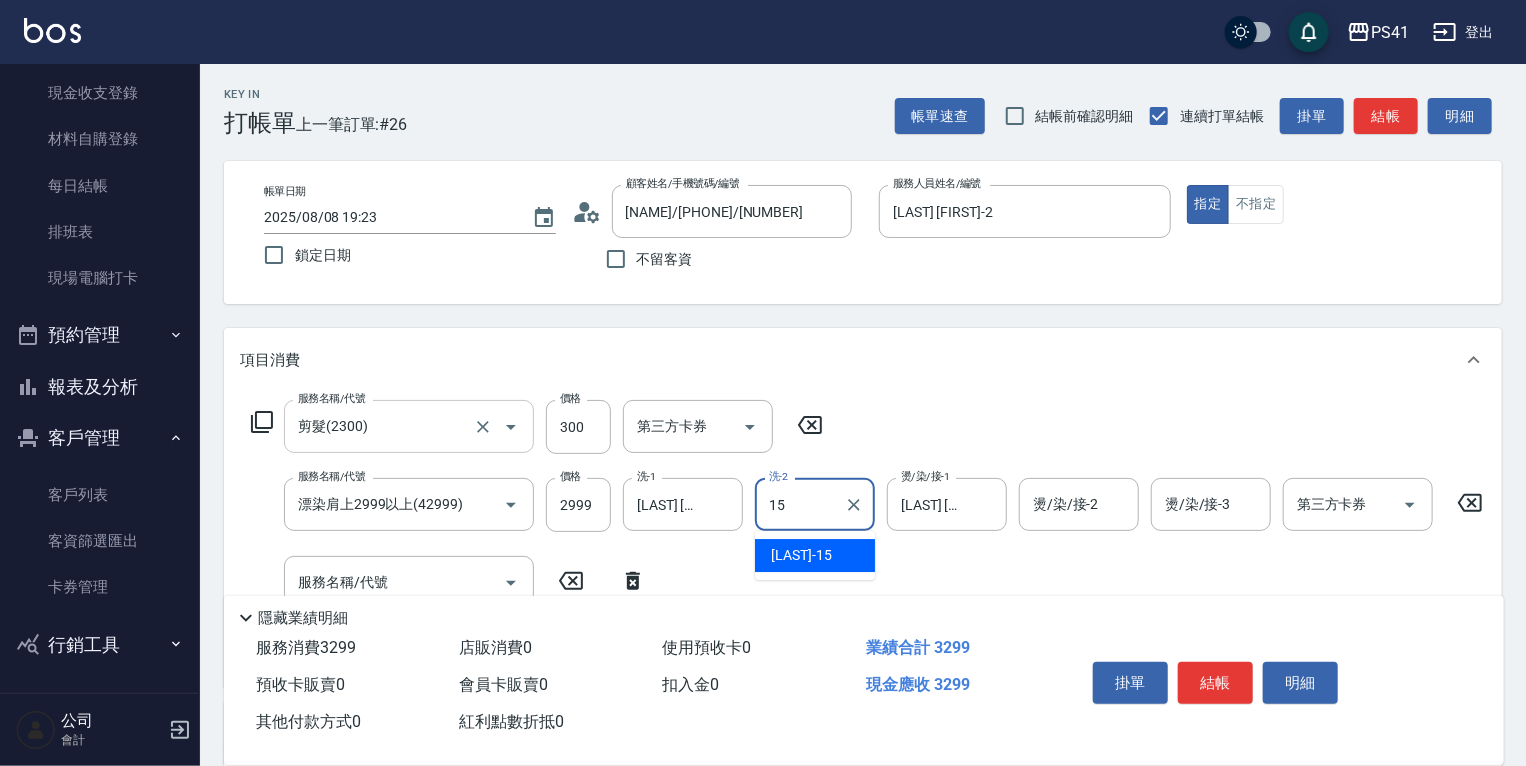type on "1" 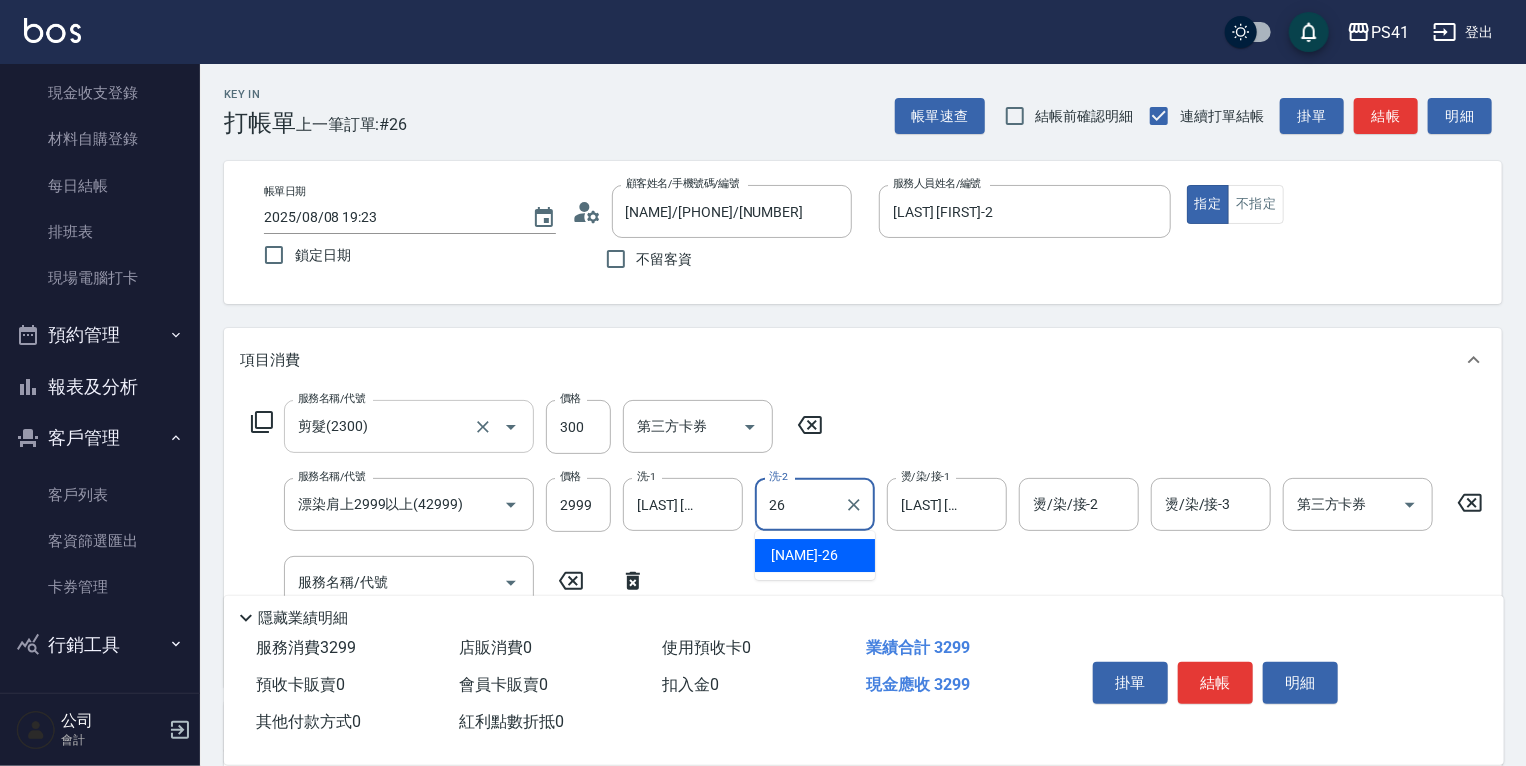 type on "[LAST] [FIRST]-26" 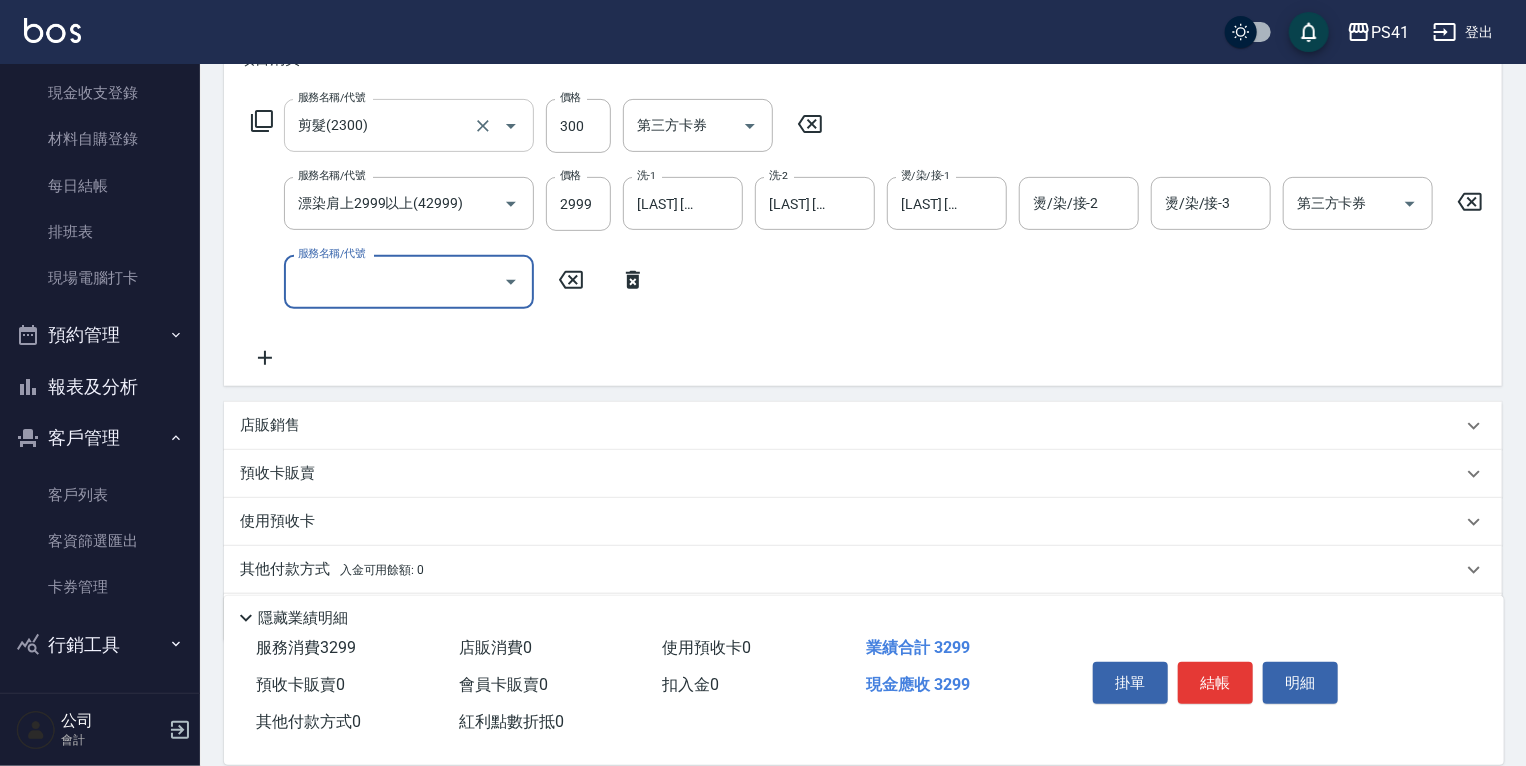 scroll, scrollTop: 320, scrollLeft: 0, axis: vertical 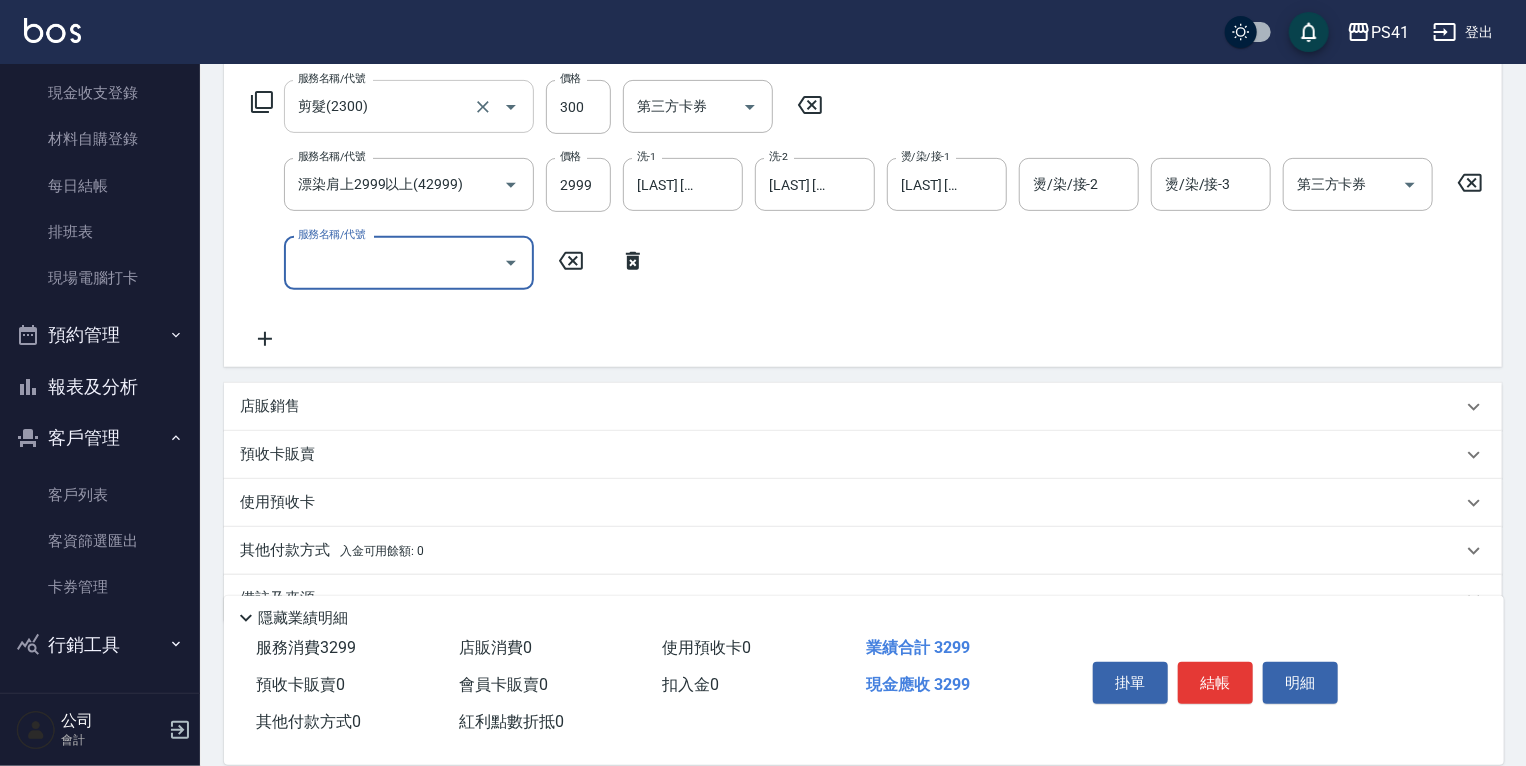 click on "店販銷售" at bounding box center [863, 407] 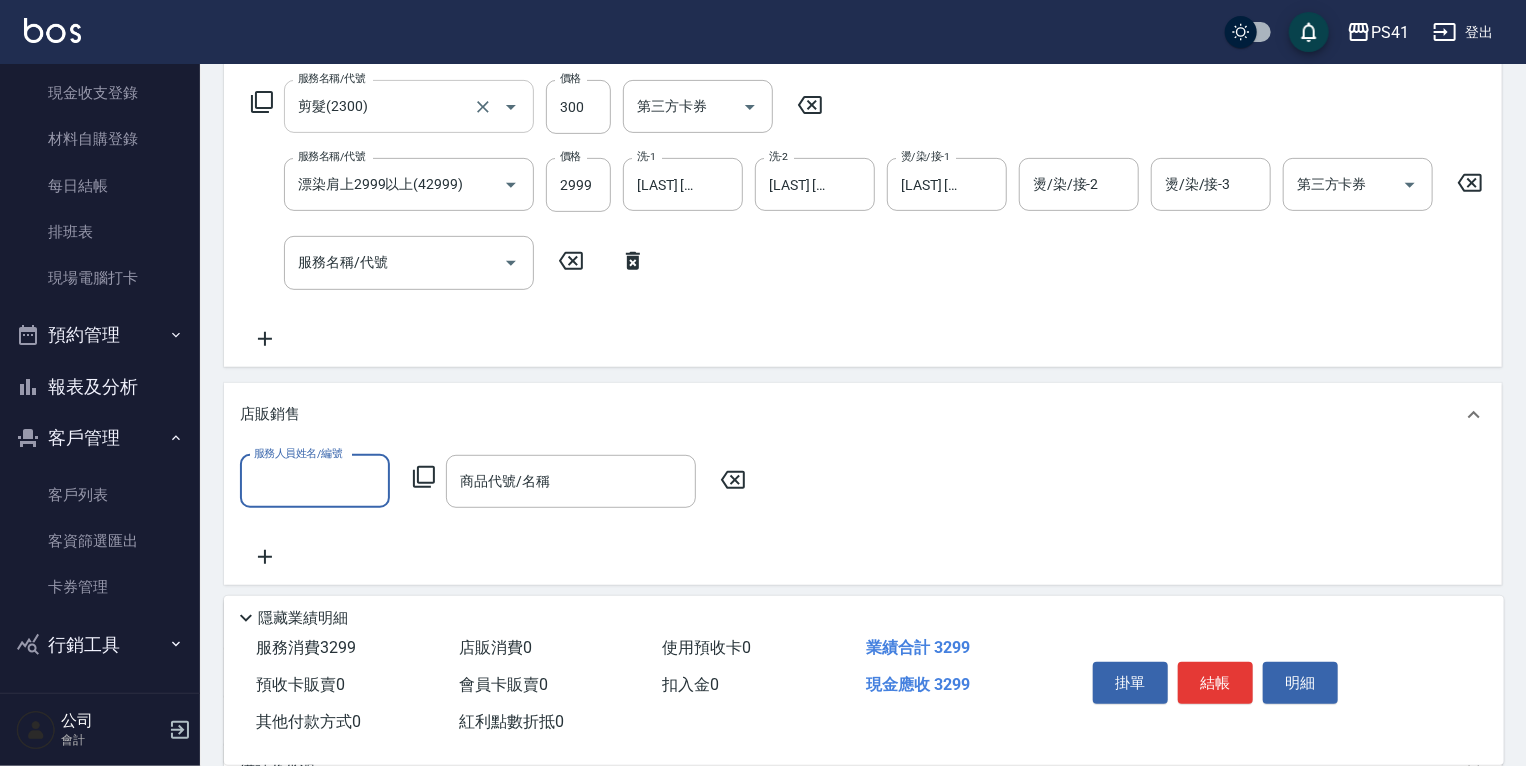 scroll, scrollTop: 0, scrollLeft: 0, axis: both 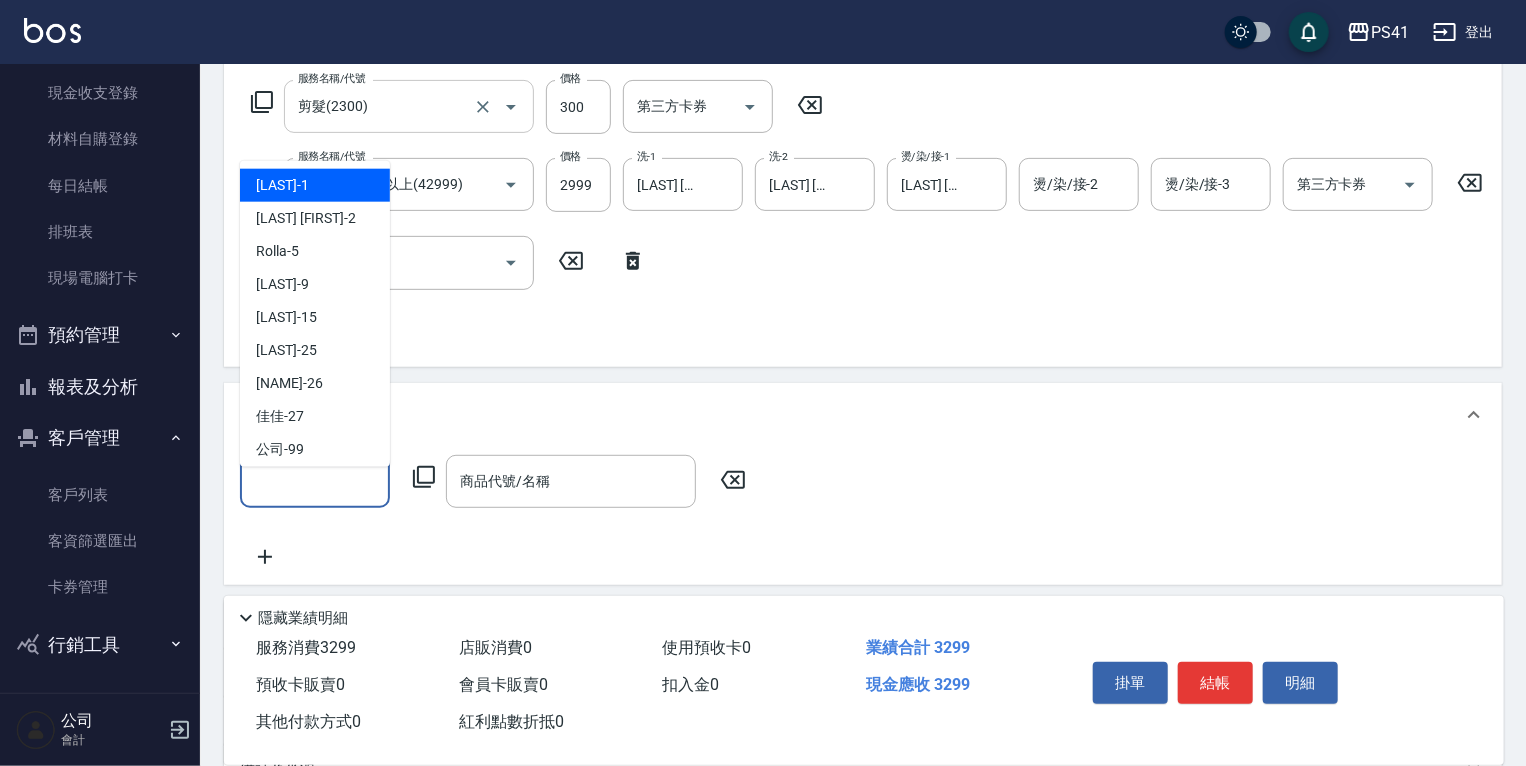 click on "服務人員姓名/編號" at bounding box center (315, 481) 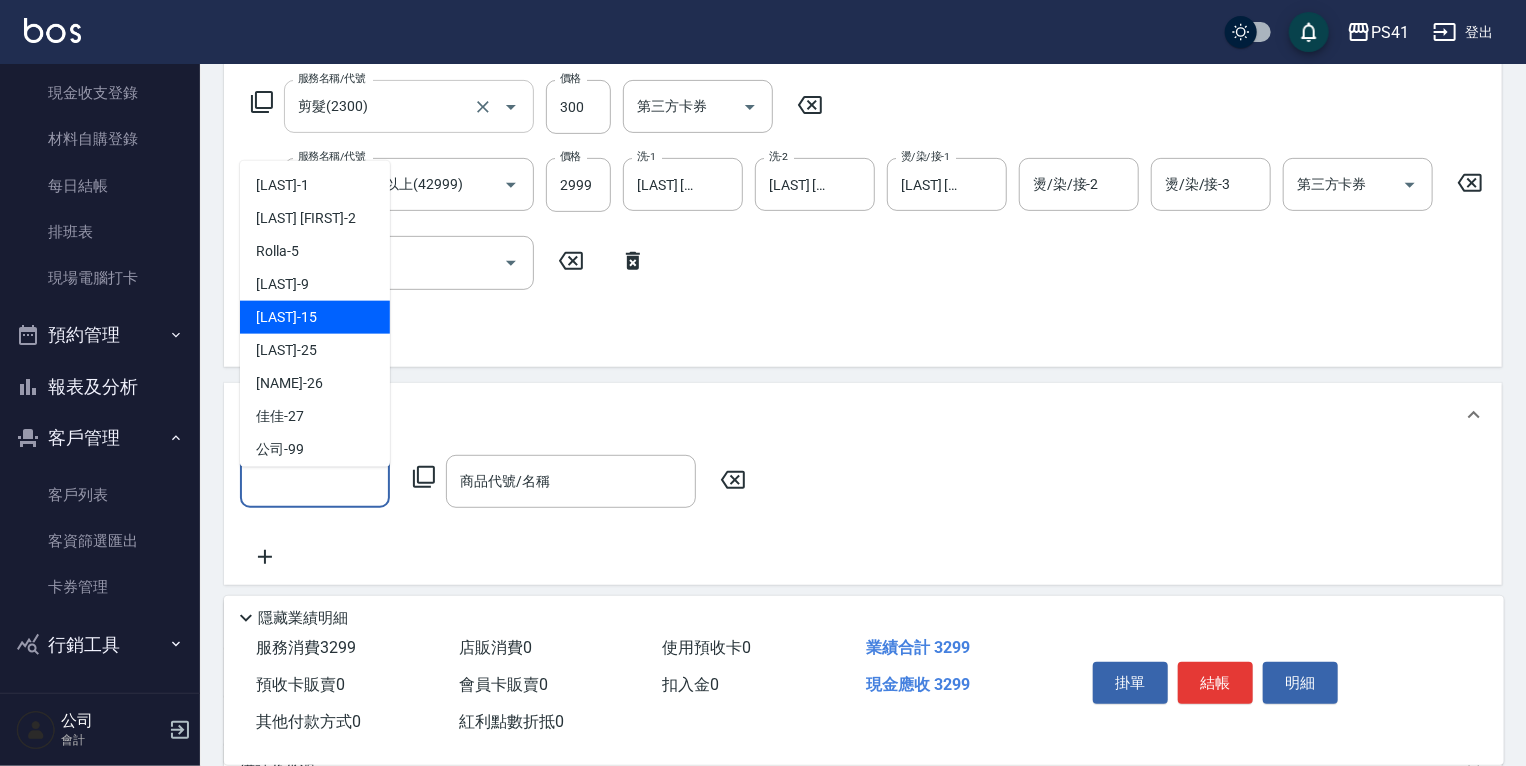 scroll, scrollTop: 0, scrollLeft: 0, axis: both 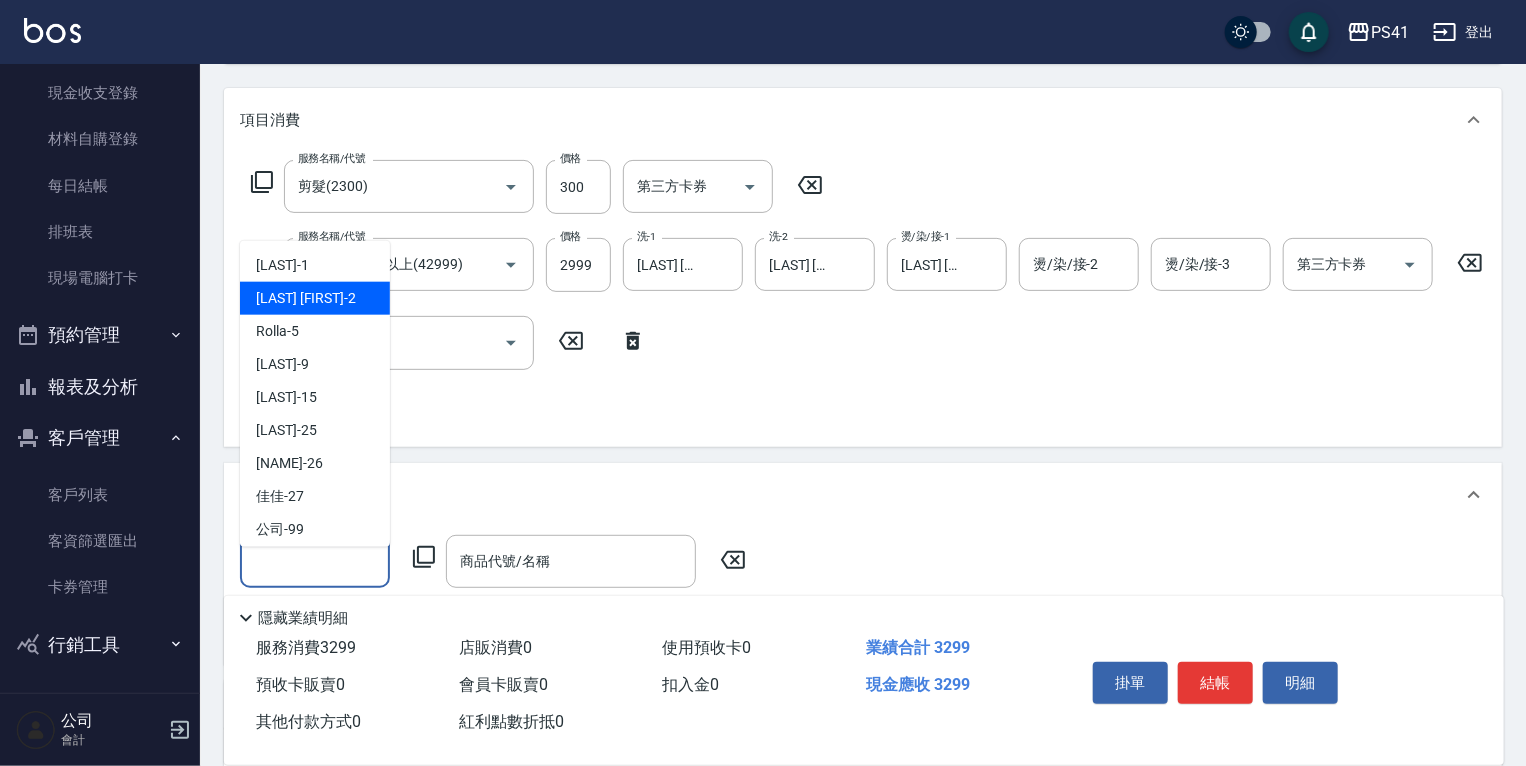 click on "[LAST] [FIRST]" at bounding box center (315, 297) 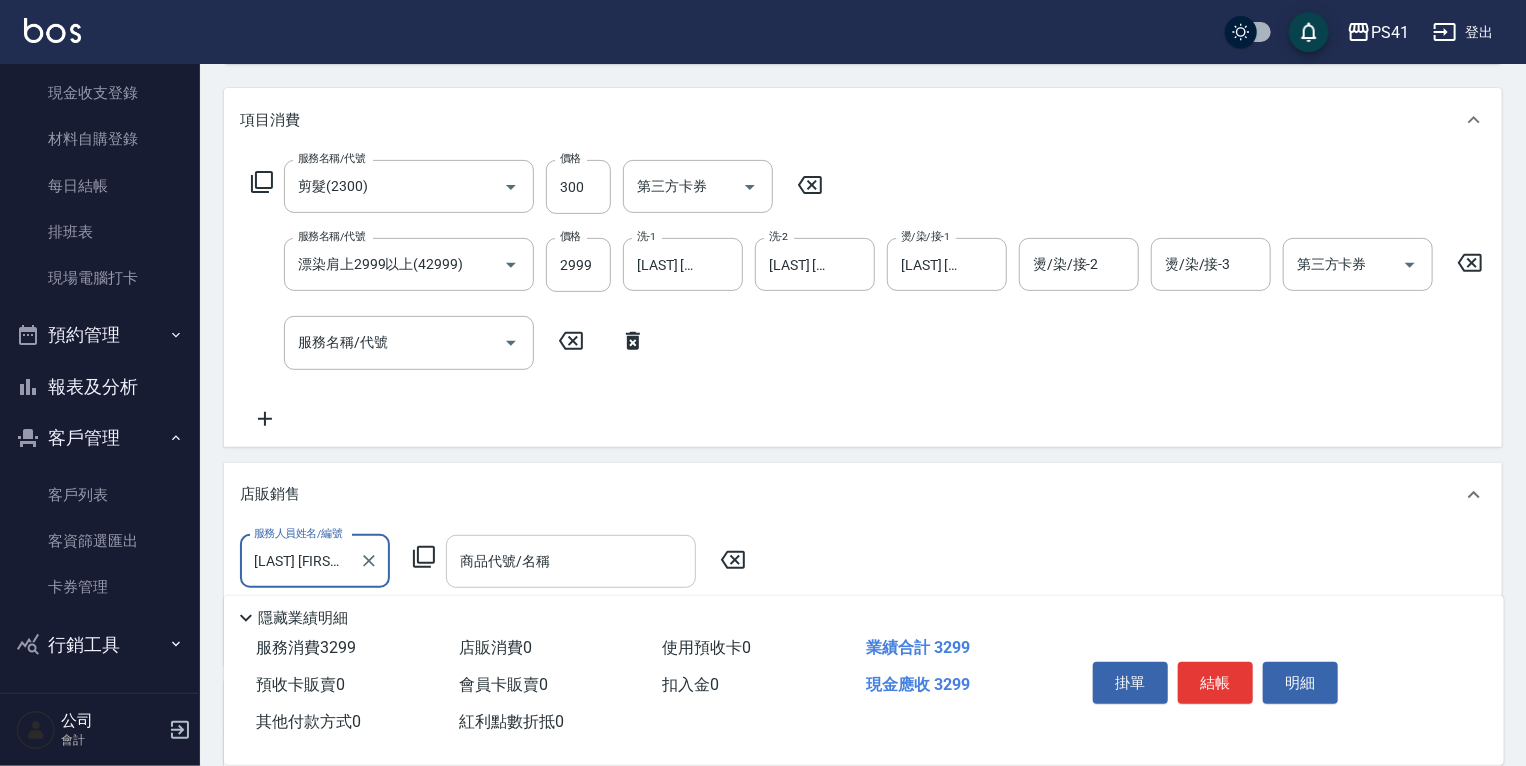 click on "商品代號/名稱 商品代號/名稱" at bounding box center (571, 561) 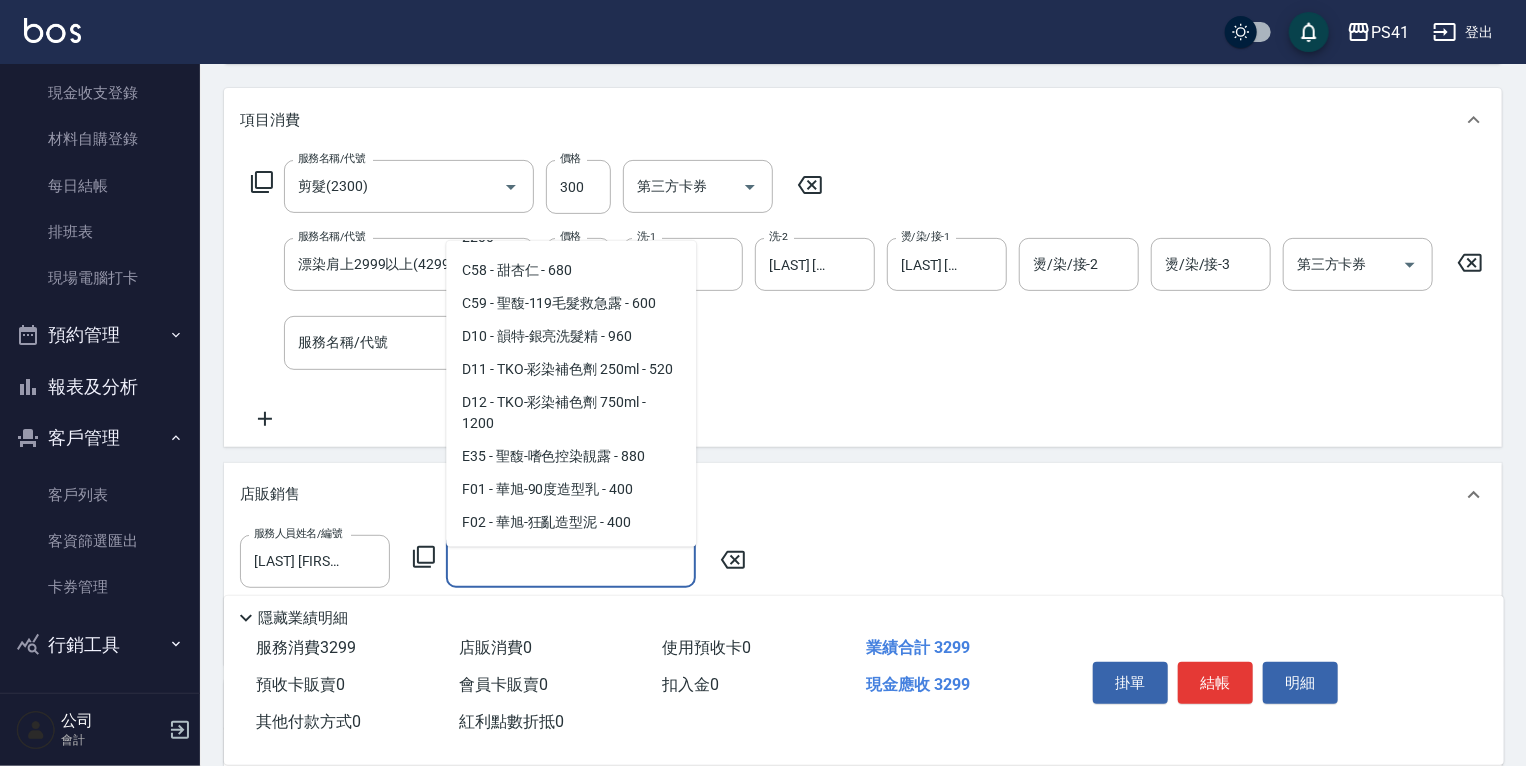 scroll, scrollTop: 748, scrollLeft: 0, axis: vertical 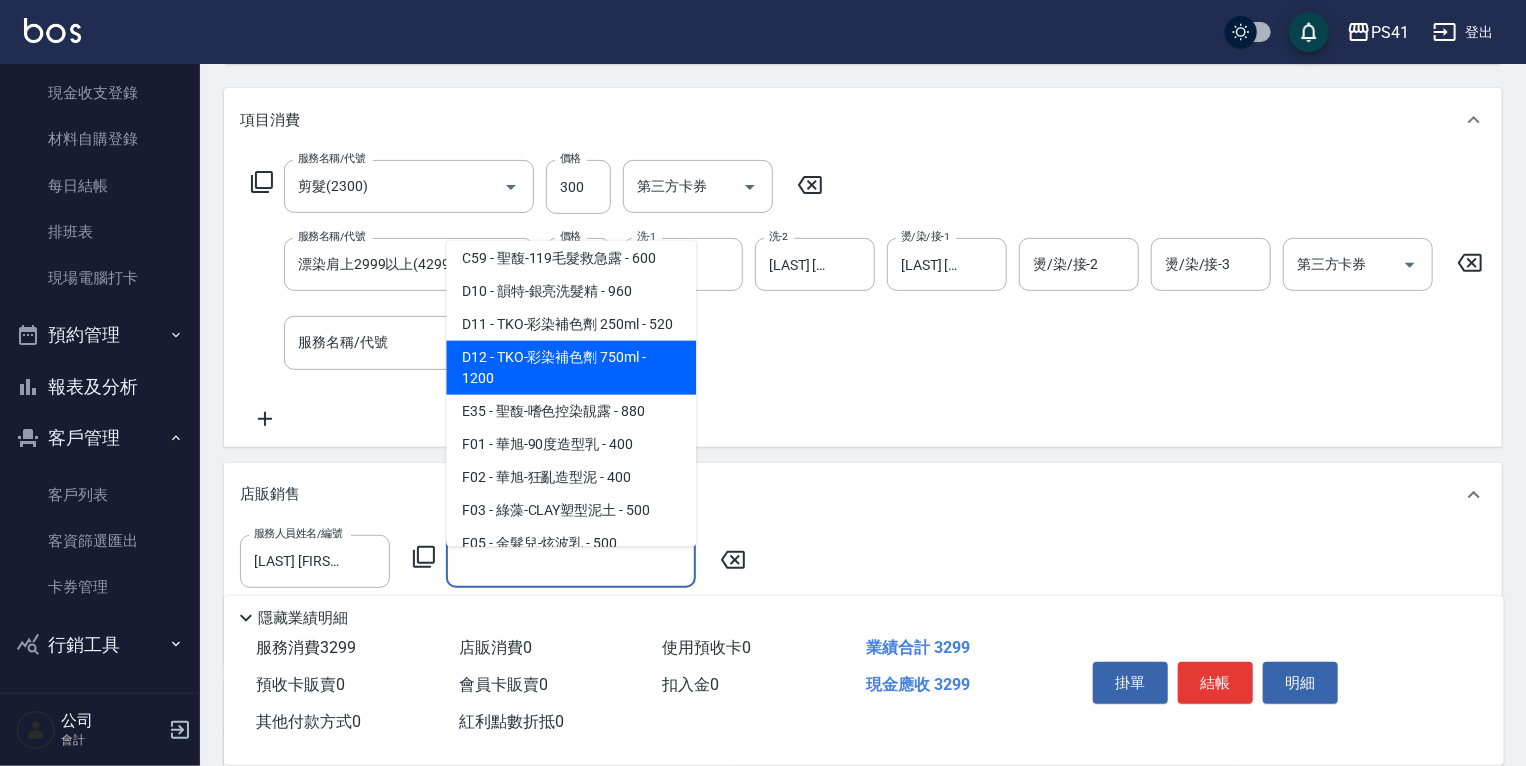 click on "D12 - TKO-彩染補色劑  750ml - 1200" at bounding box center (571, 367) 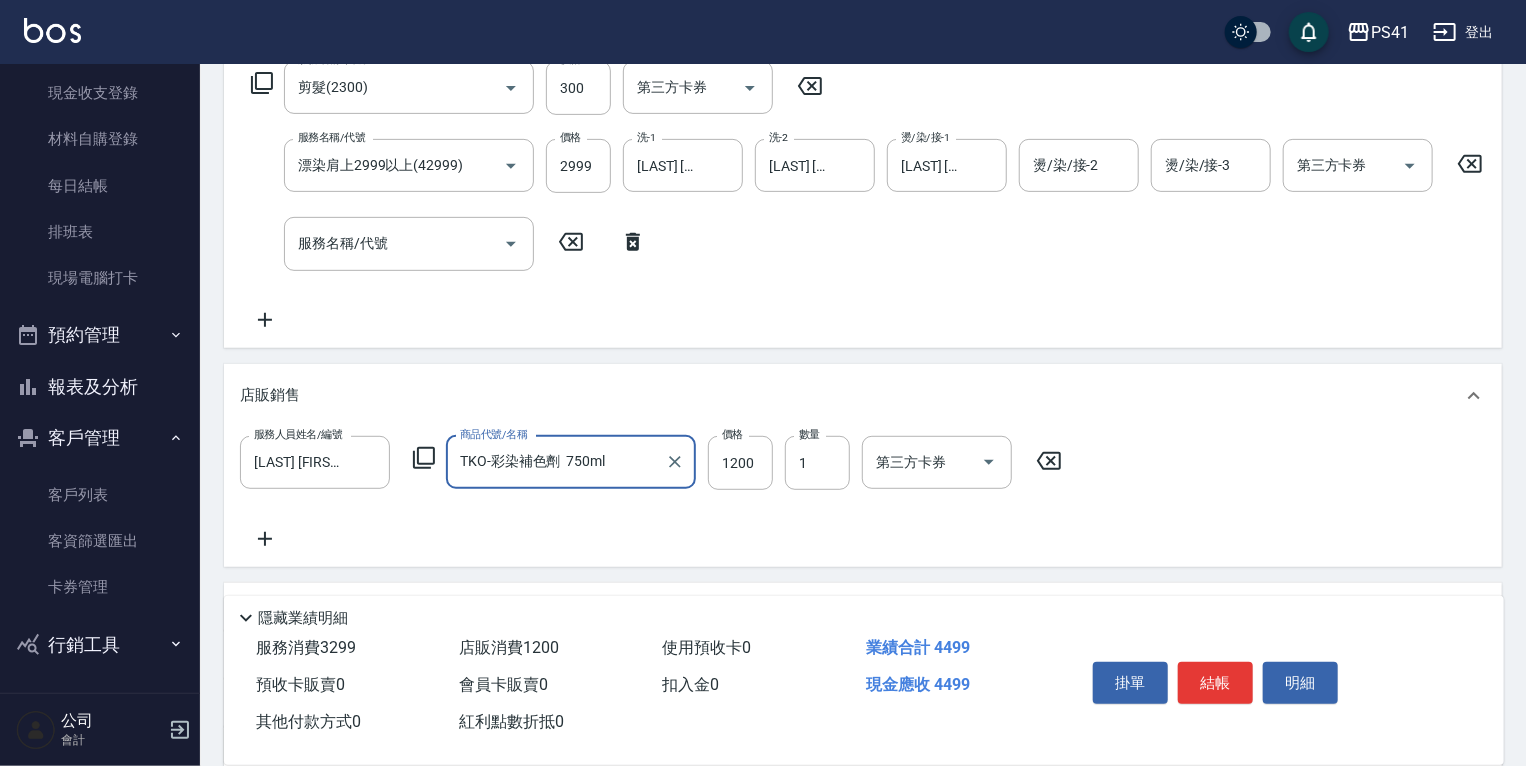 scroll, scrollTop: 549, scrollLeft: 0, axis: vertical 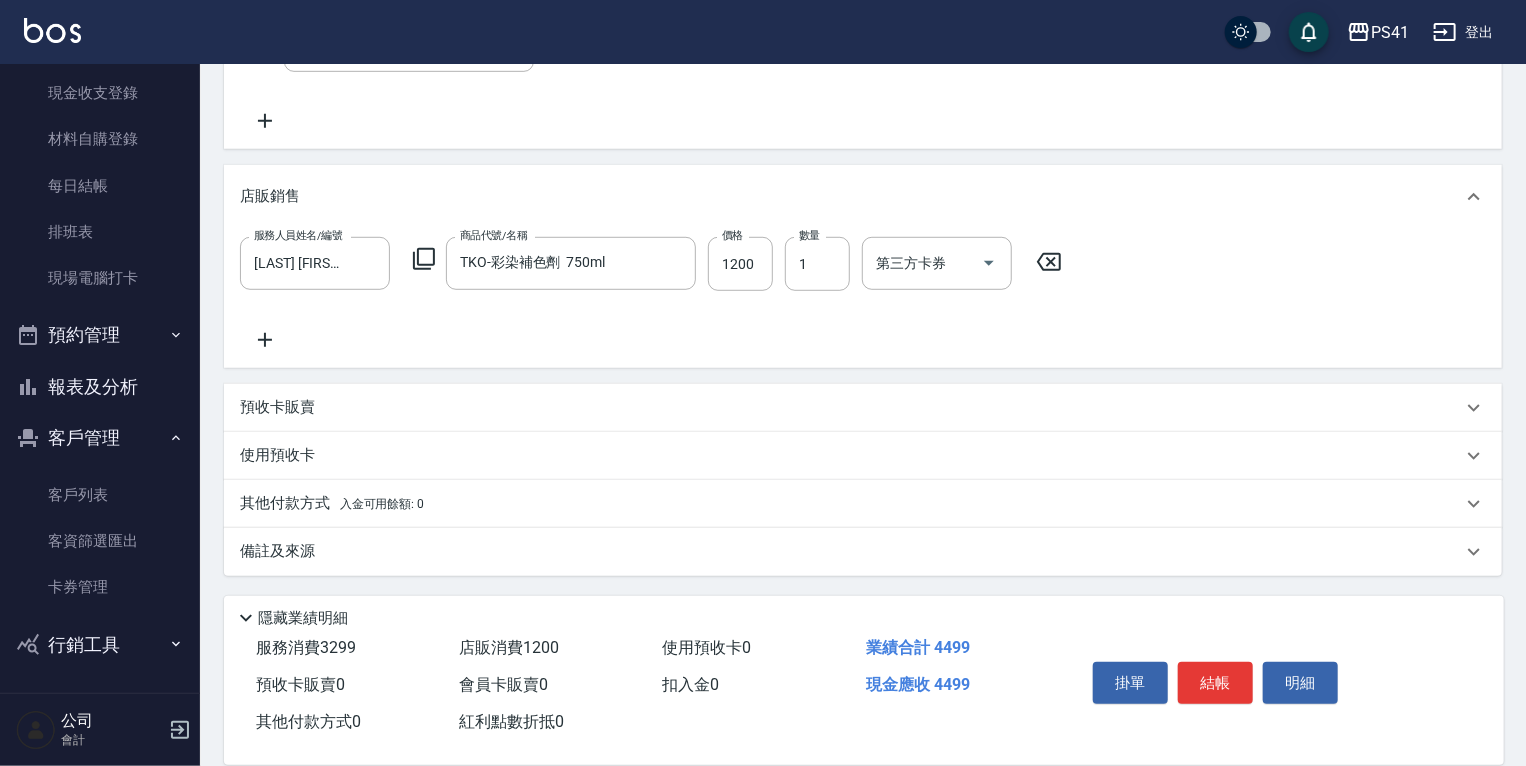 click 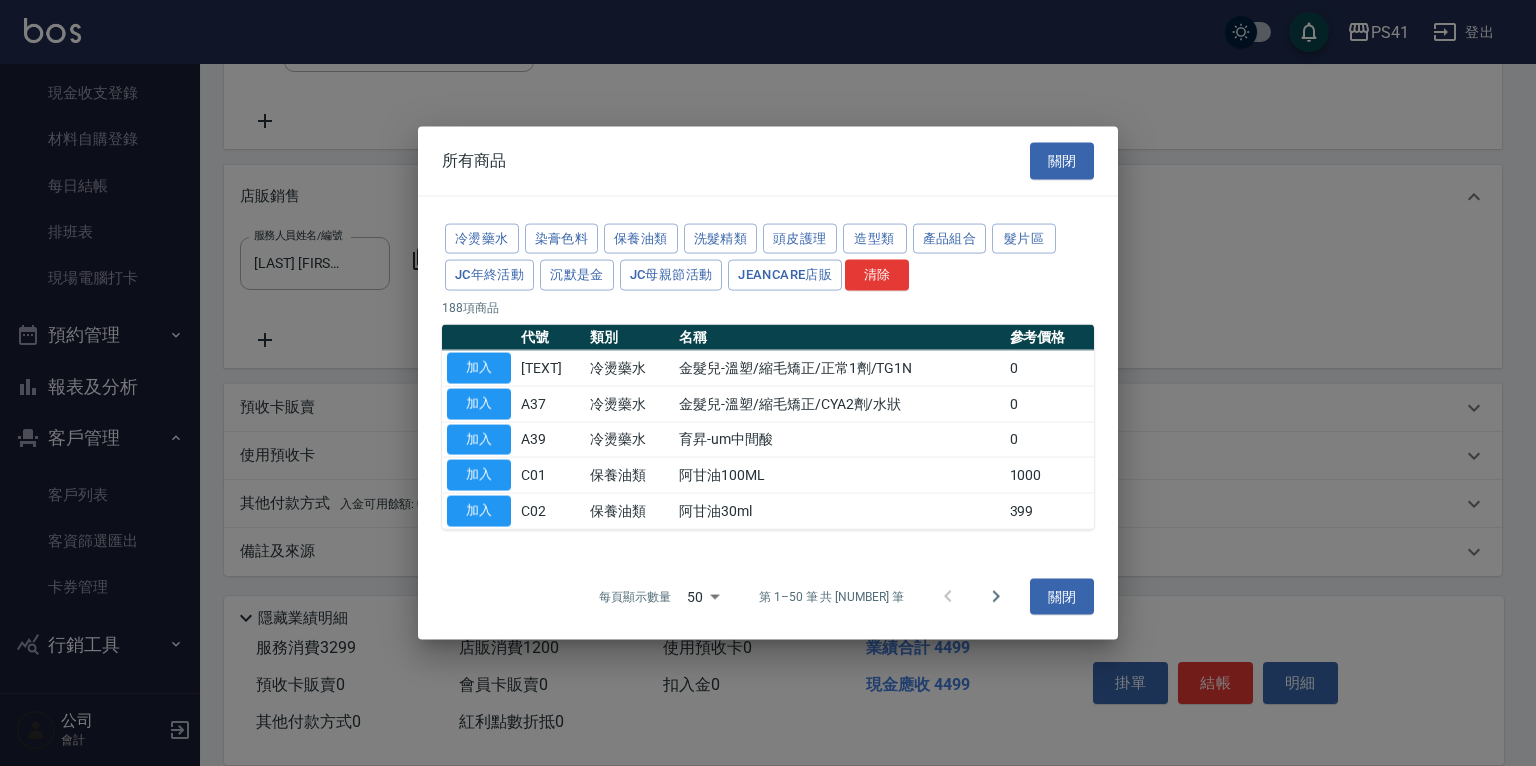 click at bounding box center [768, 383] 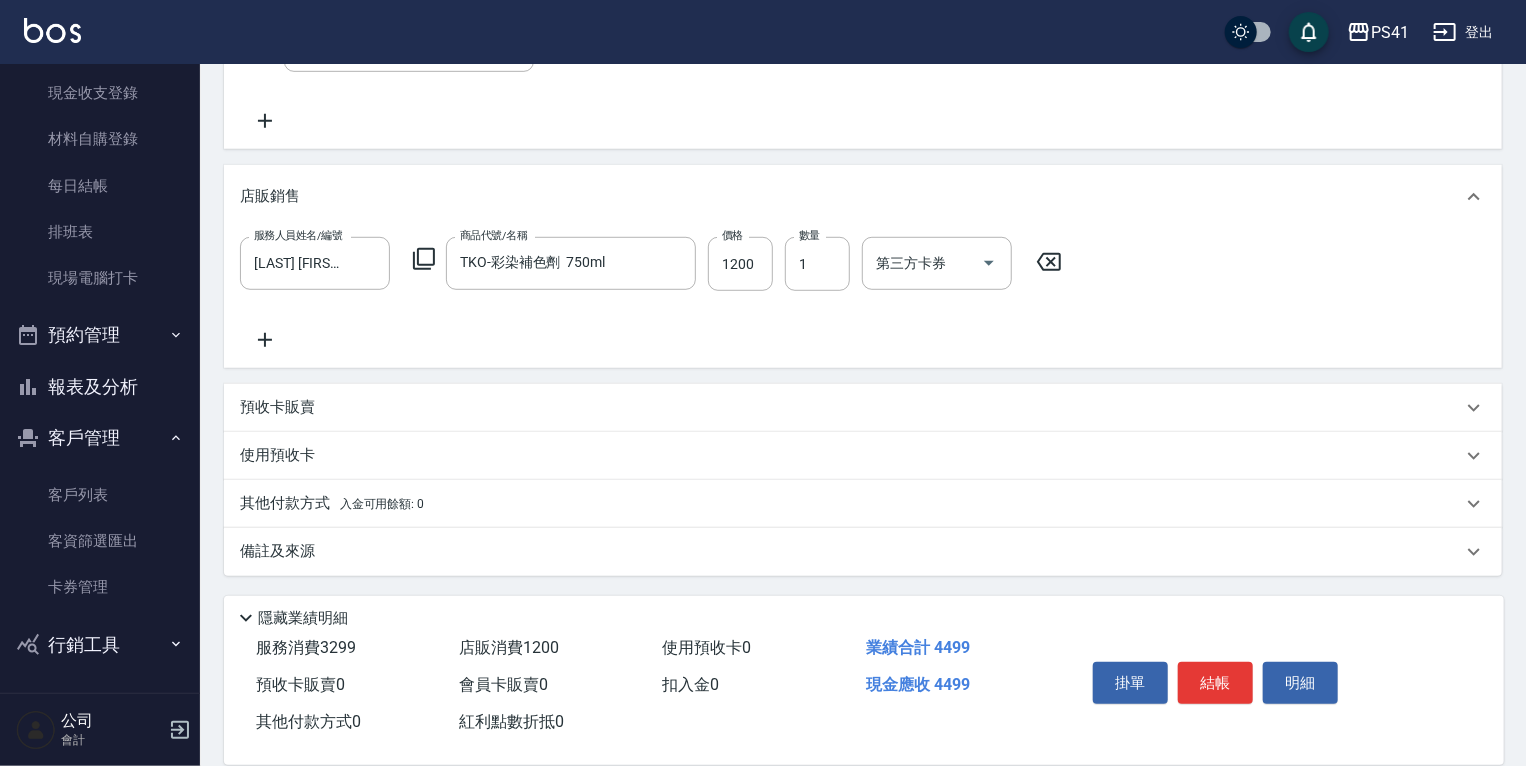 click 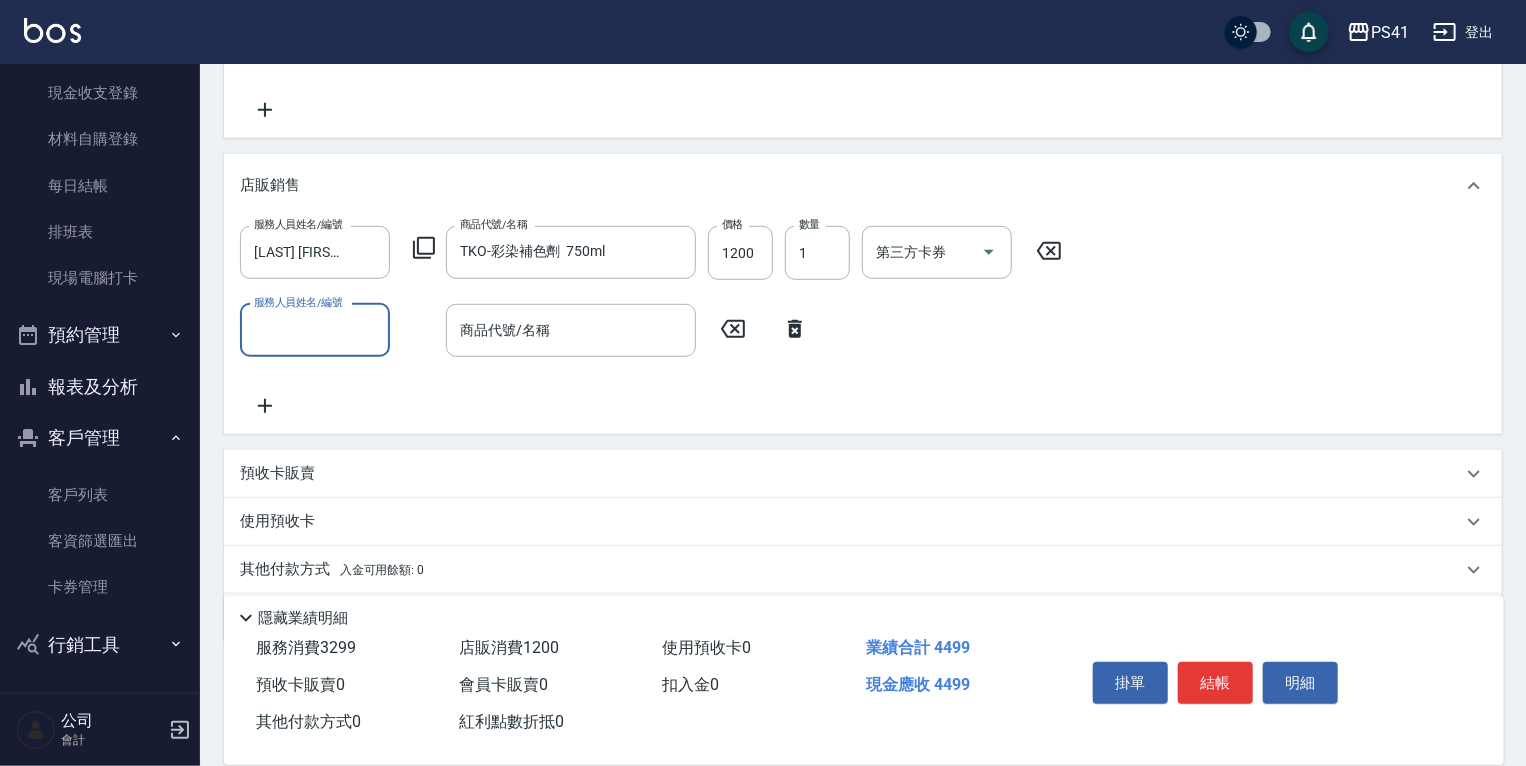 click on "服務人員姓名/編號" at bounding box center [315, 330] 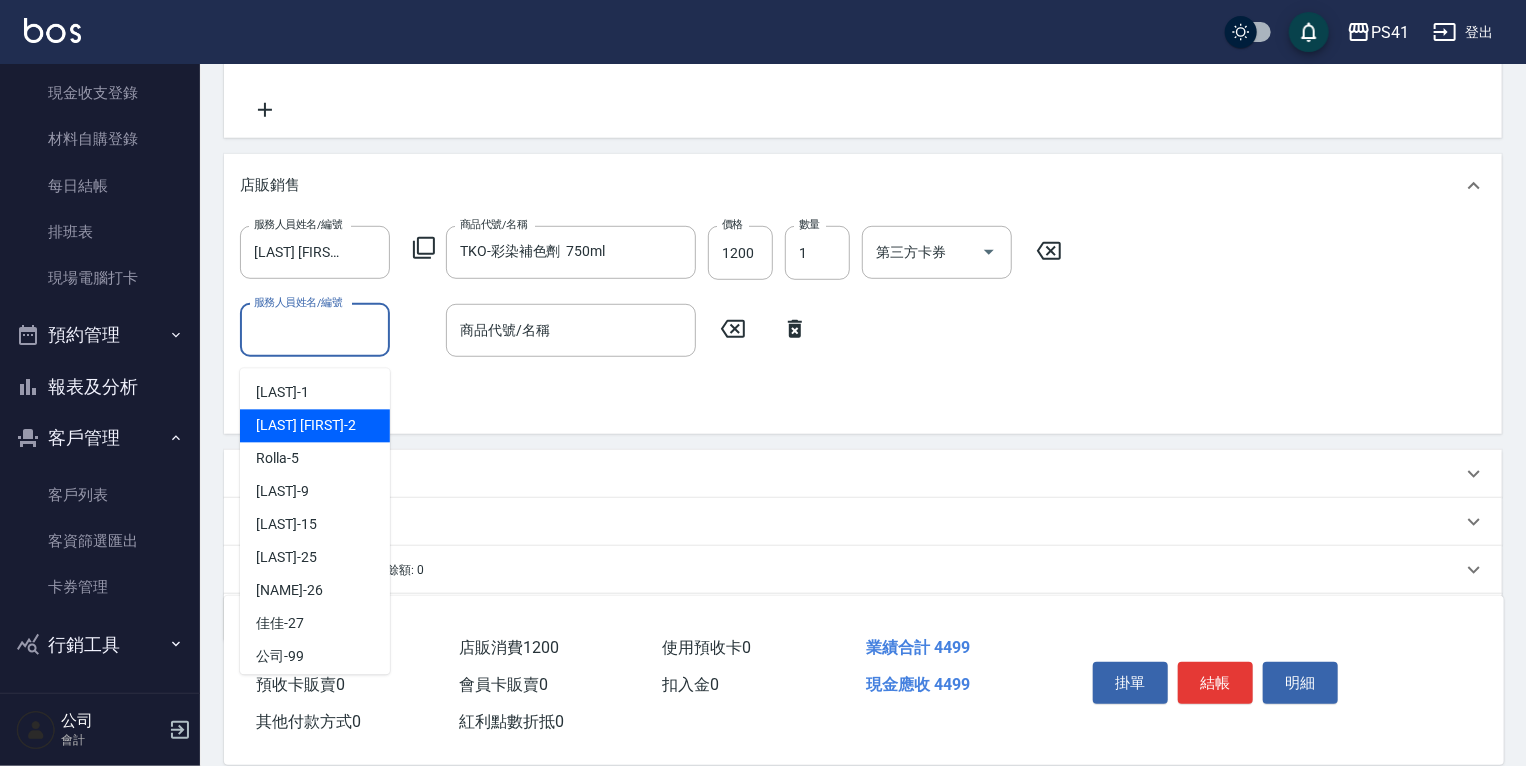 click on "[LAST] [FIRST]" at bounding box center [315, 426] 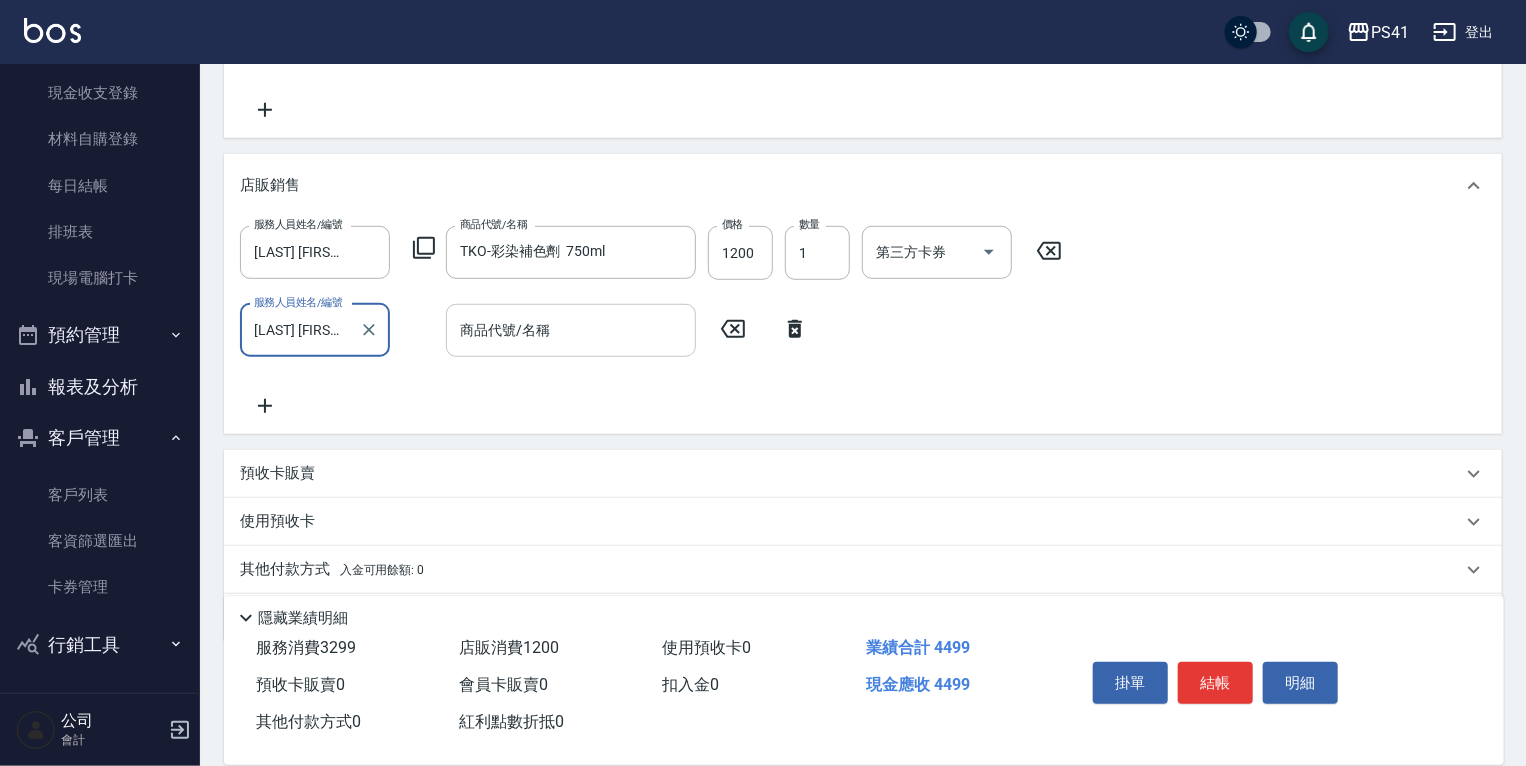 click on "商品代號/名稱" at bounding box center (571, 330) 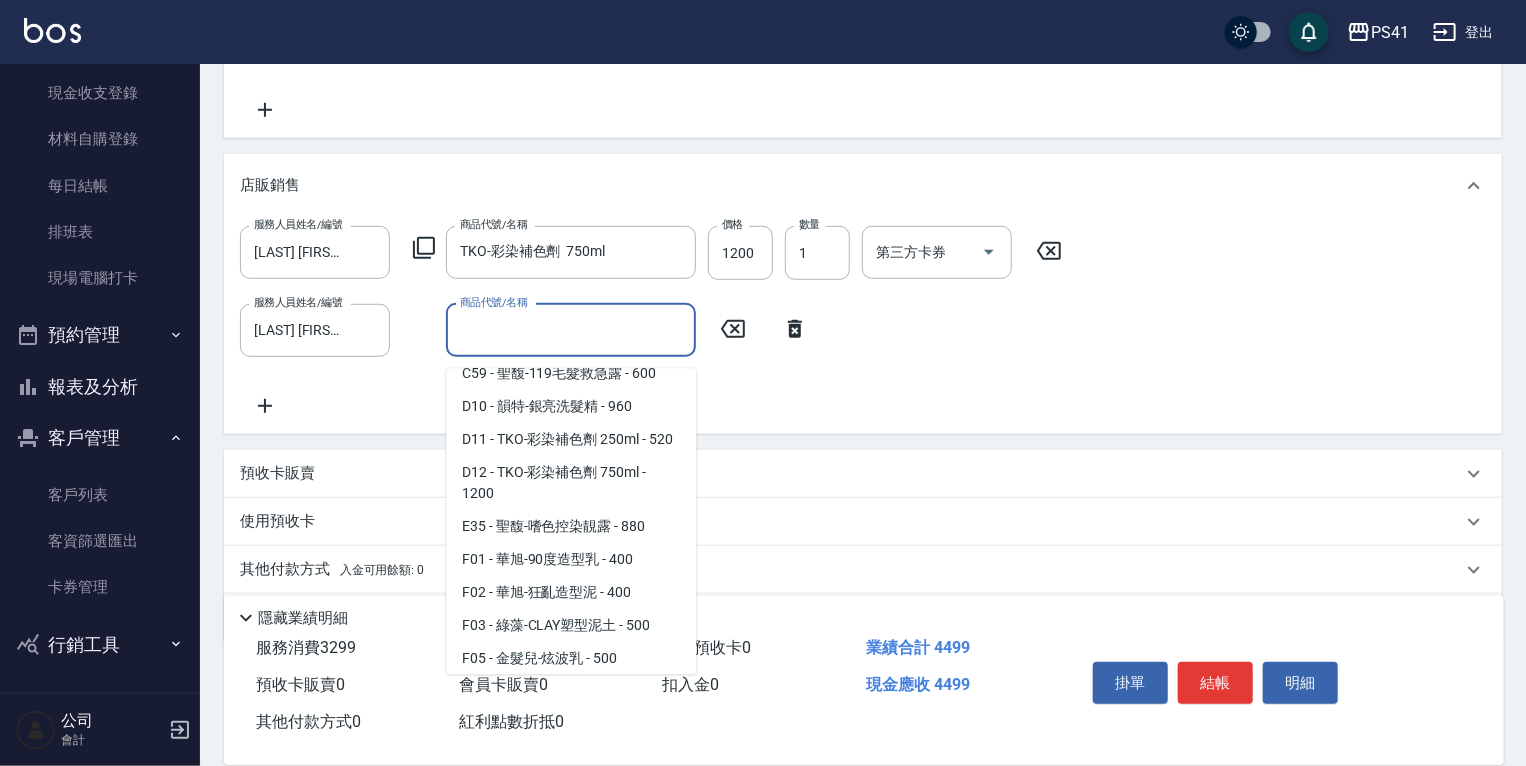 scroll, scrollTop: 776, scrollLeft: 0, axis: vertical 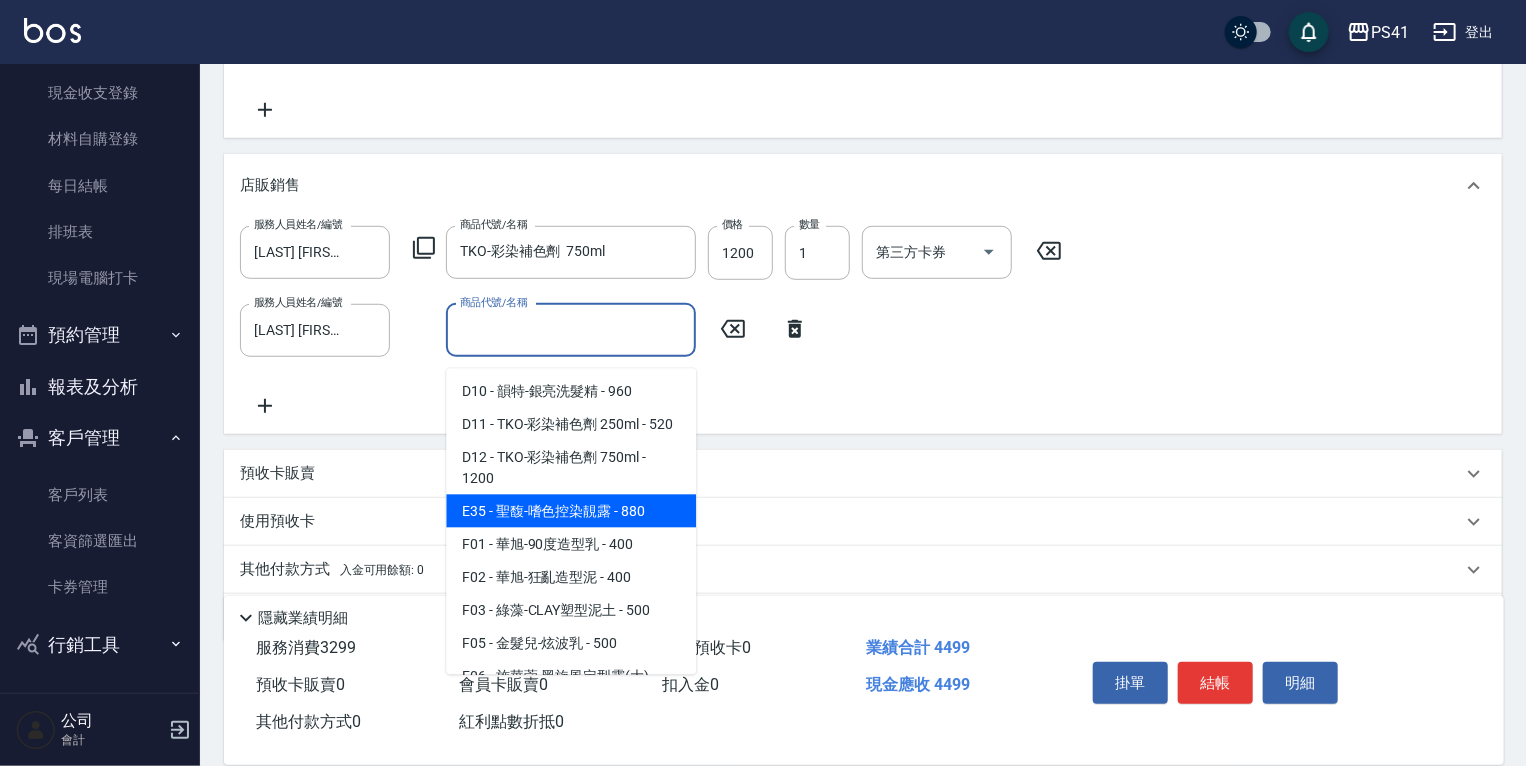 click on "E35 - 聖馥-嗜色控染靚露 - 880" at bounding box center [571, 511] 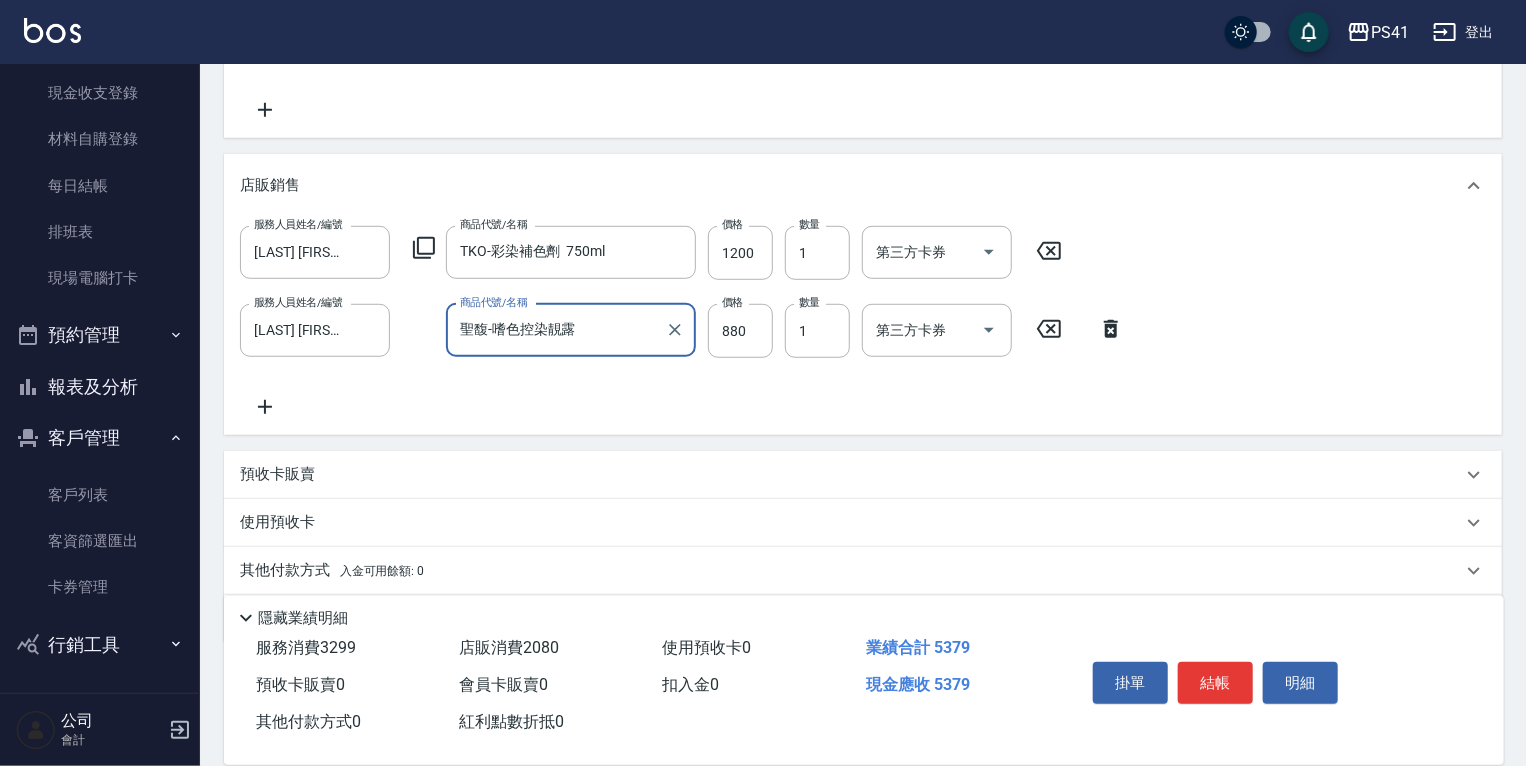 click 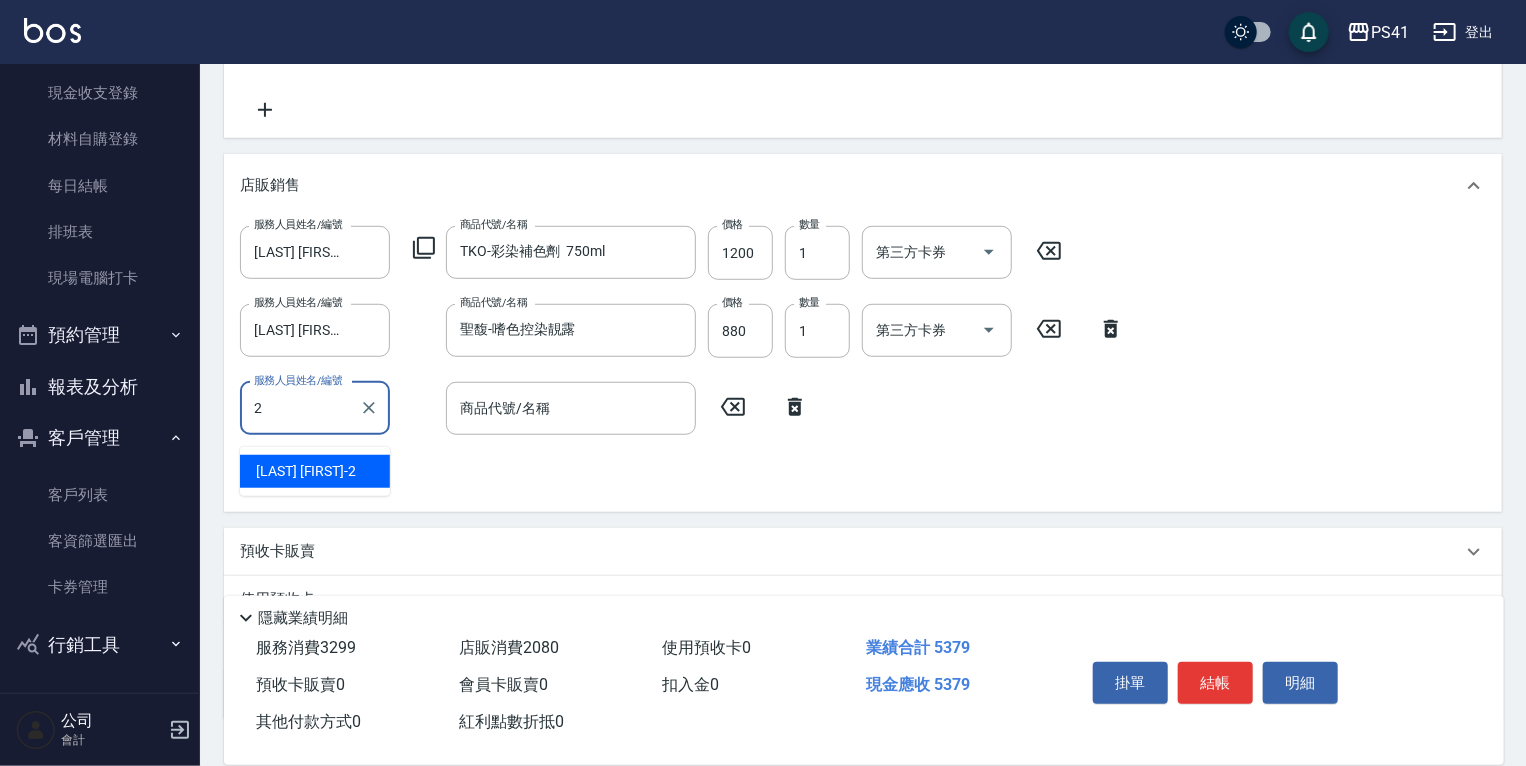 type on "[LAST] [FIRST]-2" 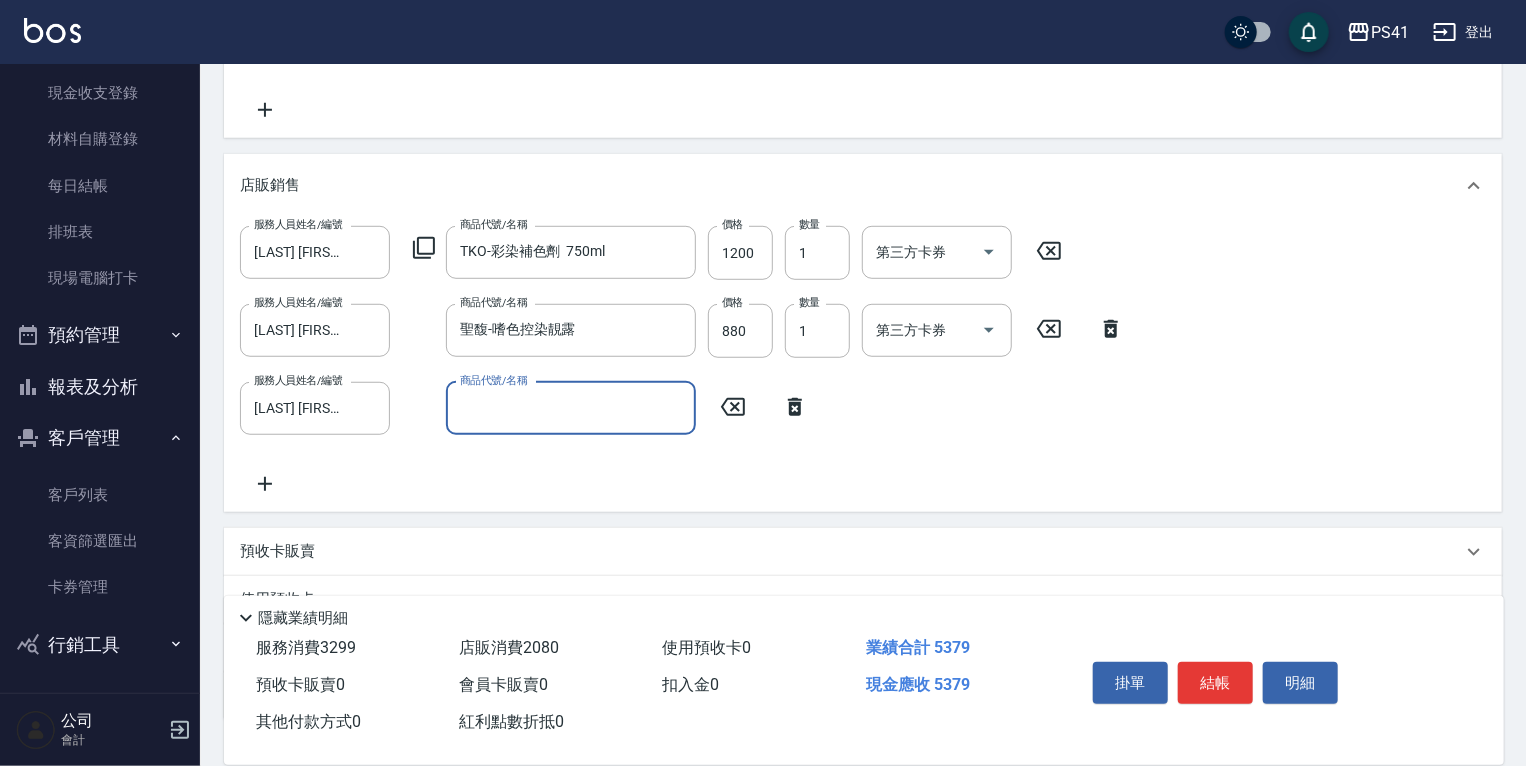 click on "商品代號/名稱" at bounding box center [571, 408] 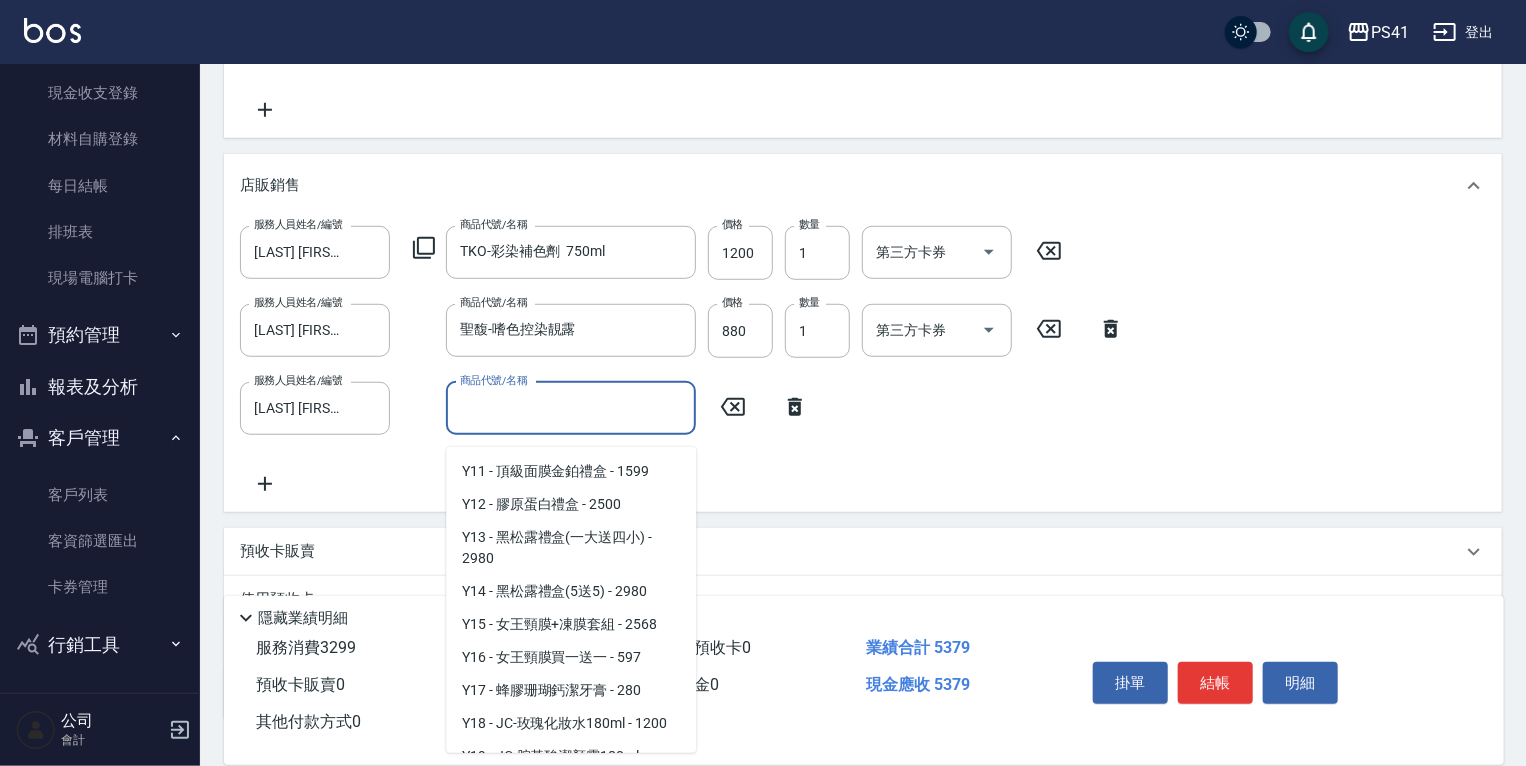 scroll, scrollTop: 5011, scrollLeft: 0, axis: vertical 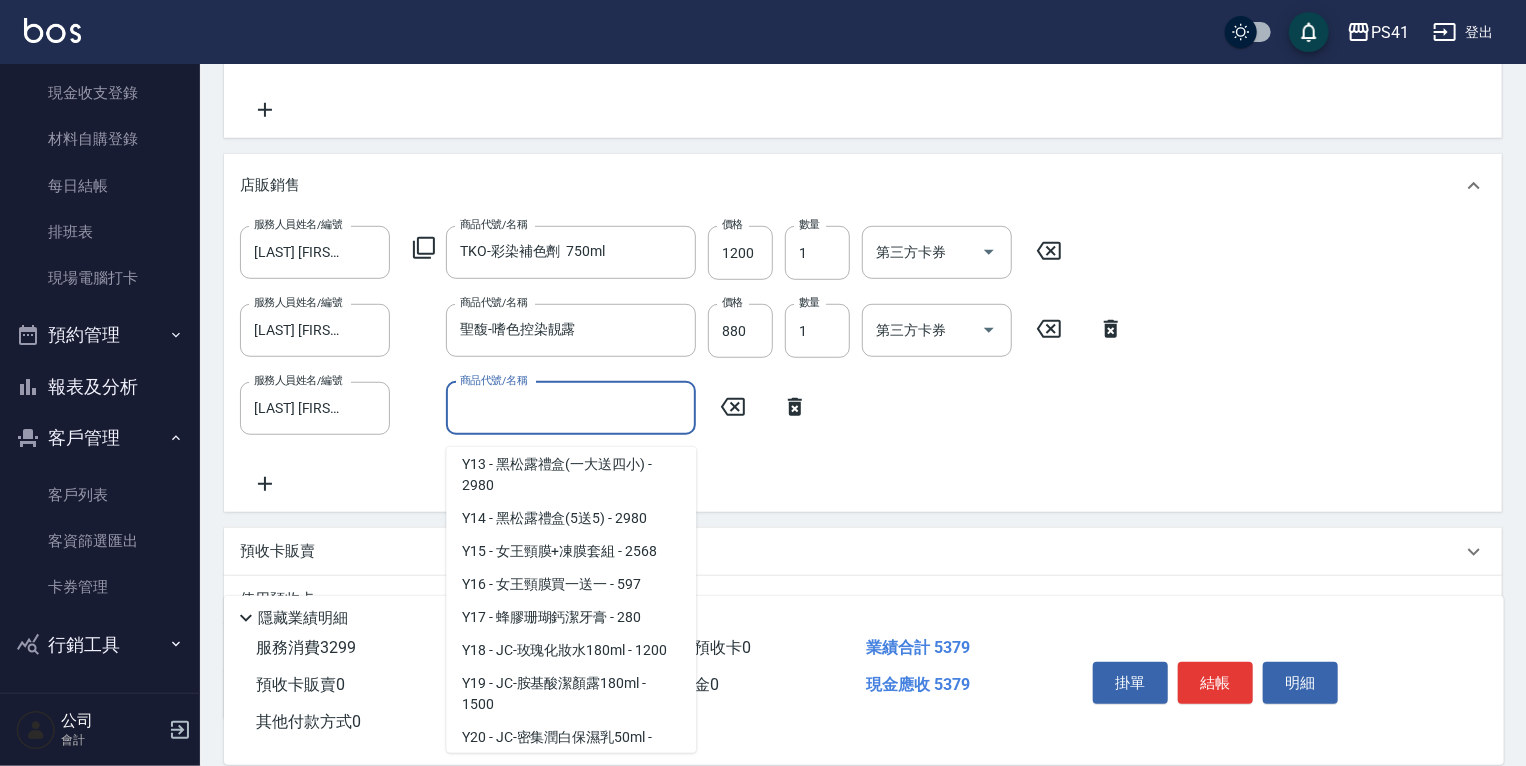 click on "商品代號/名稱" at bounding box center [571, 408] 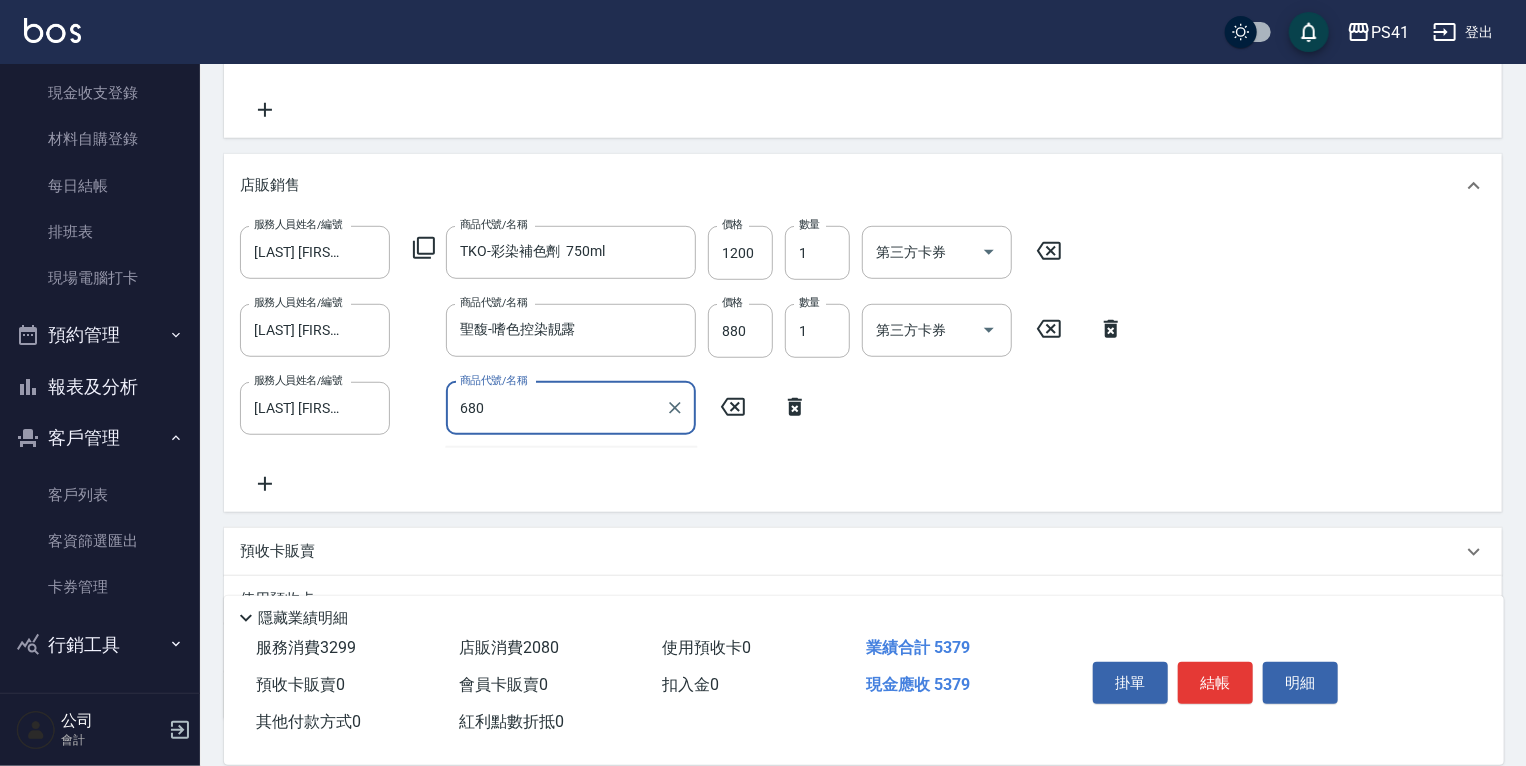 type on "undefined" 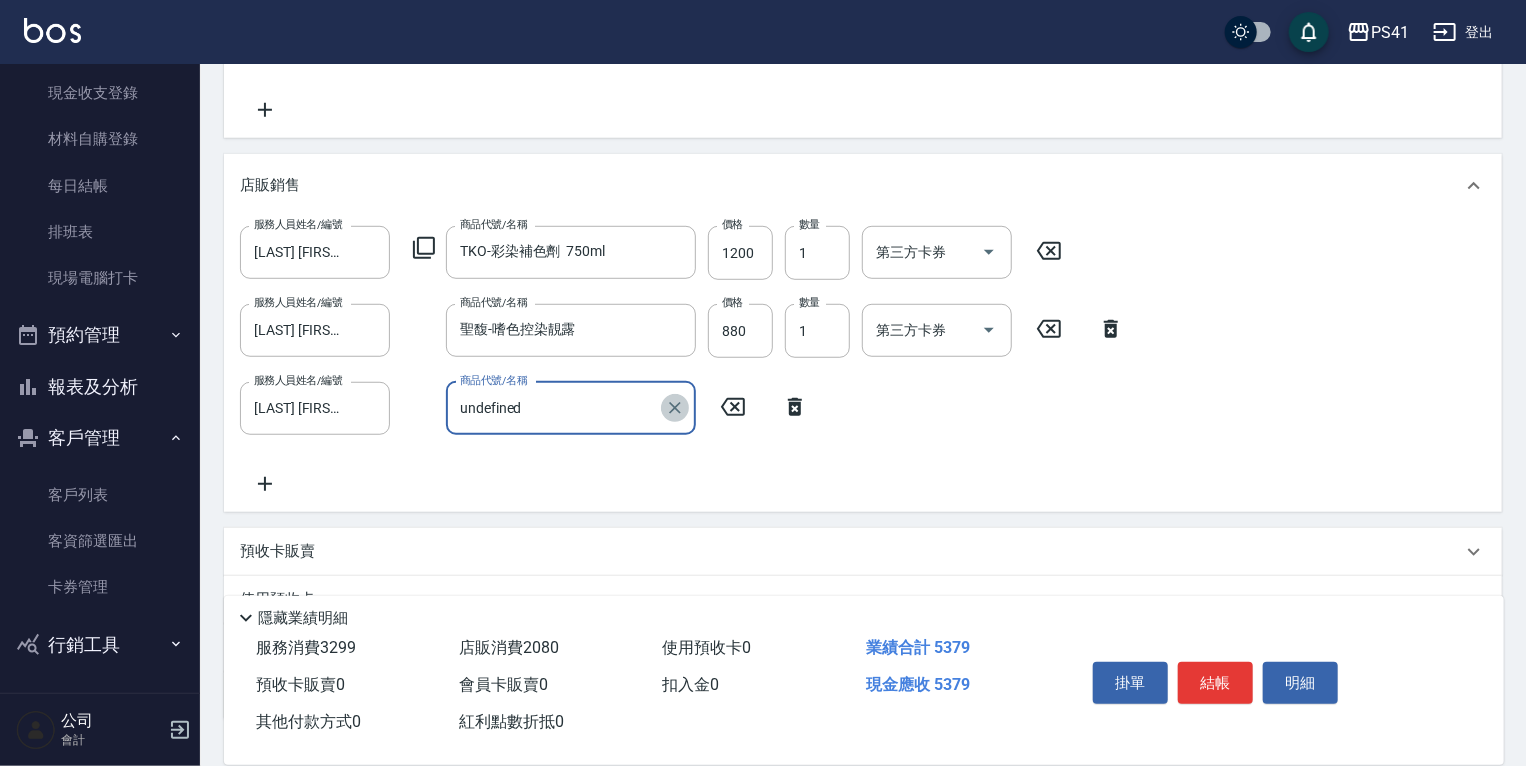 click 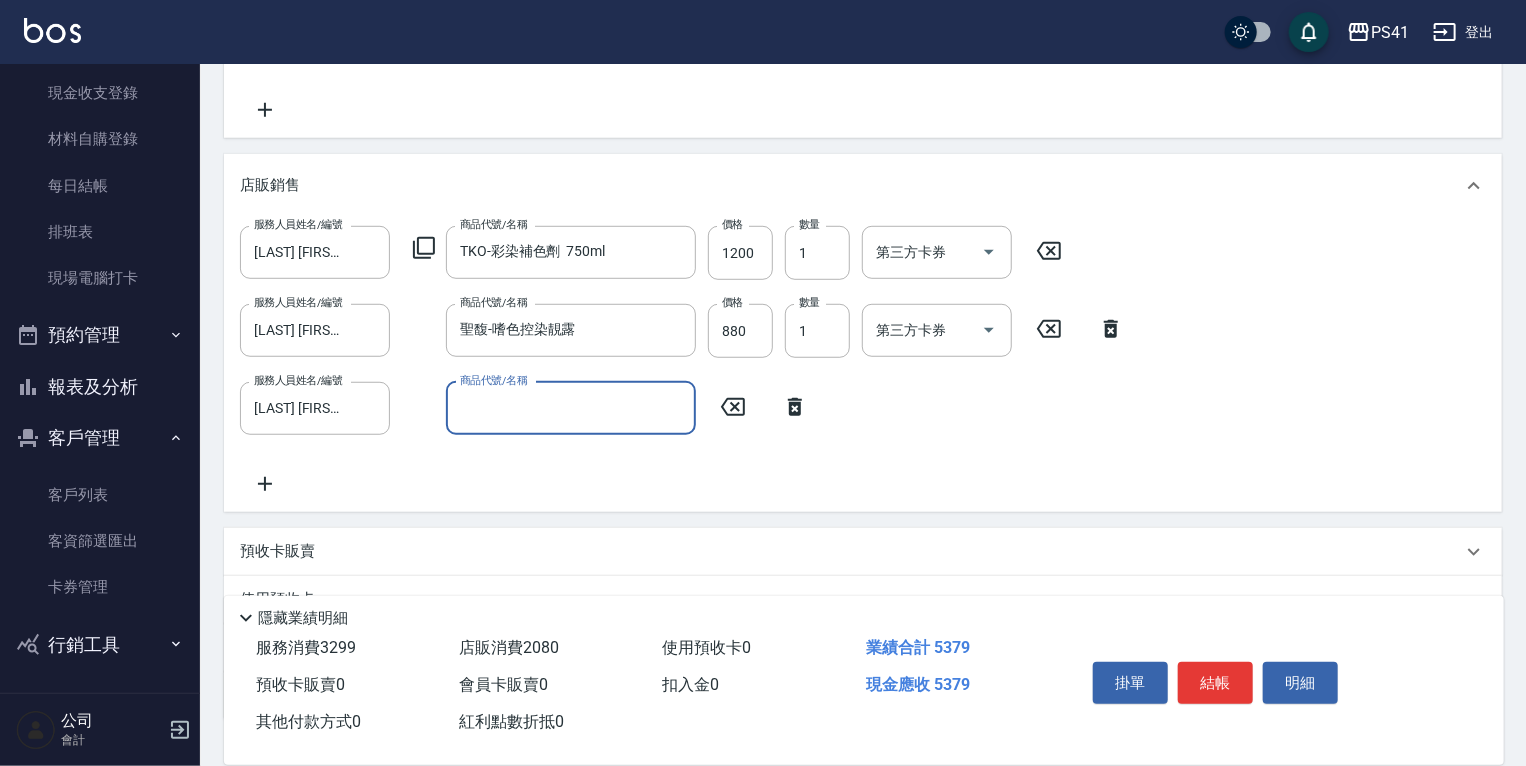click on "商品代號/名稱" at bounding box center (571, 408) 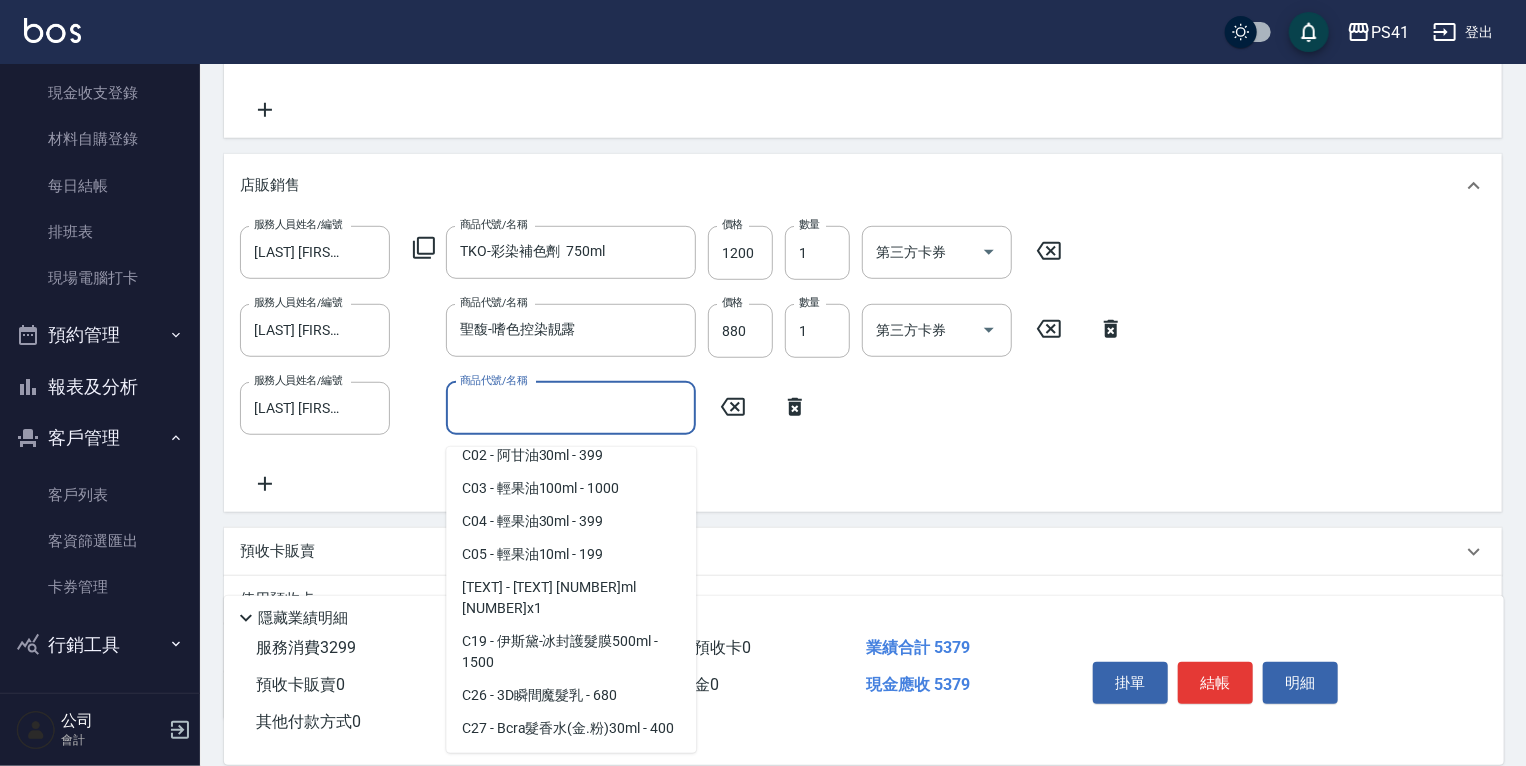 scroll, scrollTop: 278, scrollLeft: 0, axis: vertical 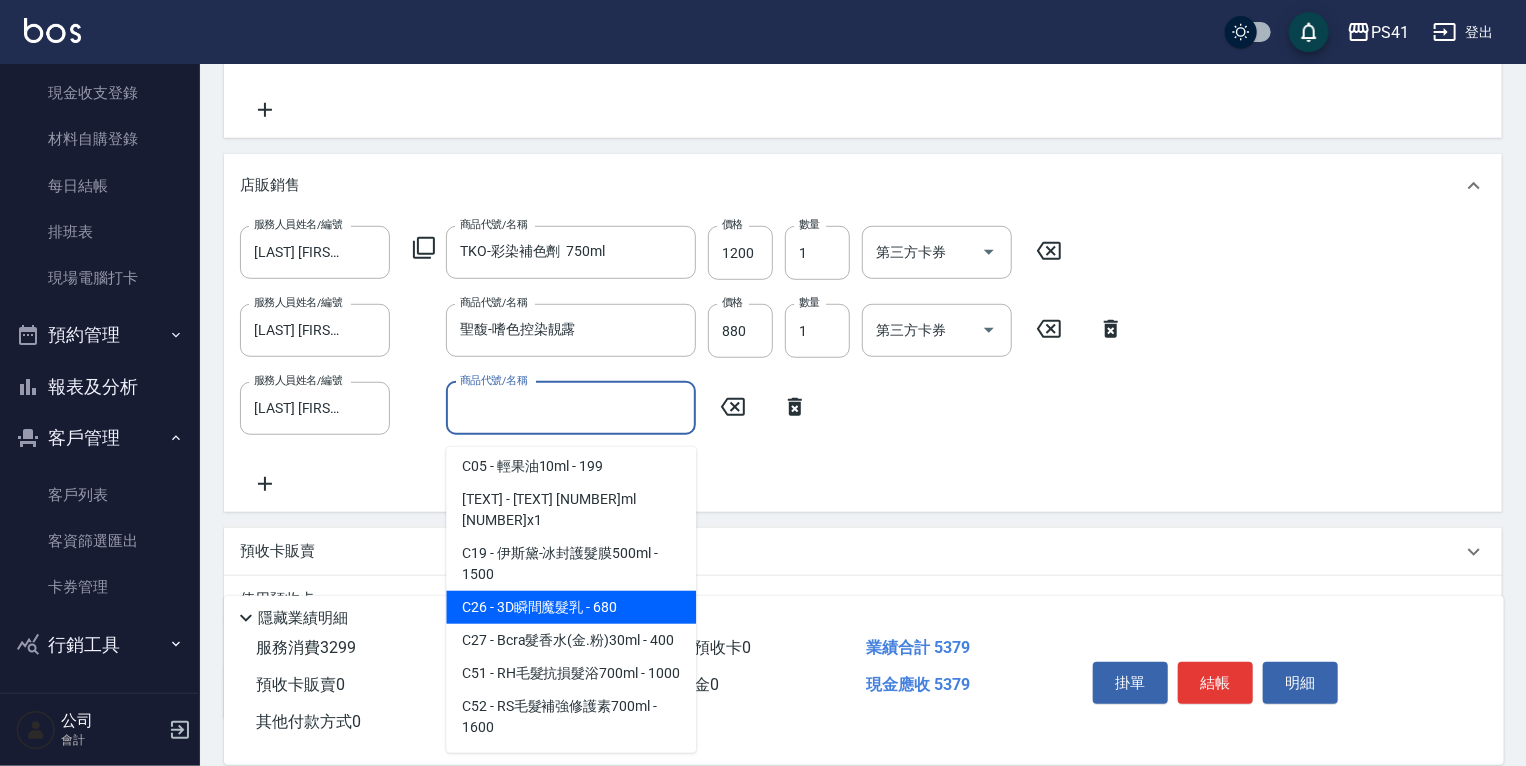click on "C26 - 3D瞬間魔髮乳 - 680" at bounding box center [571, 607] 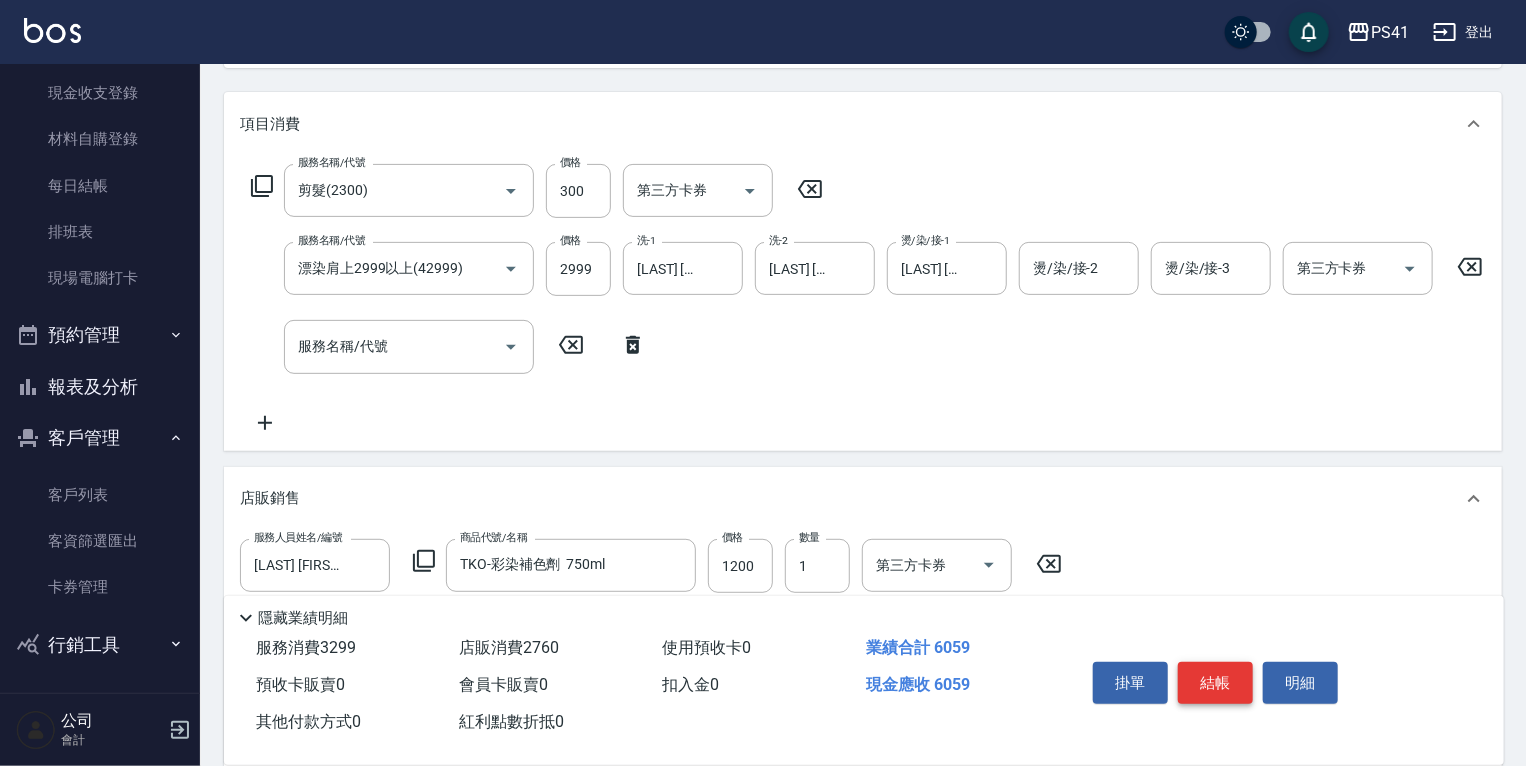scroll, scrollTop: 240, scrollLeft: 0, axis: vertical 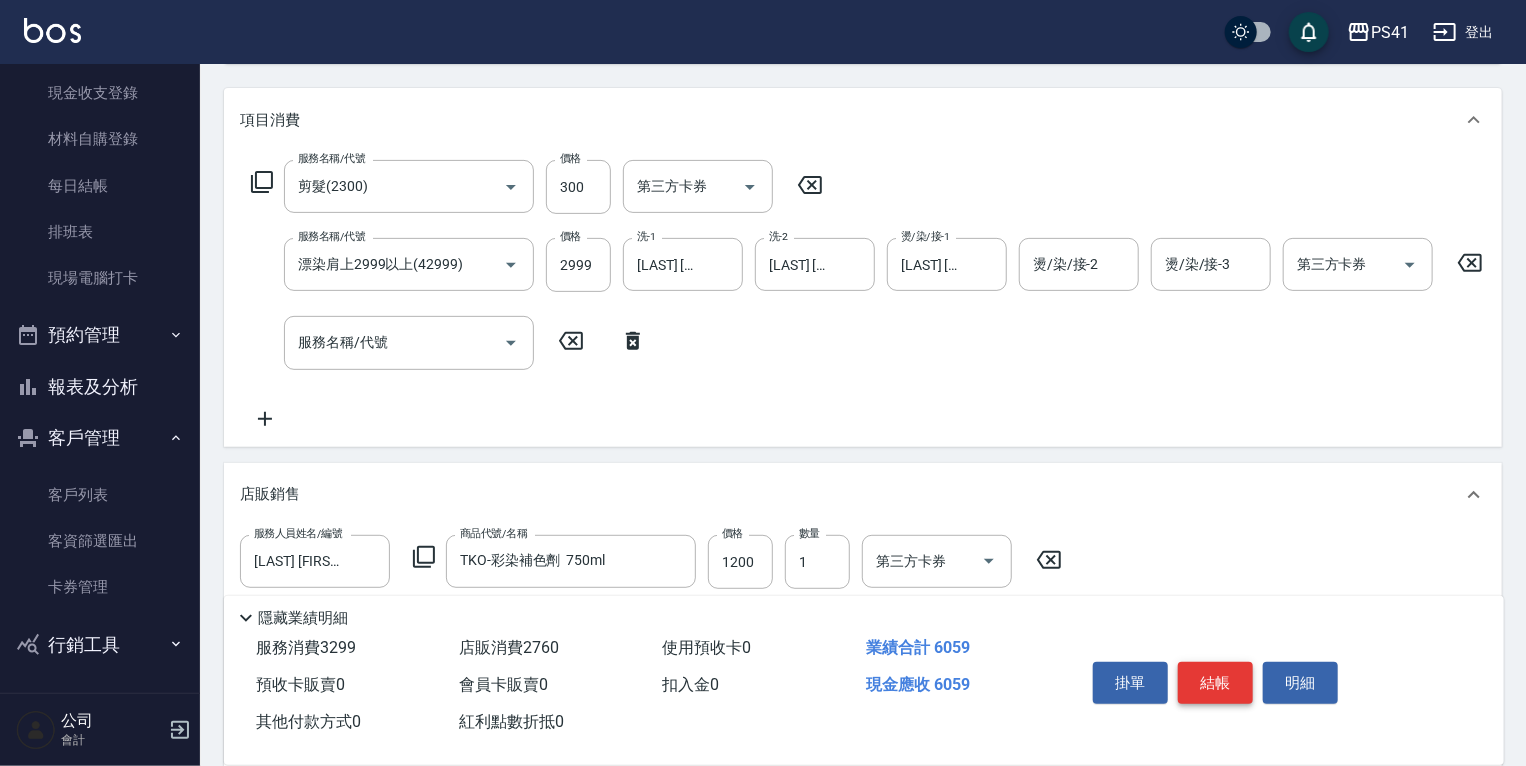 click on "結帳" at bounding box center [1215, 683] 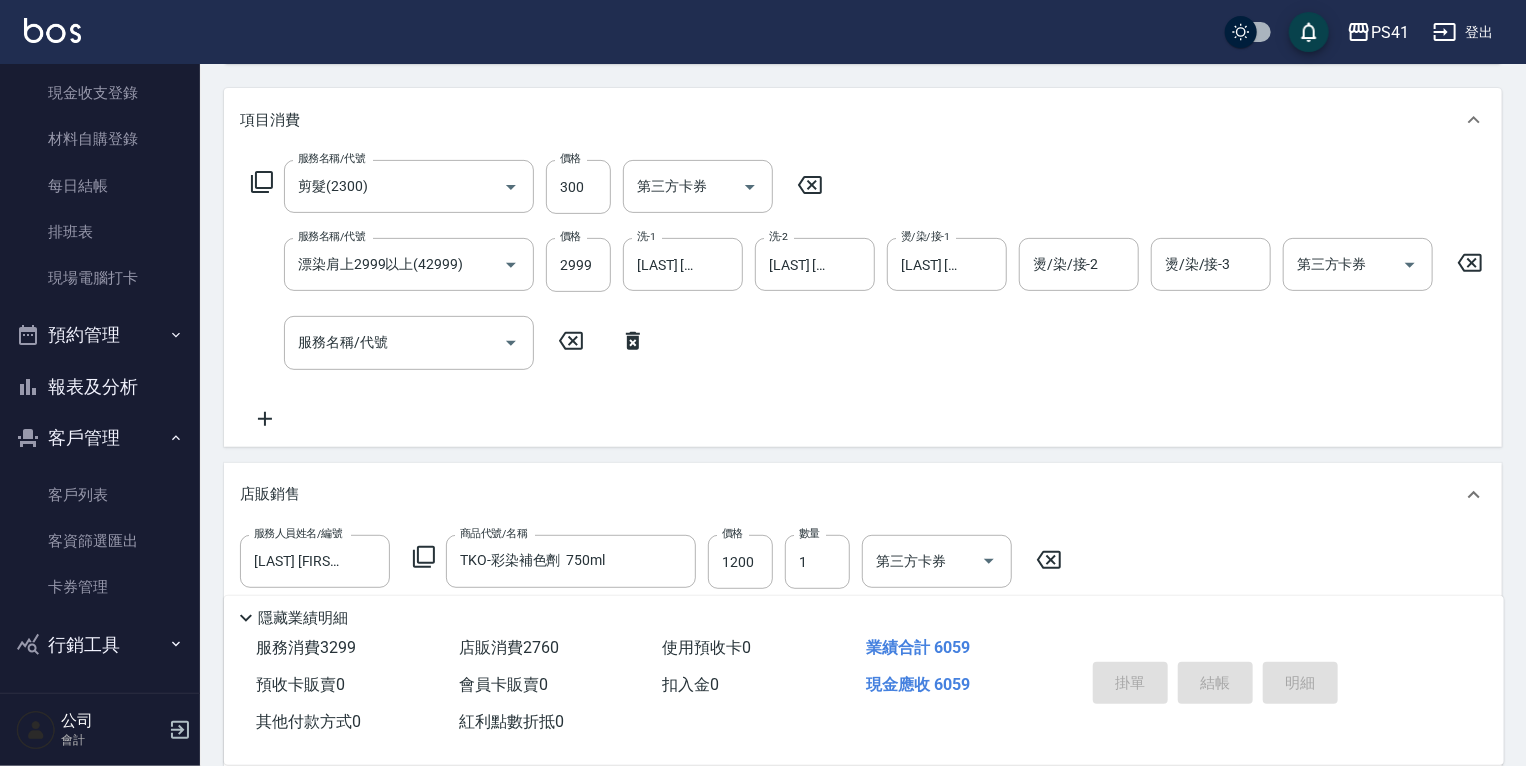 type on "[YEAR]/[MONTH]/[DAY] [TIME]" 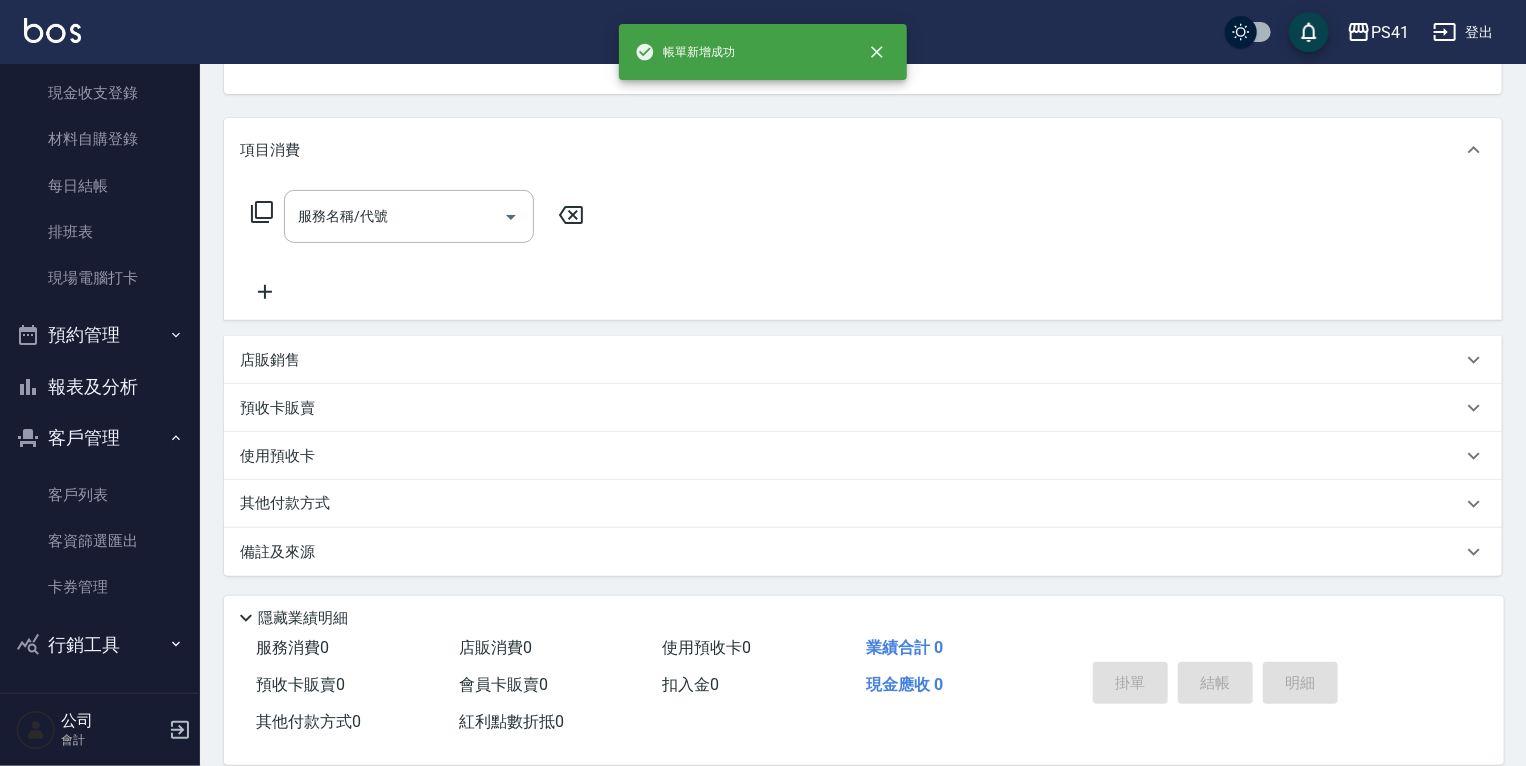 scroll, scrollTop: 0, scrollLeft: 0, axis: both 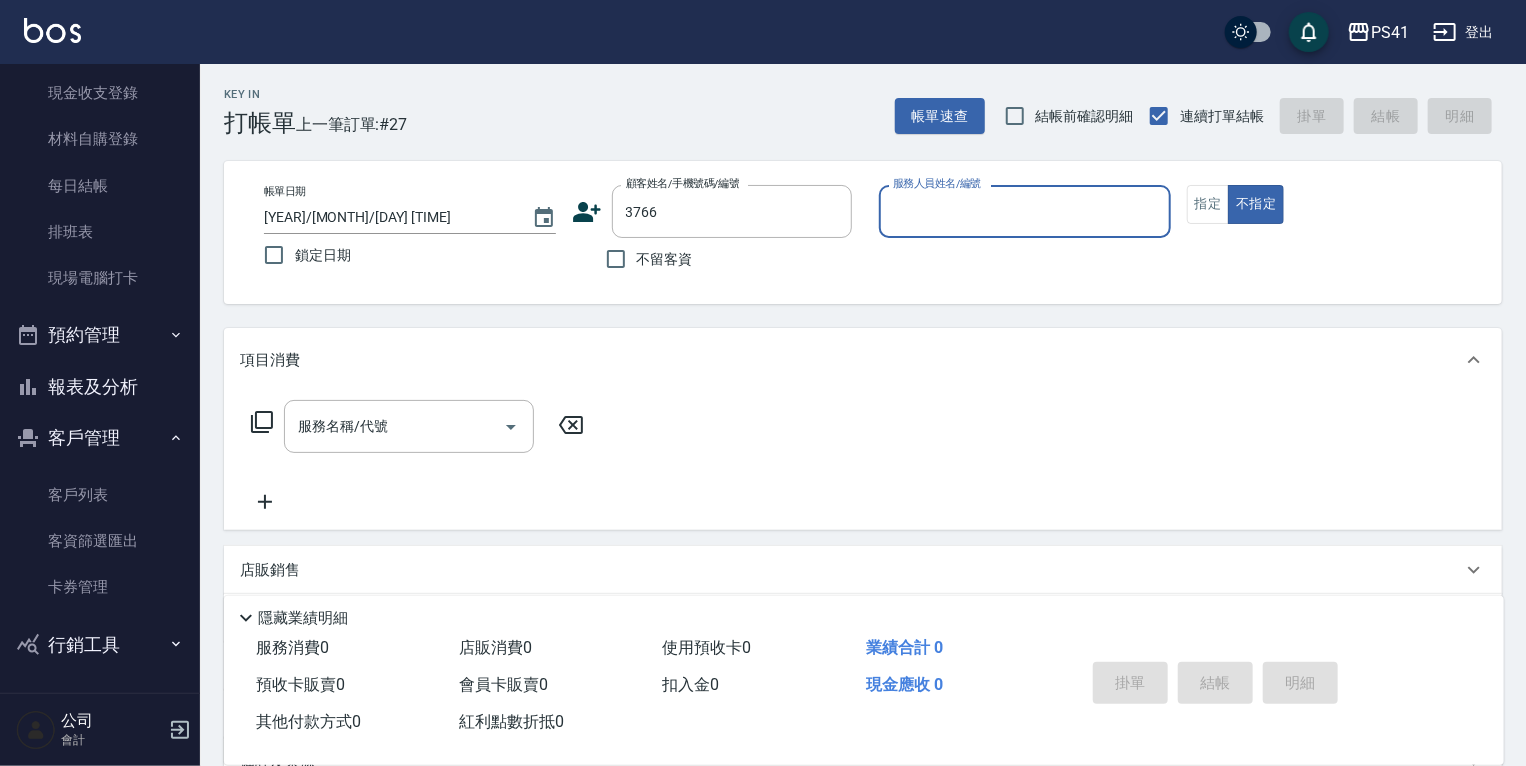 type on "[LAST]/[PHONE]/[NUMBER]" 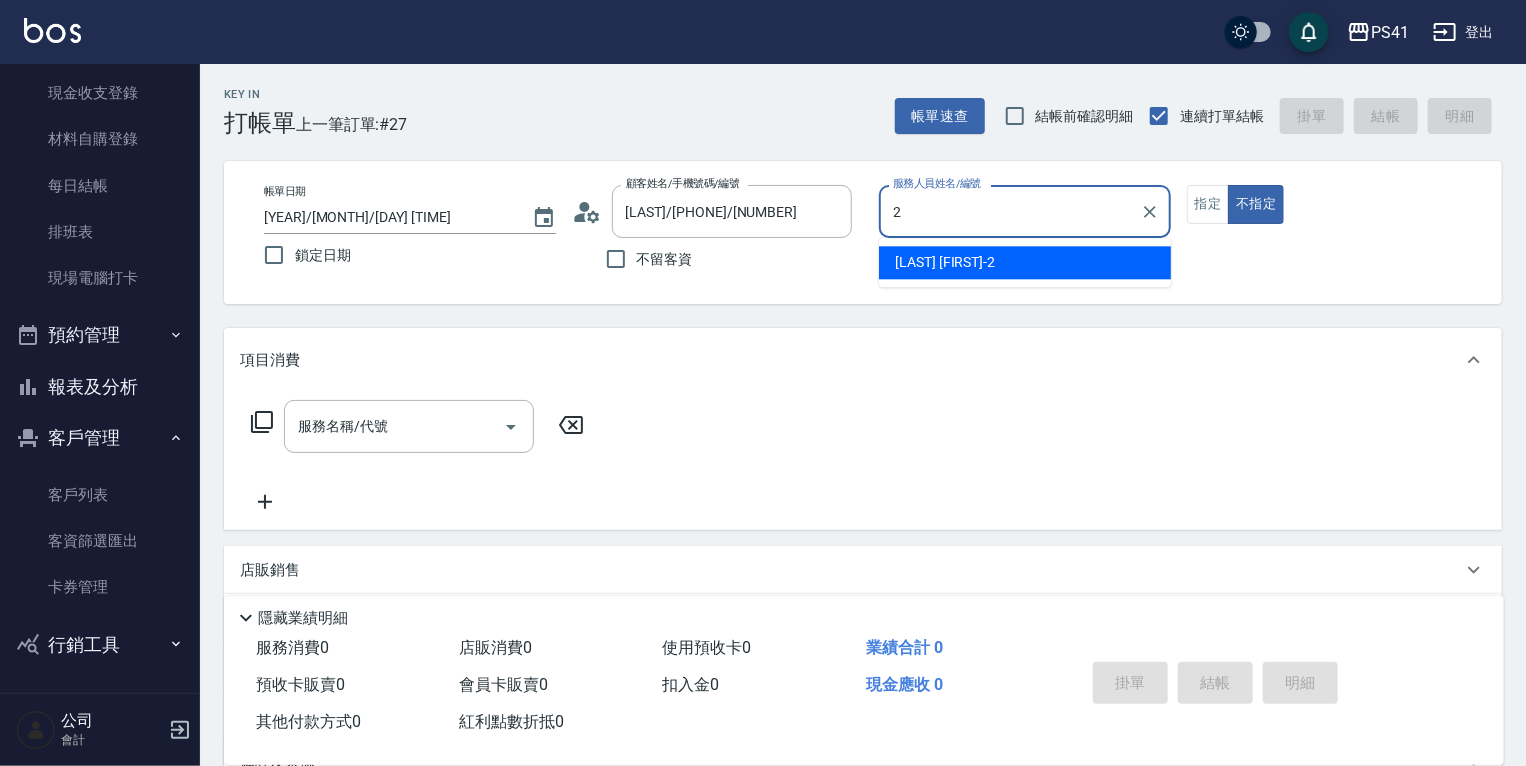 type on "[LAST] [FIRST]-2" 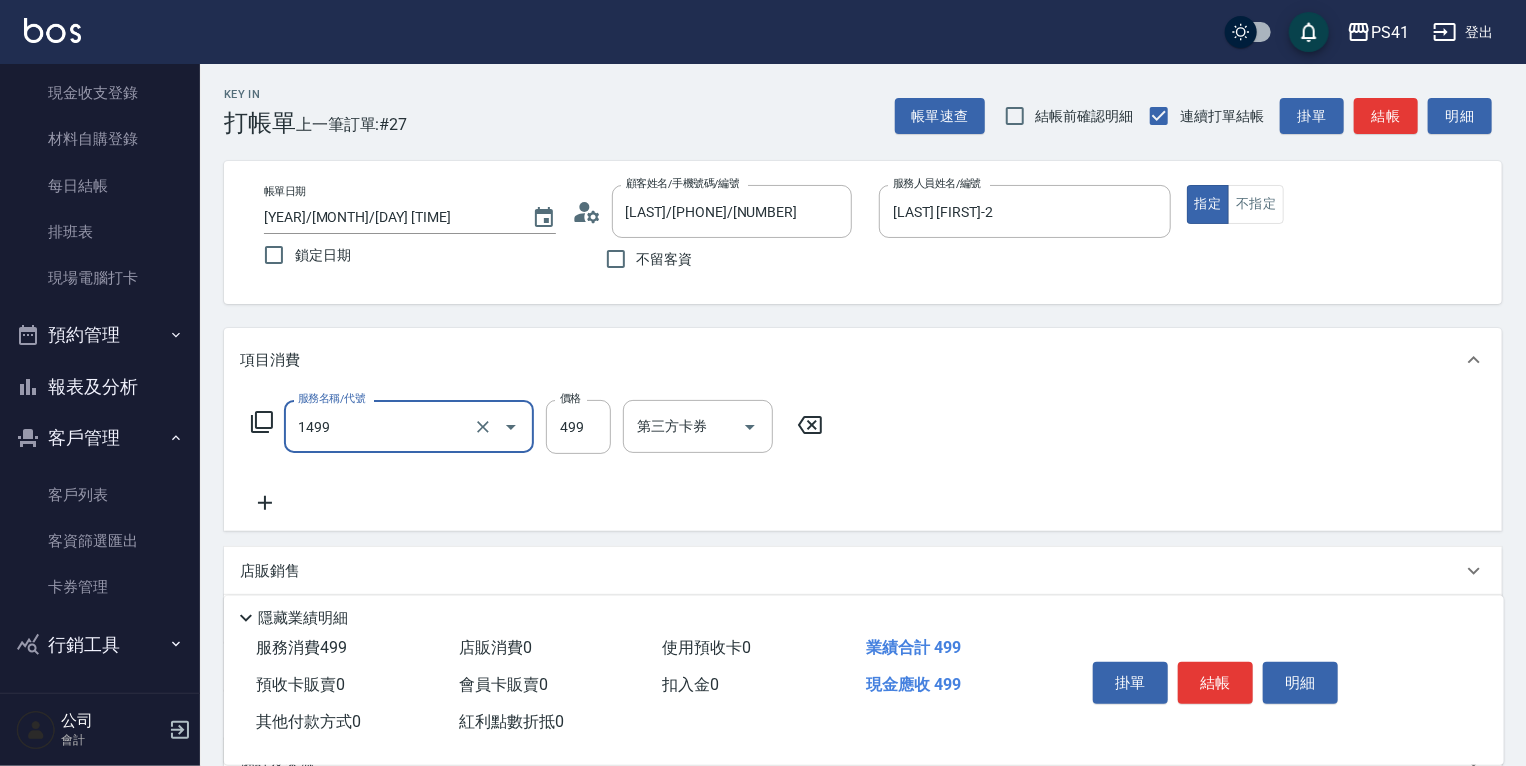 type on "活氧毛囊淨化髮浴(1499)" 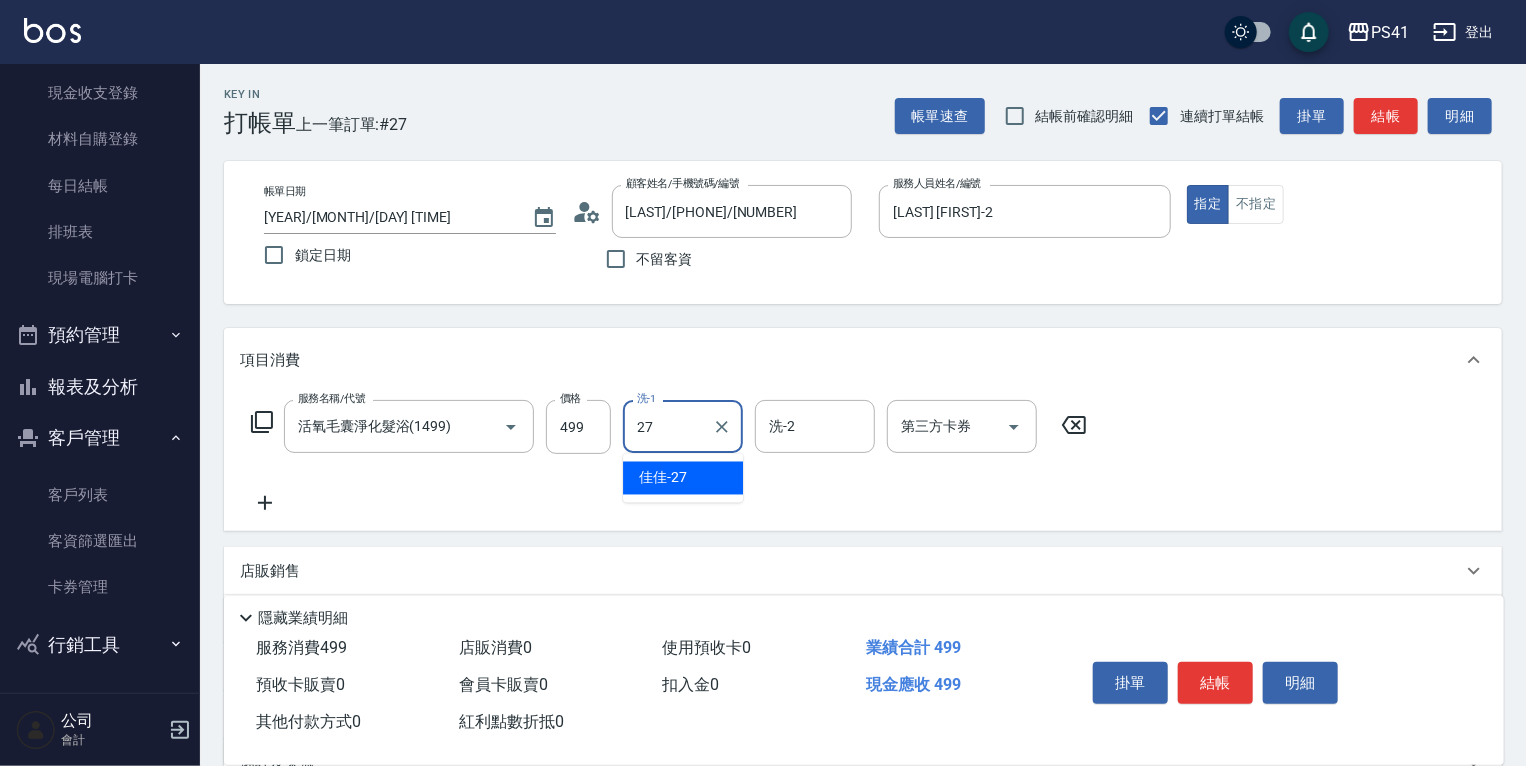 type on "佳佳-27" 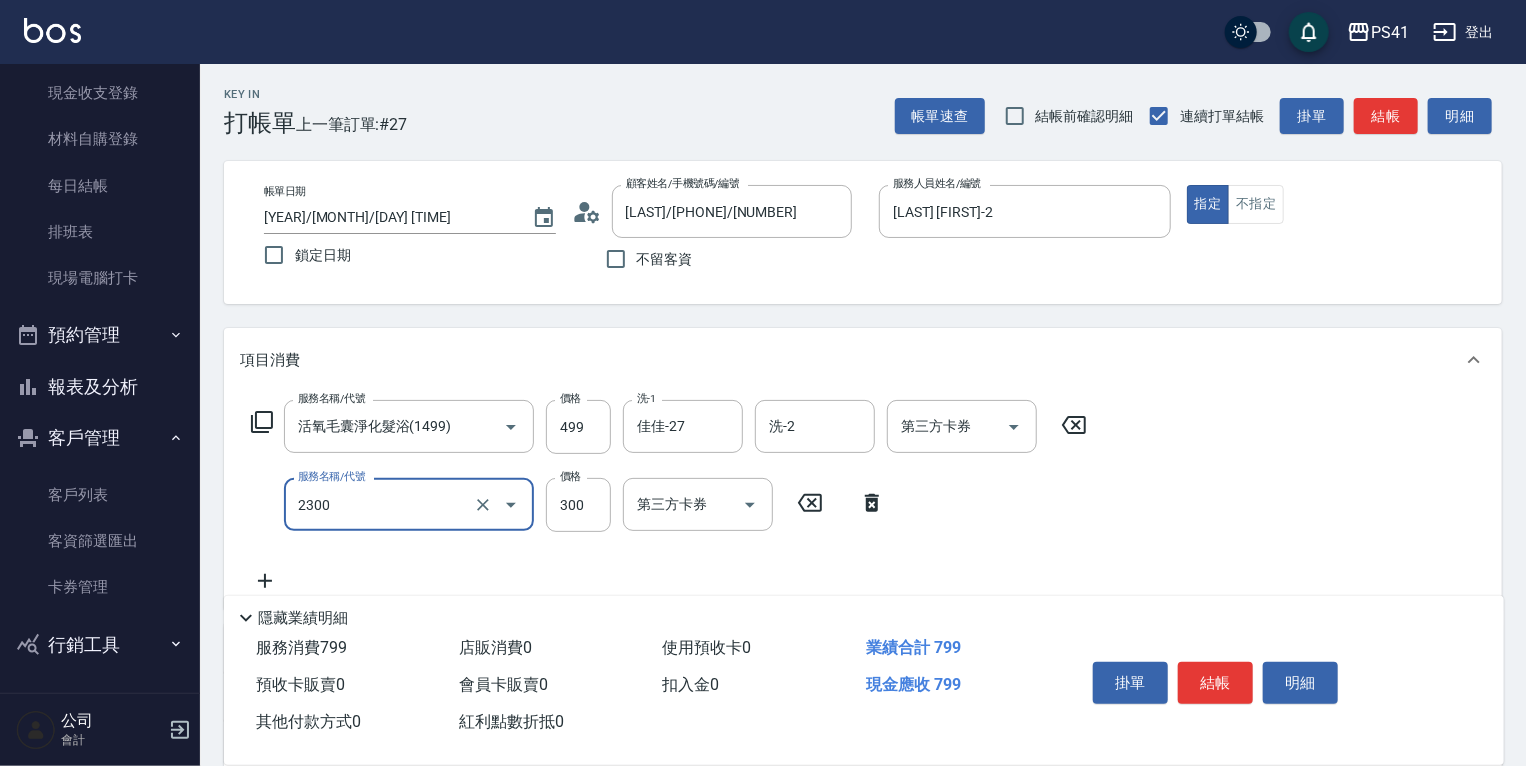 type on "剪髮(2300)" 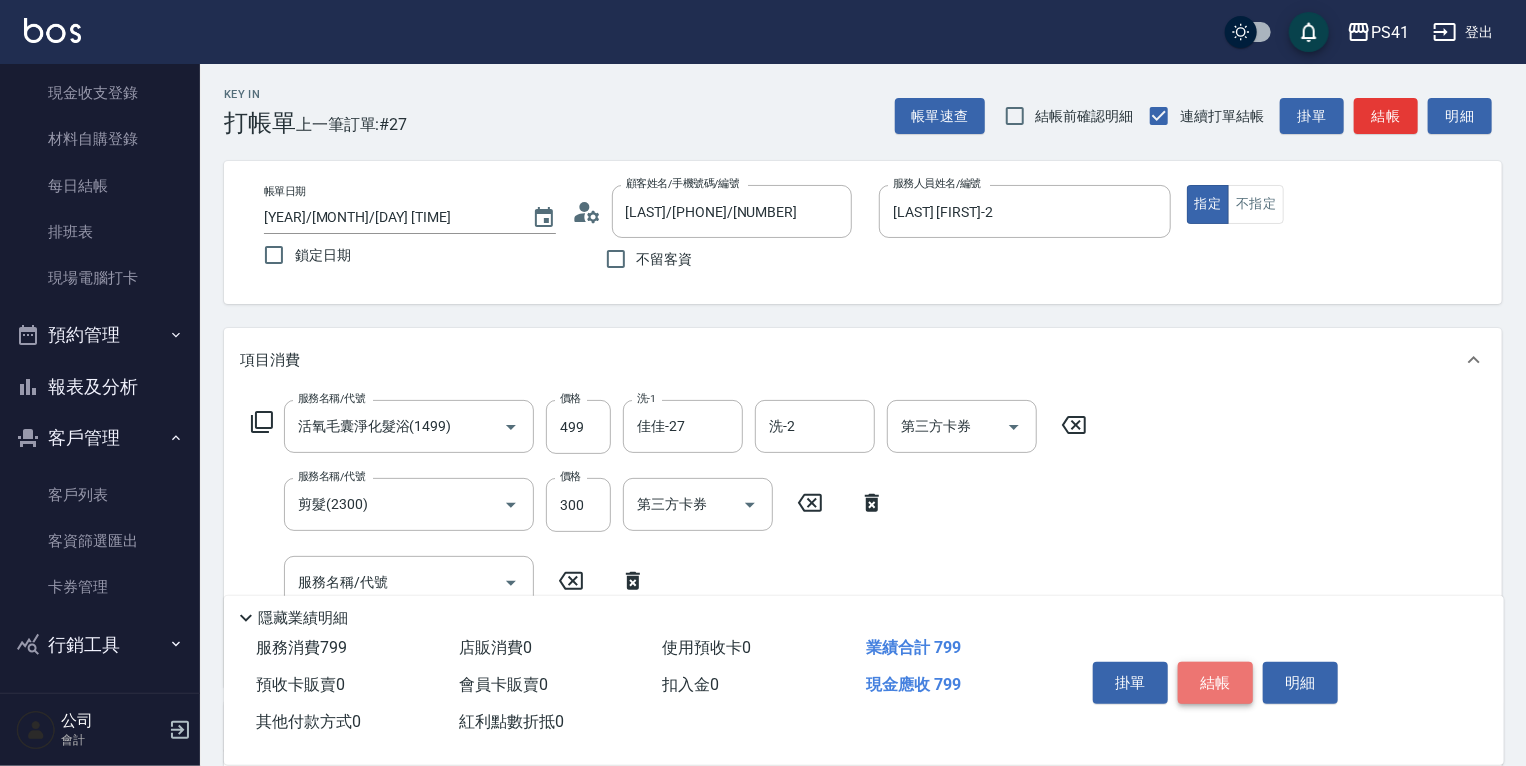 click on "結帳" at bounding box center [1215, 683] 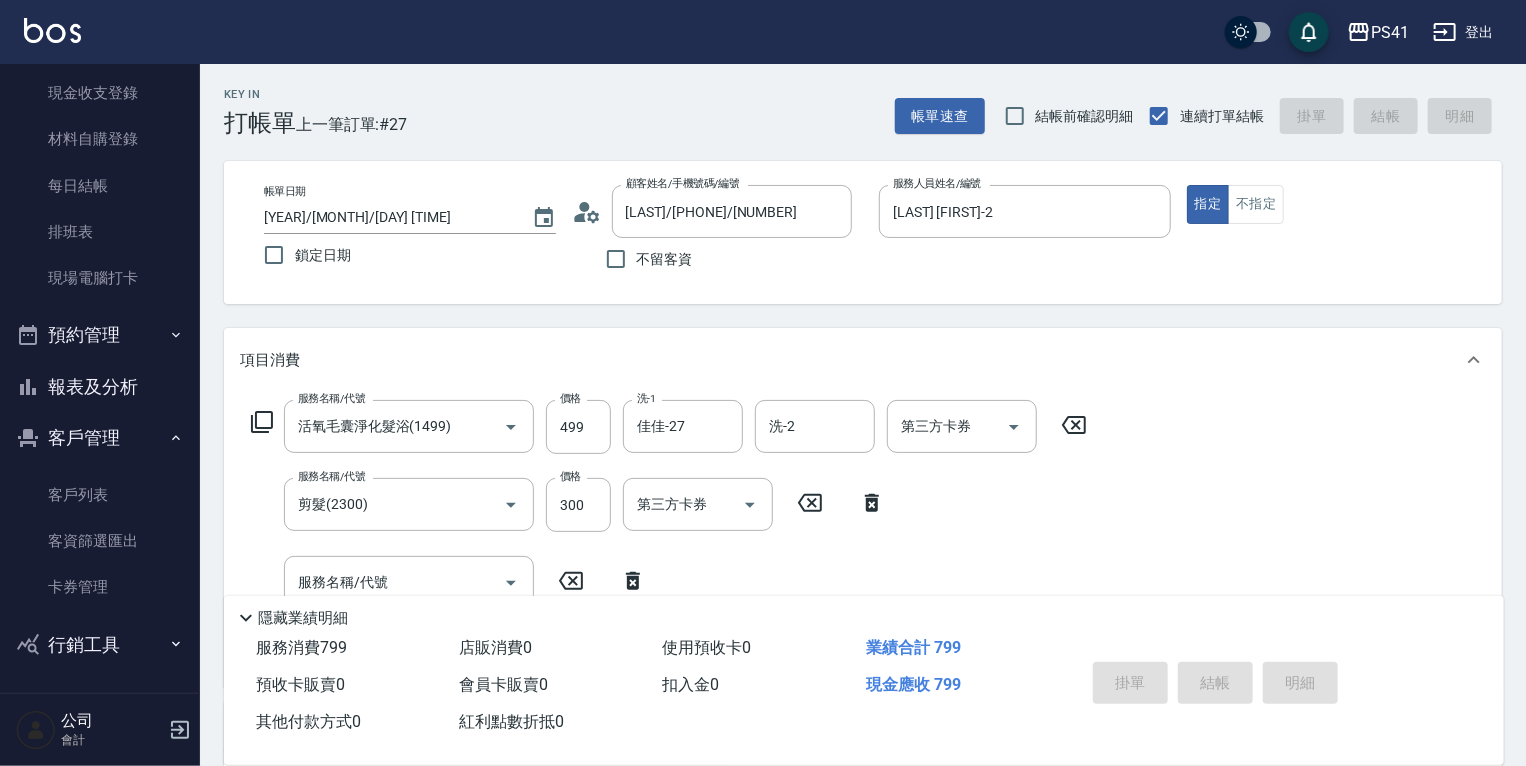 type 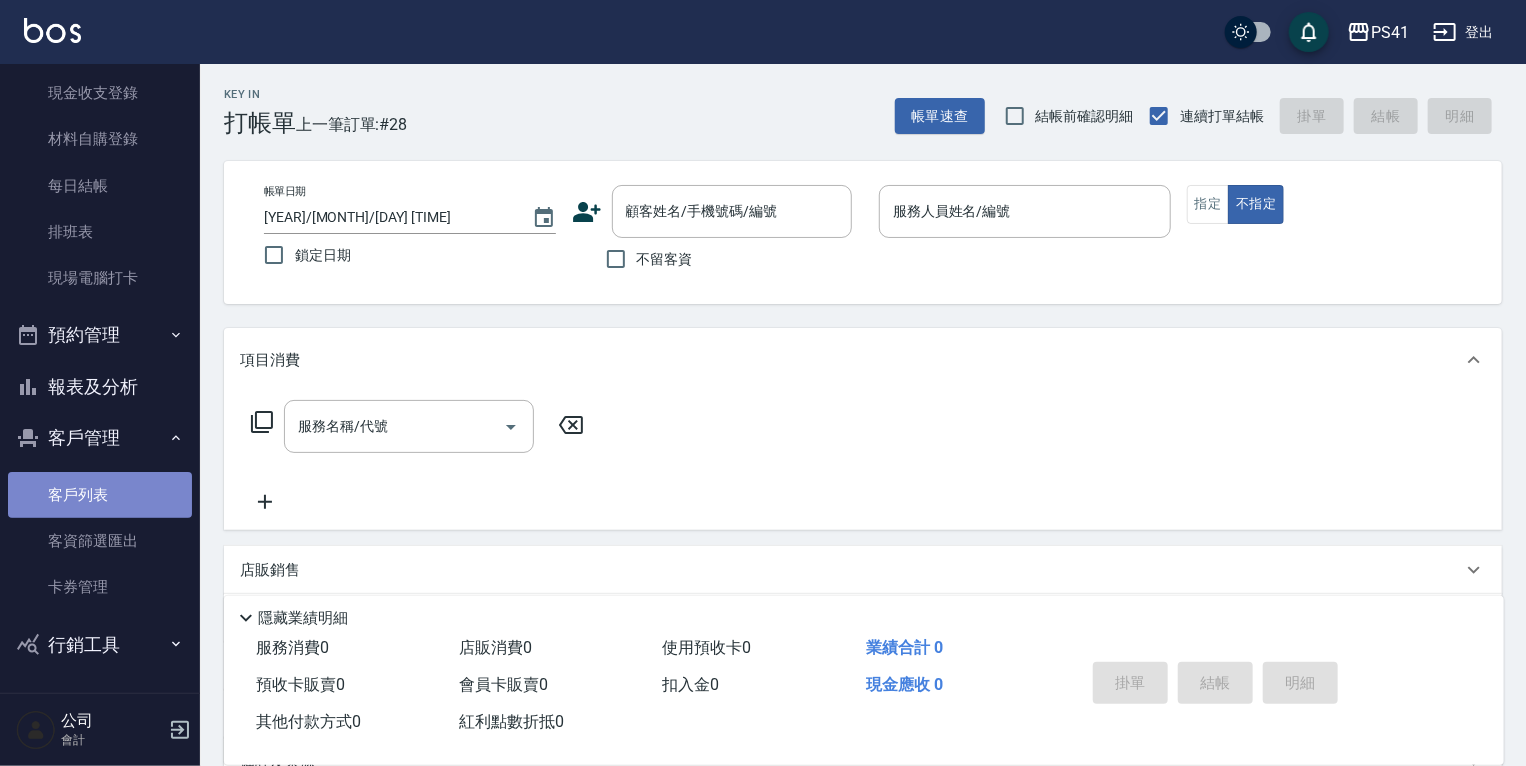 click on "客戶列表" at bounding box center [100, 495] 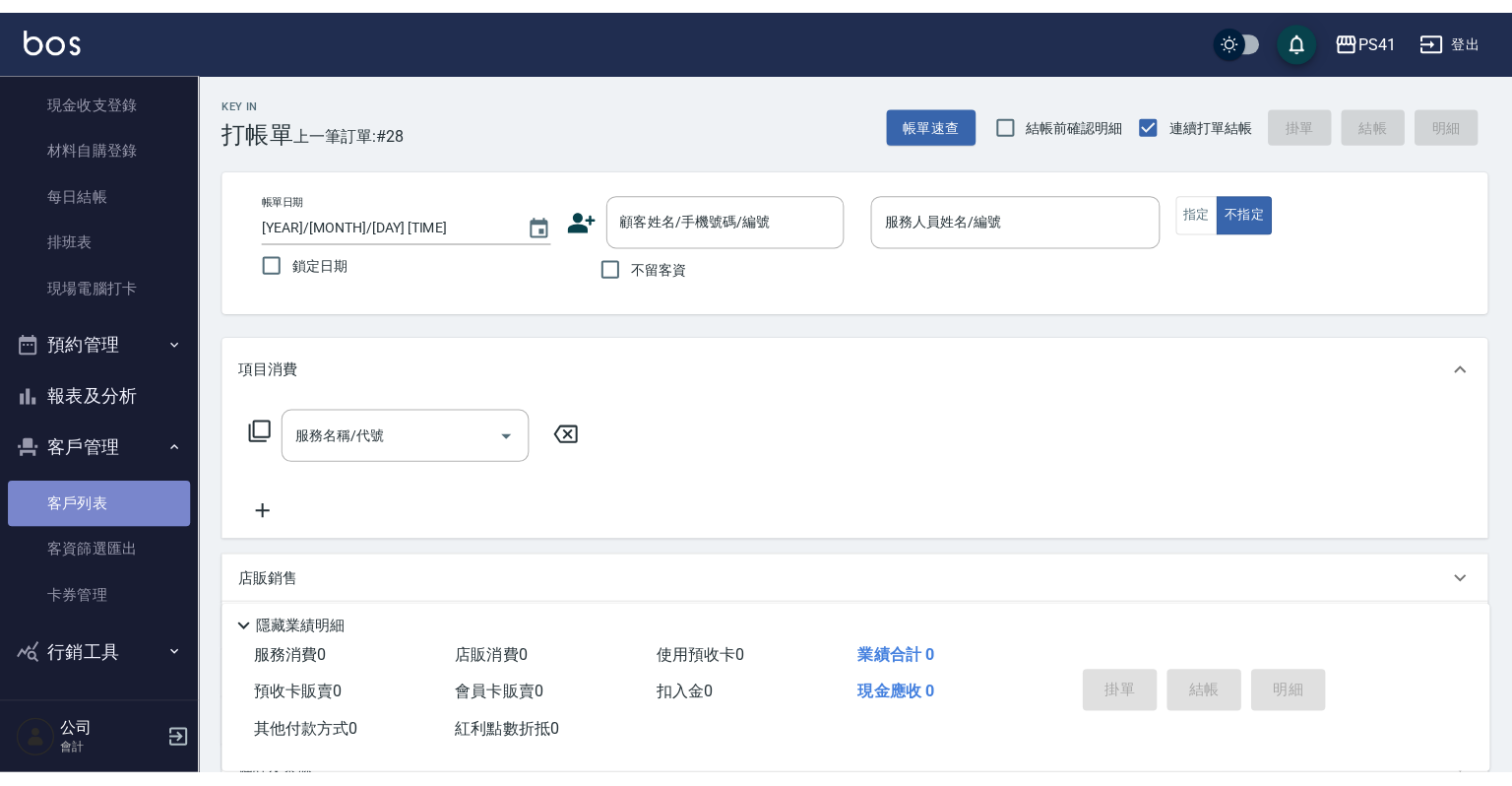 scroll, scrollTop: 120, scrollLeft: 0, axis: vertical 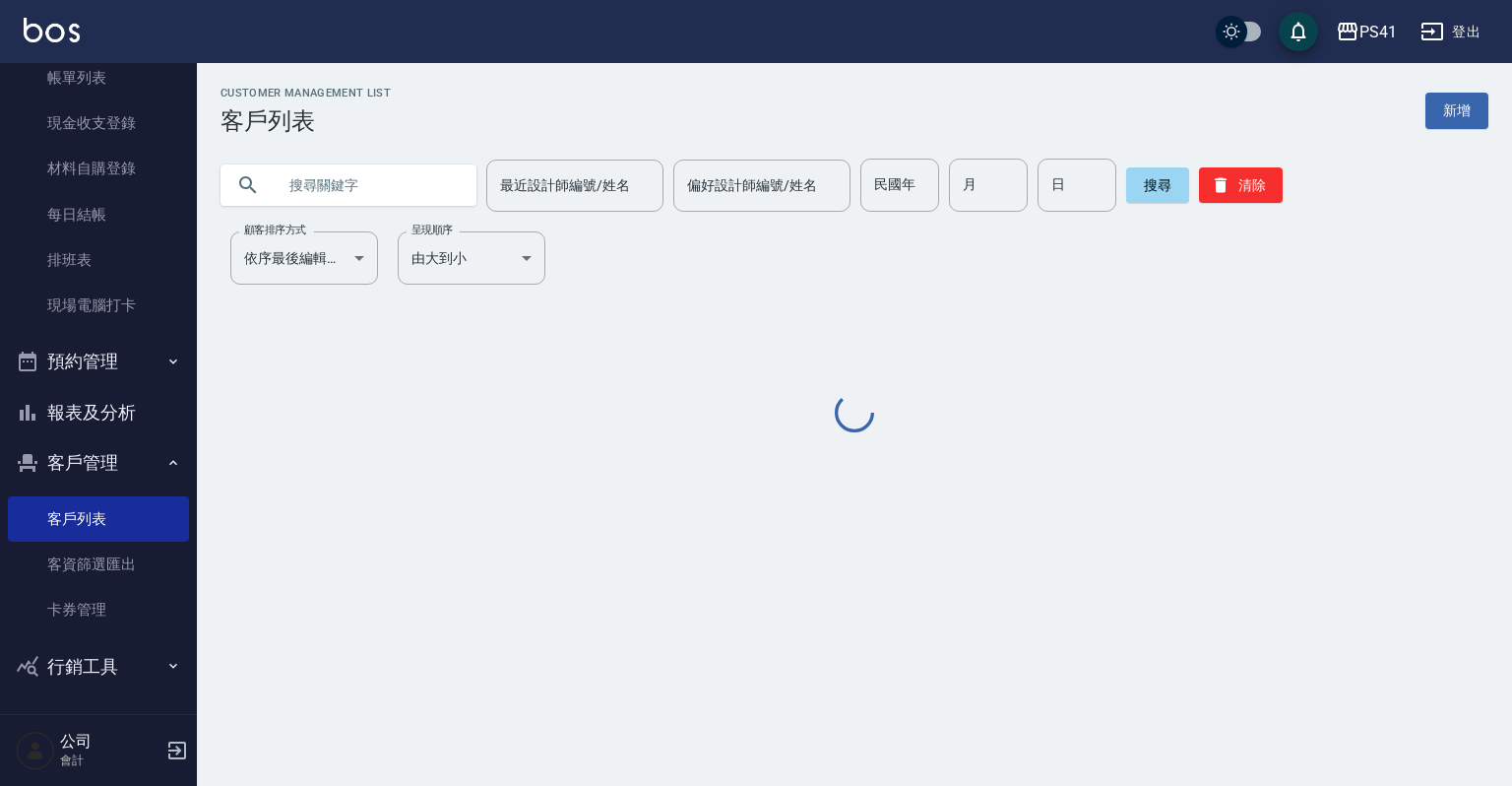 click at bounding box center (368, 185) 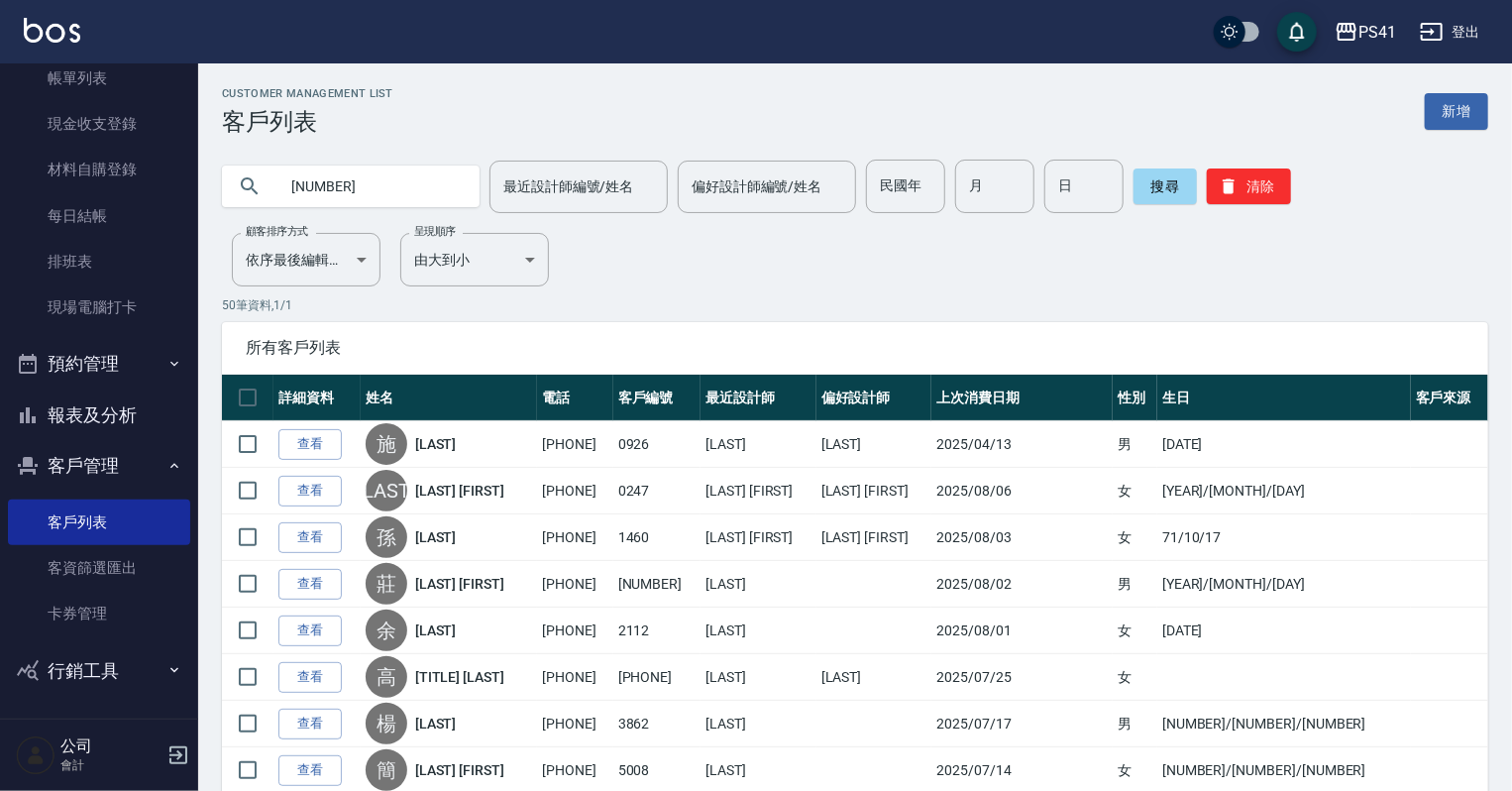type on "[NUMBER]" 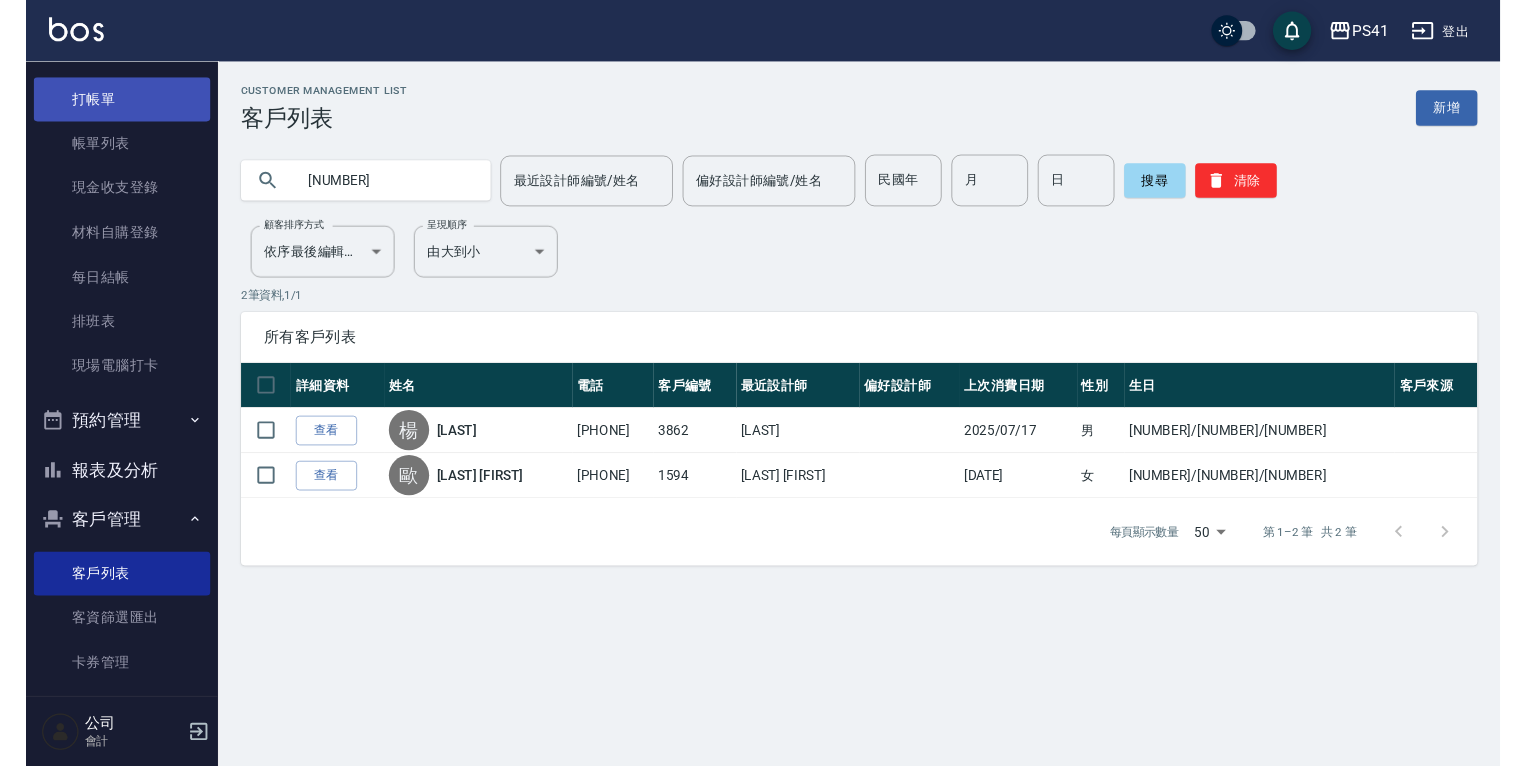 scroll, scrollTop: 0, scrollLeft: 0, axis: both 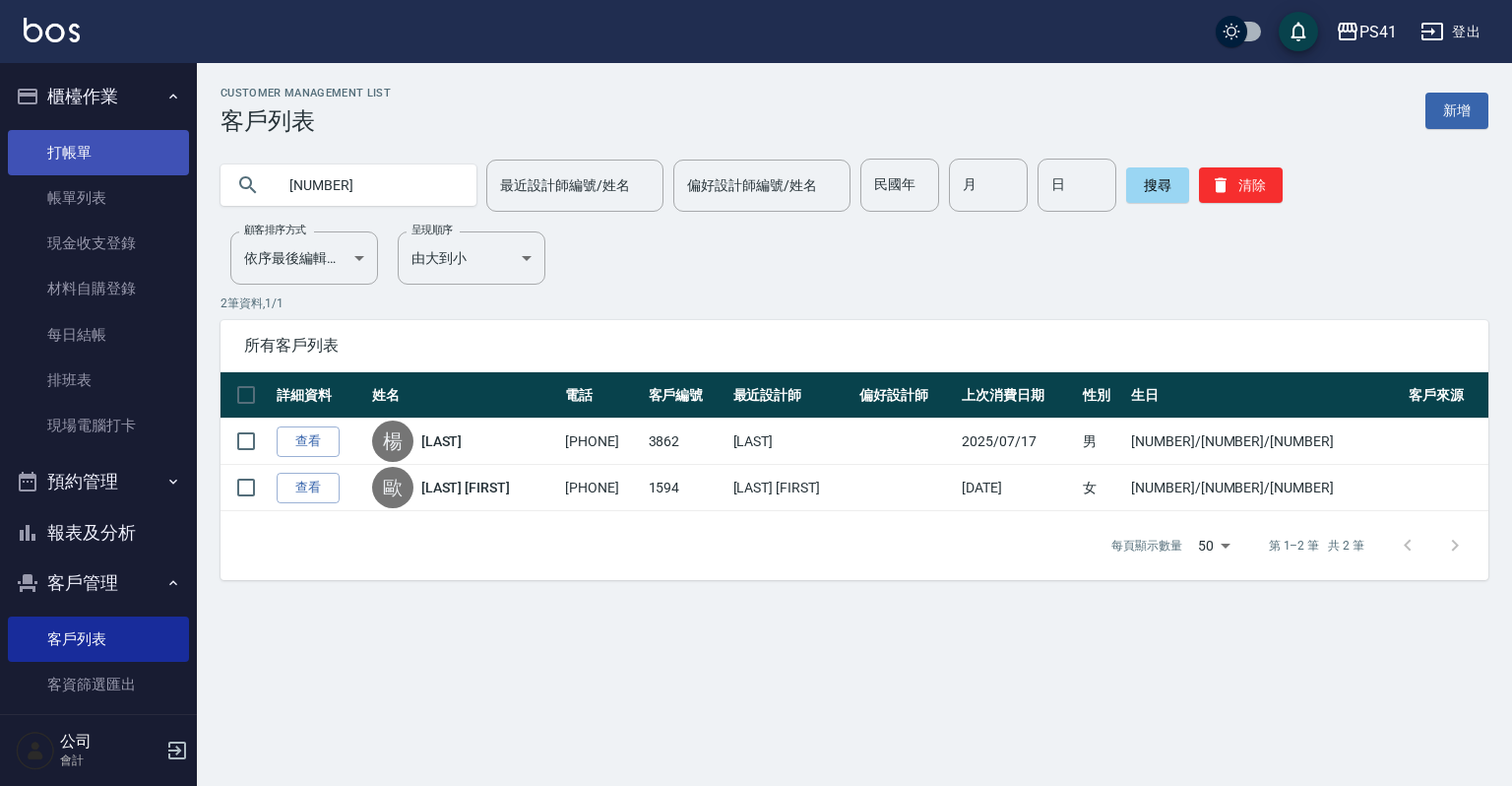 click on "打帳單" at bounding box center [98, 153] 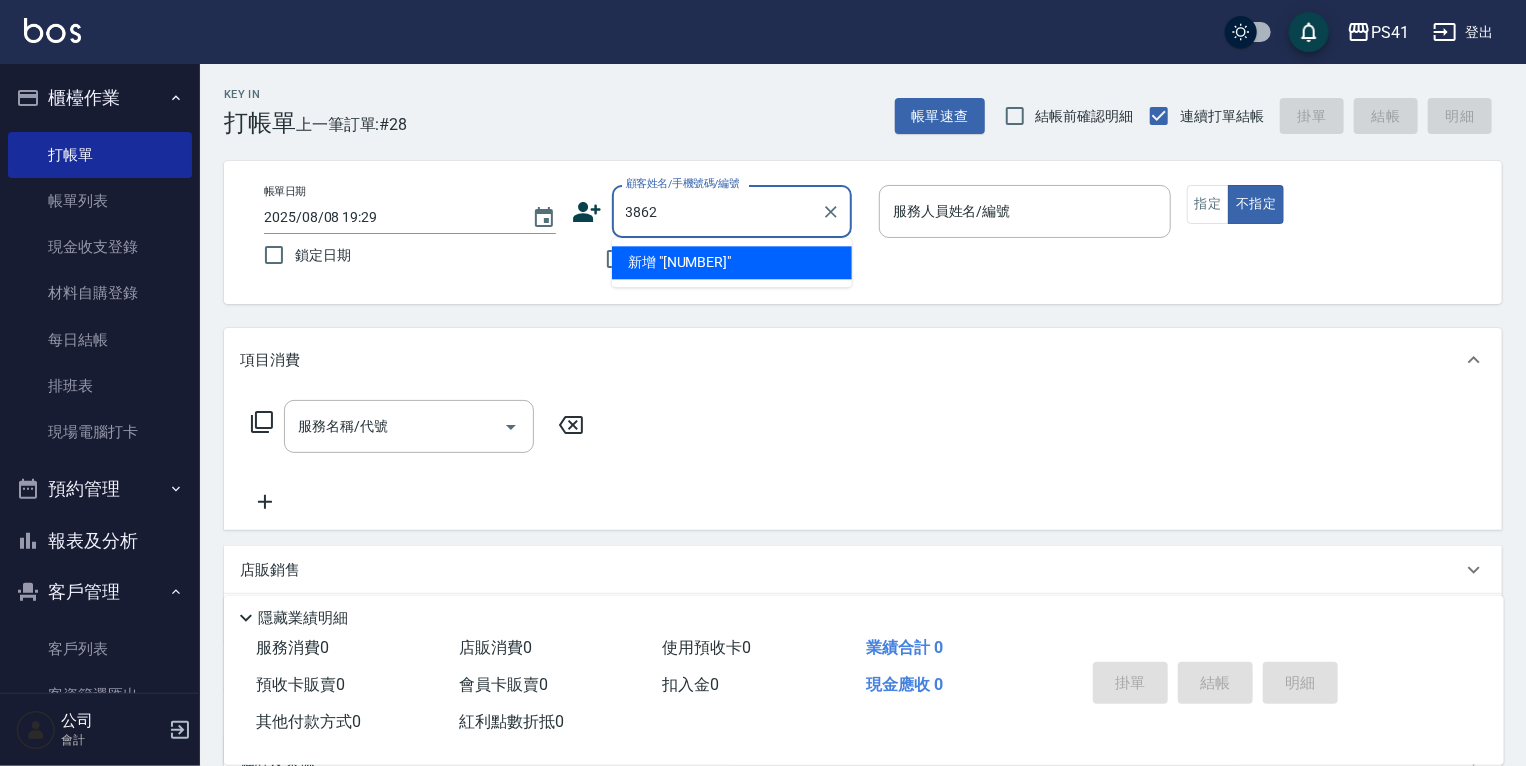 type on "3862" 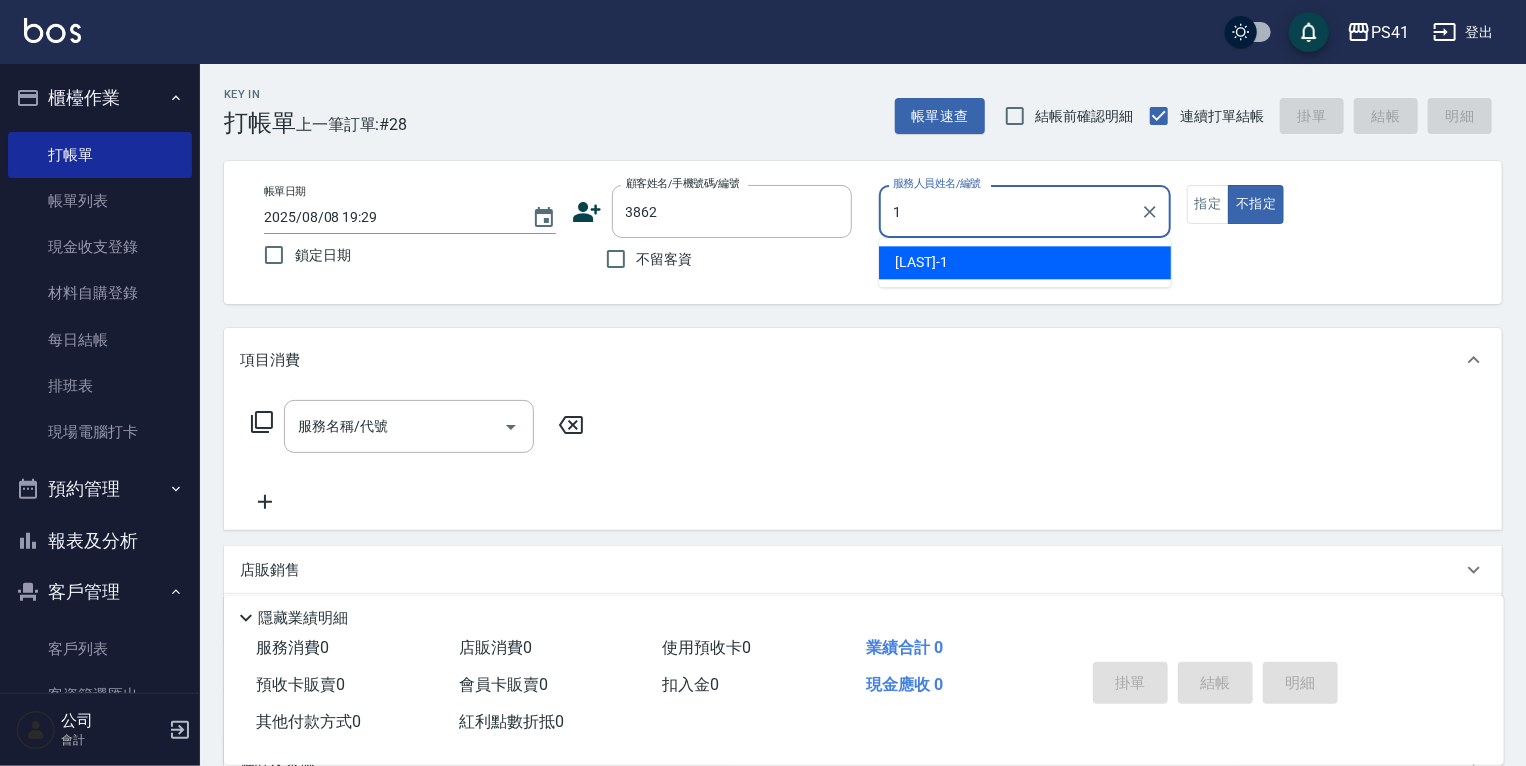 type on "15" 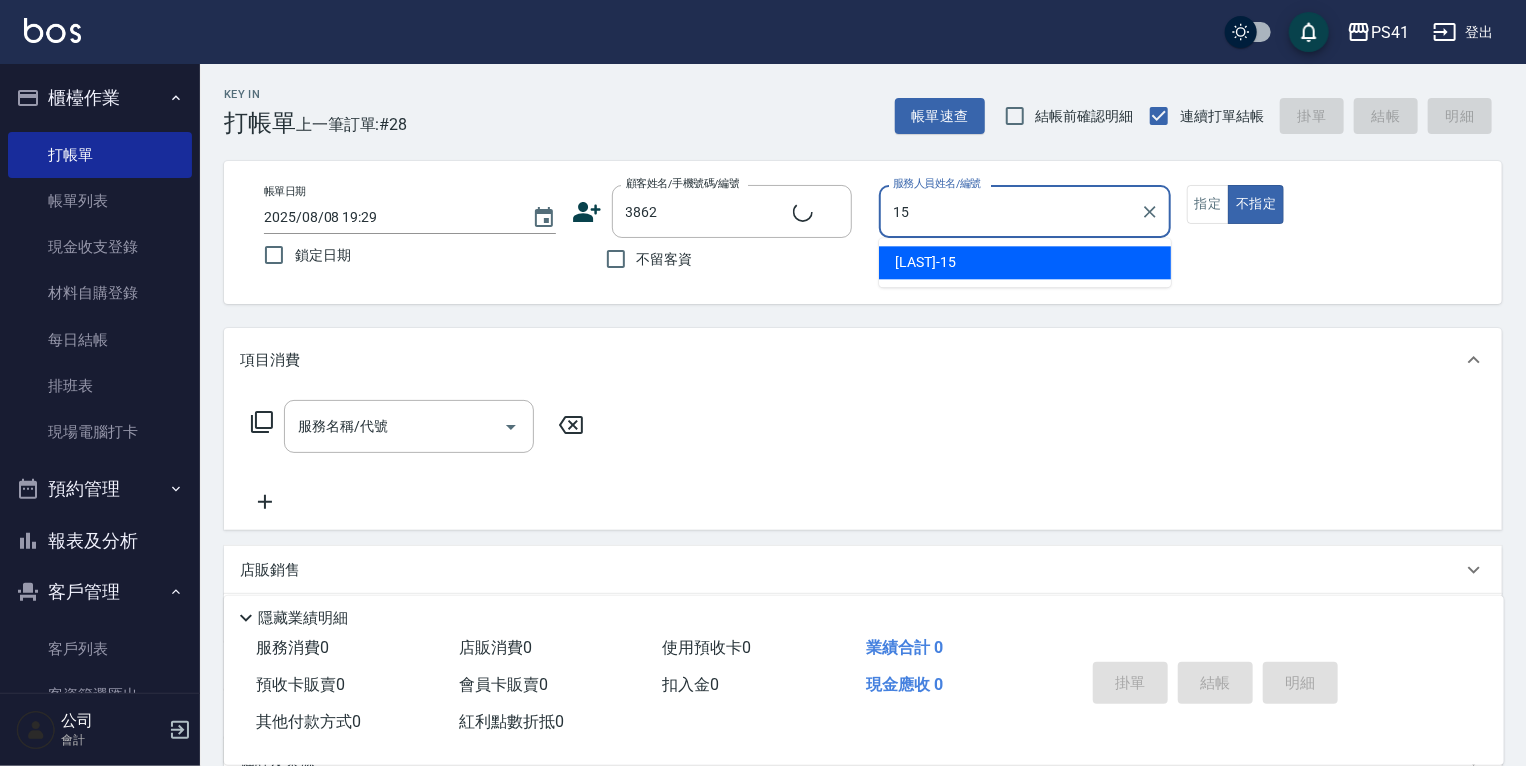 type on "[LAST]/[PHONE]/[NUMBER]" 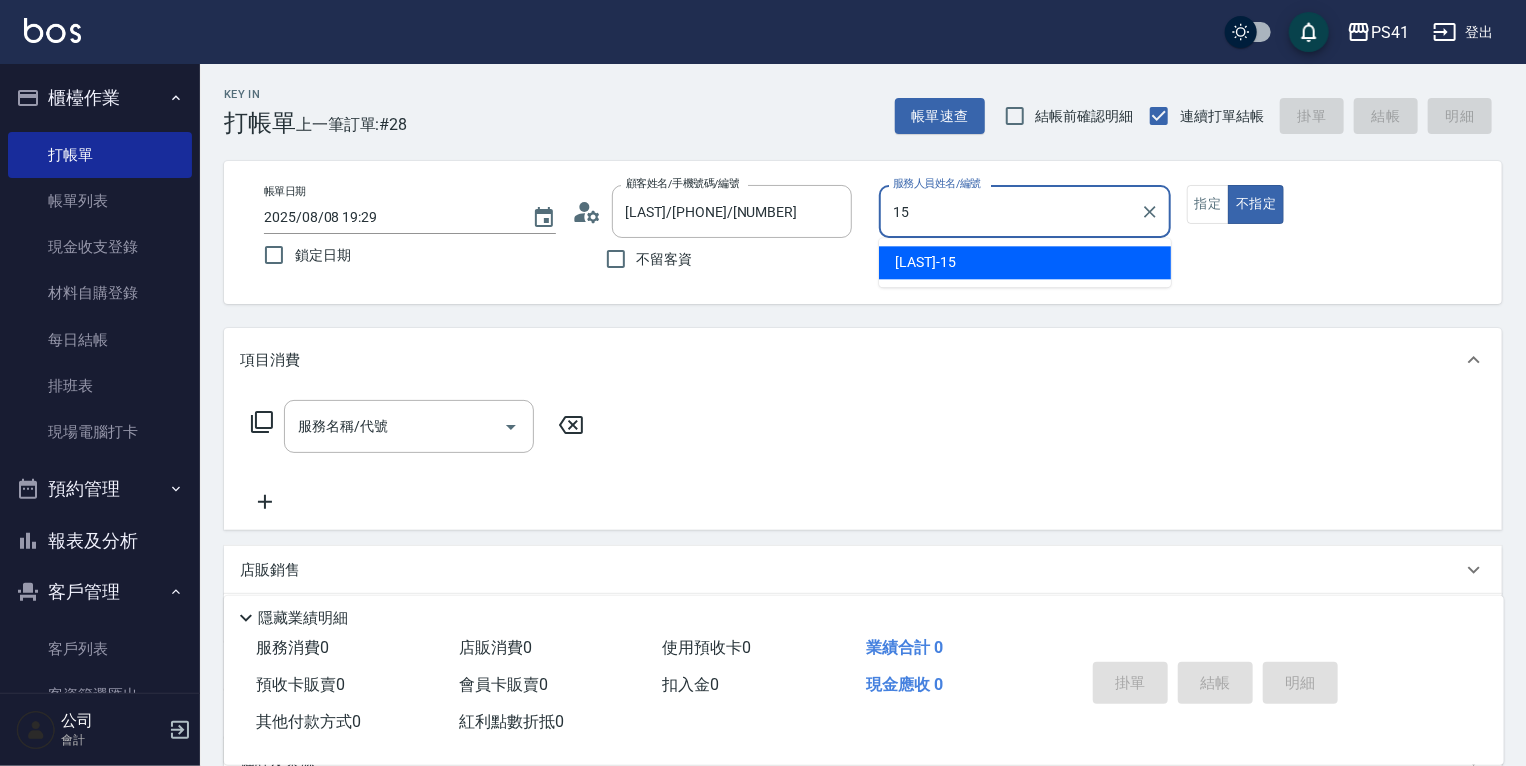 type on "1" 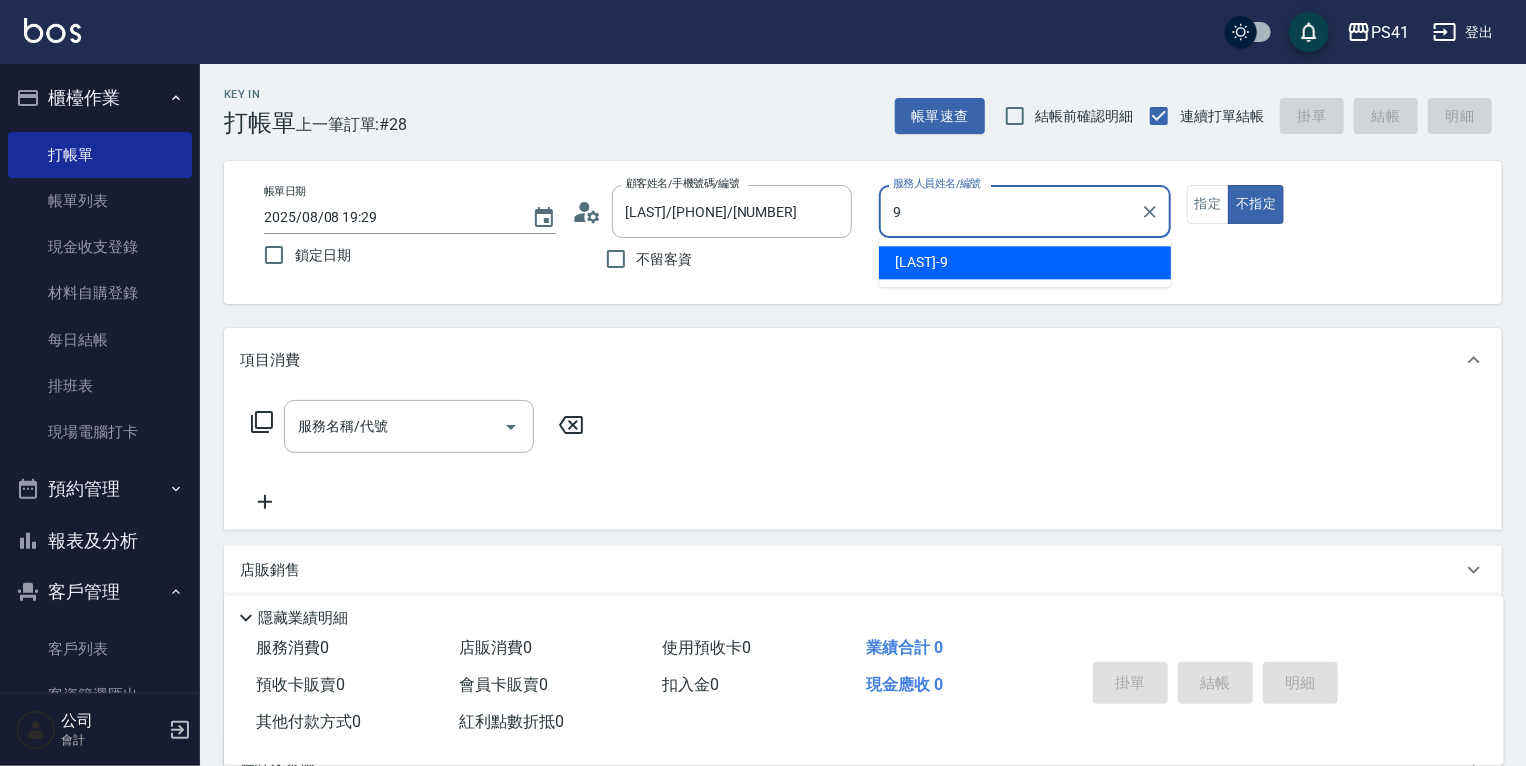 type on "[NAME]-[NUMBER]" 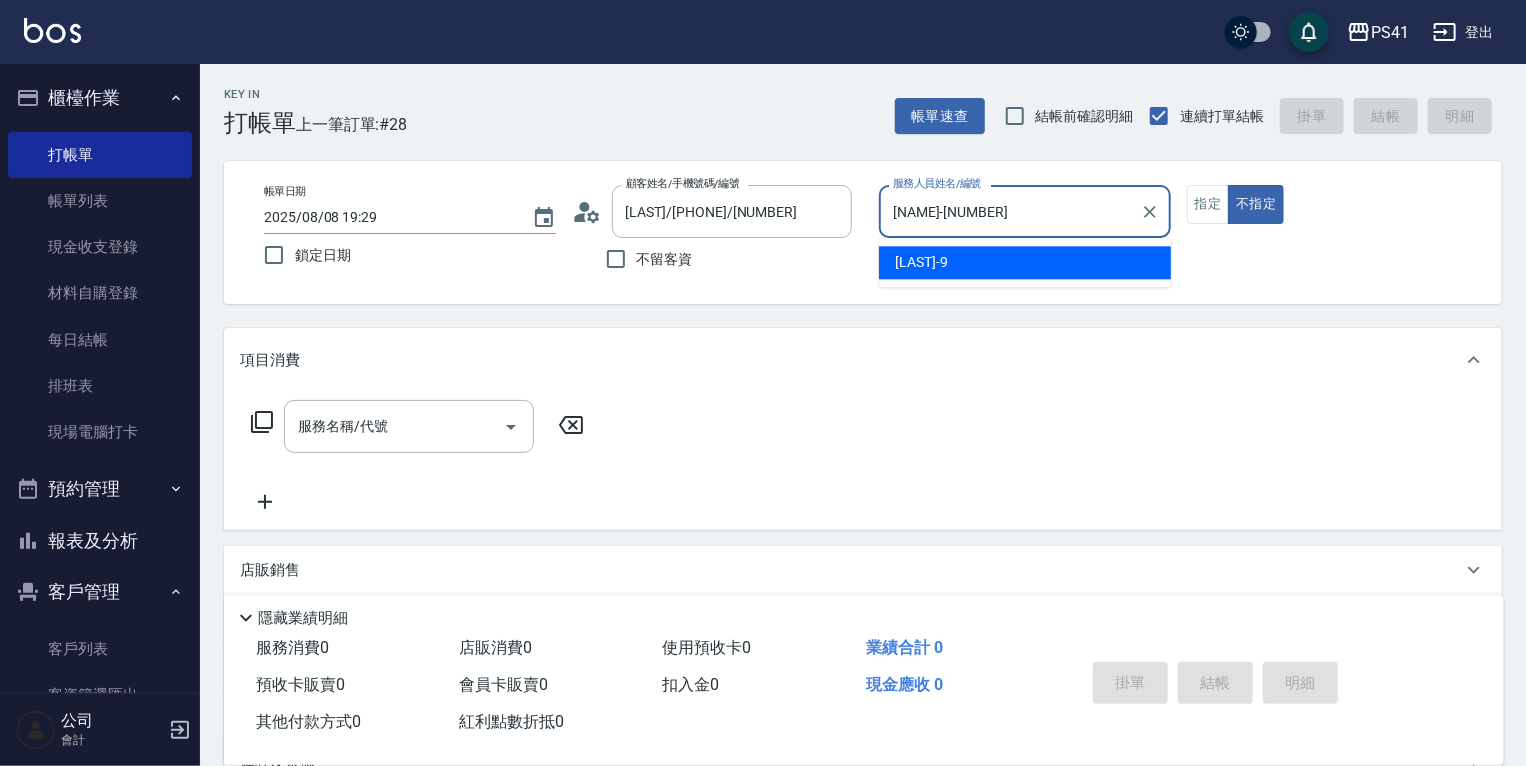 type on "false" 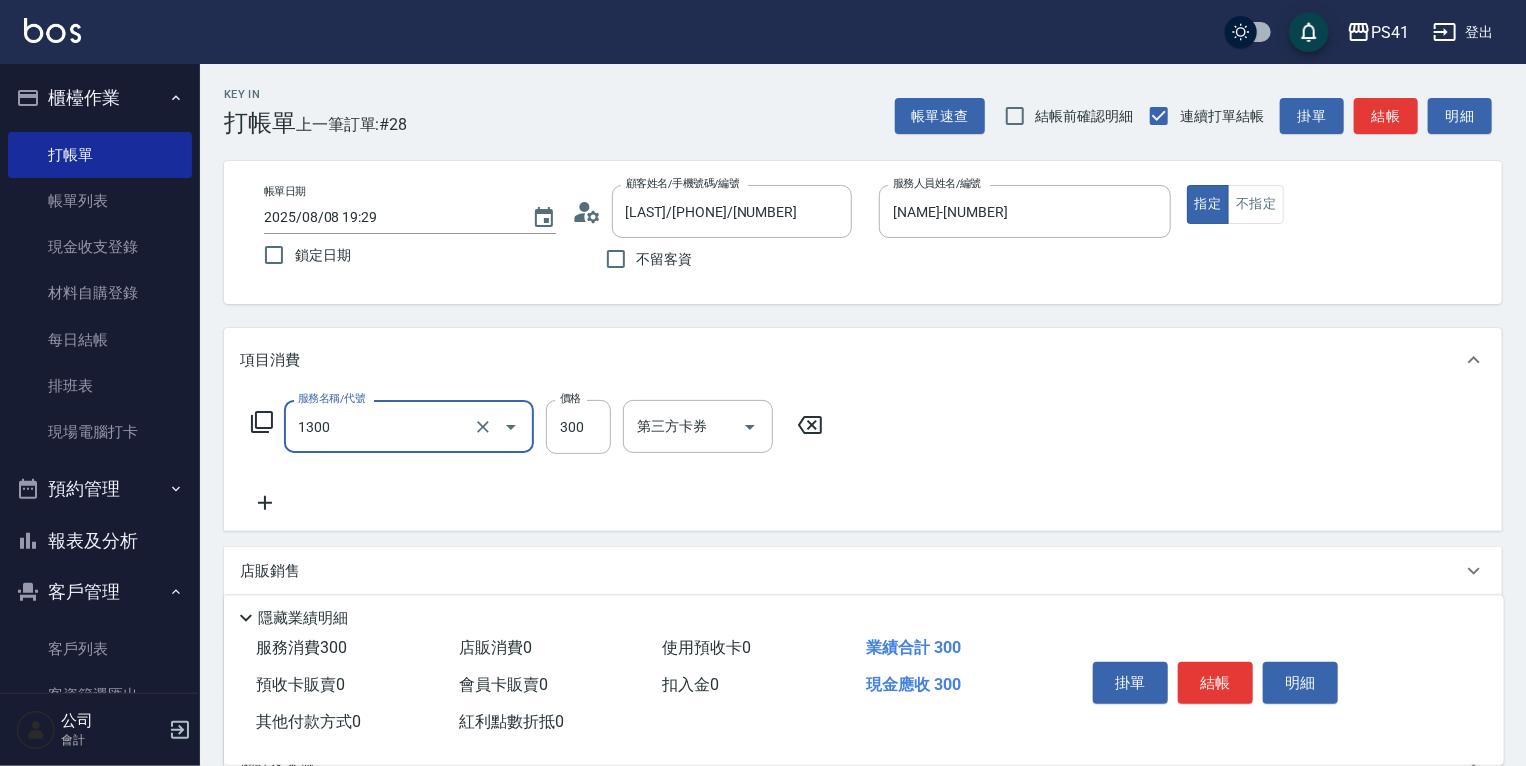 type on "洗髮300(1300)" 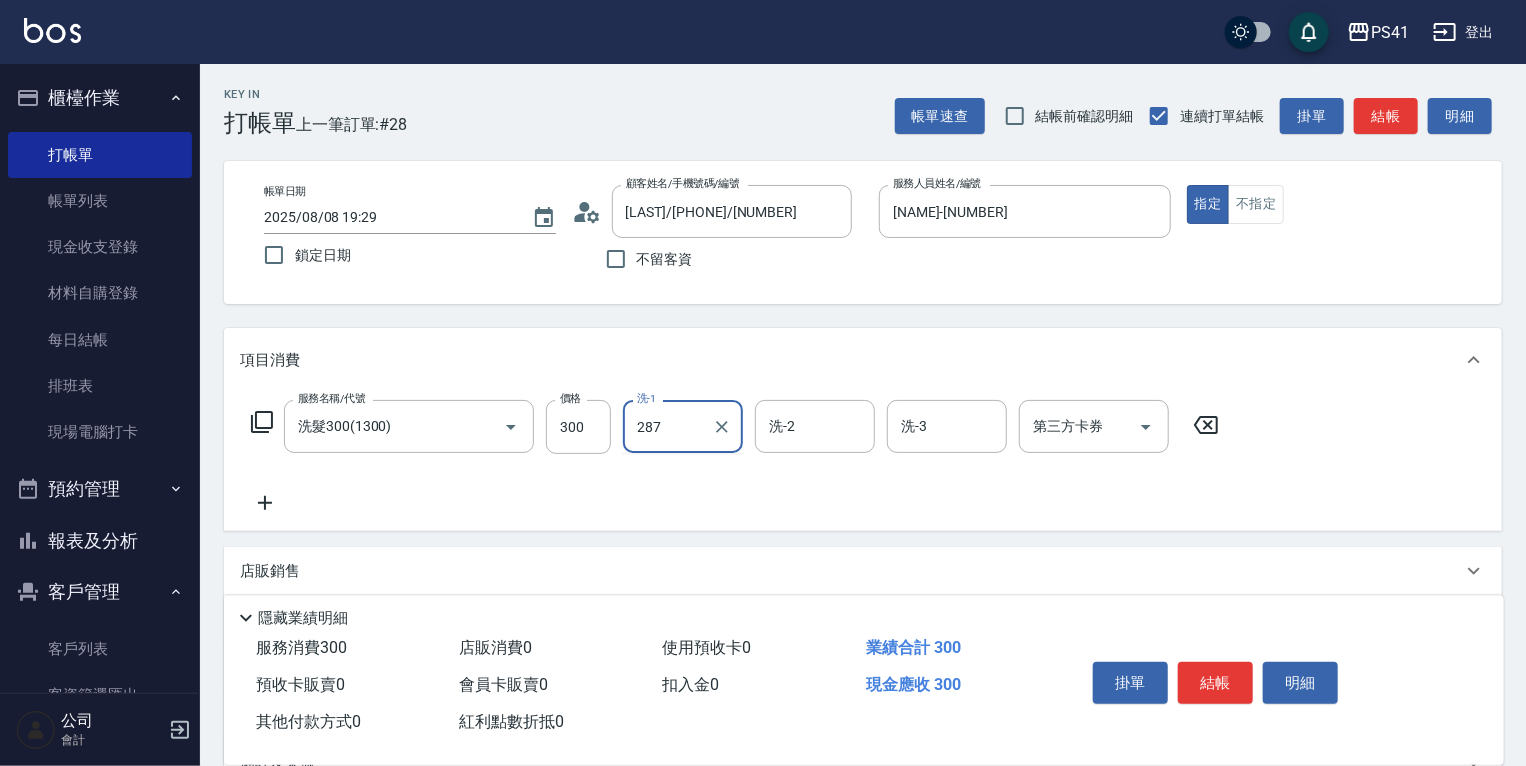 type on "287" 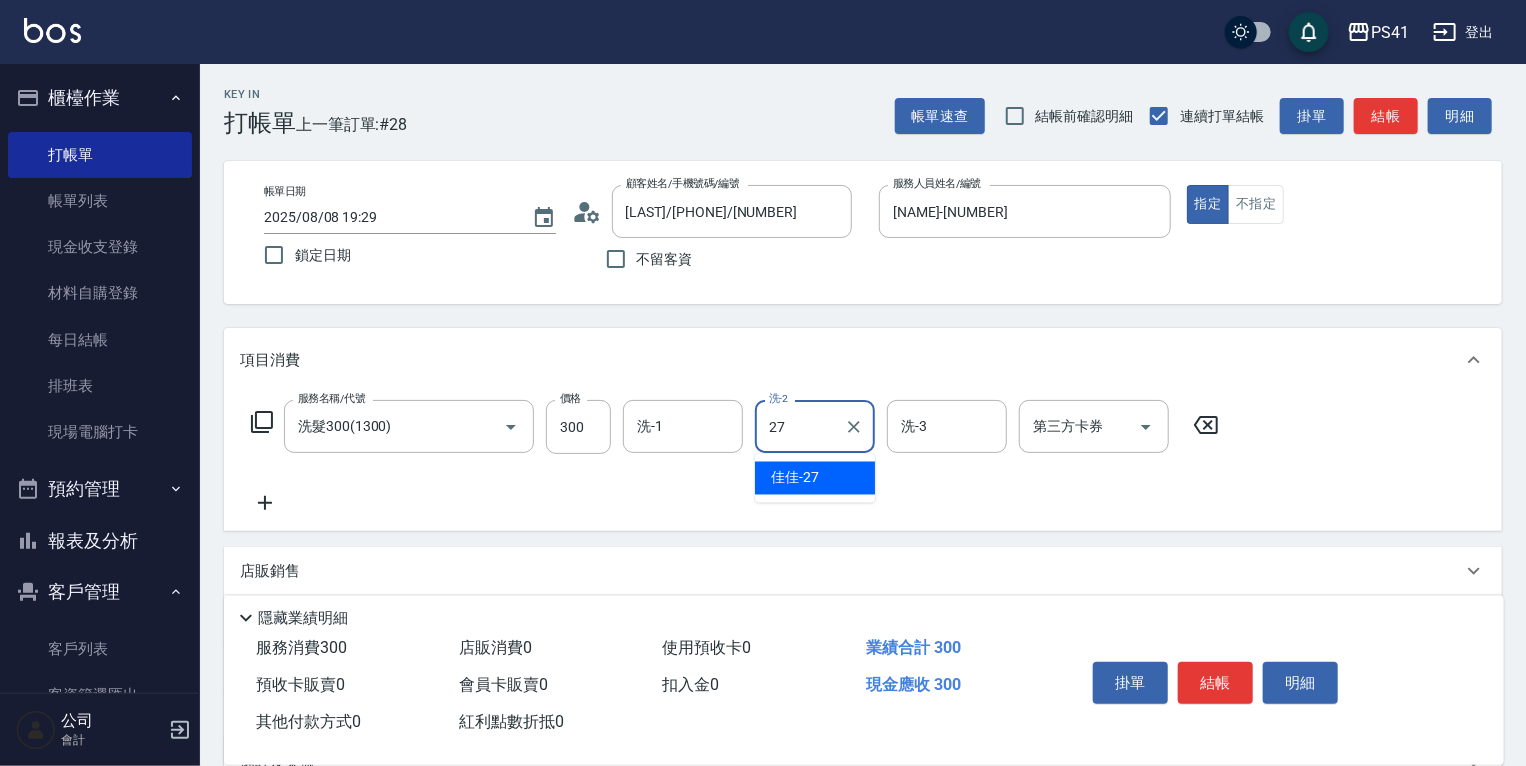 type 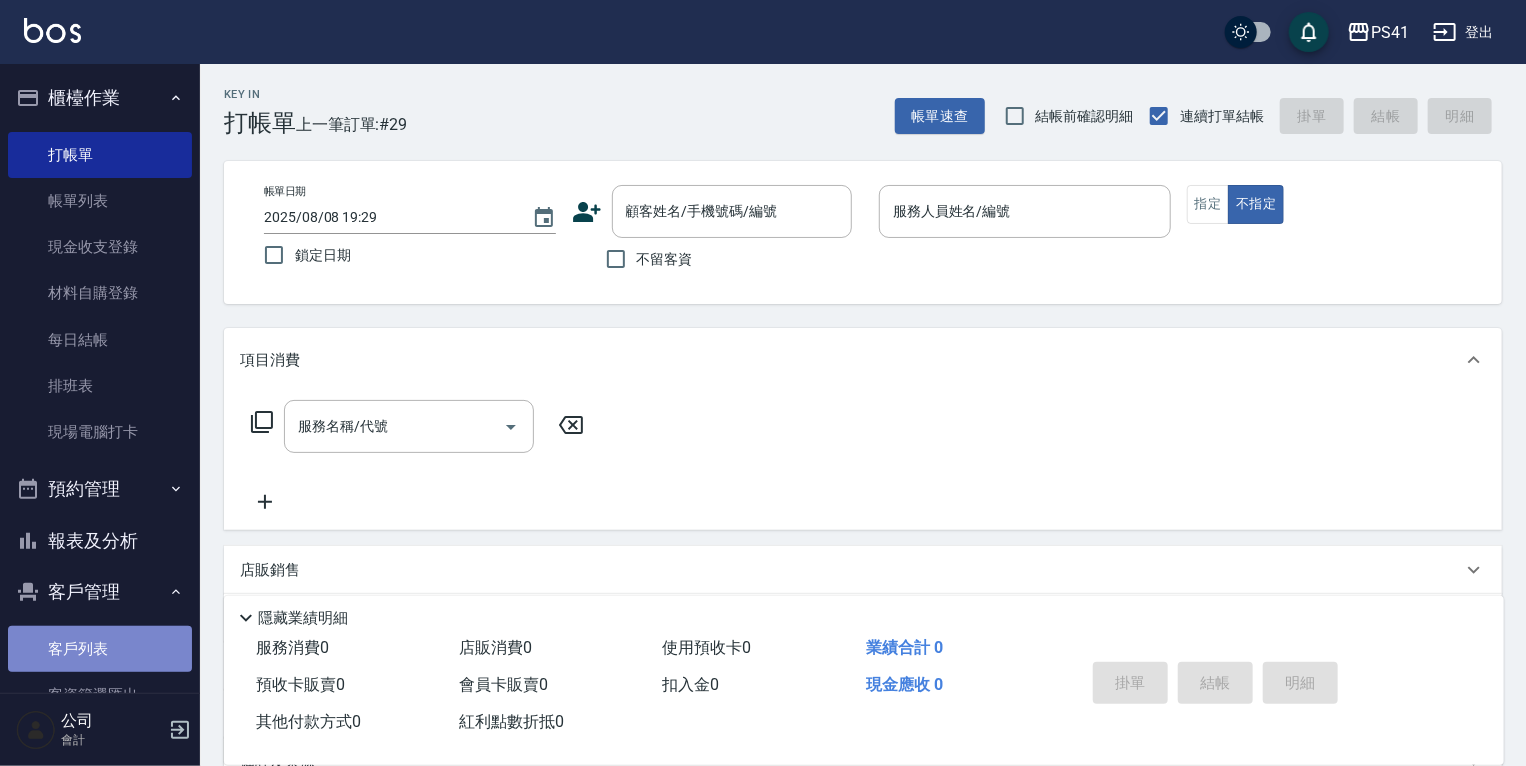 click on "客戶列表" at bounding box center (100, 649) 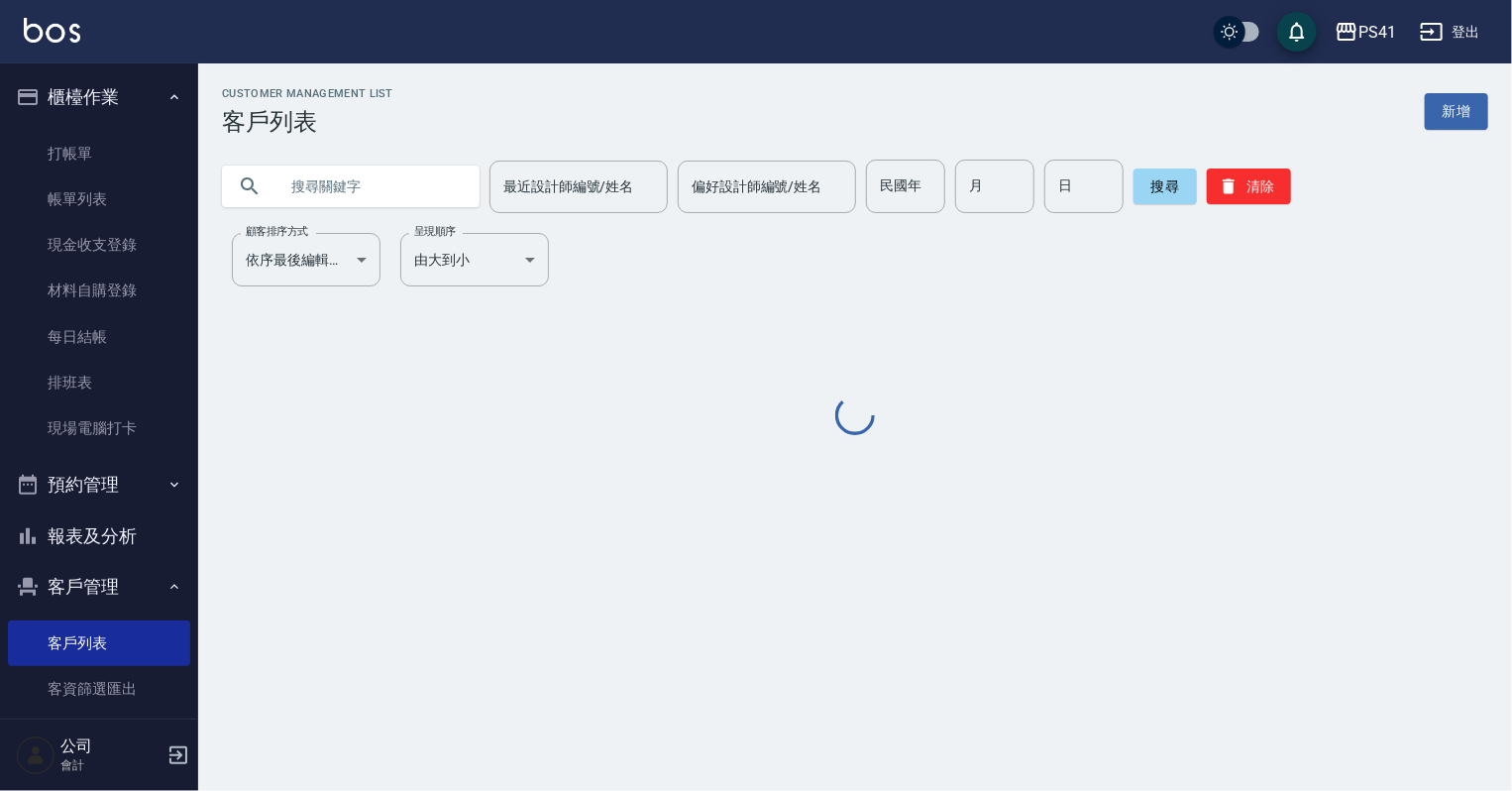 click on "報表及分析" at bounding box center (99, 536) 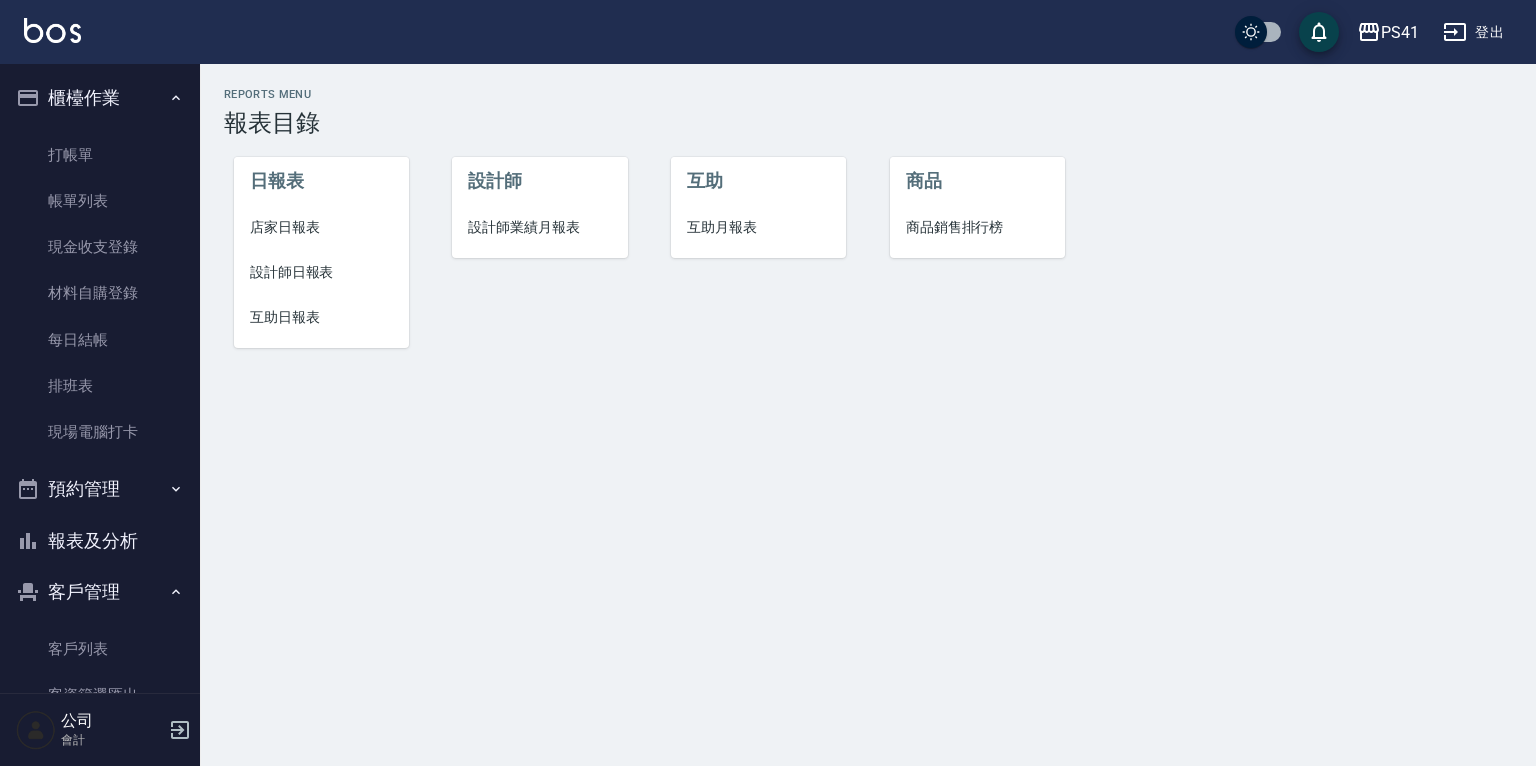 click on "設計師日報表" at bounding box center (321, 272) 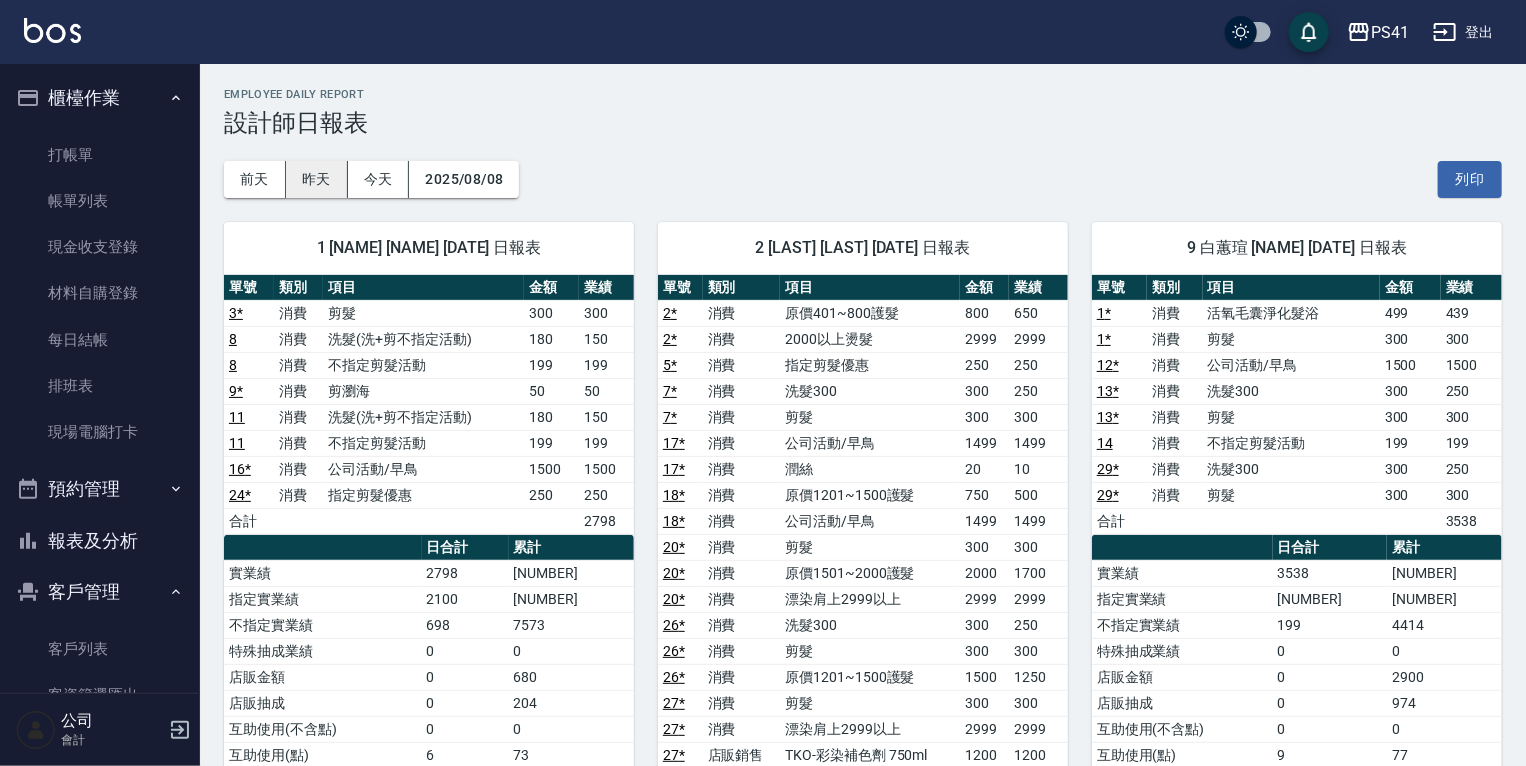 click on "昨天" at bounding box center (317, 179) 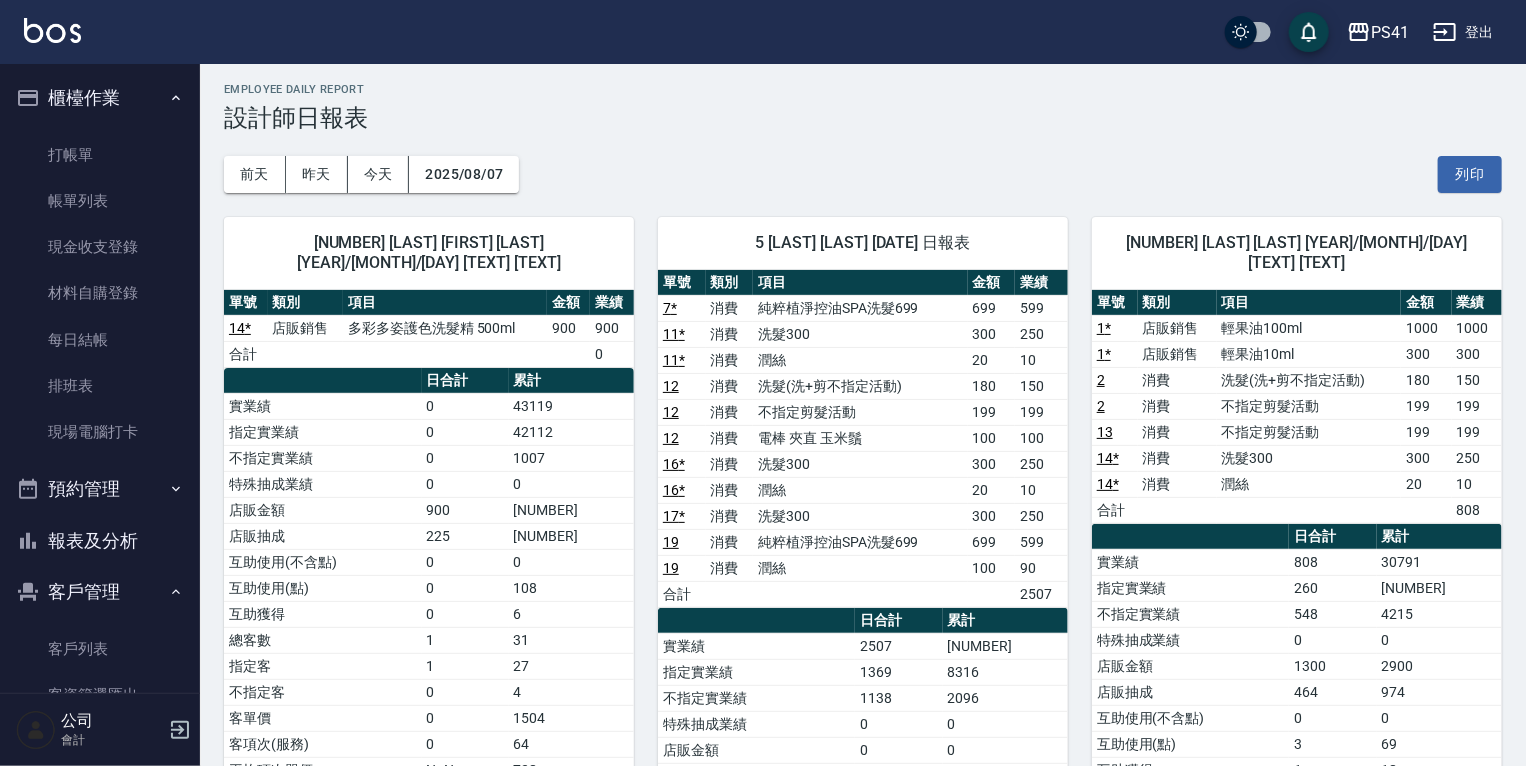 scroll, scrollTop: 0, scrollLeft: 0, axis: both 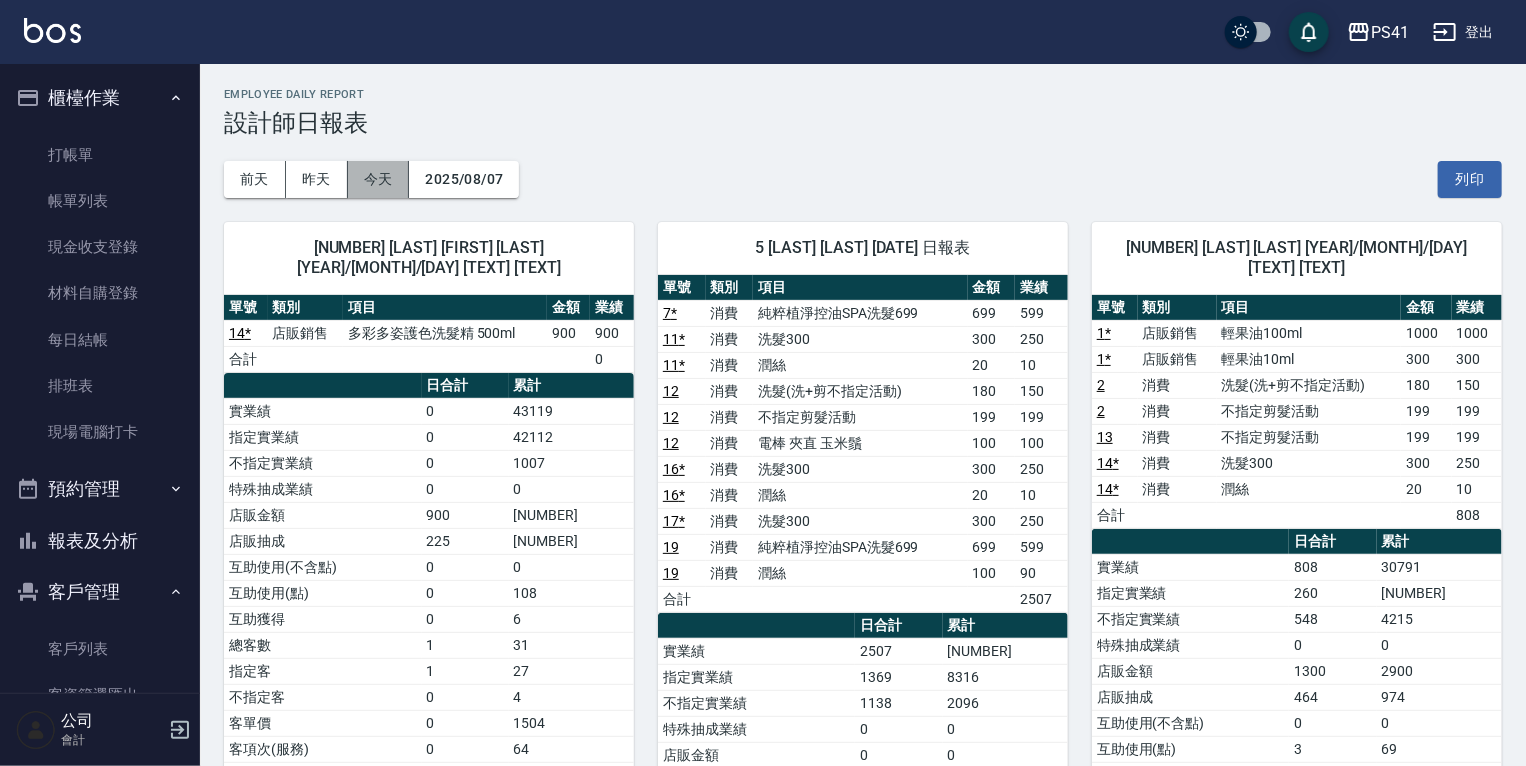 click on "今天" at bounding box center [379, 179] 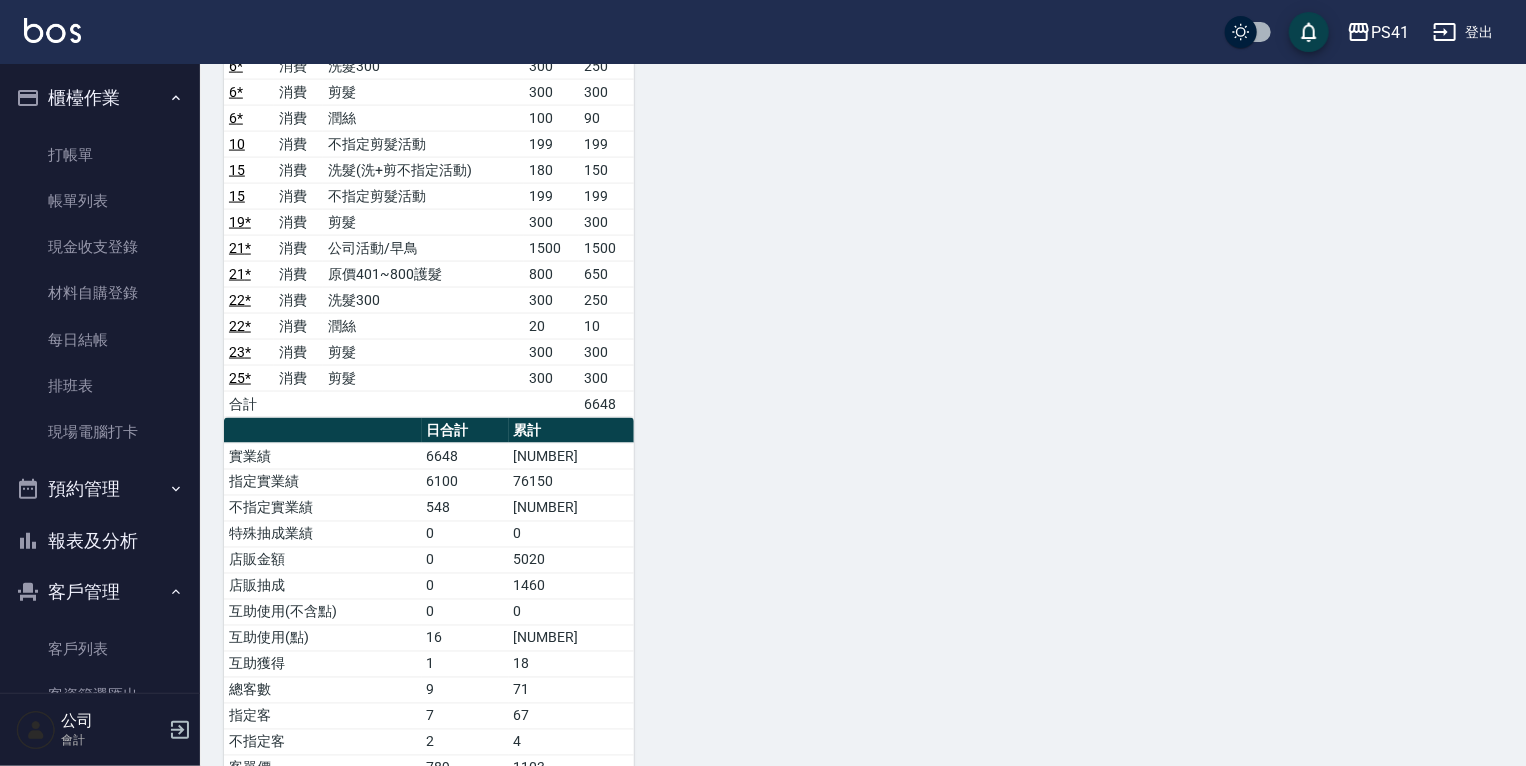 scroll, scrollTop: 1520, scrollLeft: 0, axis: vertical 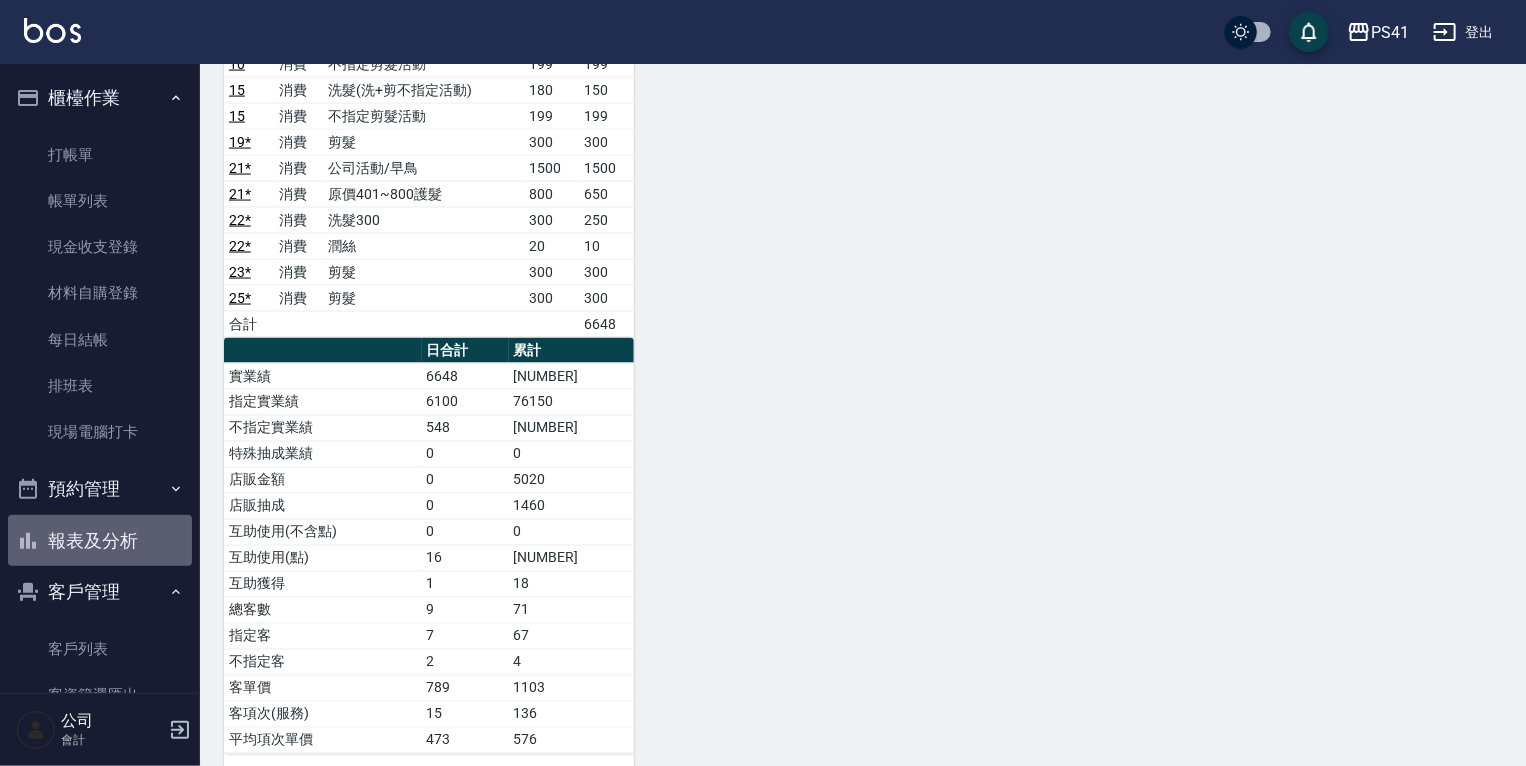 click on "報表及分析" at bounding box center (100, 541) 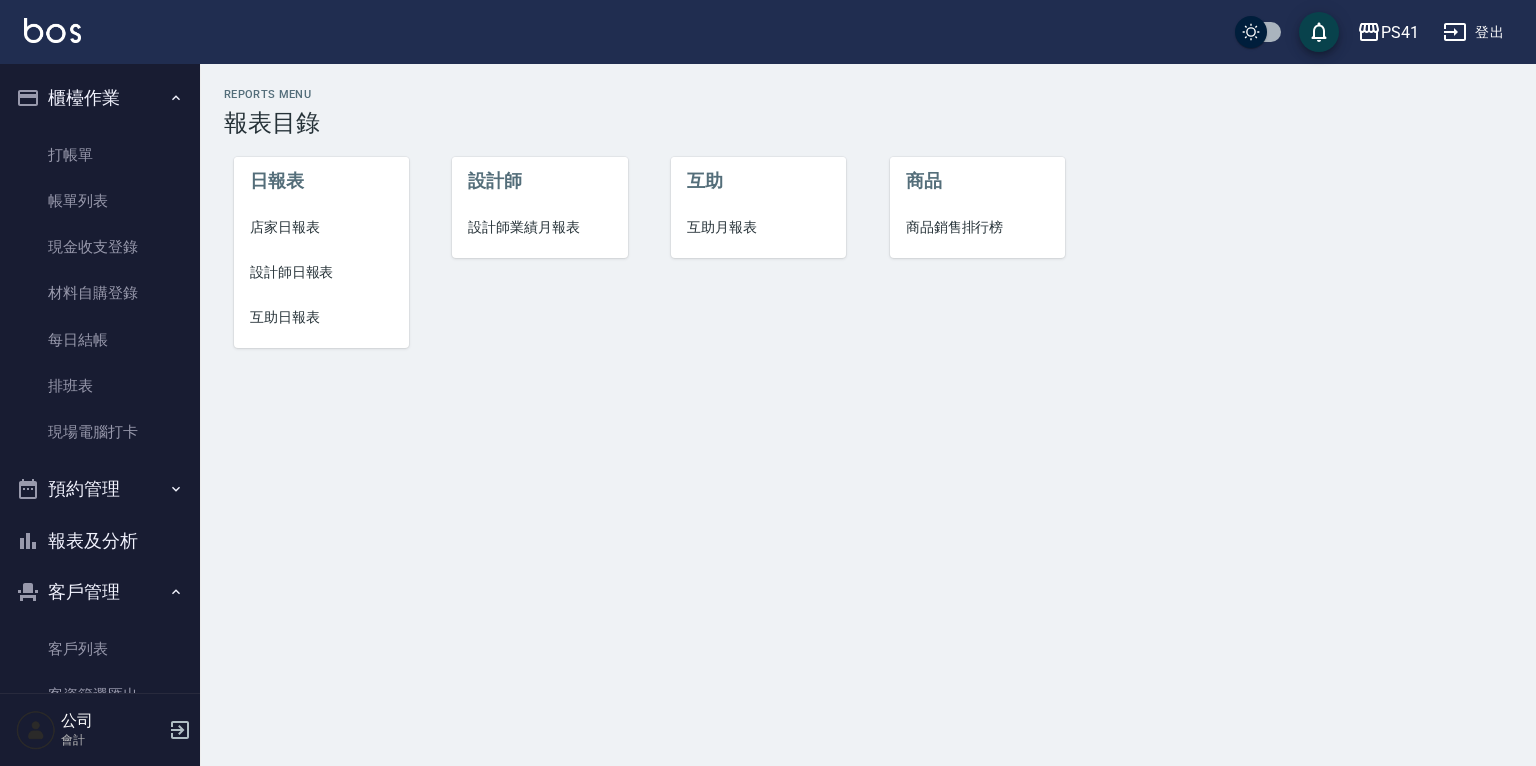 click on "互助日報表" at bounding box center (321, 317) 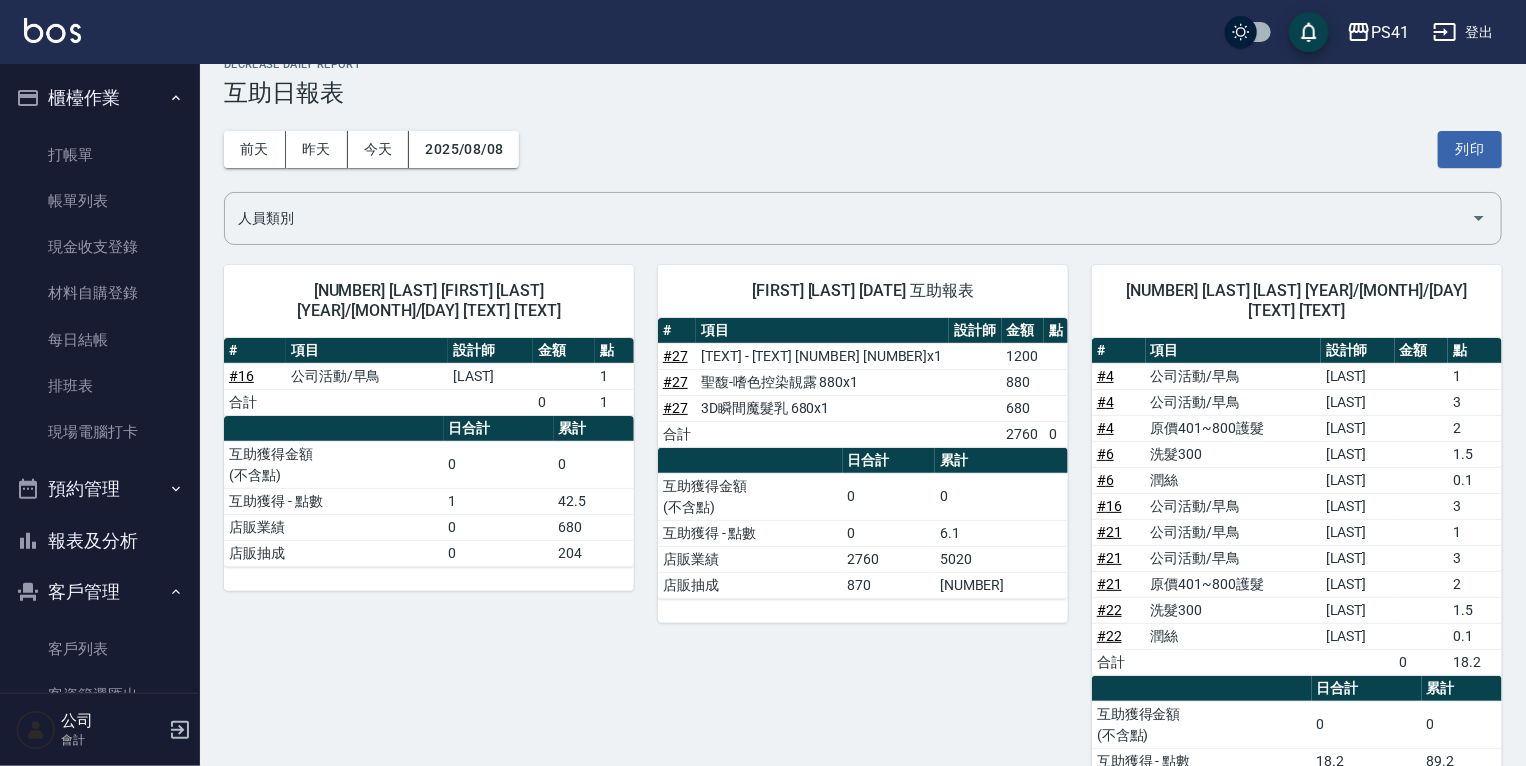 scroll, scrollTop: 0, scrollLeft: 0, axis: both 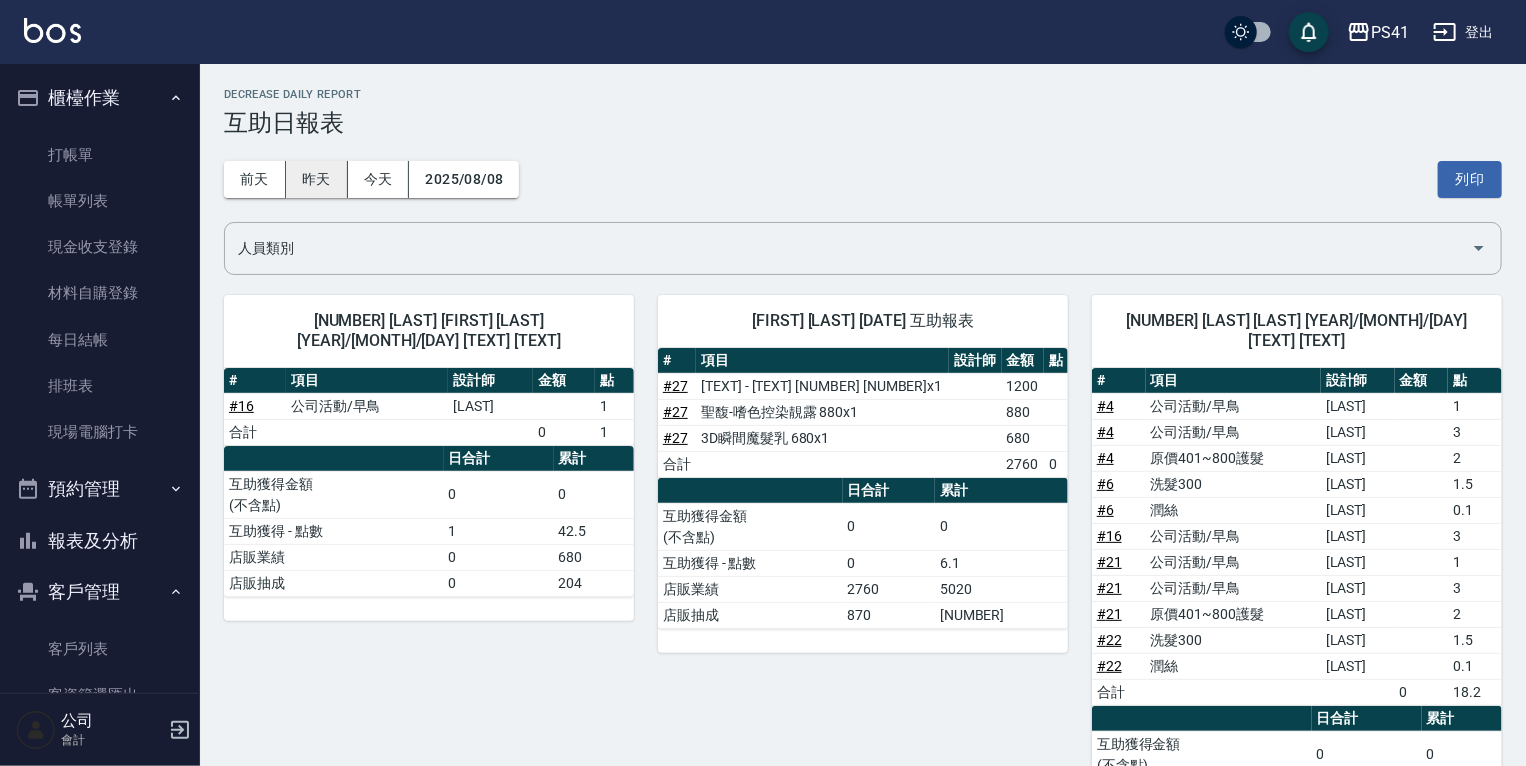 click on "昨天" at bounding box center [317, 179] 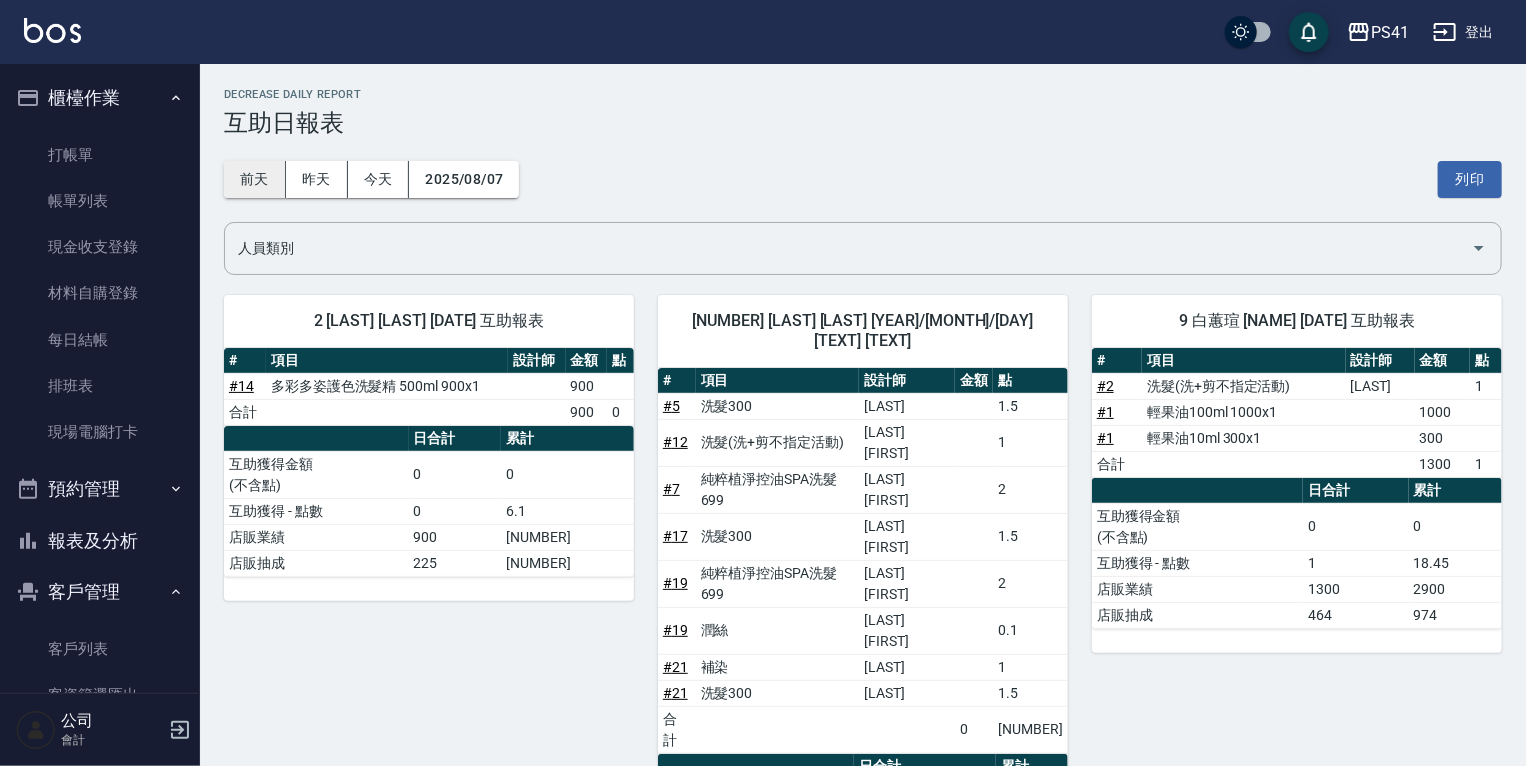 click on "前天" at bounding box center [255, 179] 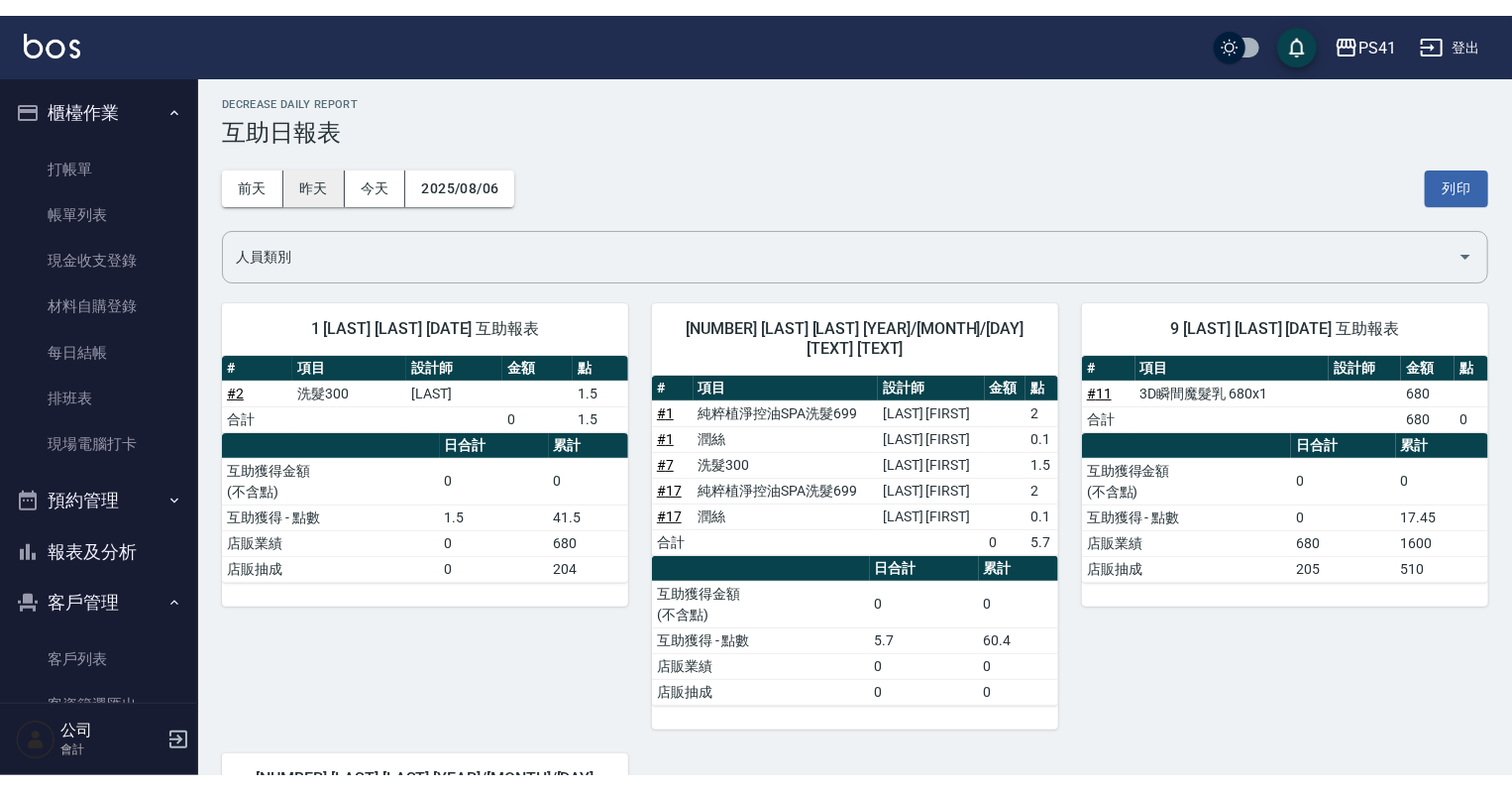 scroll, scrollTop: 0, scrollLeft: 0, axis: both 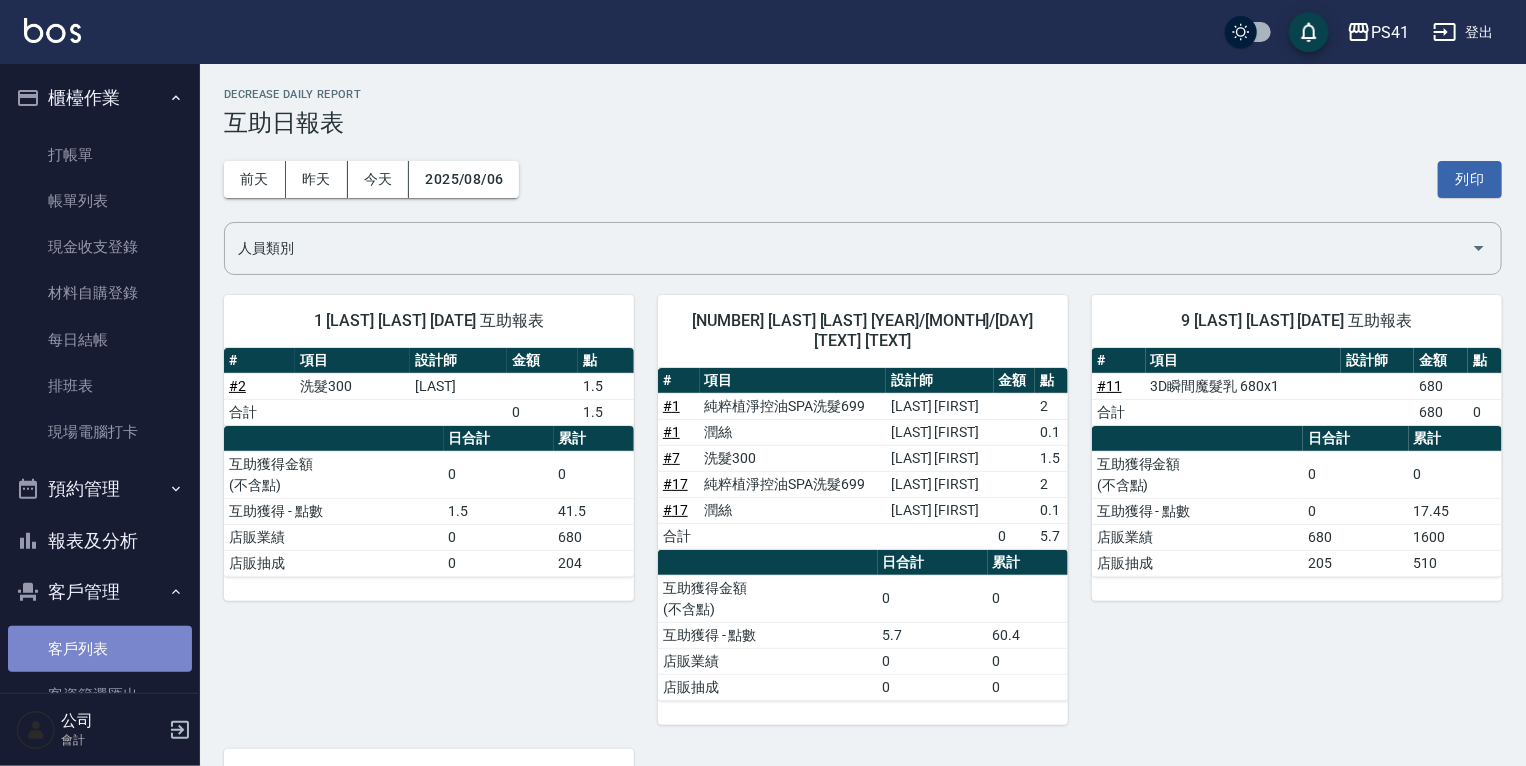 click on "客戶列表" at bounding box center [100, 649] 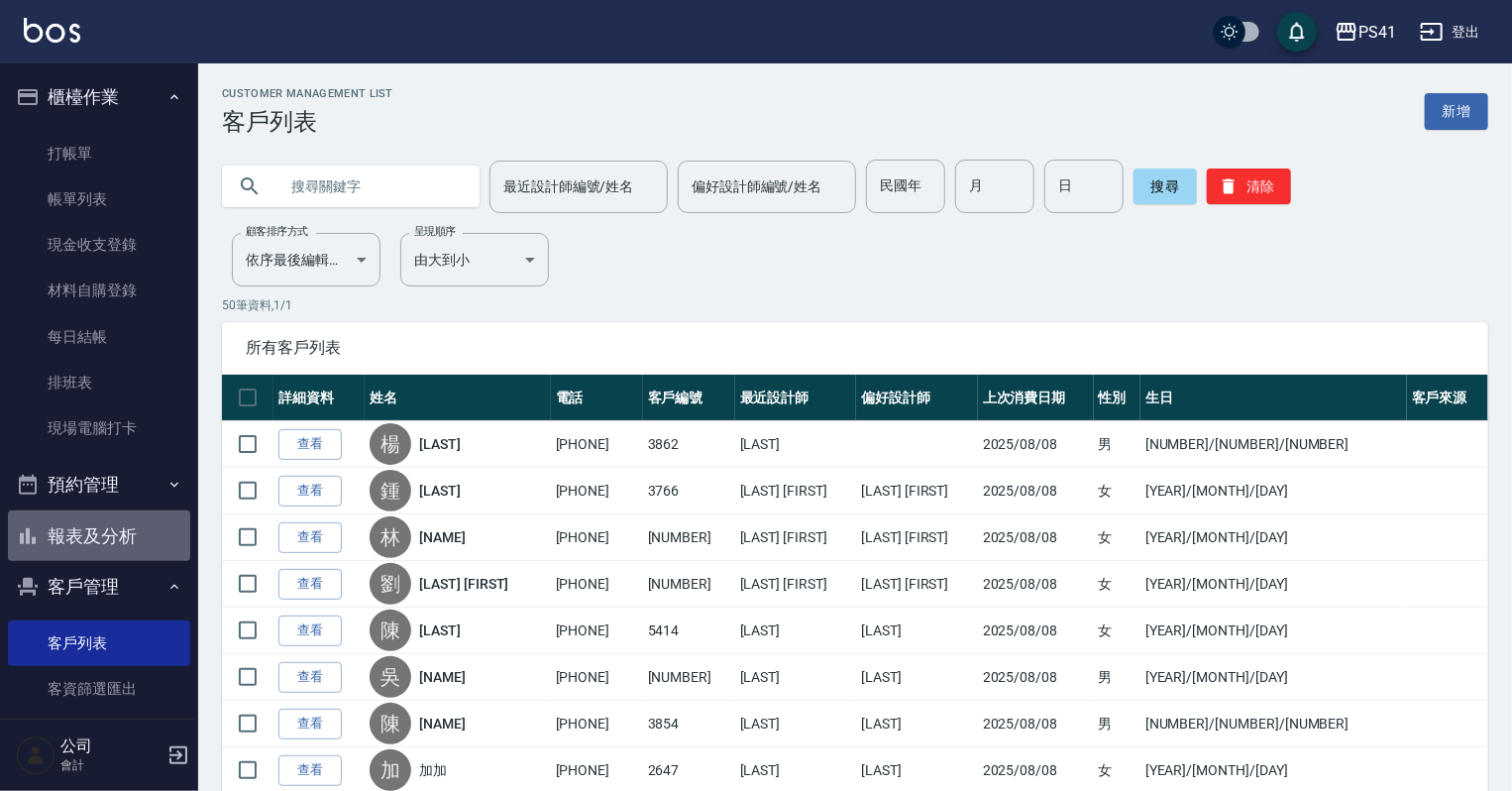 click on "報表及分析" at bounding box center [99, 536] 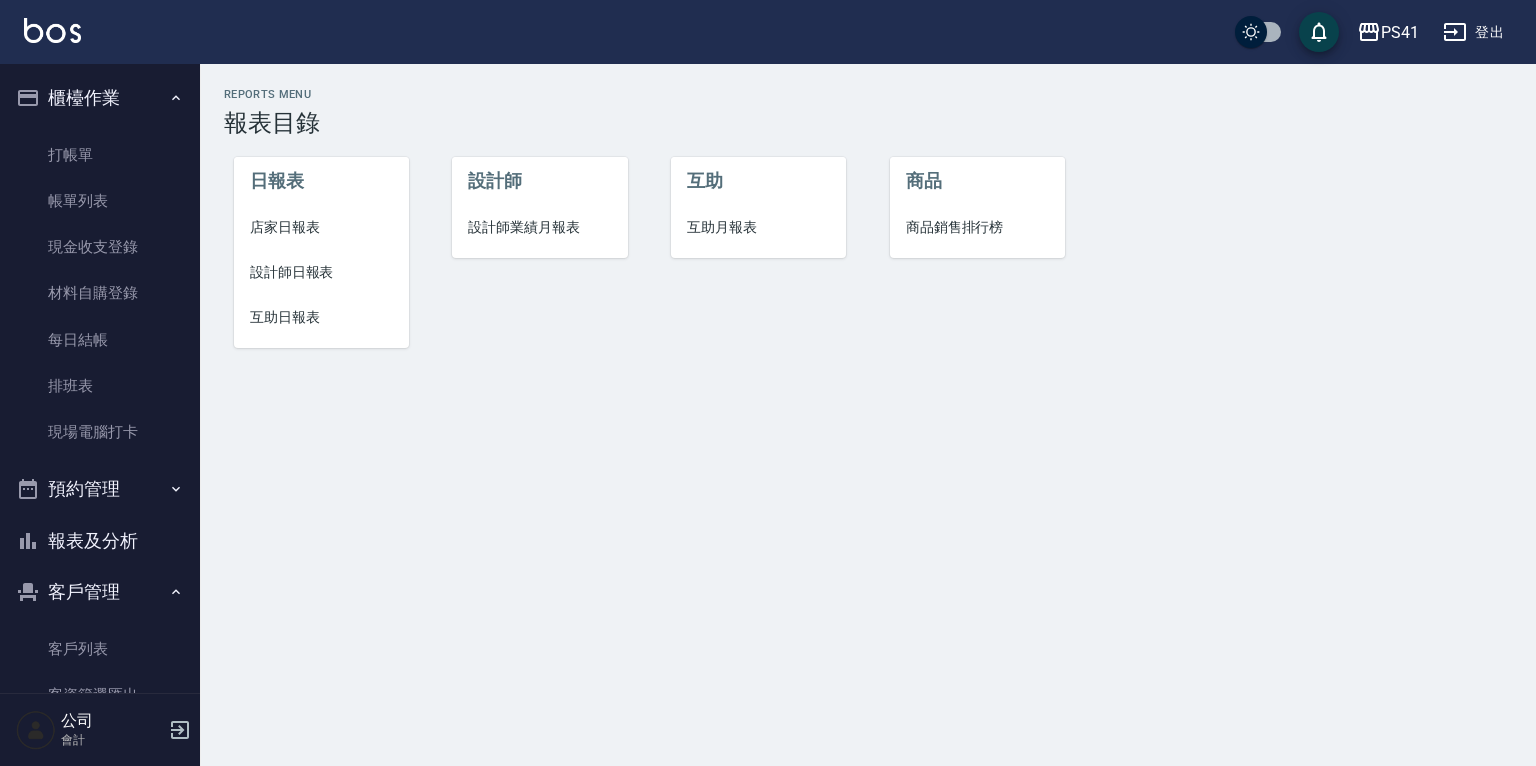 drag, startPoint x: 440, startPoint y: 235, endPoint x: 481, endPoint y: 236, distance: 41.01219 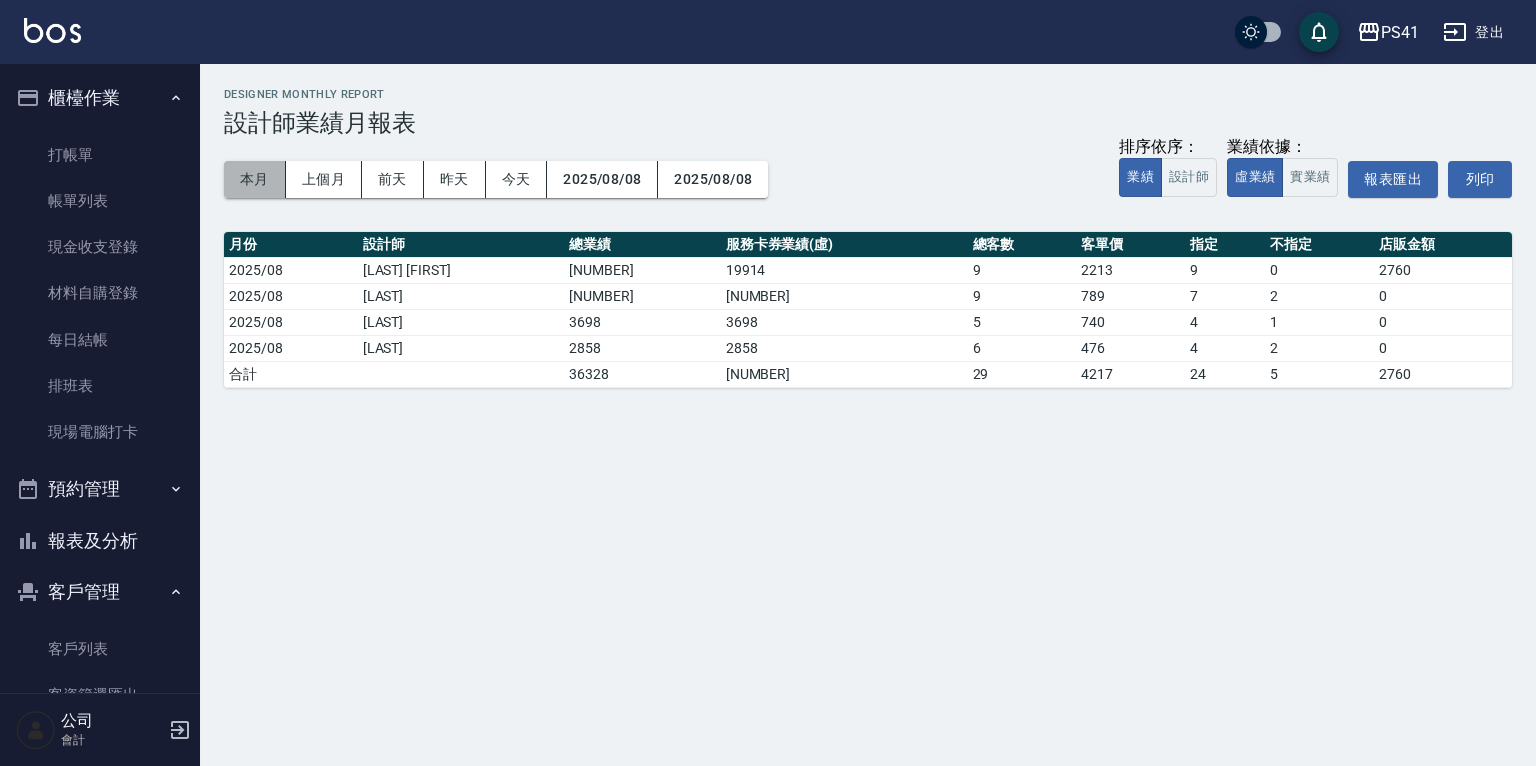 click on "本月" at bounding box center (255, 179) 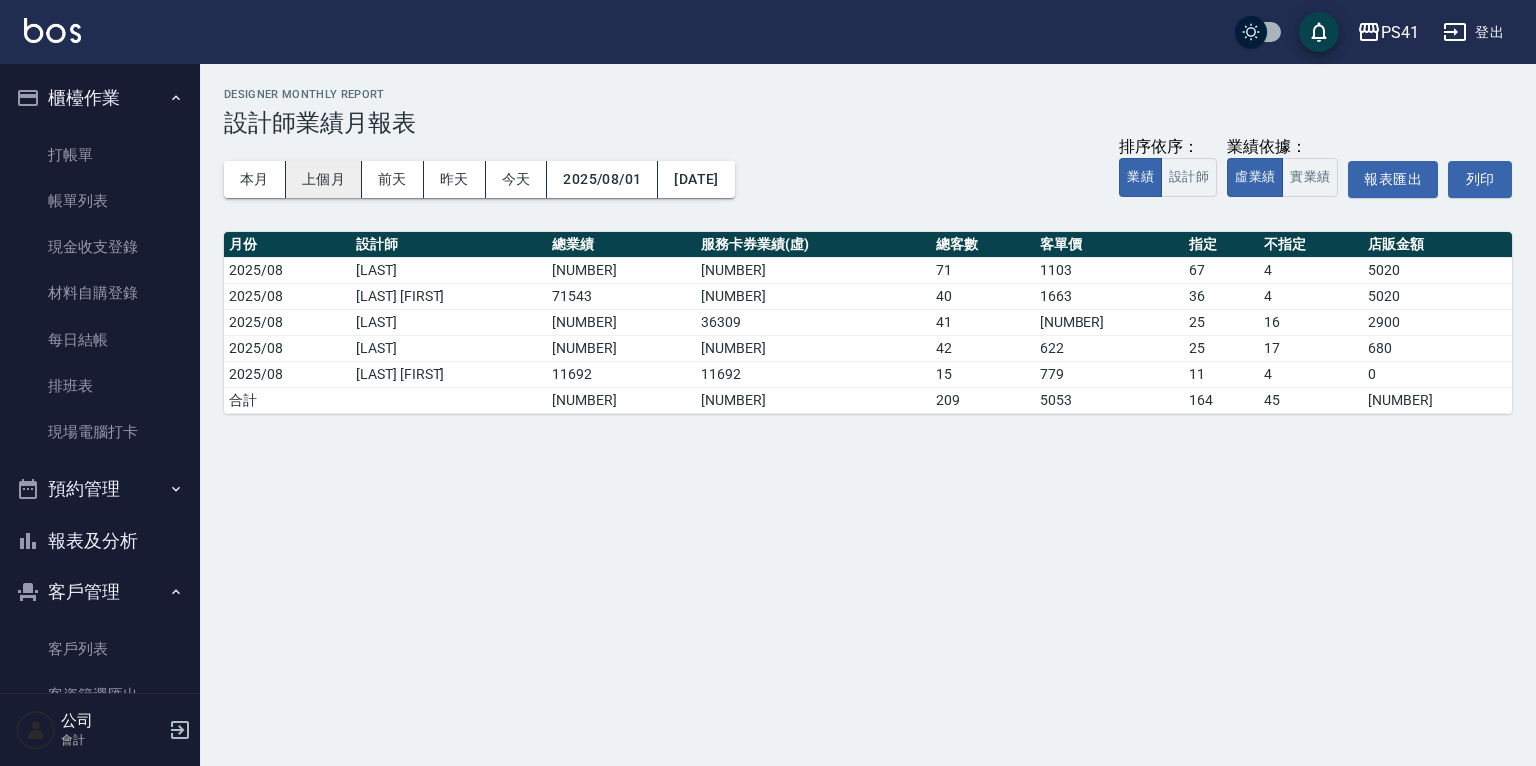 click on "上個月" at bounding box center [324, 179] 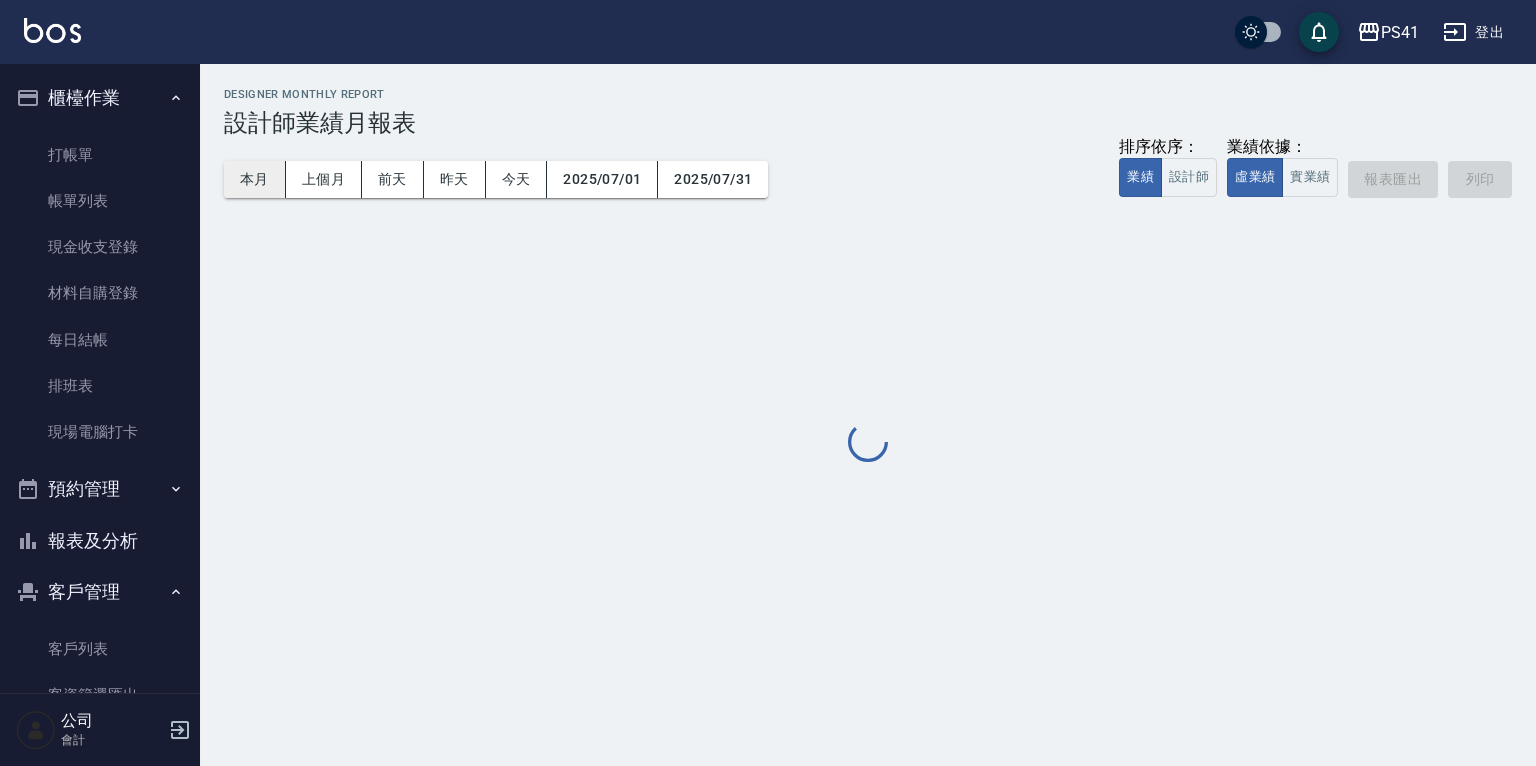 click on "本月" at bounding box center (255, 179) 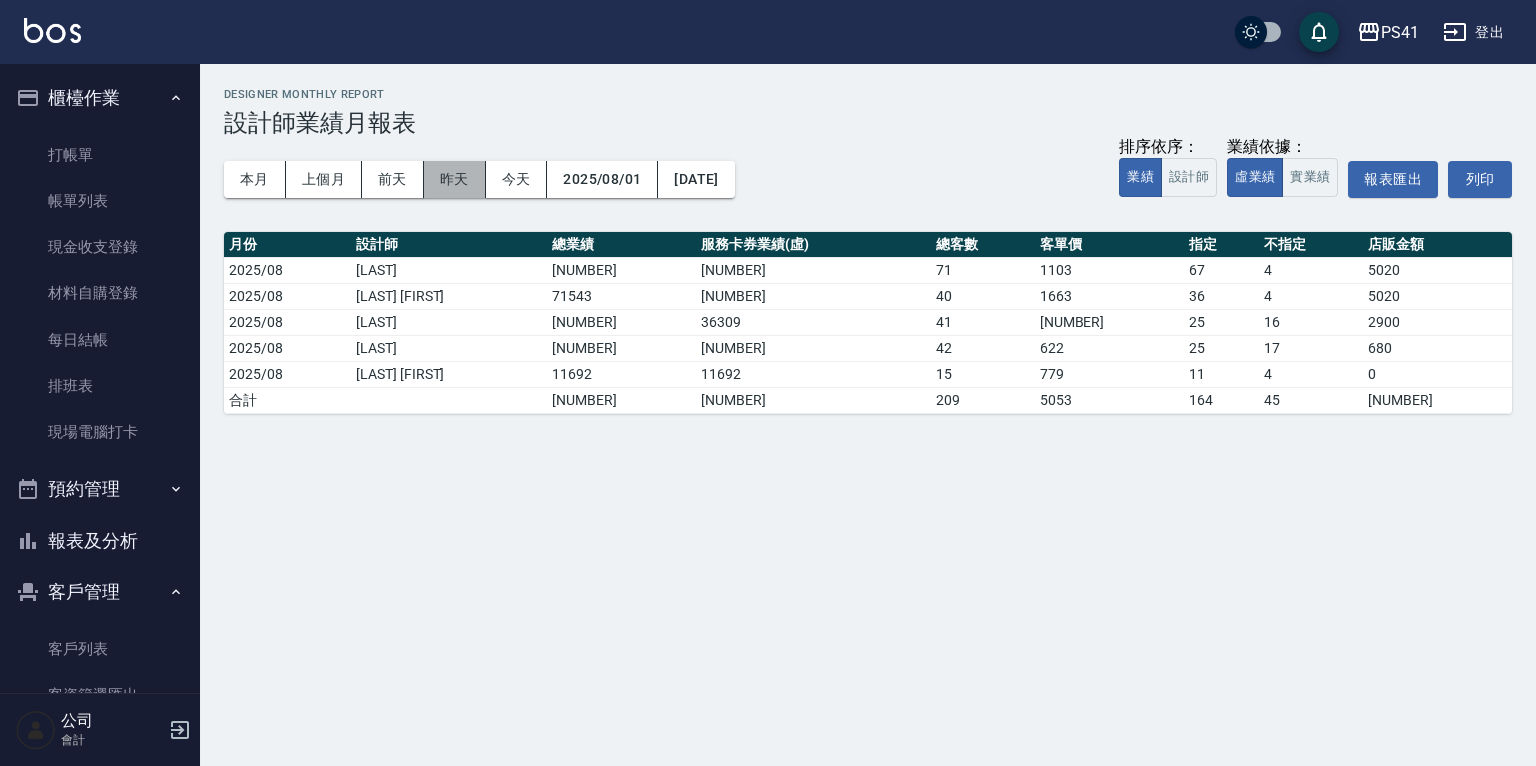 click on "昨天" at bounding box center [455, 179] 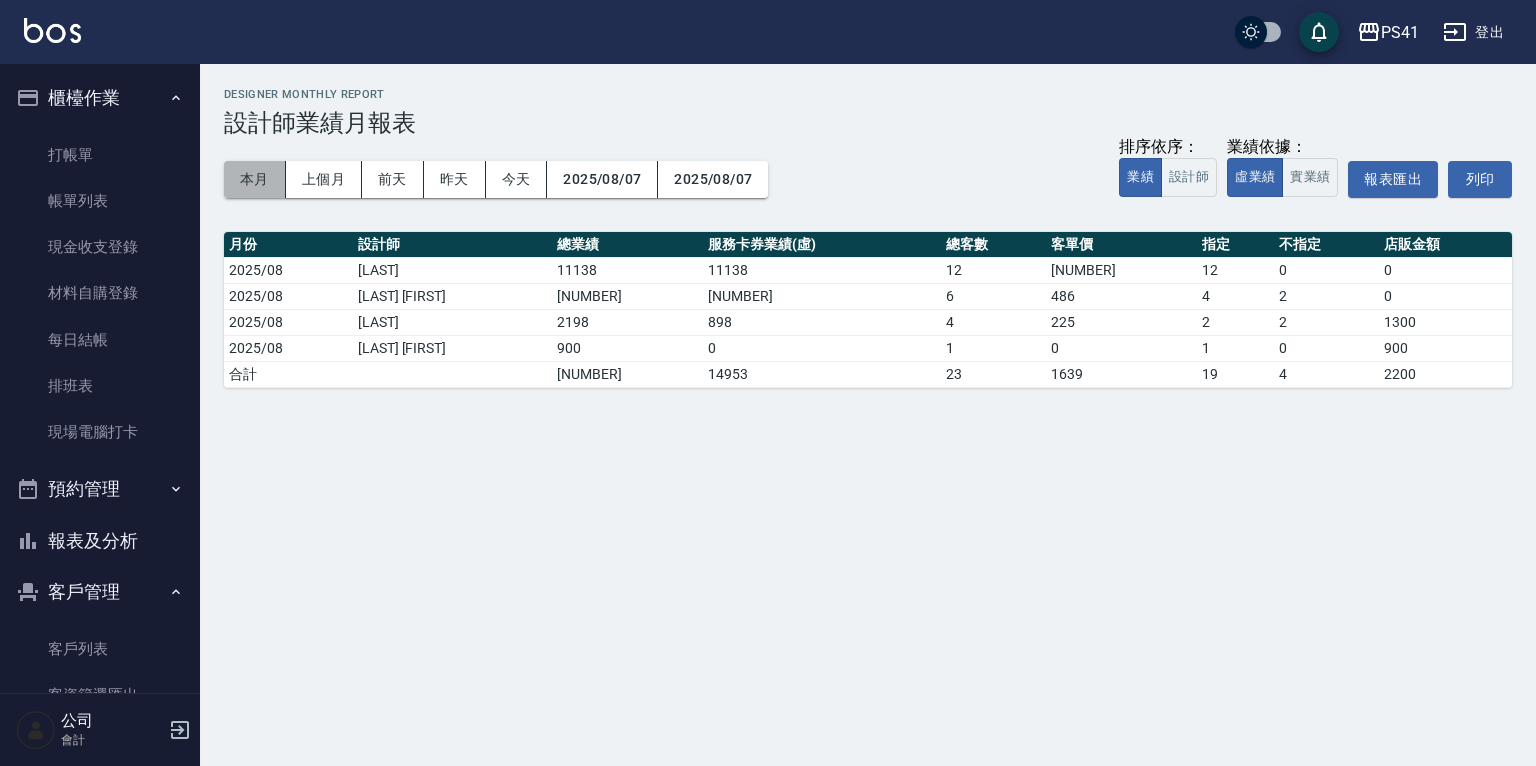 click on "本月" at bounding box center (255, 179) 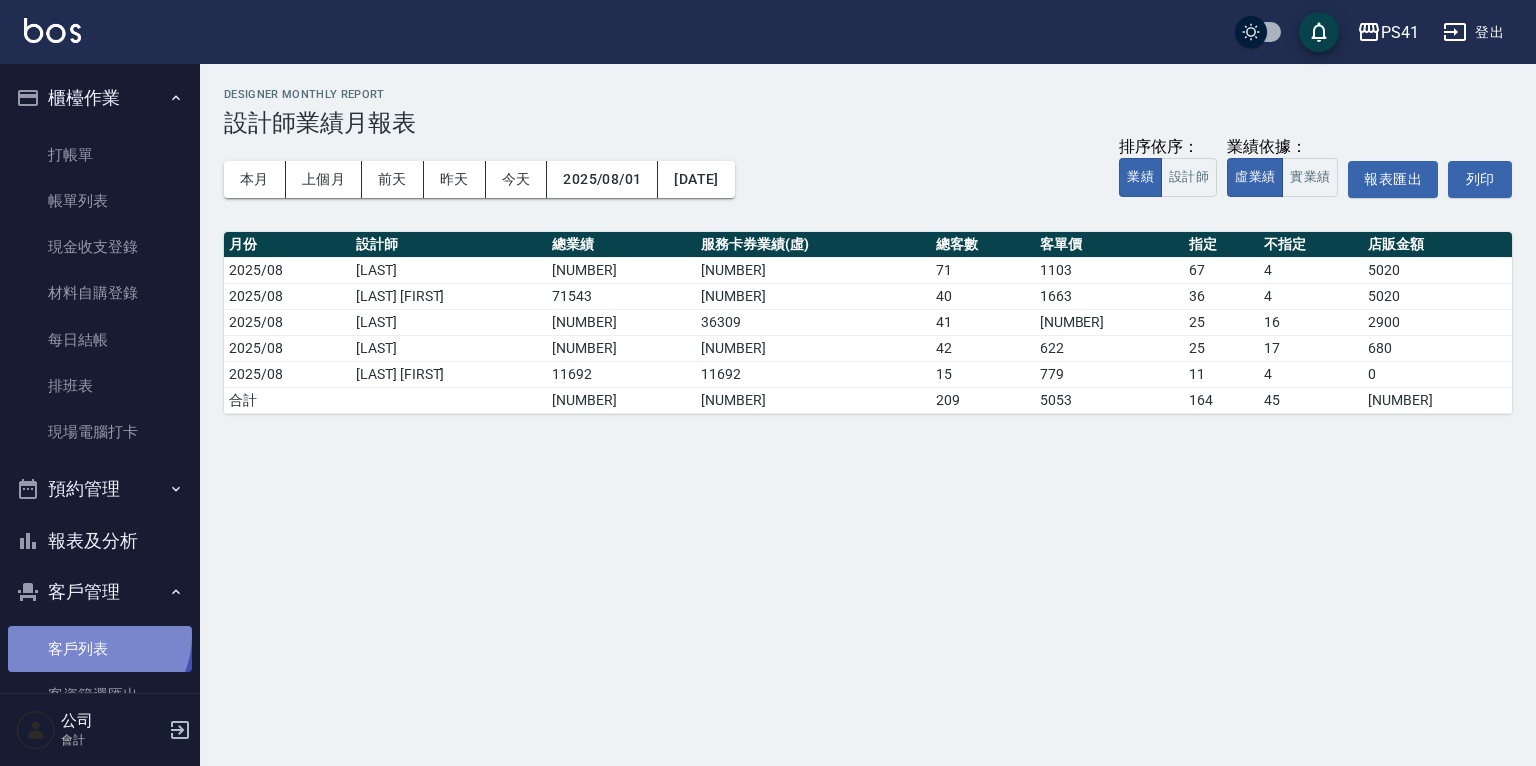 drag, startPoint x: 96, startPoint y: 636, endPoint x: 97, endPoint y: 668, distance: 32.01562 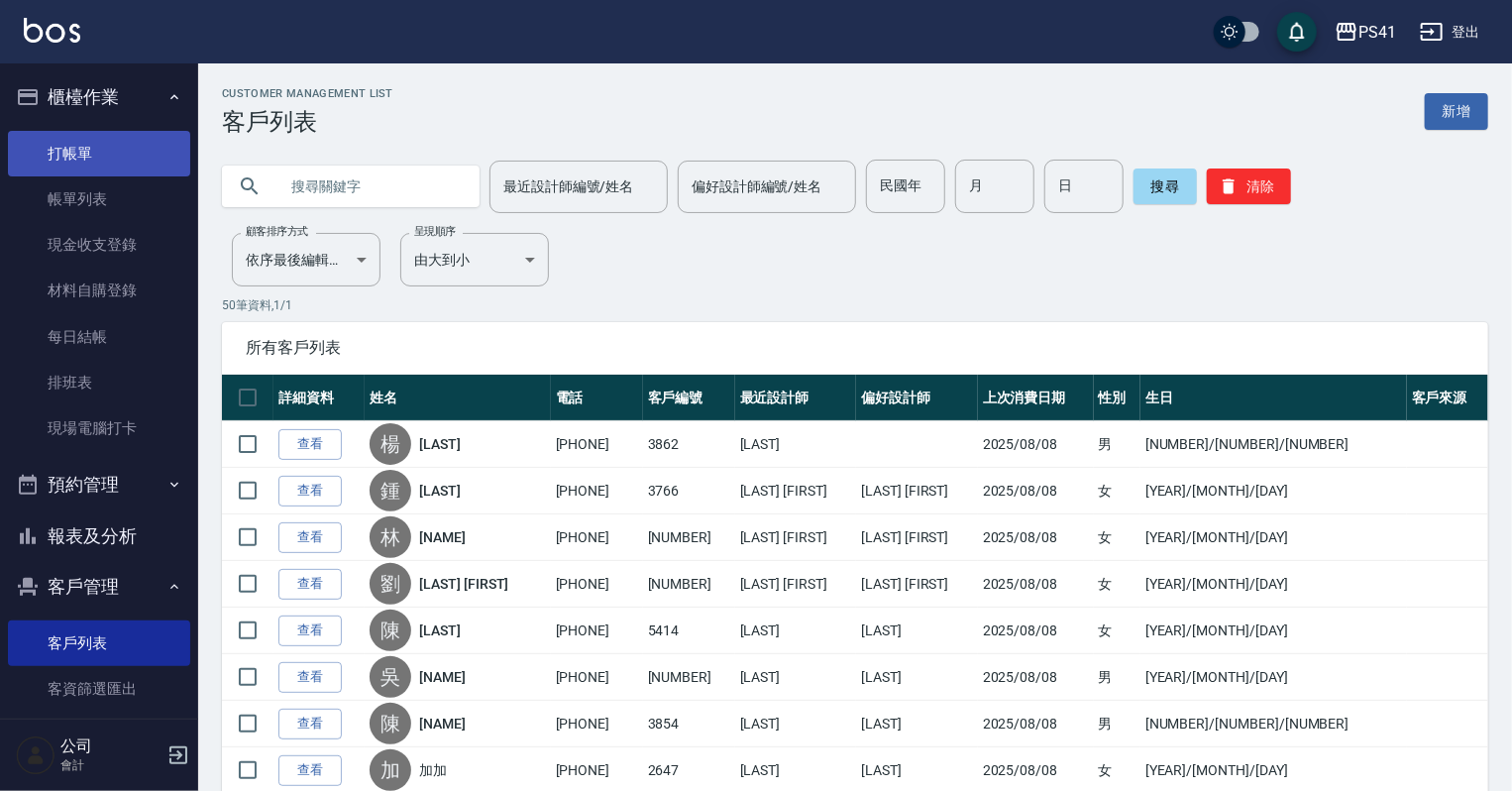 drag, startPoint x: 106, startPoint y: 151, endPoint x: 106, endPoint y: 135, distance: 16 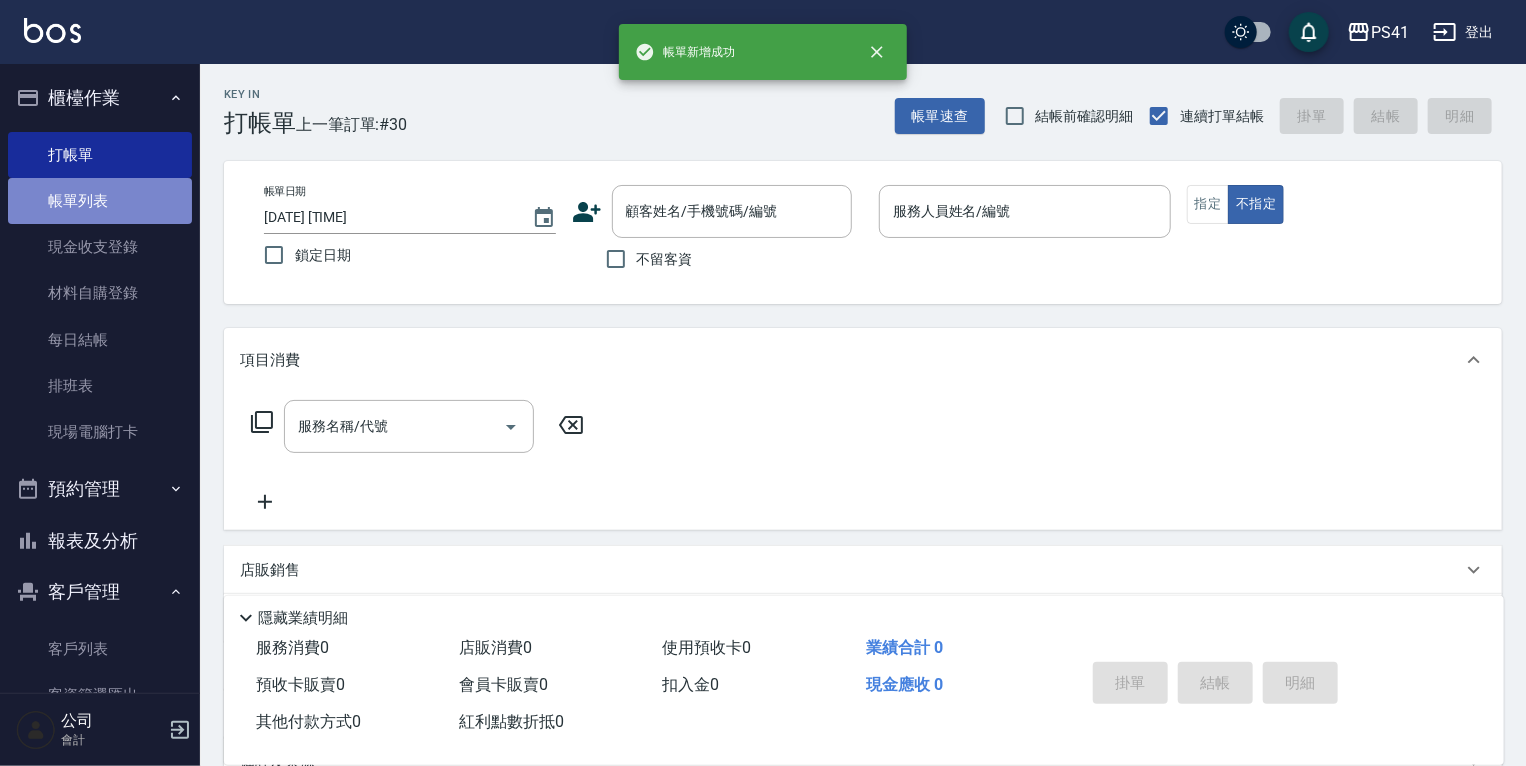 drag, startPoint x: 101, startPoint y: 209, endPoint x: 164, endPoint y: 228, distance: 65.802734 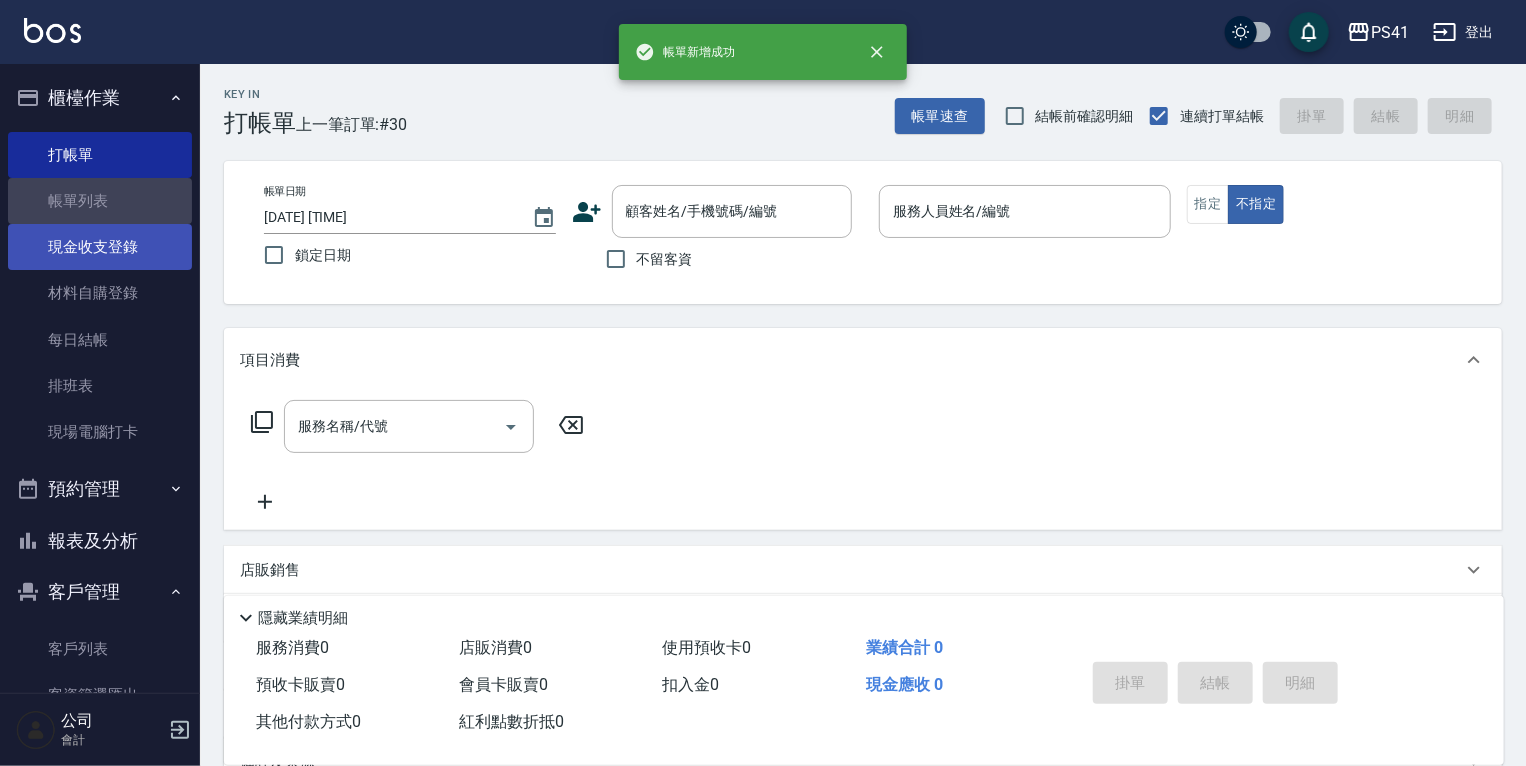 click on "帳單列表" at bounding box center [100, 201] 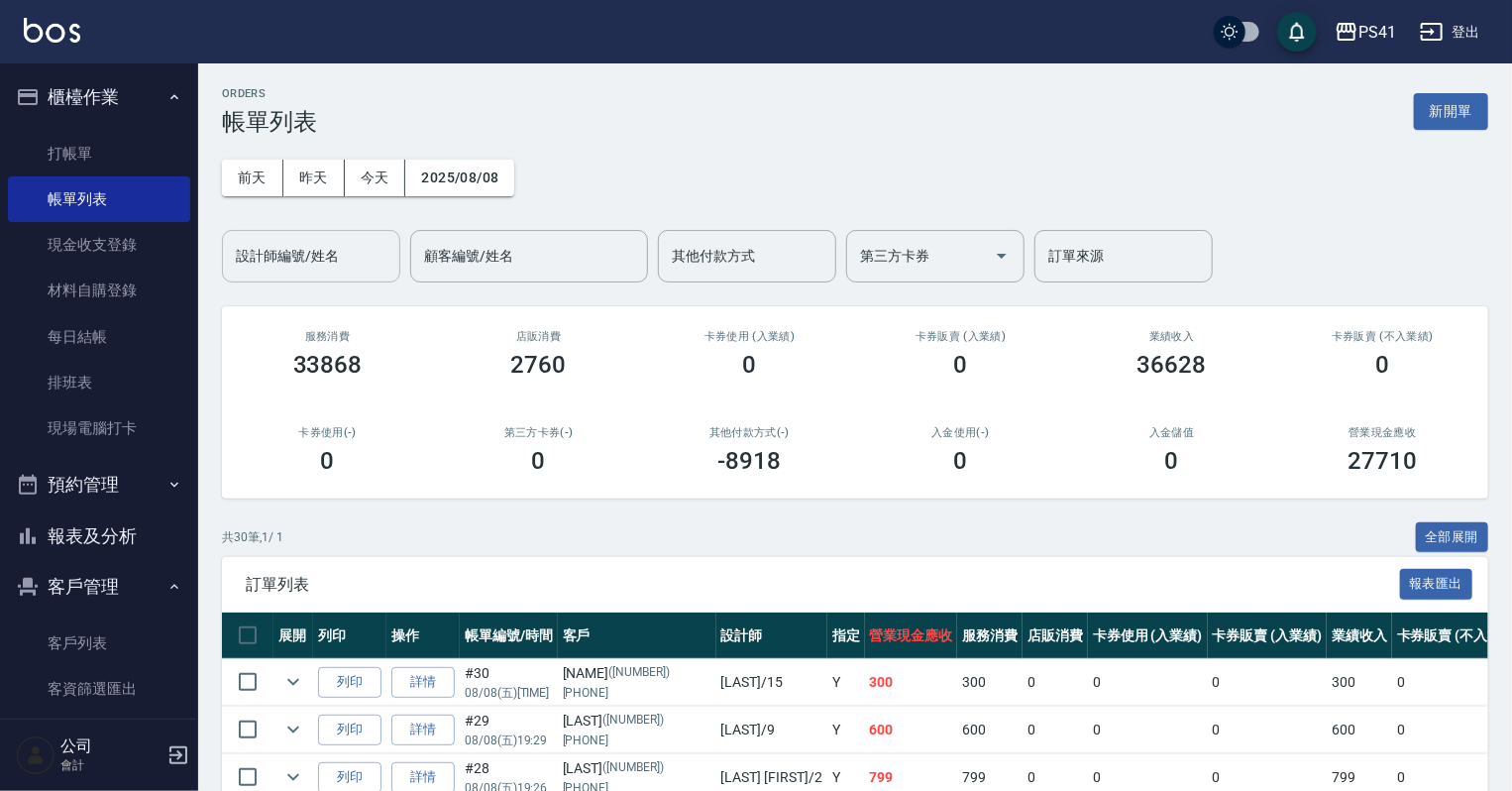click on "設計師編號/姓名" at bounding box center (311, 256) 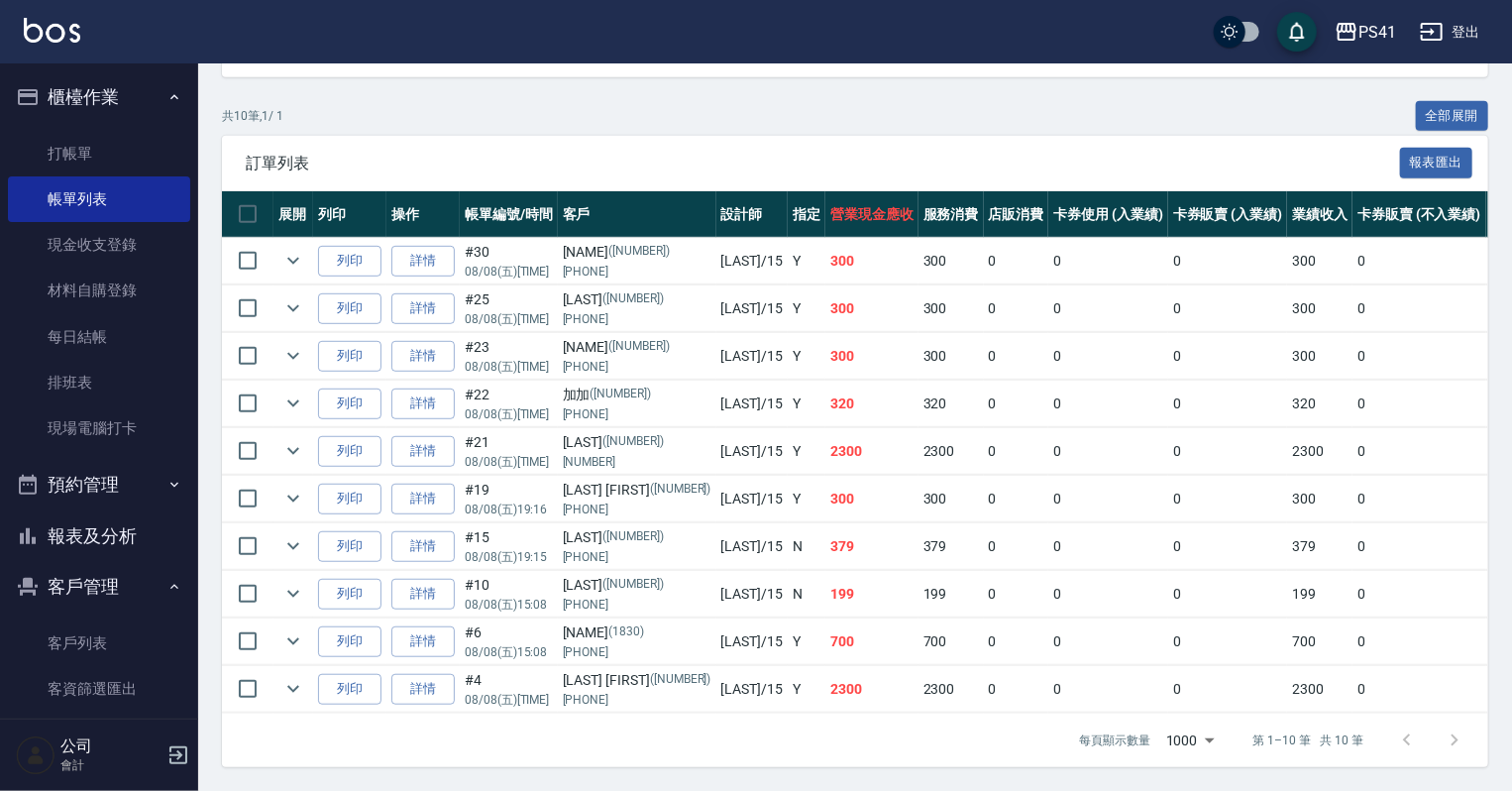 scroll, scrollTop: 428, scrollLeft: 0, axis: vertical 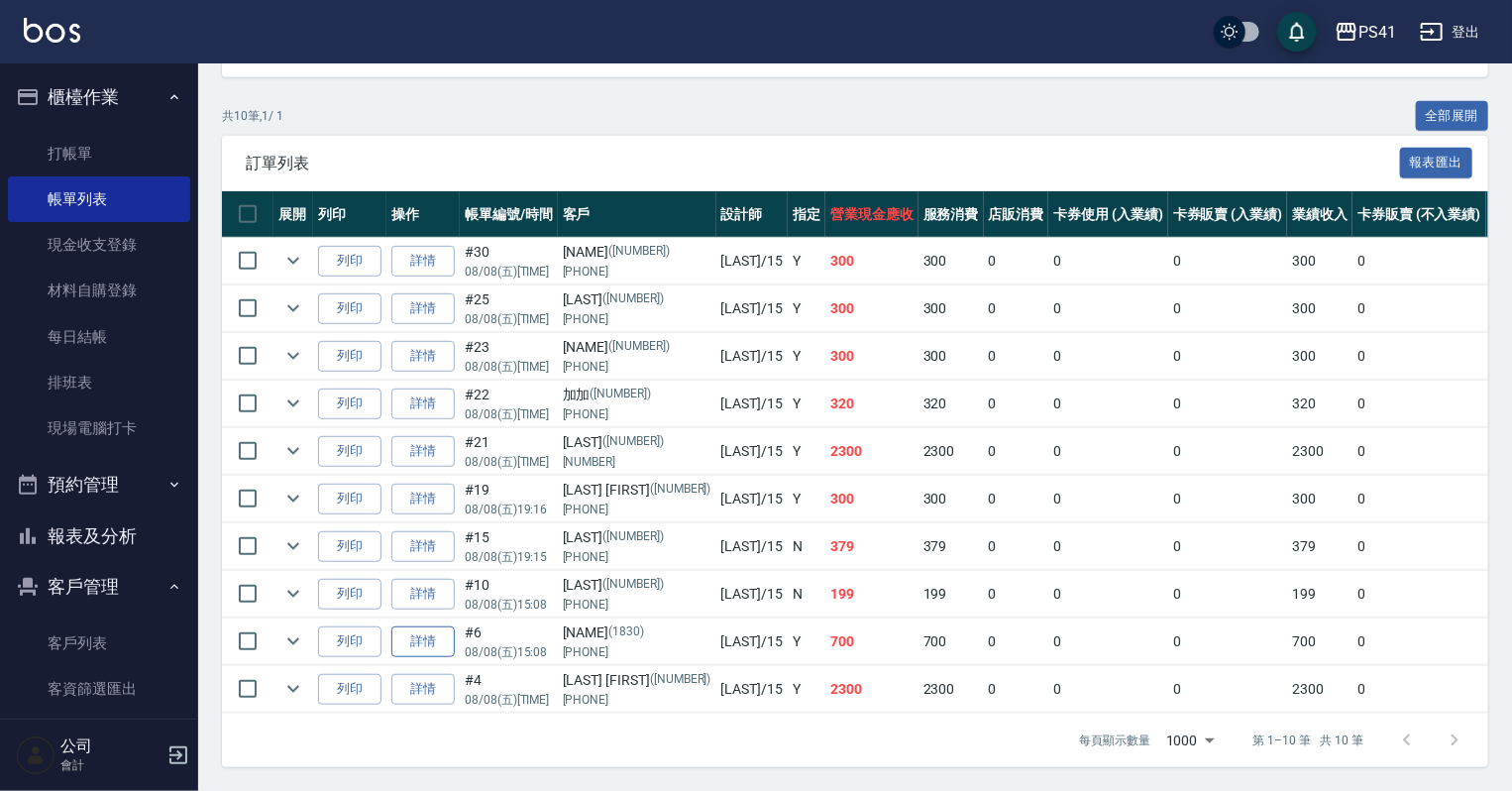 click on "詳情" at bounding box center (423, 641) 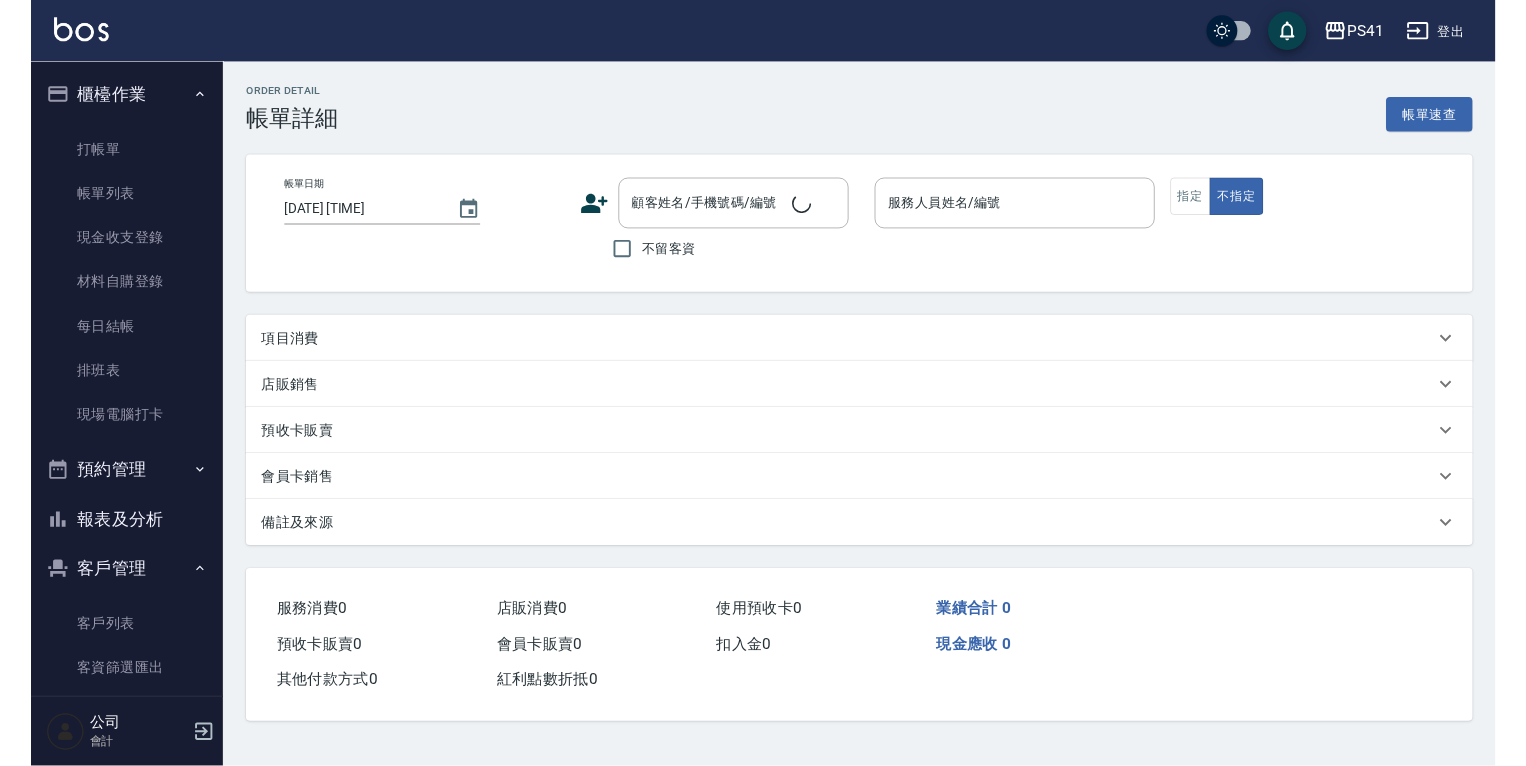 scroll, scrollTop: 0, scrollLeft: 0, axis: both 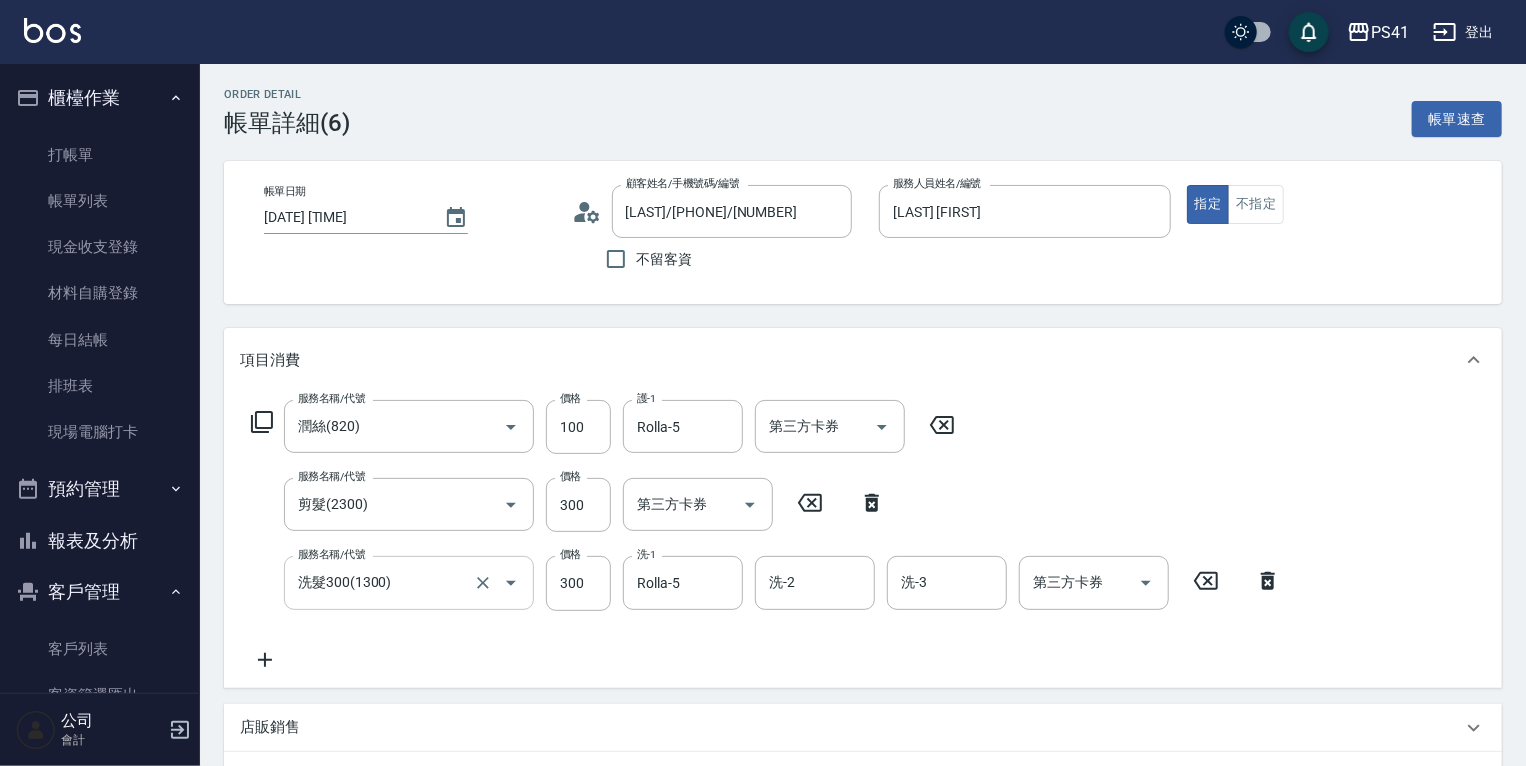click 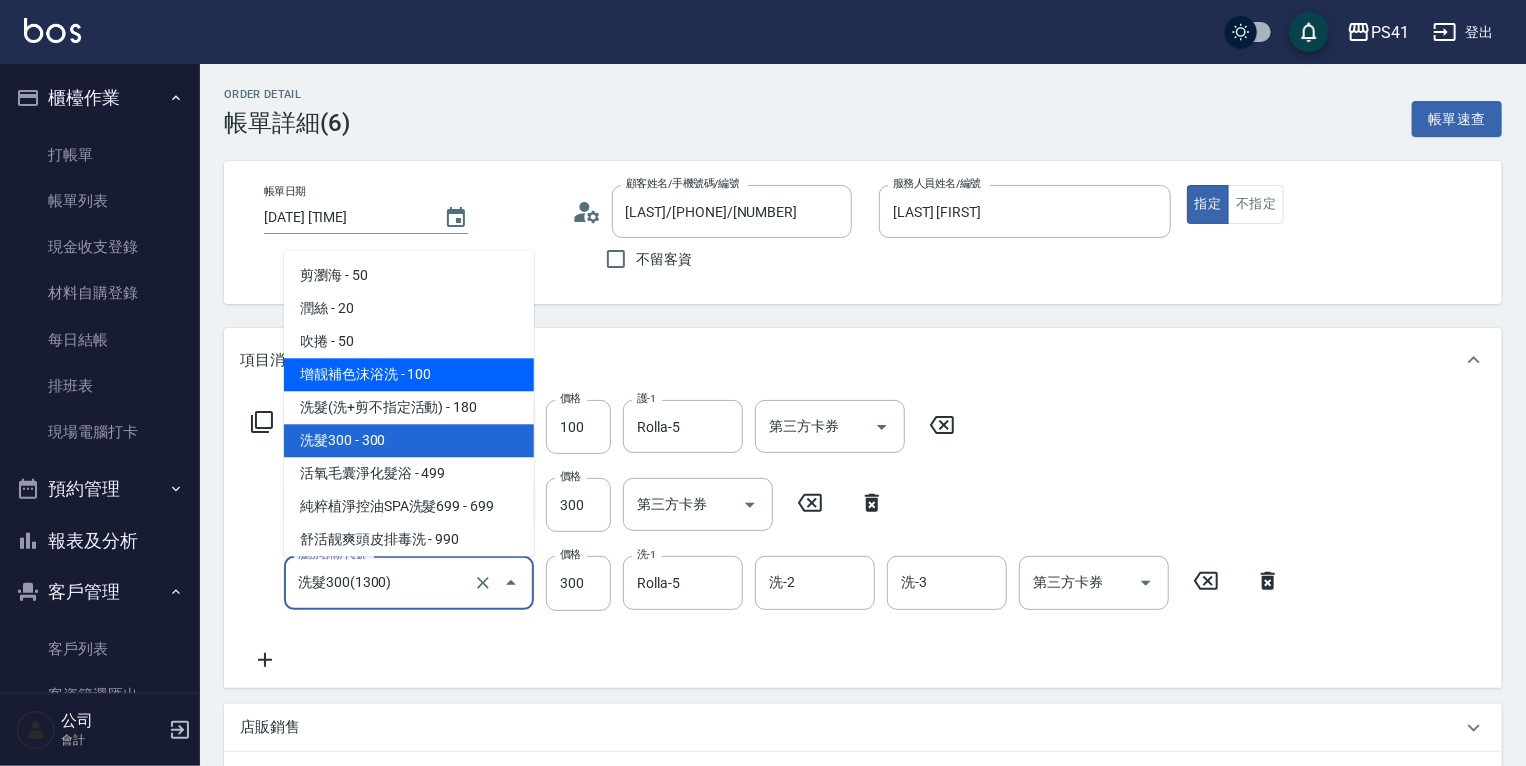 scroll, scrollTop: 240, scrollLeft: 0, axis: vertical 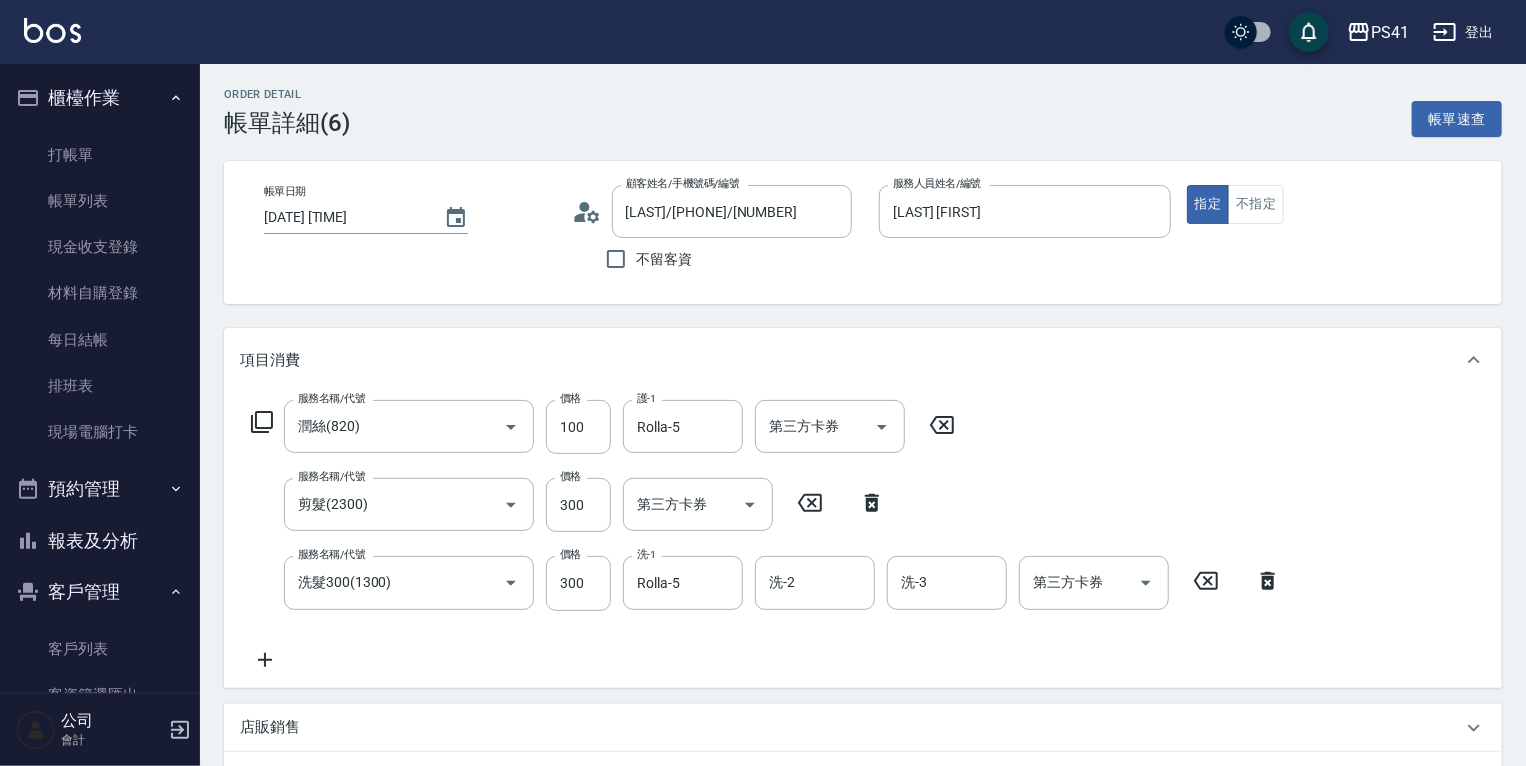 click on "服務名稱/代號 [LAST]([NUMBER]) 服務名稱/代號 價格 [NUMBER] 價格 第三方卡券 第三方卡券 服務名稱/代號 [LAST]([NUMBER]) 服務名稱/代號 價格 [NUMBER] 價格 第三方卡券 第三方卡券 服務名稱/代號 [LAST]([NUMBER]) 服務名稱/代號 價格 [NUMBER] 價格 第三方卡券 第三方卡券" at bounding box center [766, 535] 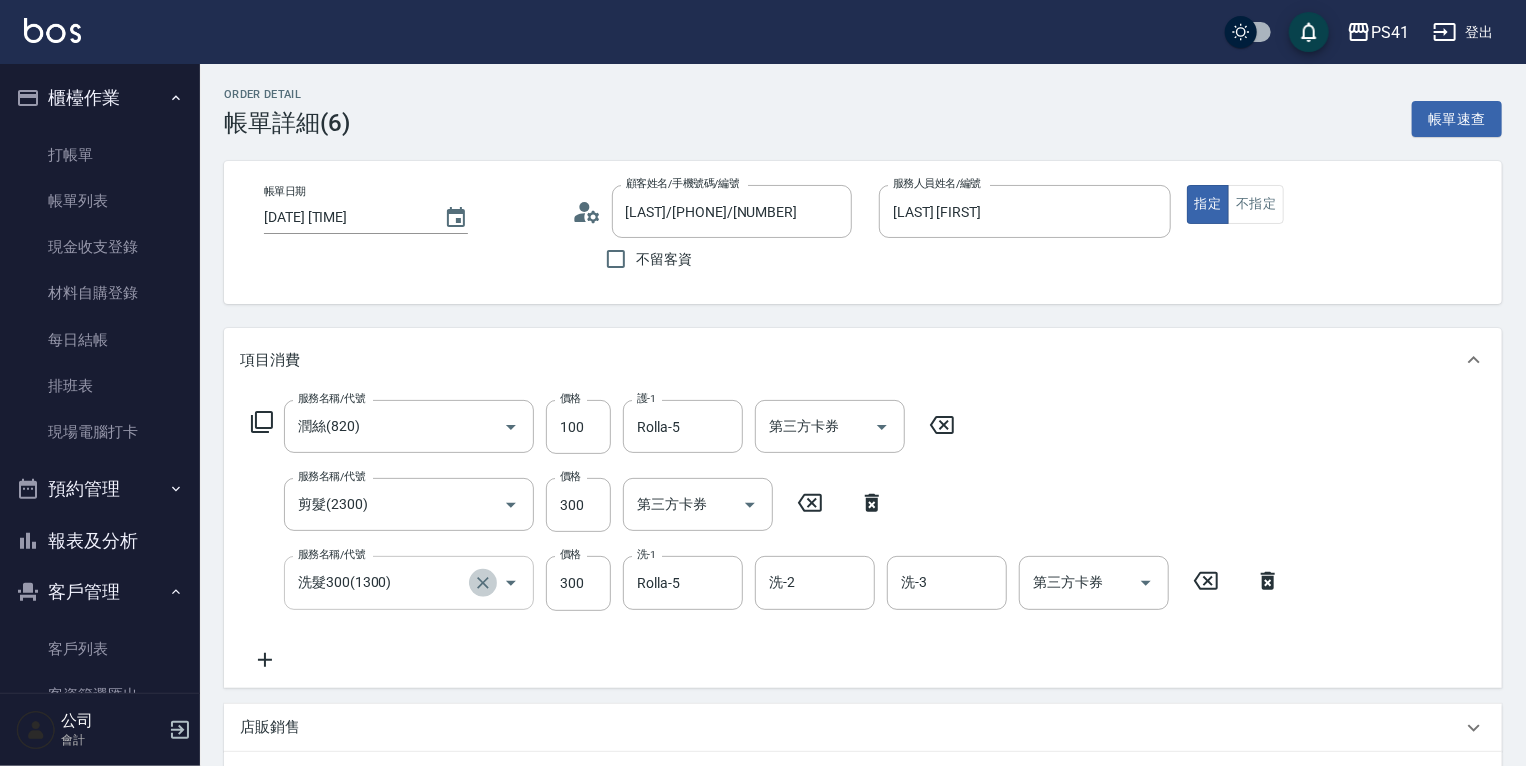 click 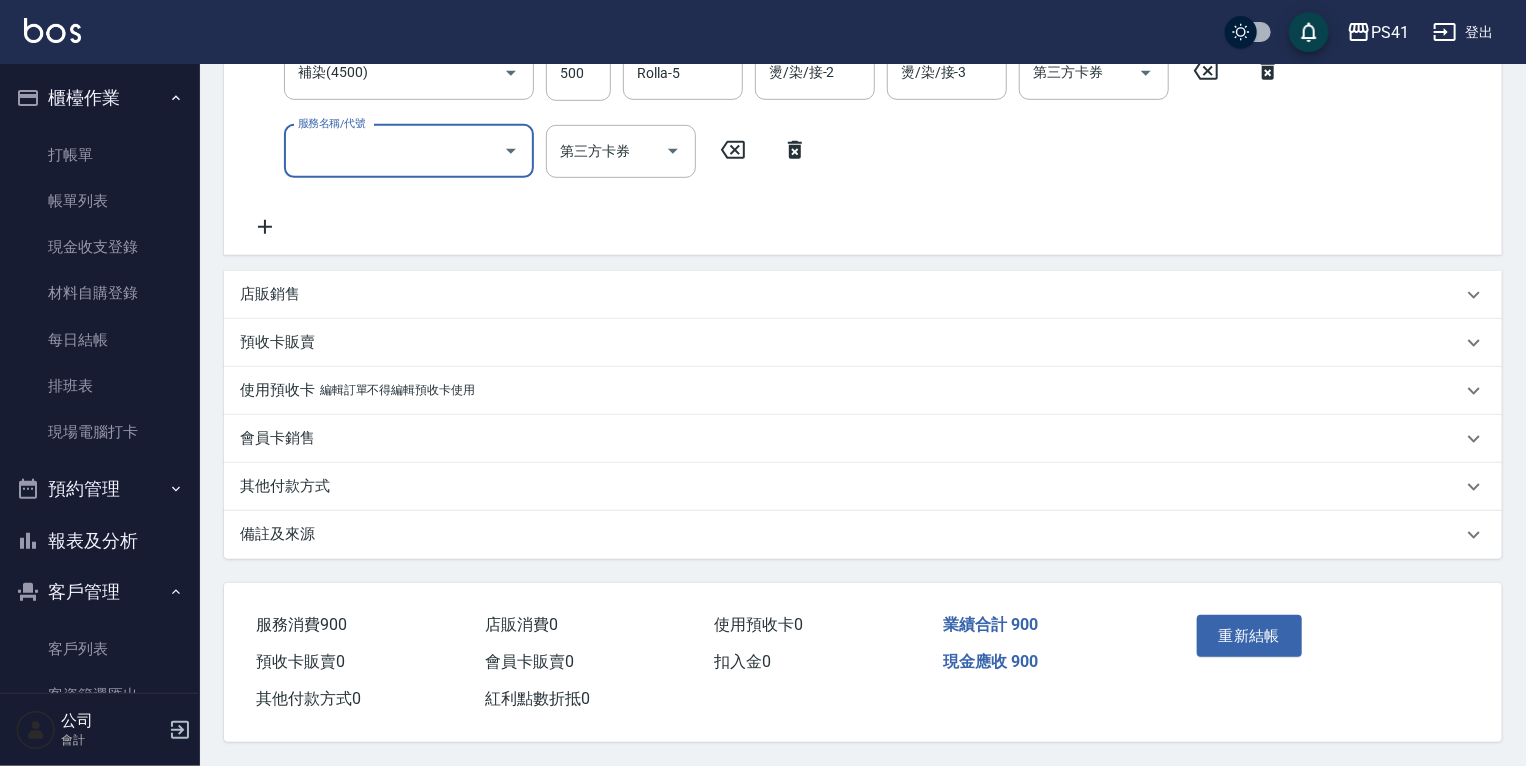 scroll, scrollTop: 516, scrollLeft: 0, axis: vertical 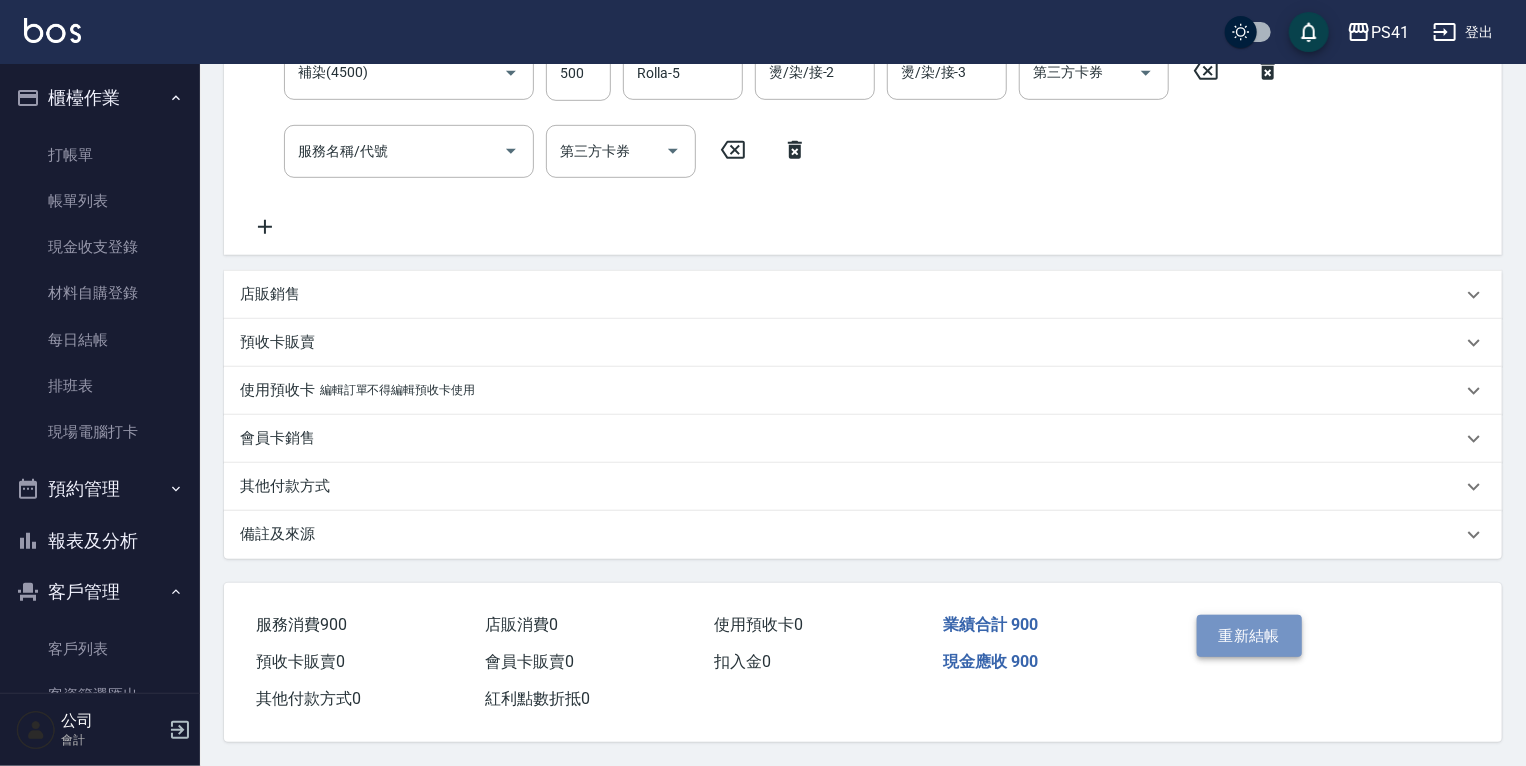 click on "重新結帳" at bounding box center [1250, 636] 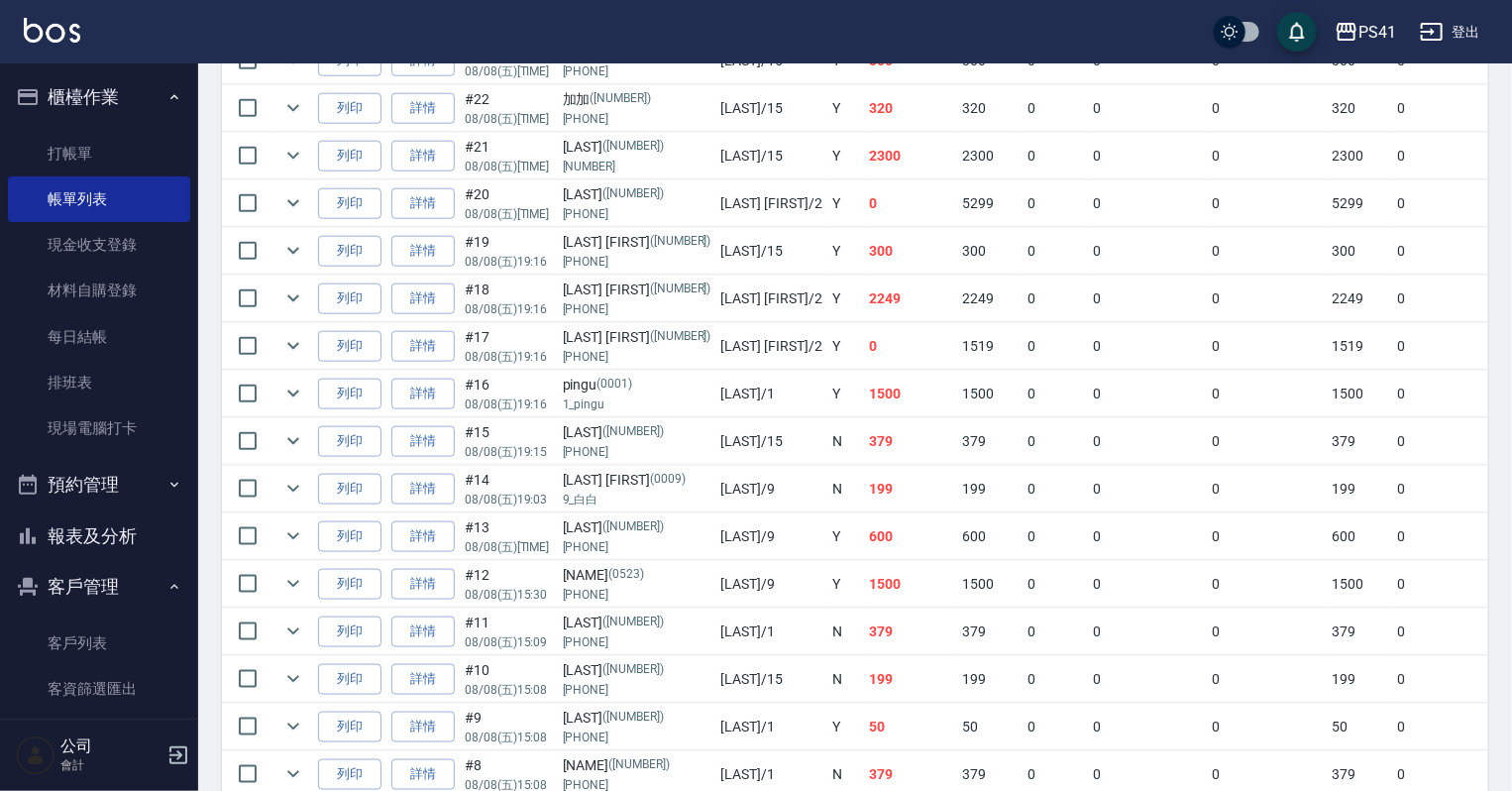 scroll, scrollTop: 1110, scrollLeft: 0, axis: vertical 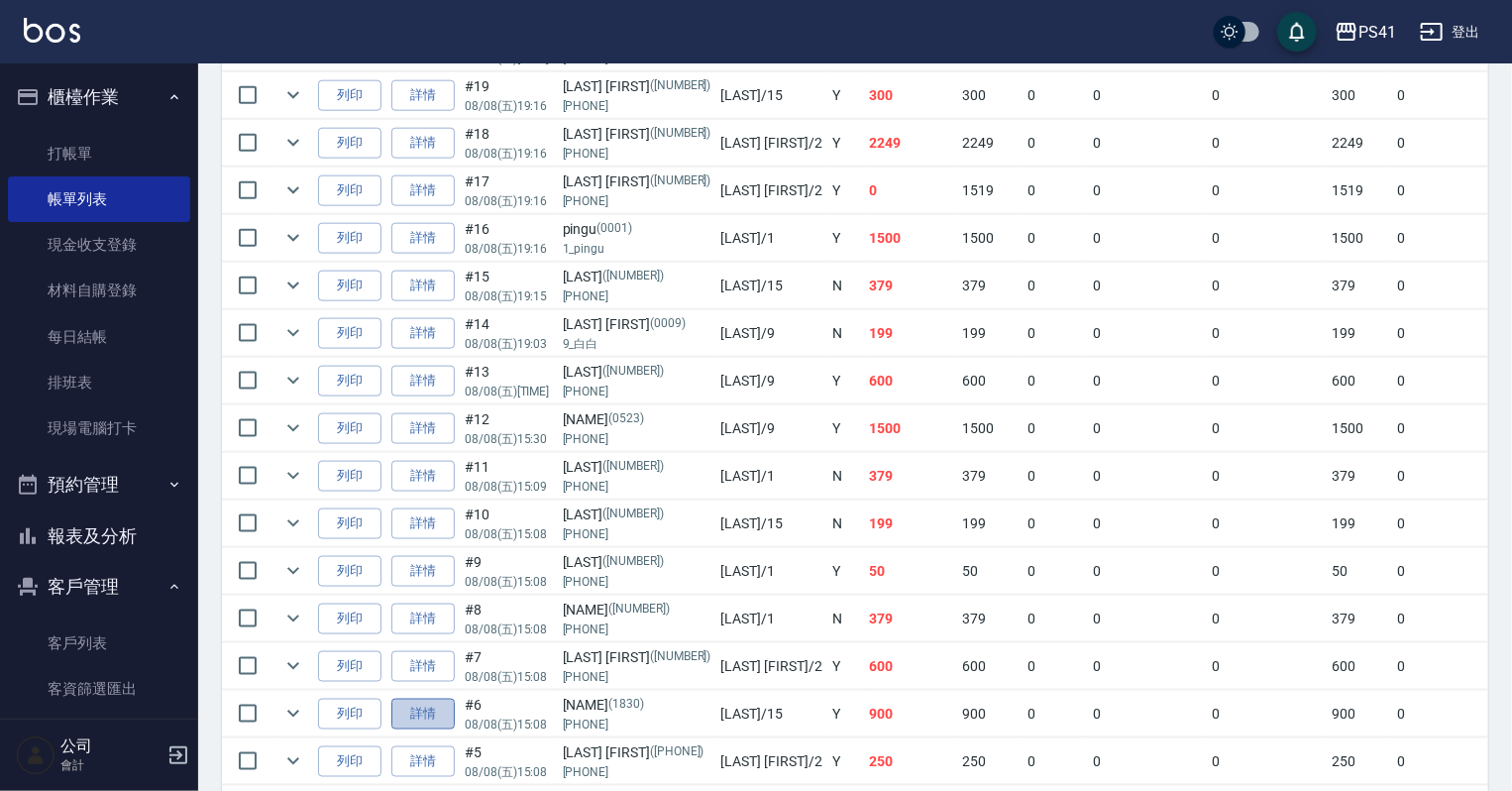 click on "詳情" at bounding box center (423, 714) 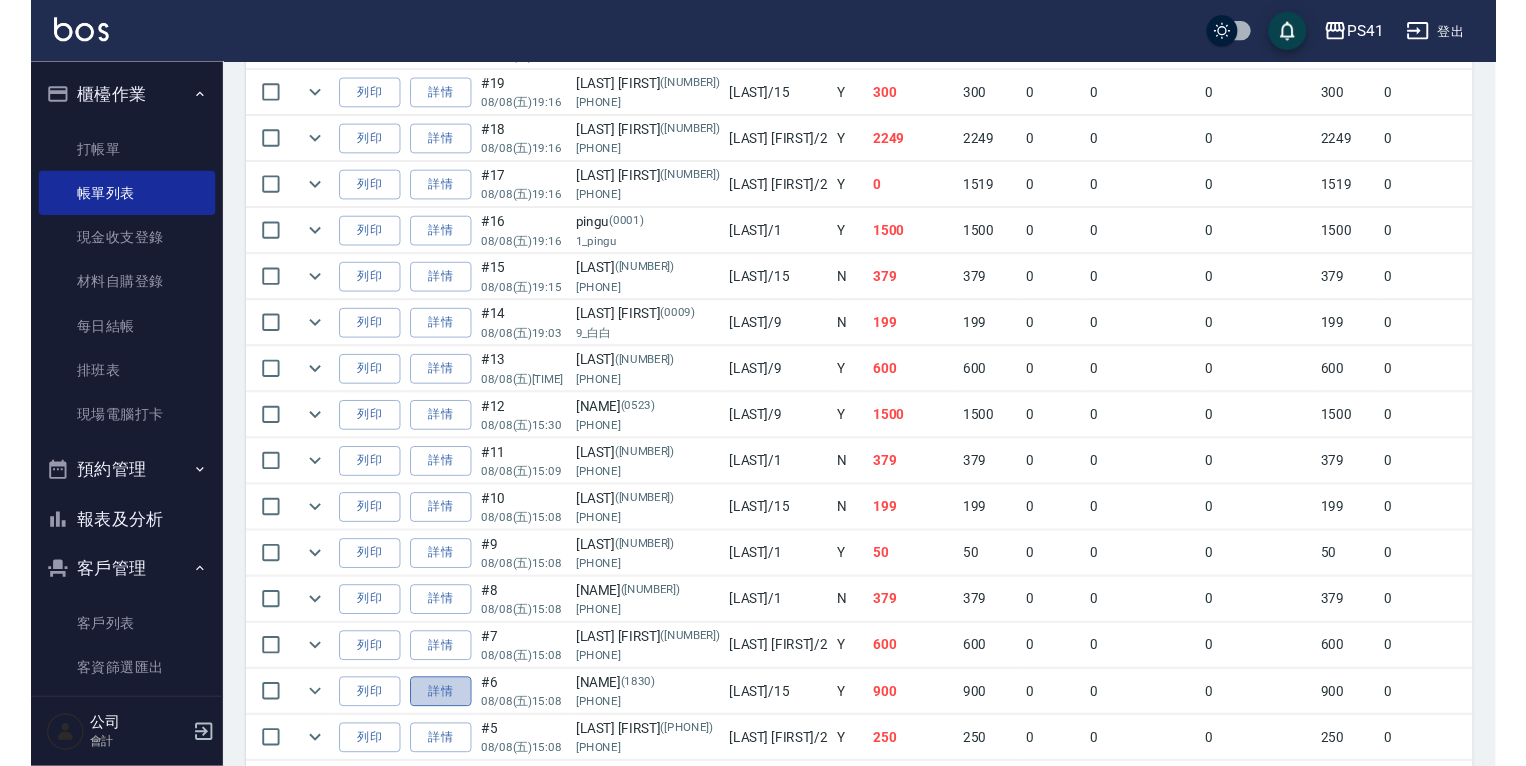 scroll, scrollTop: 0, scrollLeft: 0, axis: both 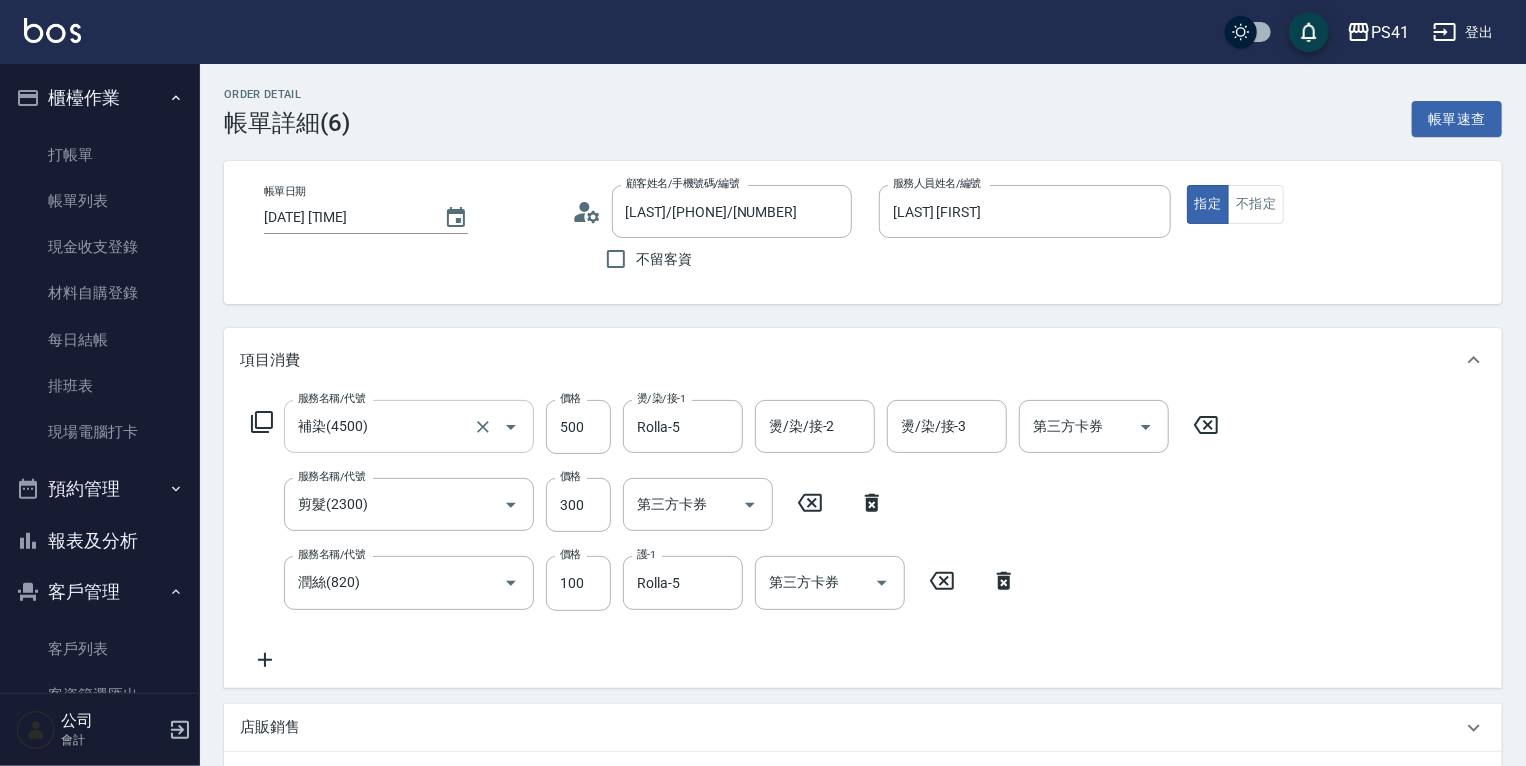 click 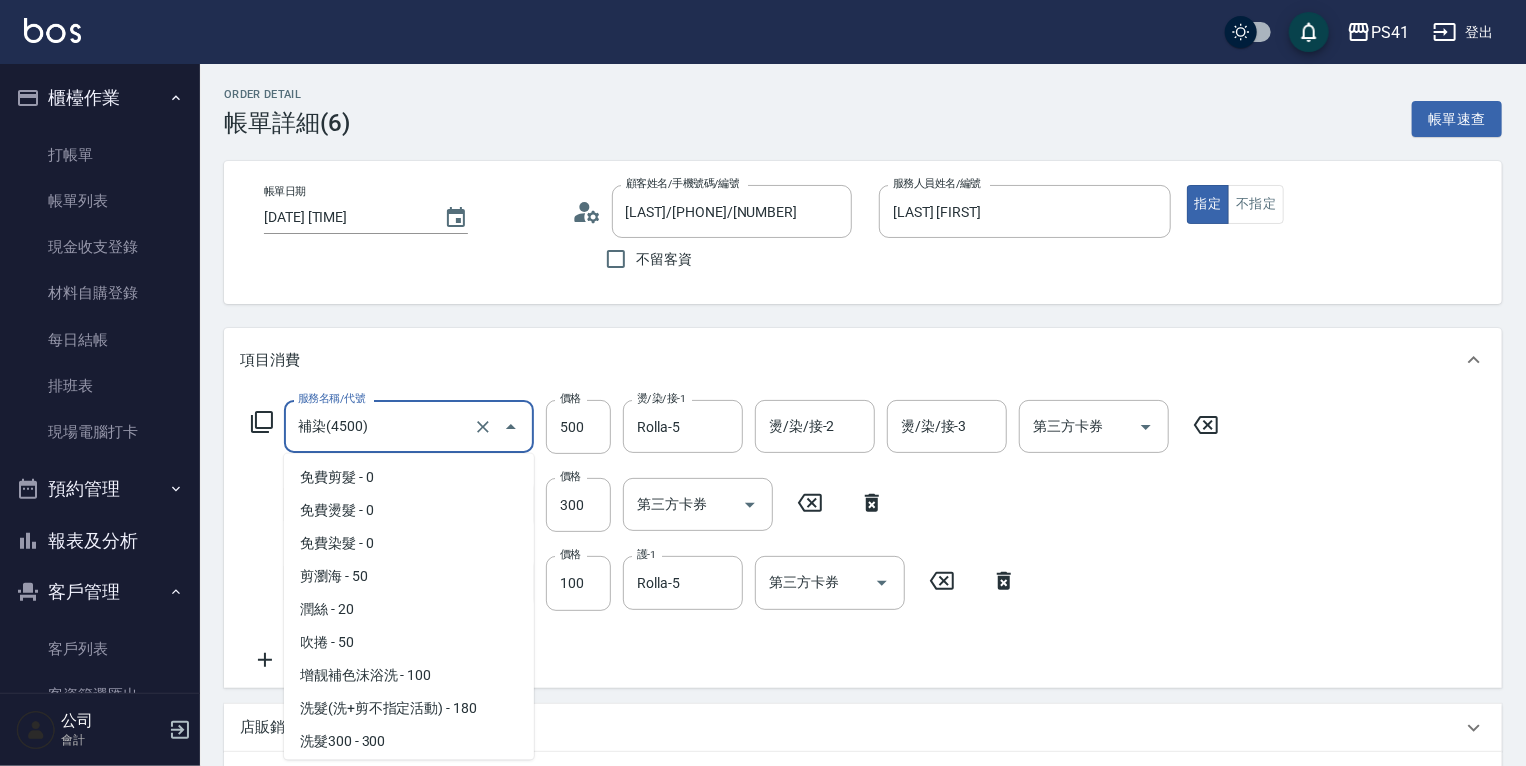 scroll, scrollTop: 262, scrollLeft: 0, axis: vertical 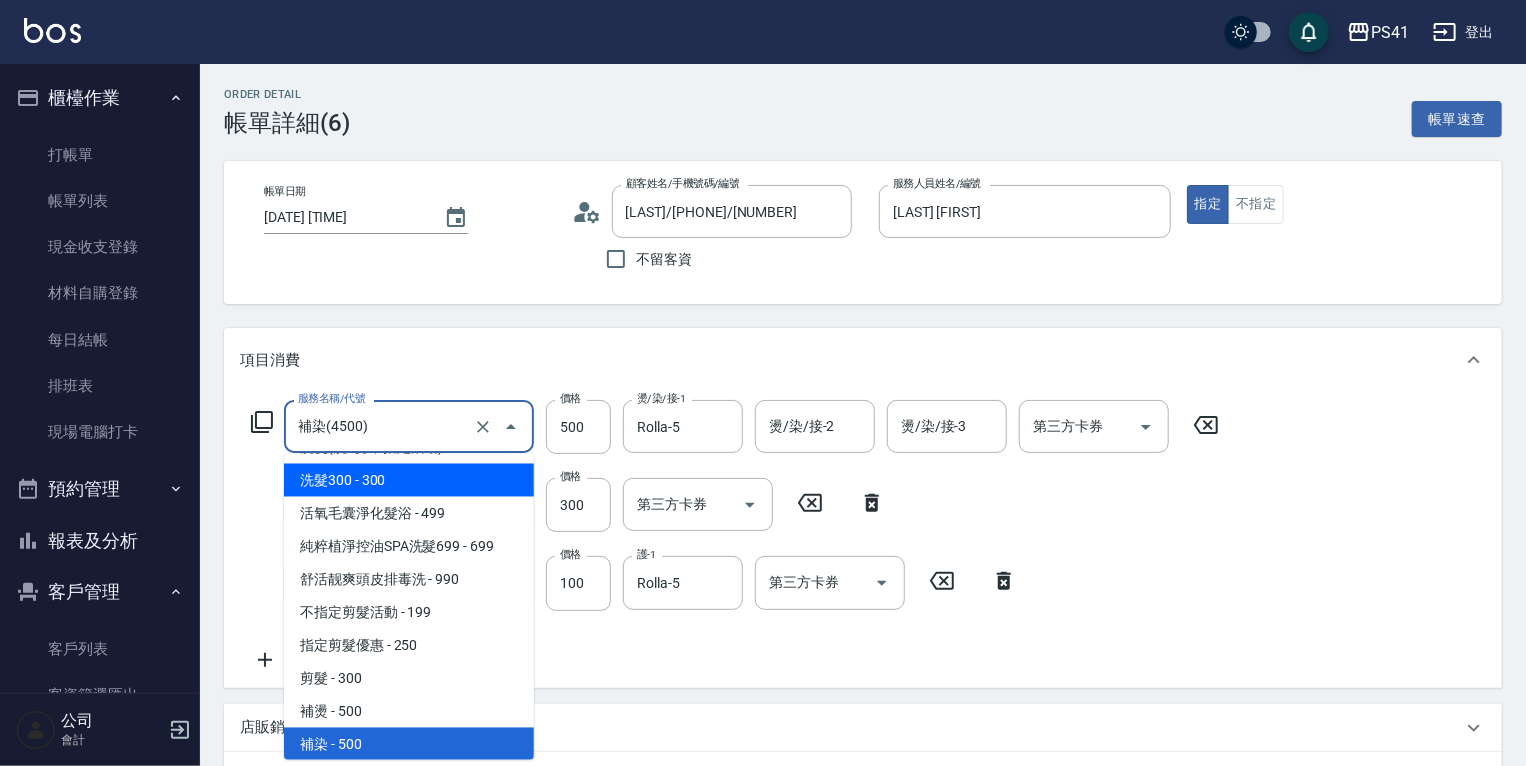 click on "洗髮300 - 300" at bounding box center [409, 480] 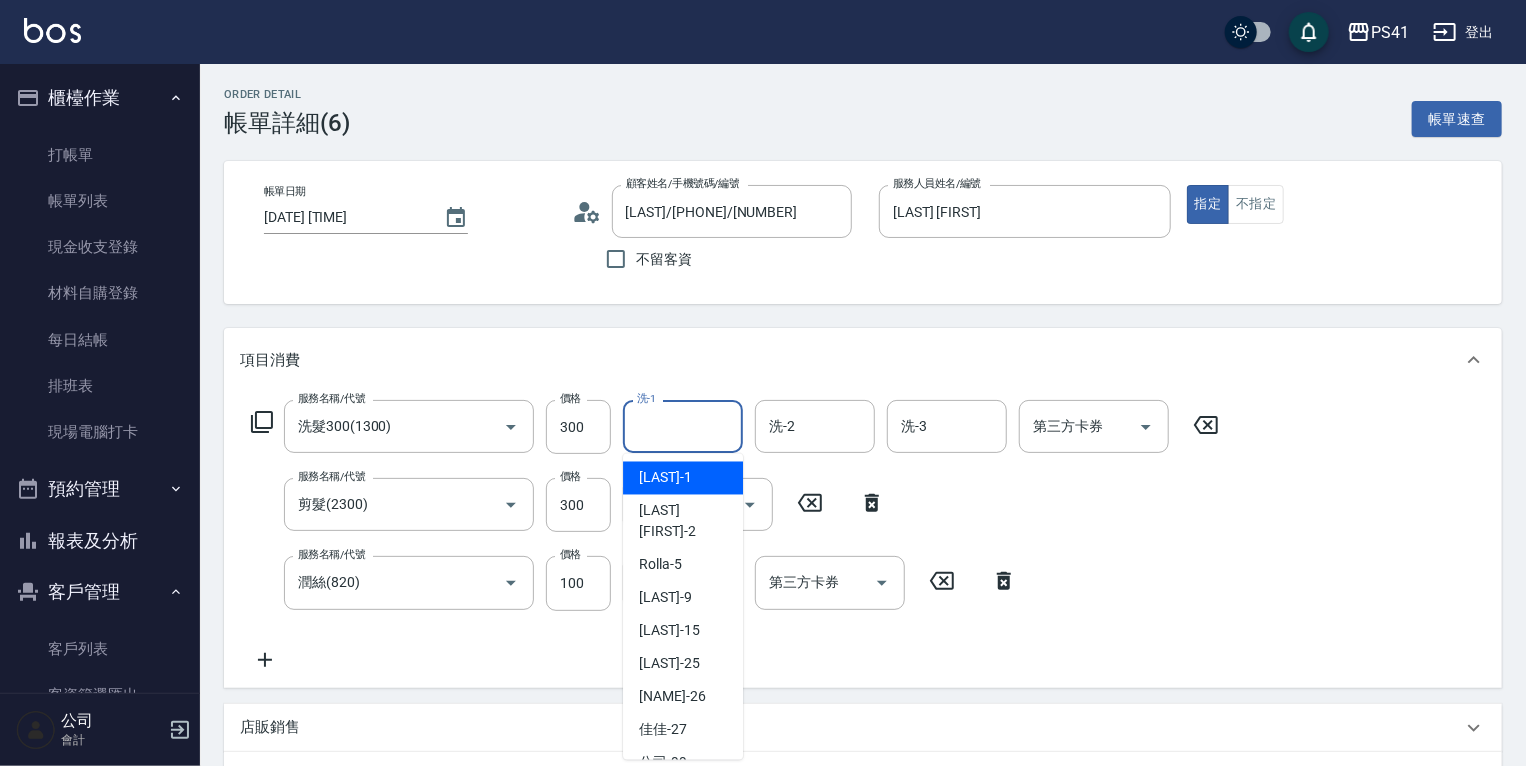 click on "洗-1" at bounding box center (683, 426) 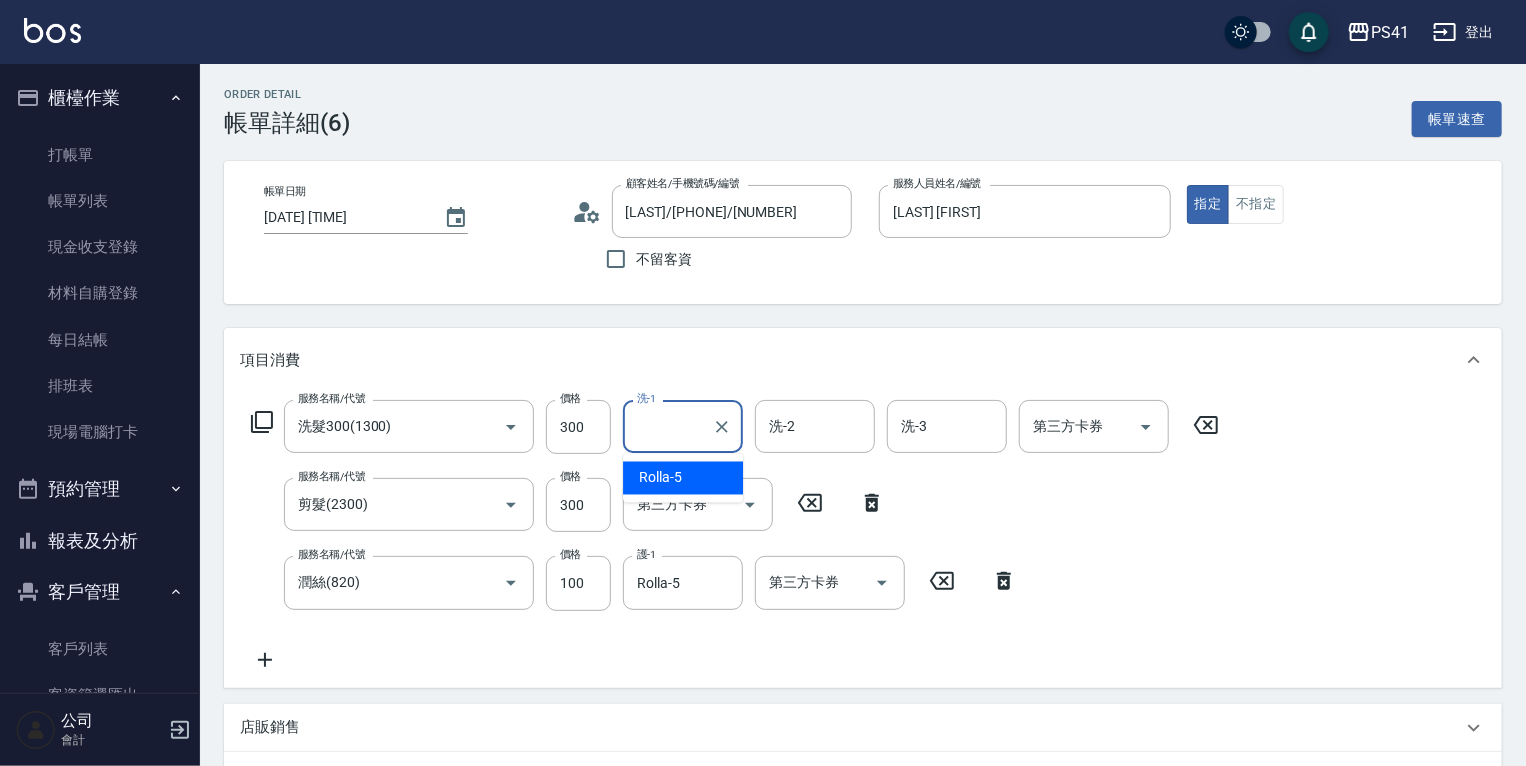 click on "服務名稱/代號 [LAST]([NUMBER]) 服務名稱/代號 價格 [NUMBER] 價格 第三方卡券 第三方卡券 服務名稱/代號 [LAST]([NUMBER]) 服務名稱/代號 價格 [NUMBER] 價格 第三方卡券 第三方卡券 服務名稱/代號 [LAST]([NUMBER]) 服務名稱/代號 價格 [NUMBER] 價格 第三方卡券 第三方卡券" at bounding box center (735, 535) 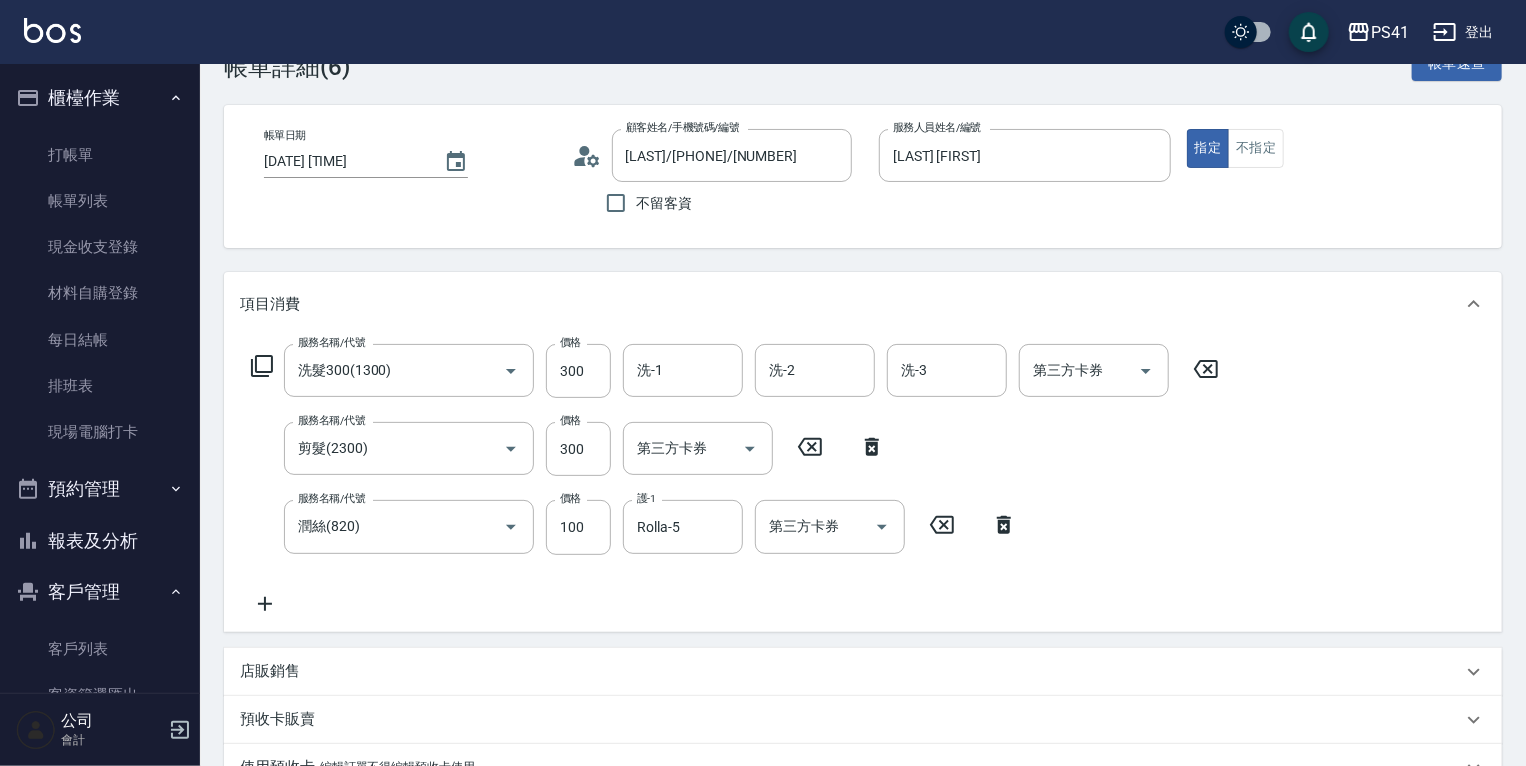 scroll, scrollTop: 320, scrollLeft: 0, axis: vertical 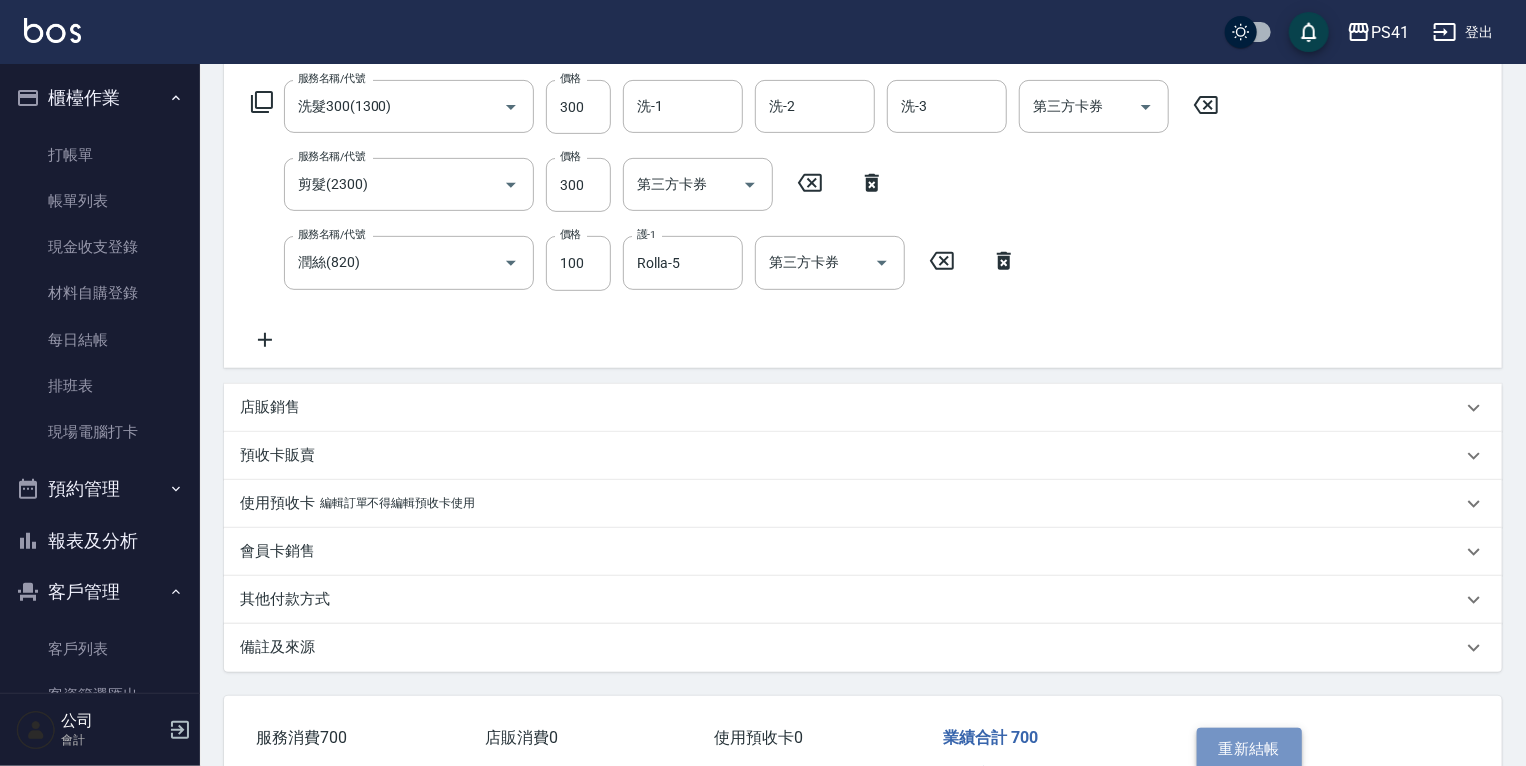 click on "重新結帳" at bounding box center [1250, 749] 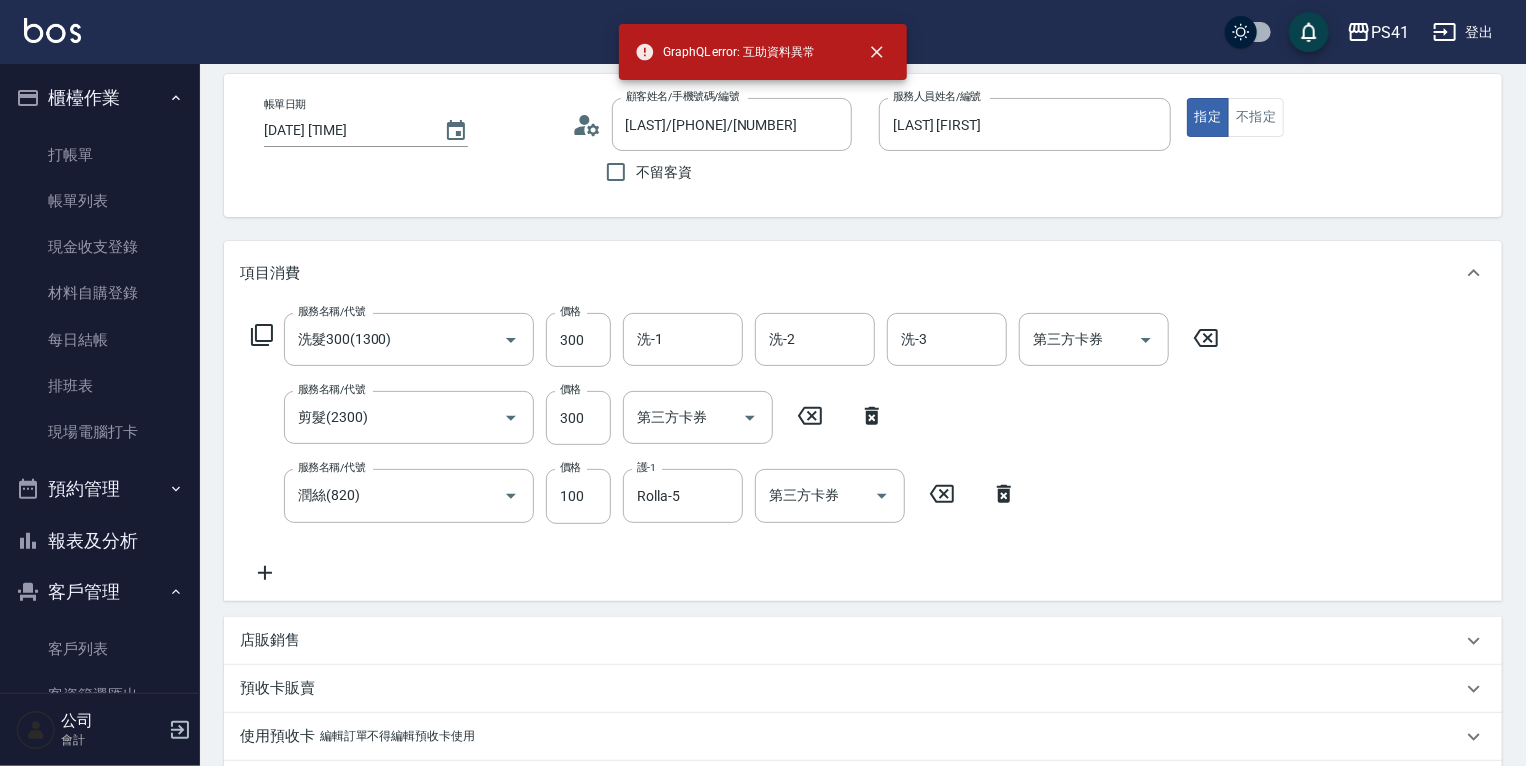 scroll, scrollTop: 80, scrollLeft: 0, axis: vertical 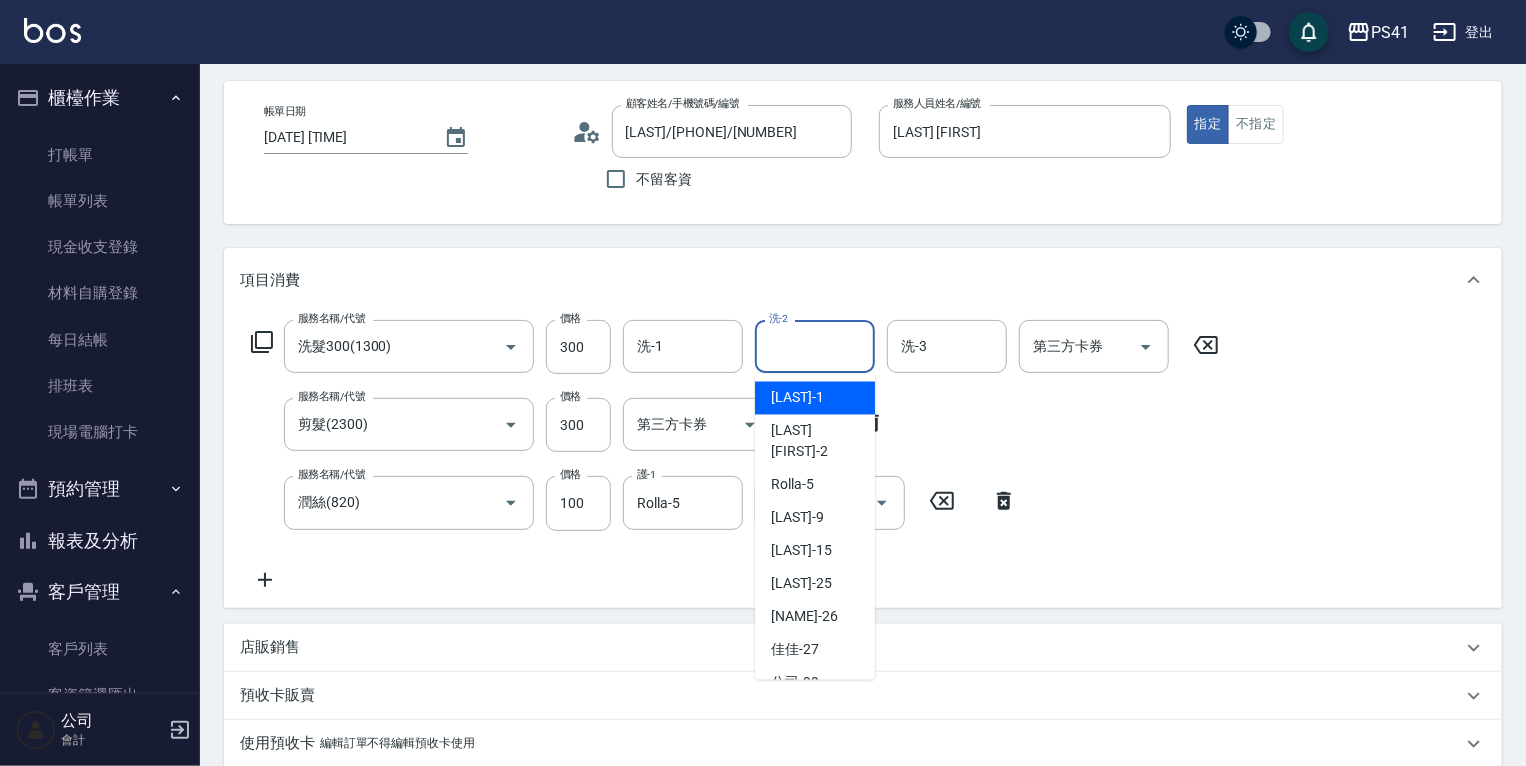 click on "洗-2" at bounding box center (815, 346) 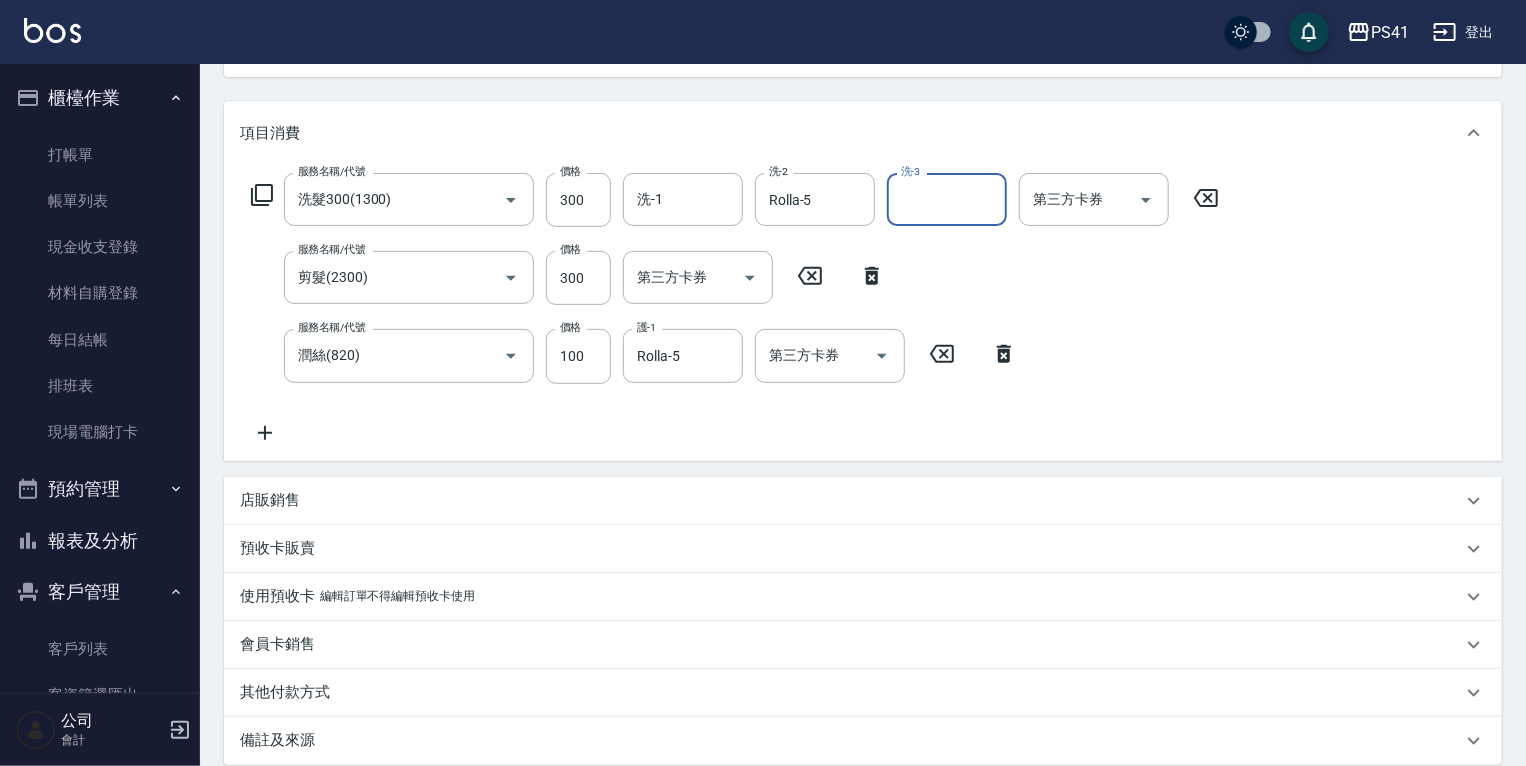 scroll, scrollTop: 320, scrollLeft: 0, axis: vertical 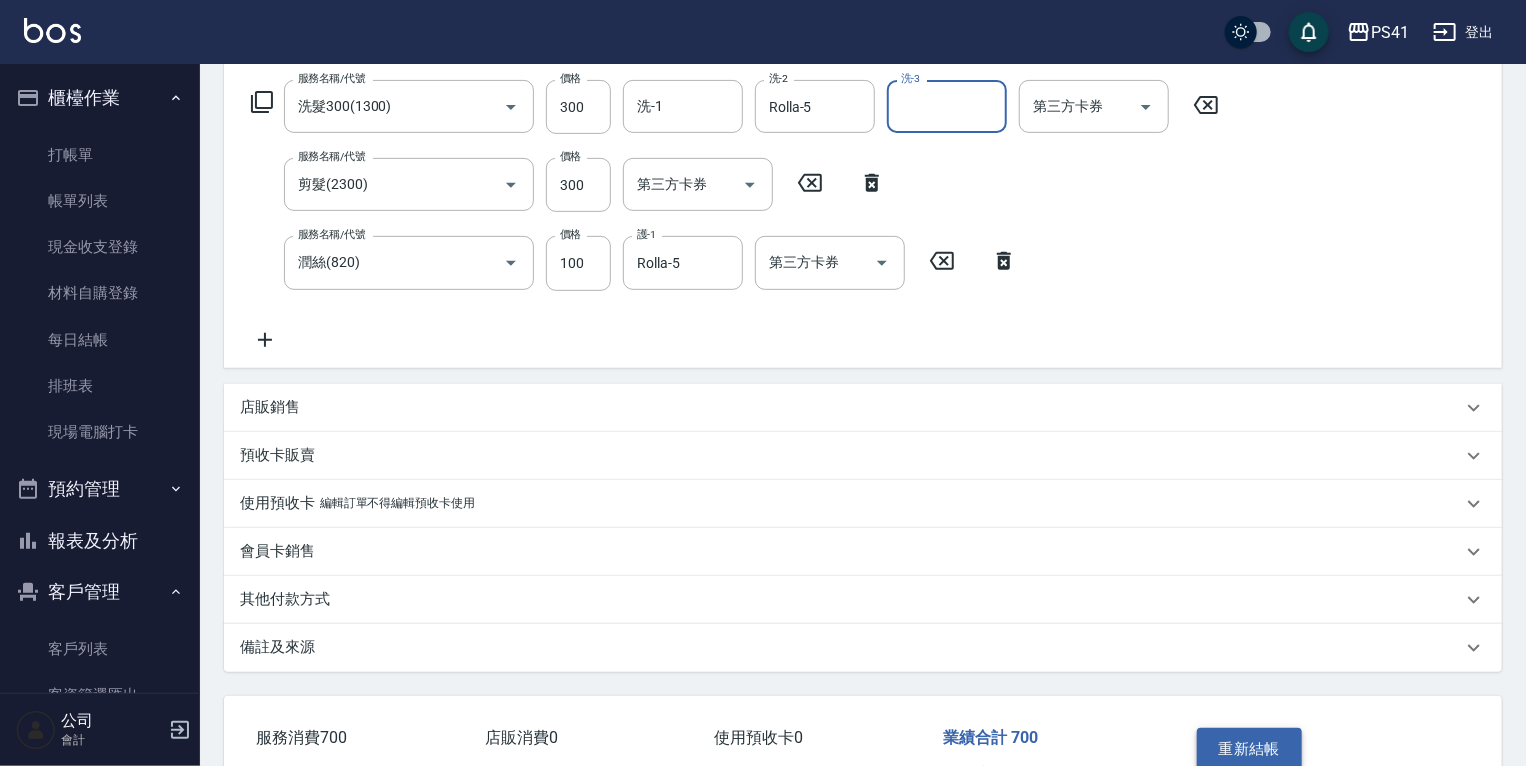 click on "重新結帳" at bounding box center [1250, 749] 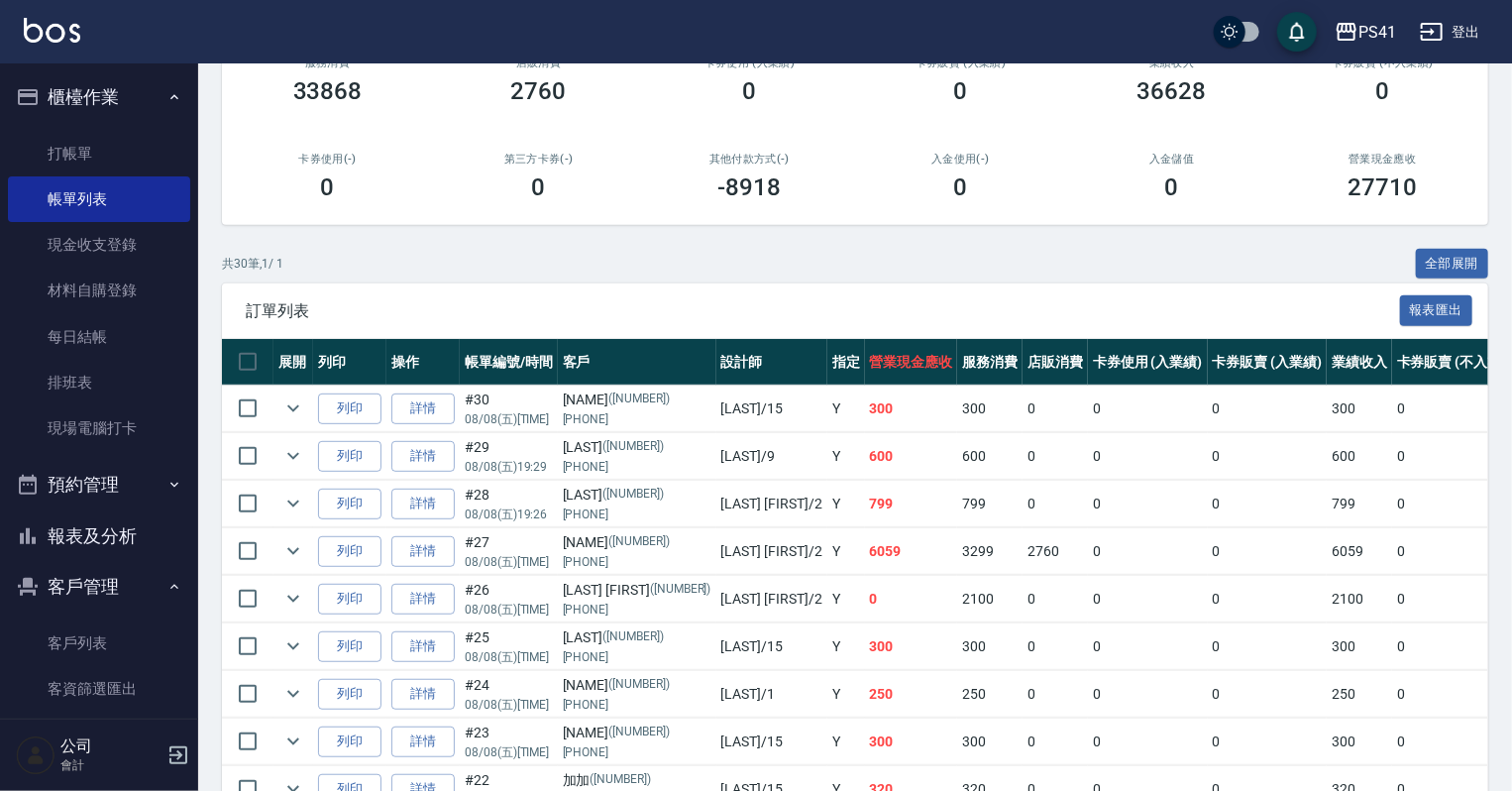 scroll, scrollTop: 262, scrollLeft: 0, axis: vertical 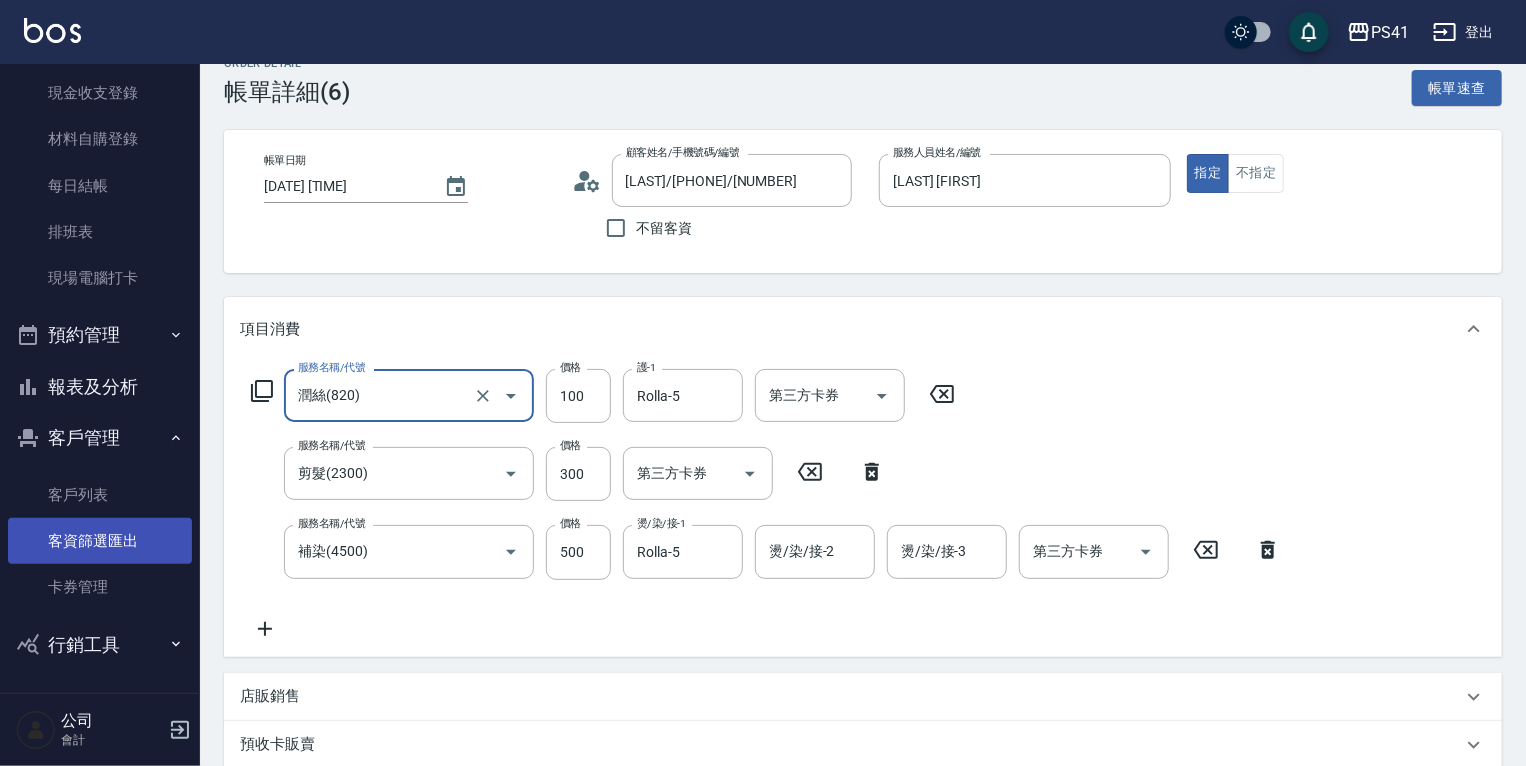 drag, startPoint x: 101, startPoint y: 486, endPoint x: 101, endPoint y: 518, distance: 32 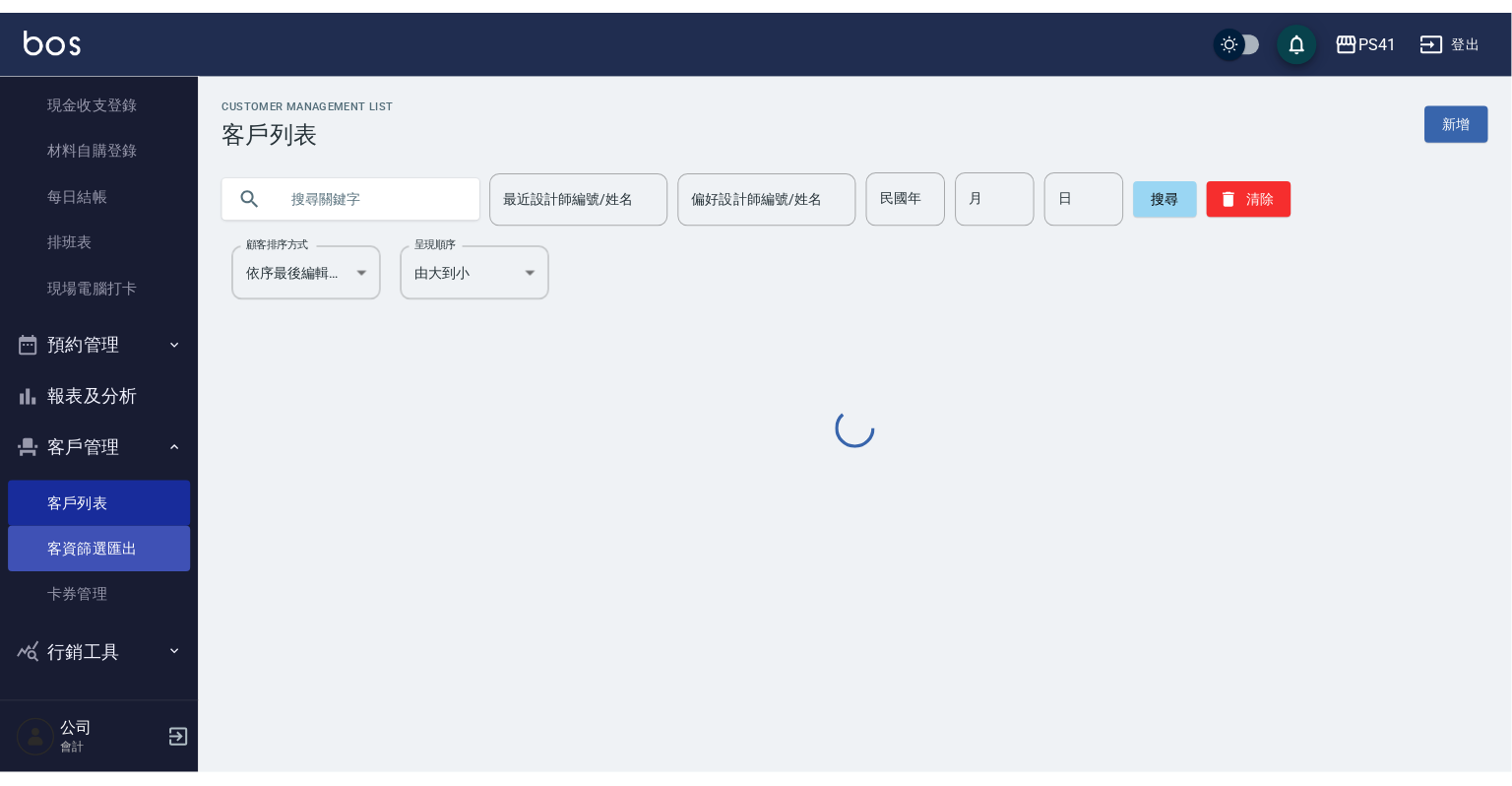 scroll, scrollTop: 0, scrollLeft: 0, axis: both 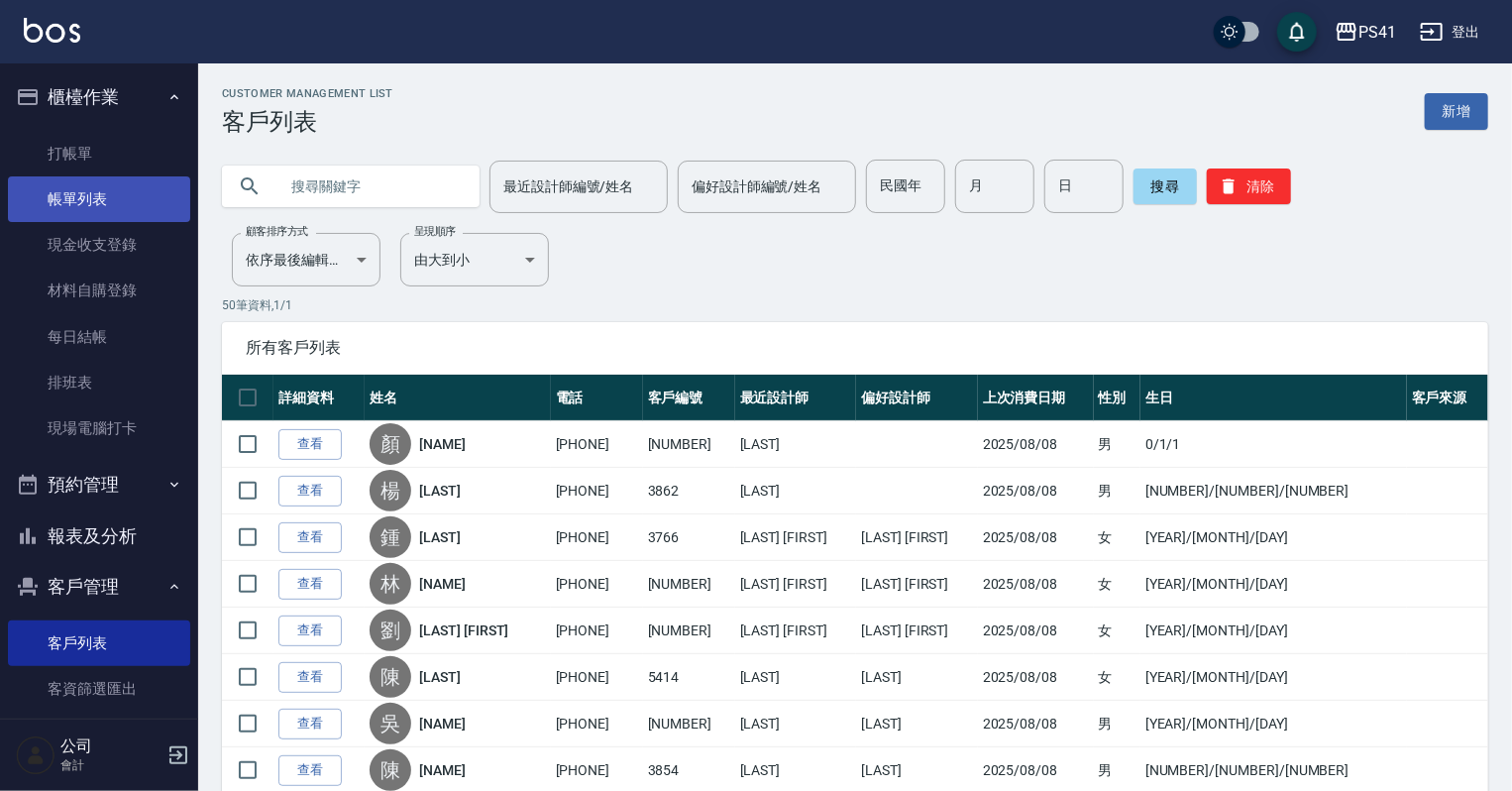 click on "帳單列表" at bounding box center (99, 199) 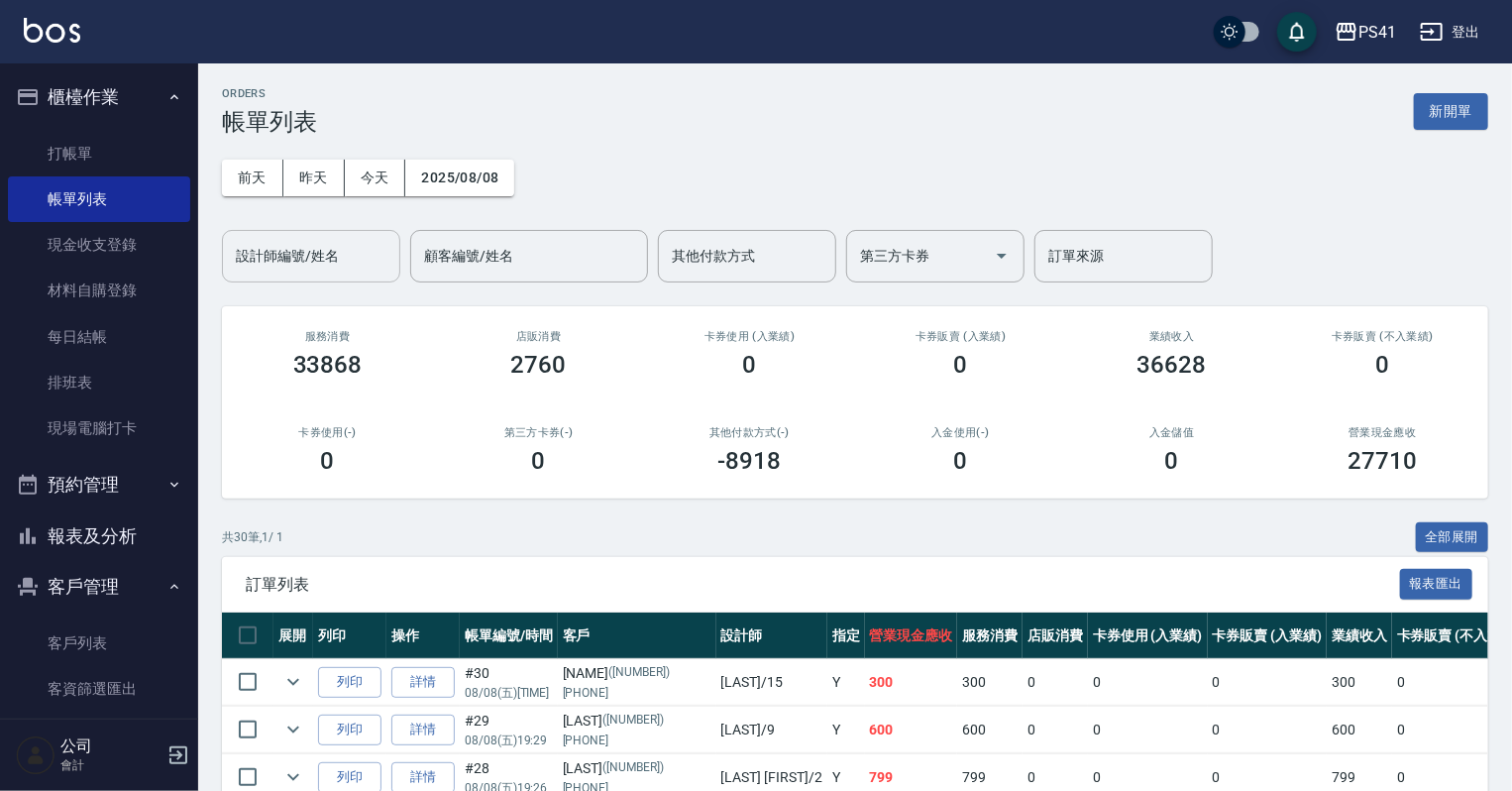 click on "設計師編號/姓名" at bounding box center [311, 256] 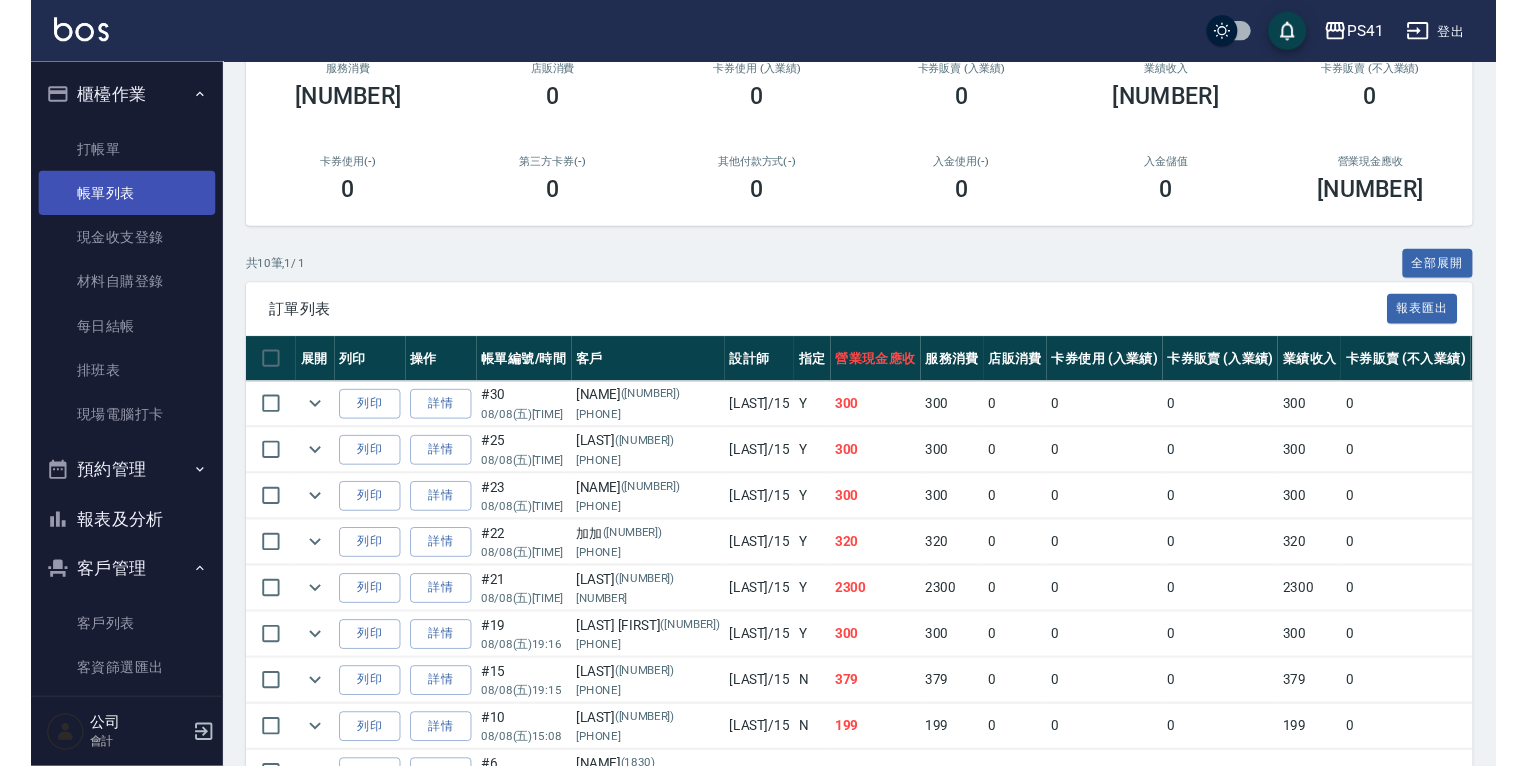 scroll, scrollTop: 0, scrollLeft: 0, axis: both 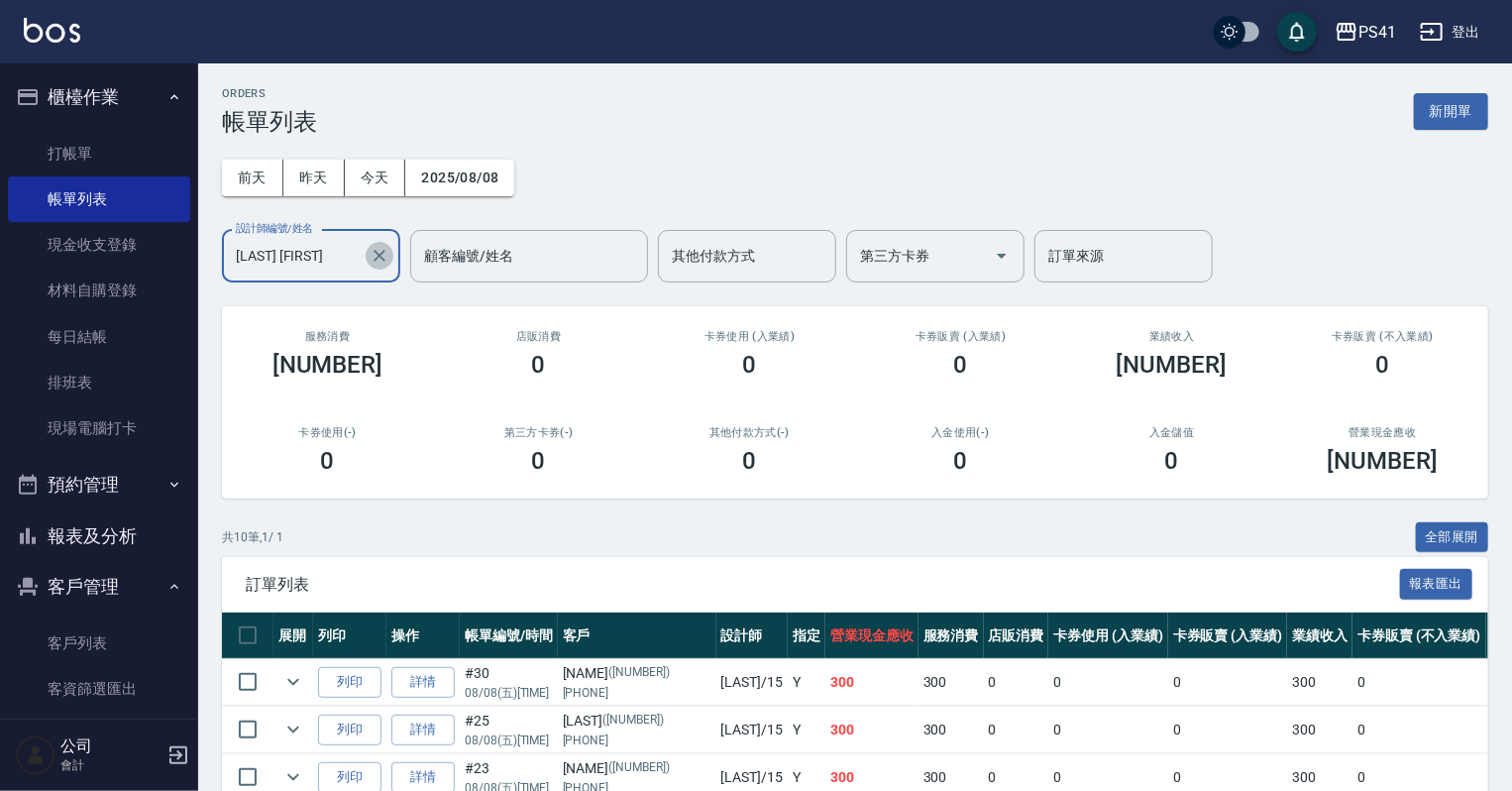 click 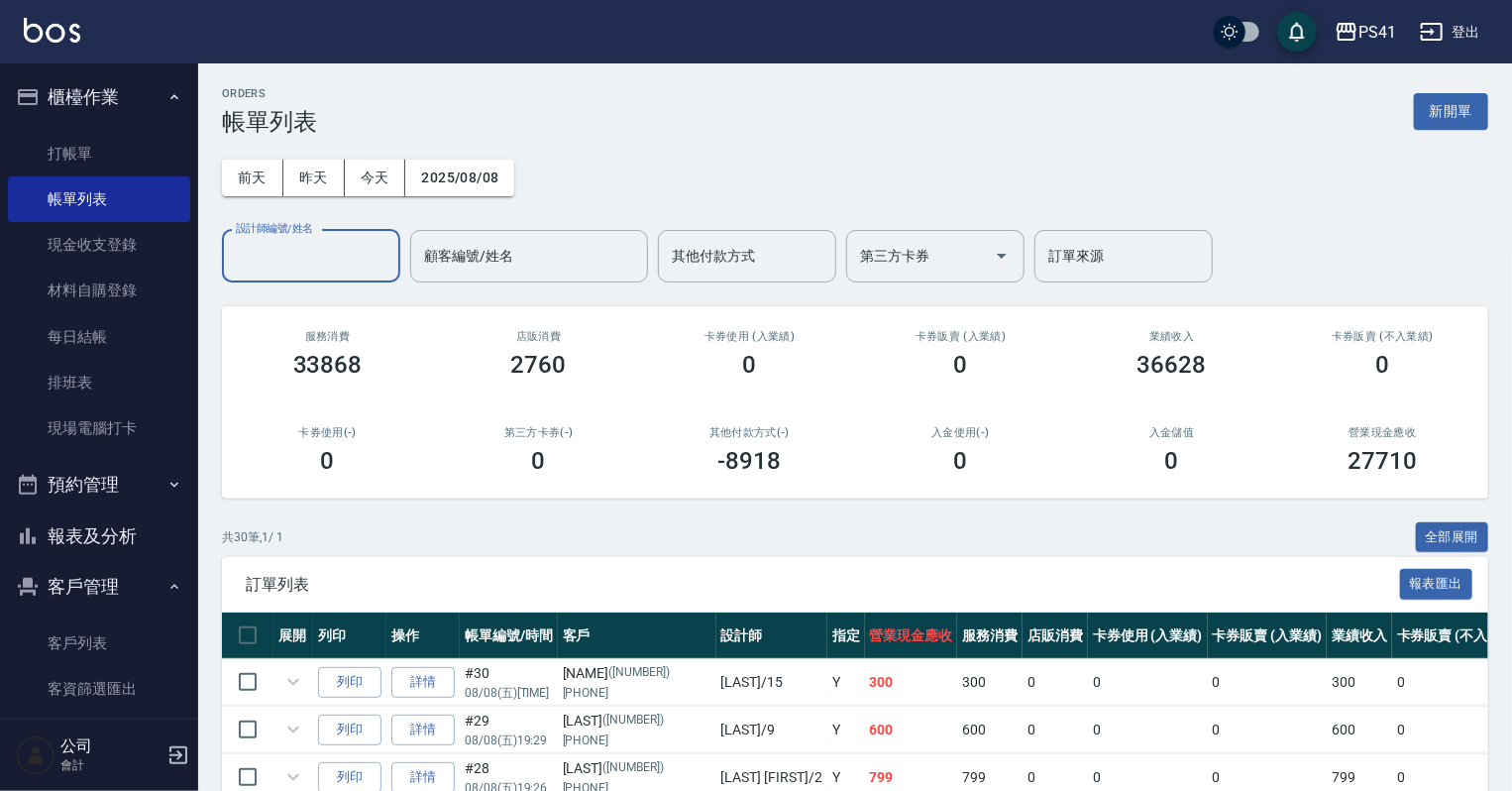 click on "設計師編號/姓名" at bounding box center [311, 256] 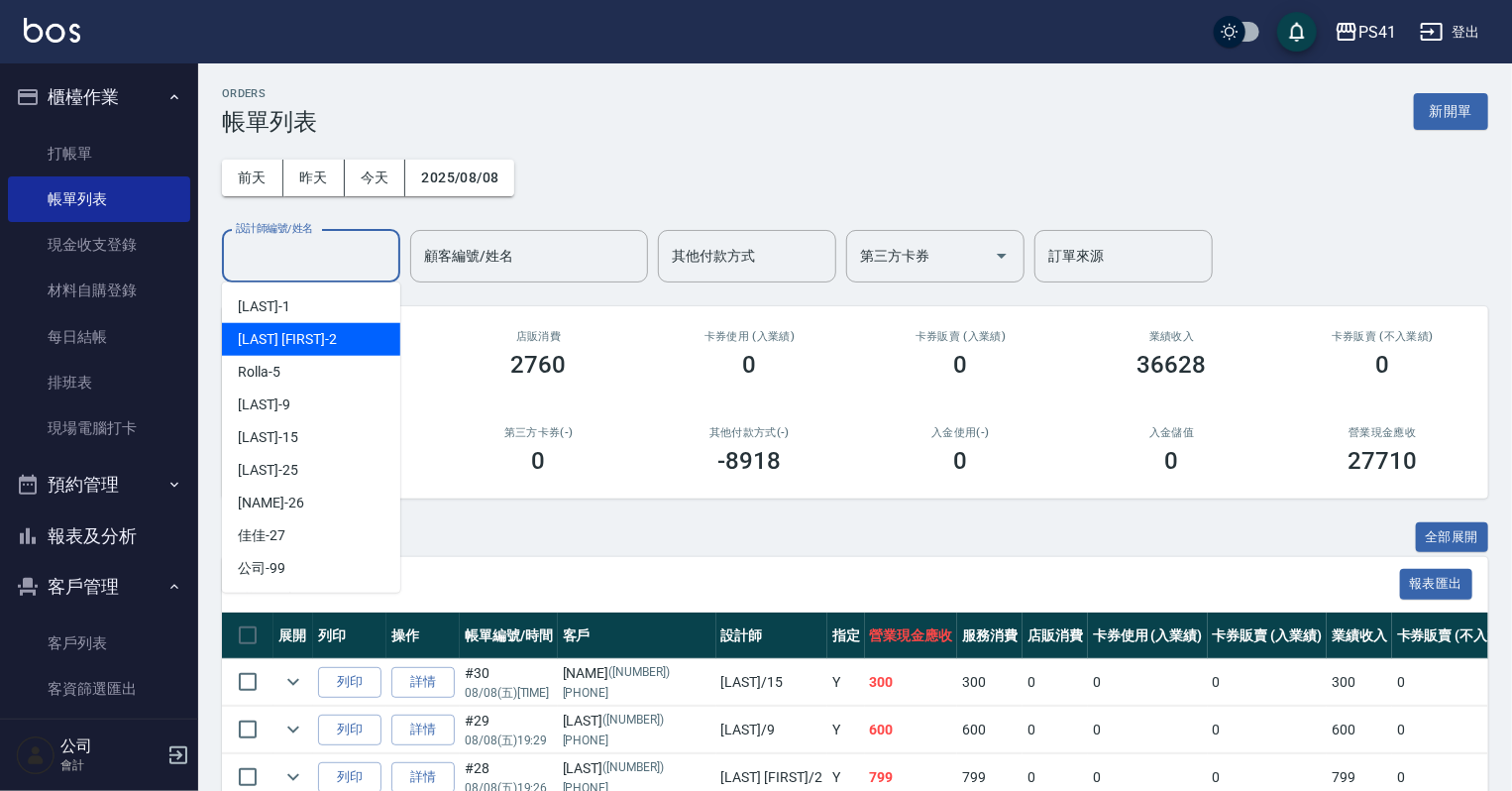 click on "[LAST] [FIRST]" at bounding box center (287, 339) 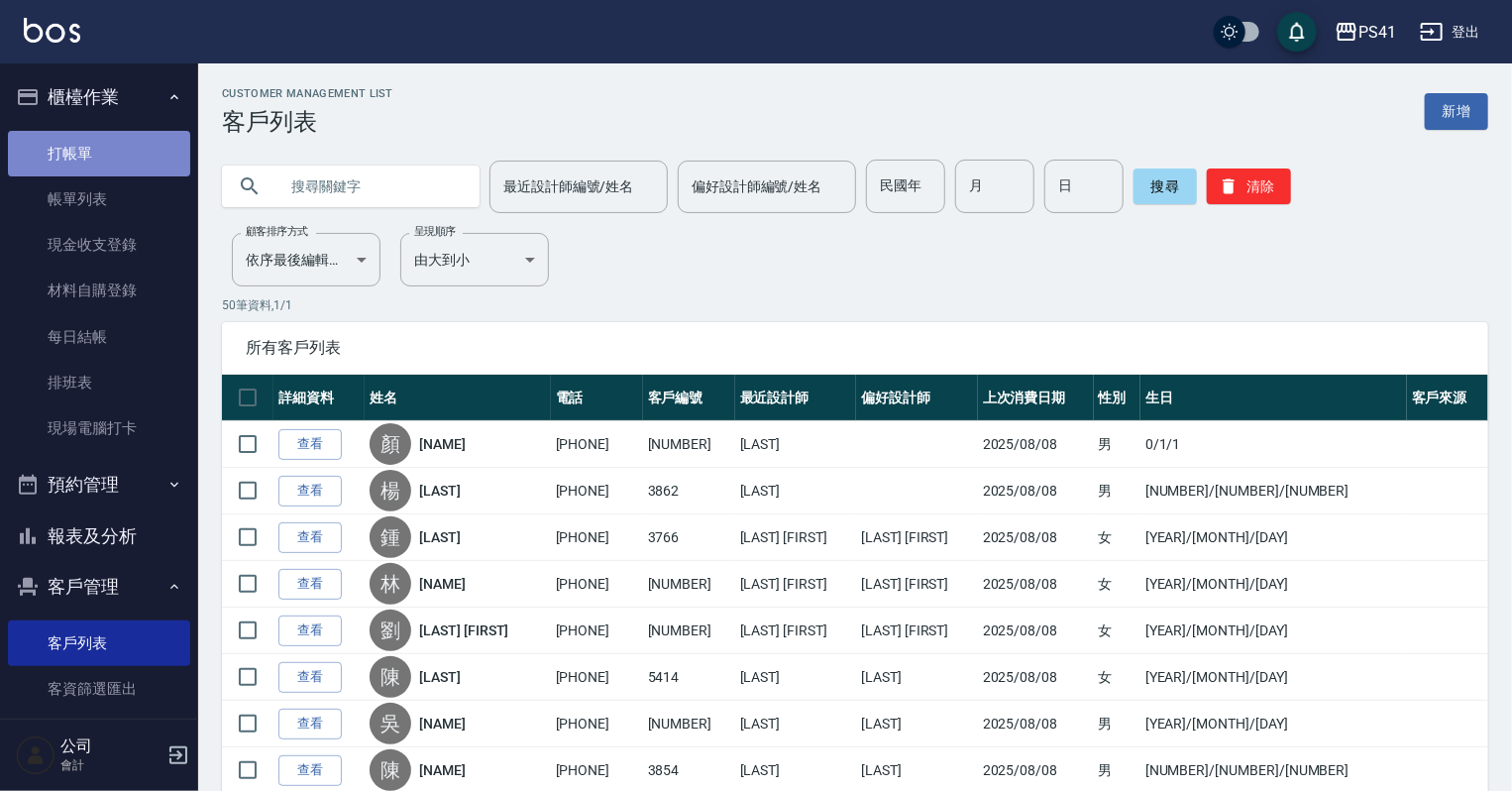 click on "打帳單" at bounding box center [99, 154] 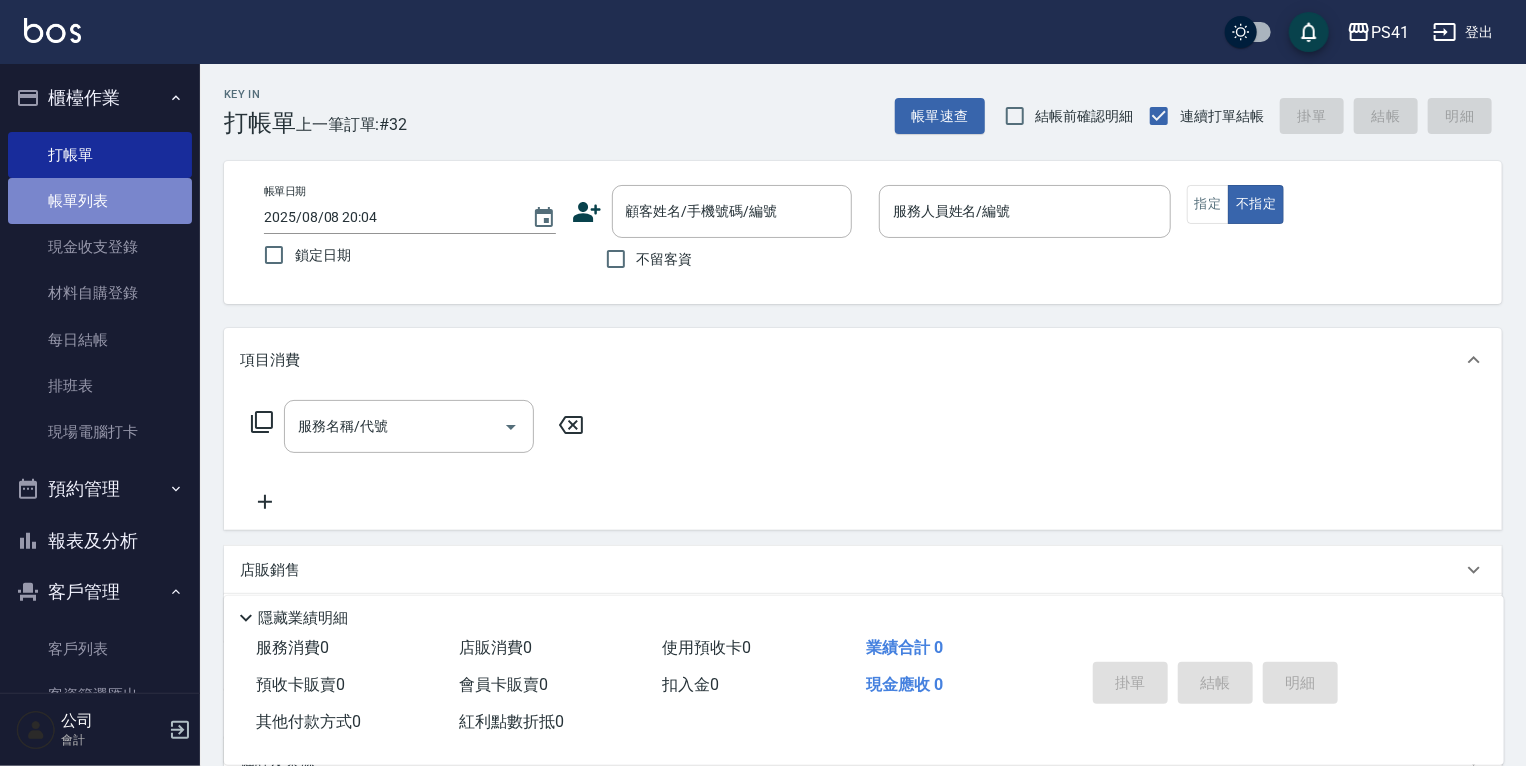 click on "帳單列表" at bounding box center (100, 201) 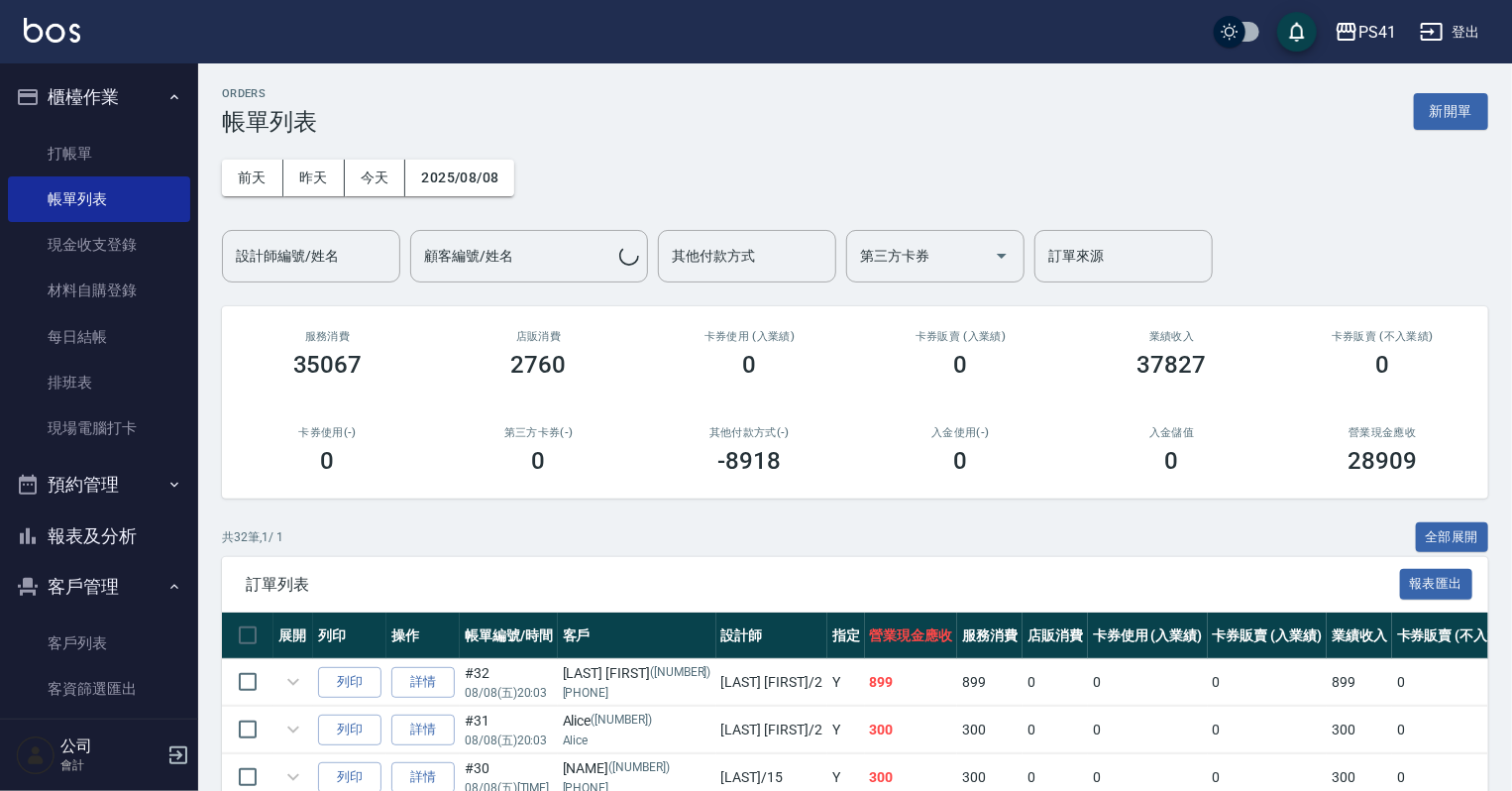 click on "櫃檯作業 打帳單 帳單列表 現金收支登錄 材料自購登錄 每日結帳 排班表 現場電腦打卡 預約管理 預約管理 單日預約紀錄 單週預約紀錄 報表及分析 報表目錄 店家日報表 互助日報表 互助月報表 設計師日報表 設計師業績月報表 商品銷售排行榜 客戶管理 客戶列表 客資篩選匯出 卡券管理 行銷工具 活動發券明細" at bounding box center (99, 444) 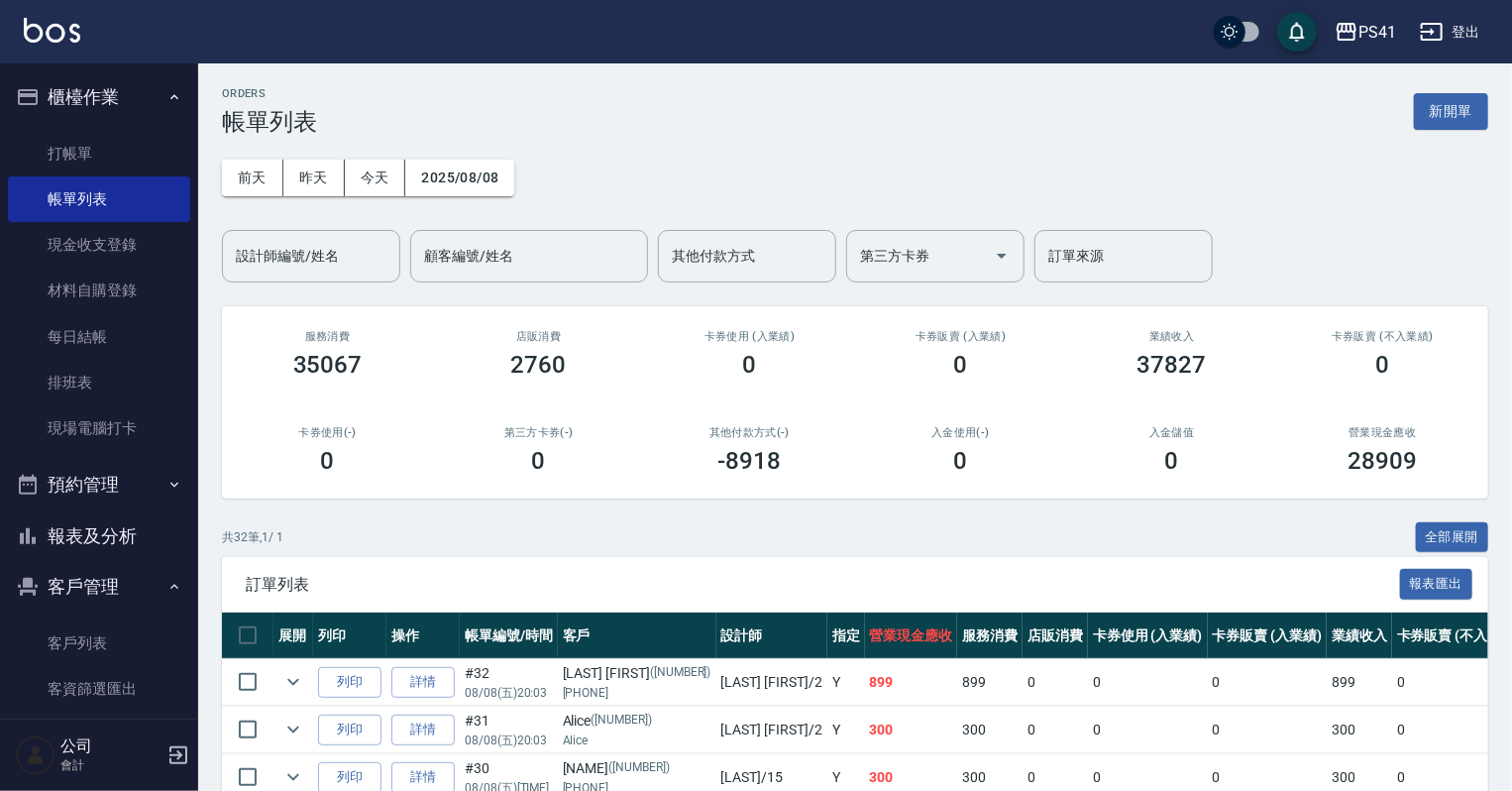 click on "報表及分析" at bounding box center [99, 536] 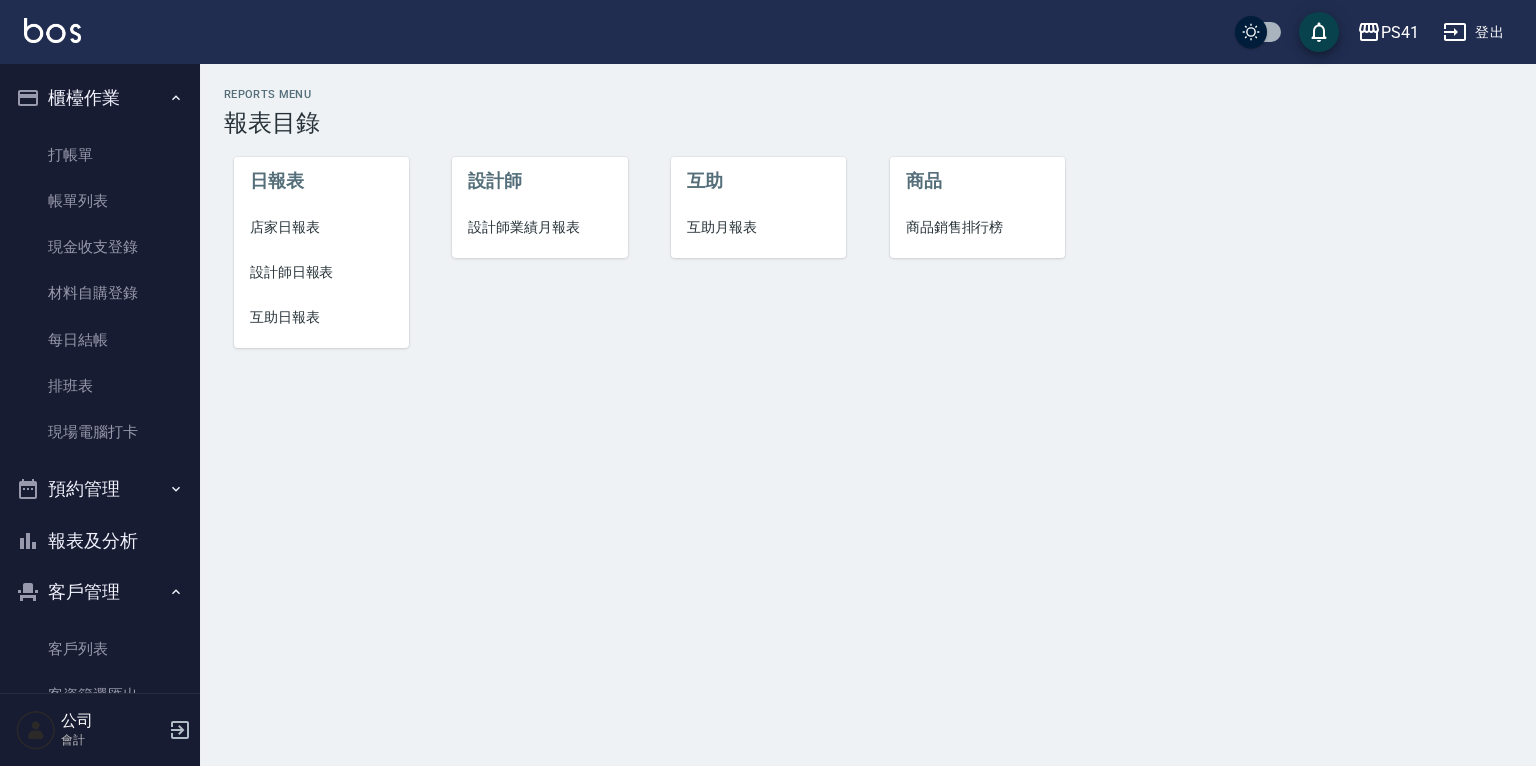 click on "店家日報表" at bounding box center (321, 227) 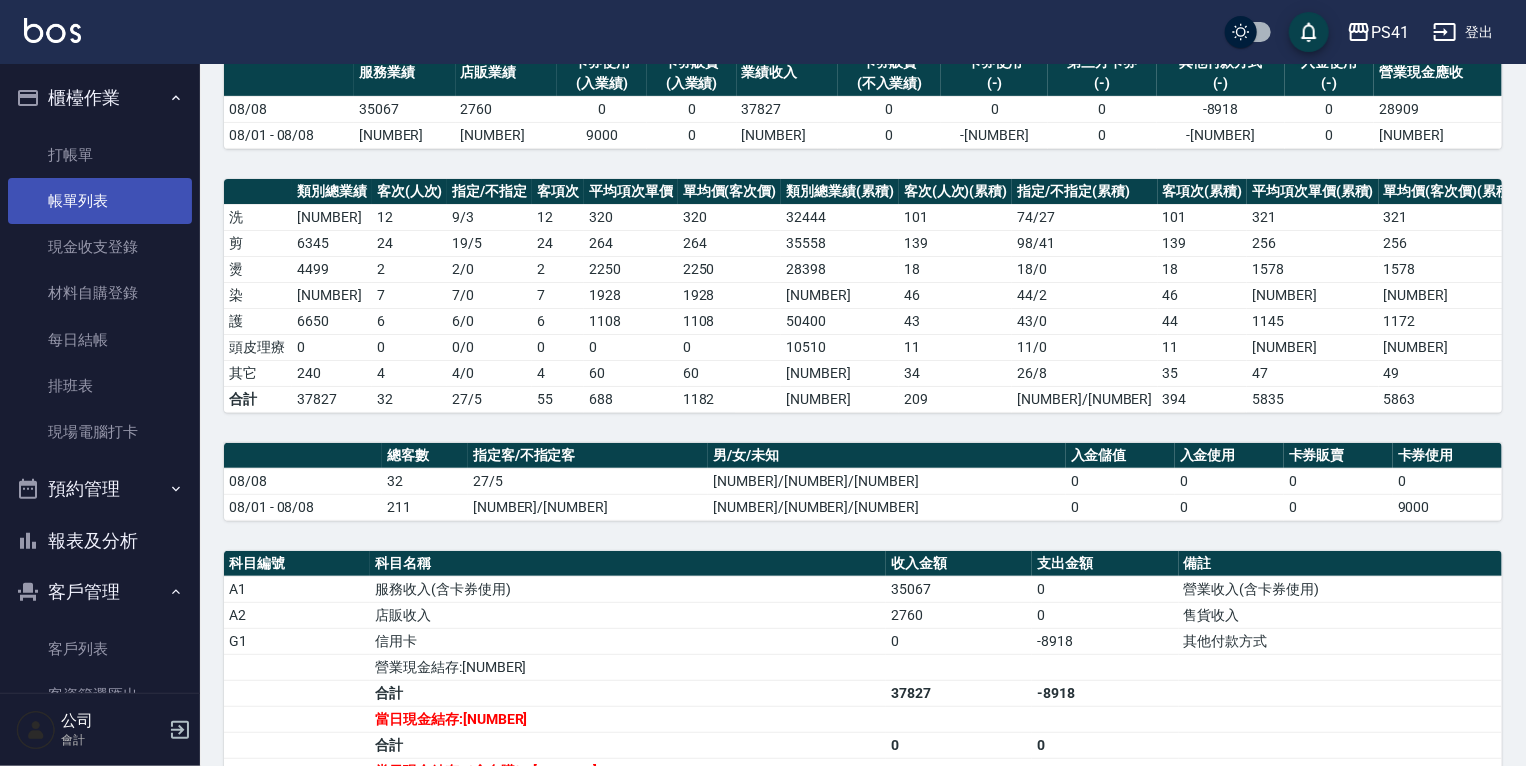 scroll, scrollTop: 160, scrollLeft: 0, axis: vertical 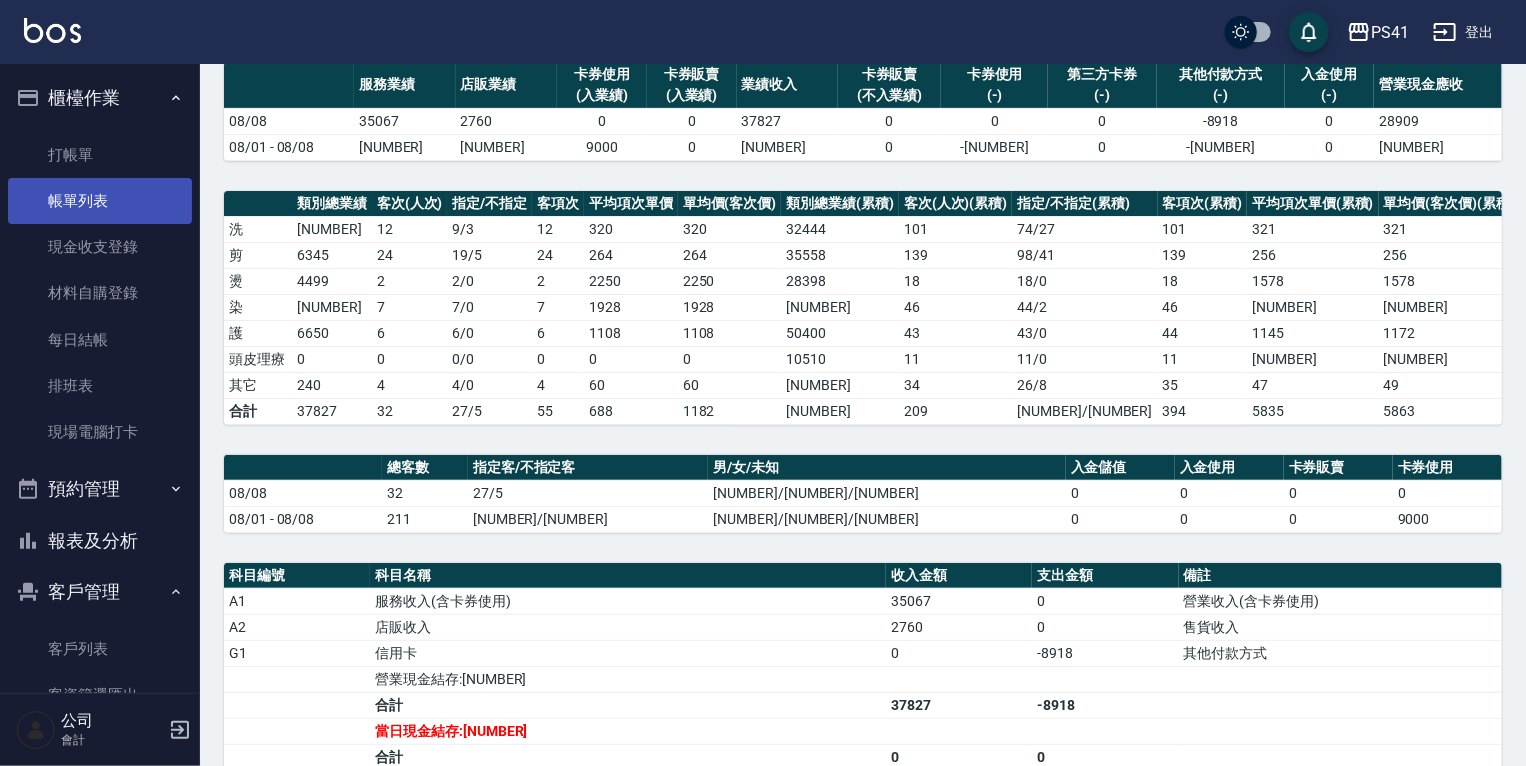 click on "帳單列表" at bounding box center (100, 201) 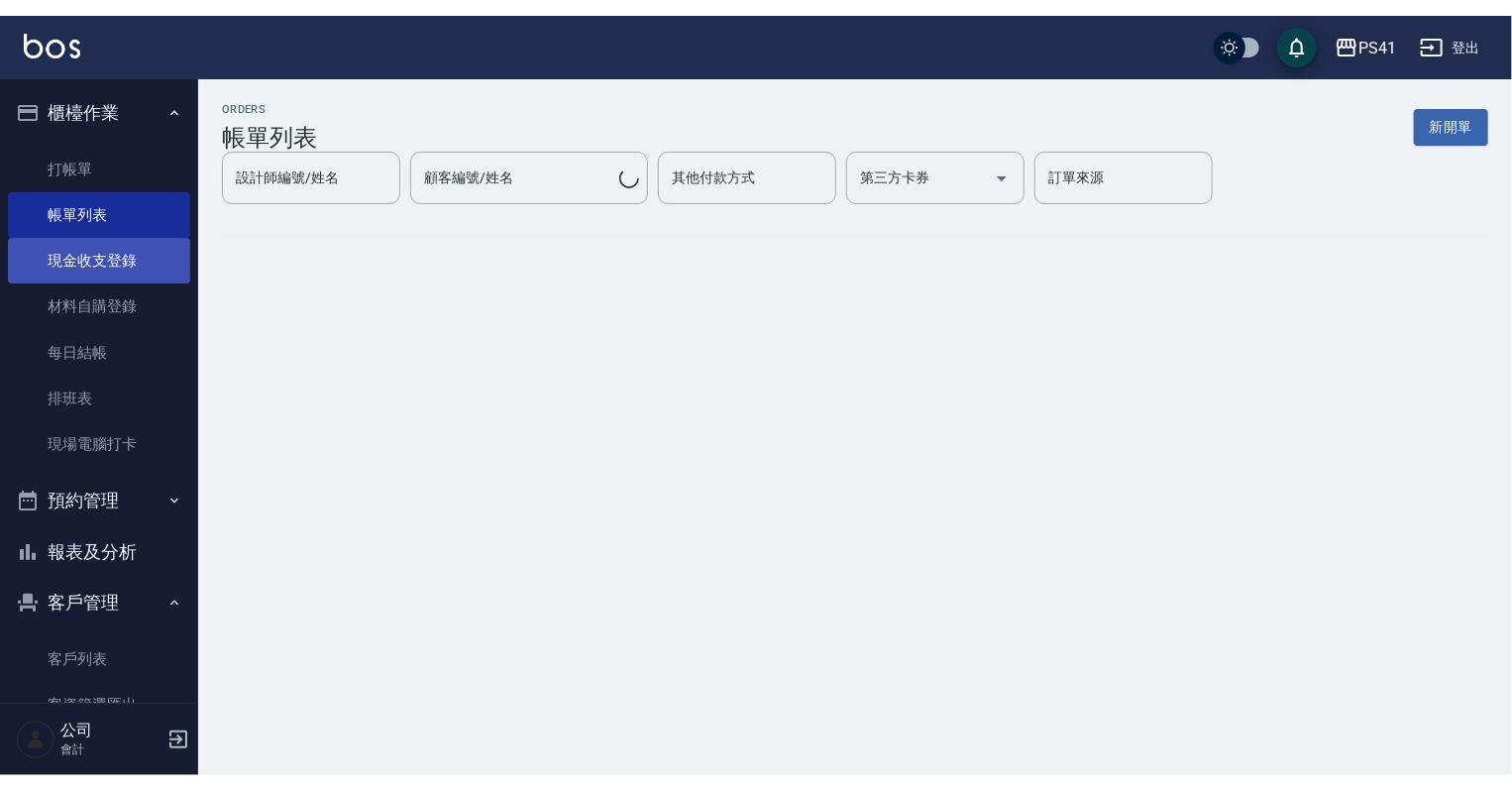 scroll, scrollTop: 0, scrollLeft: 0, axis: both 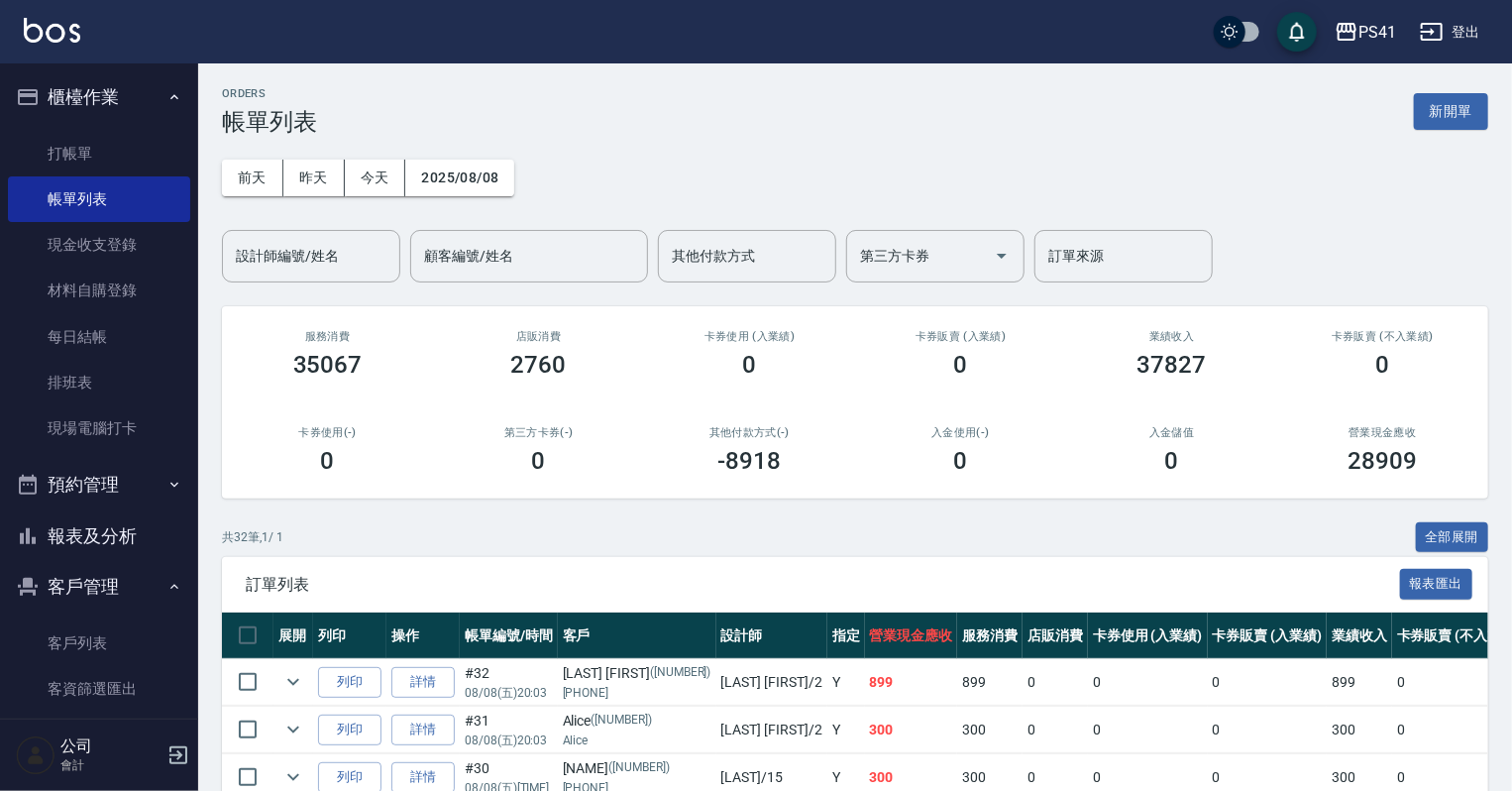 click on "顧客編號/姓名 顧客編號/姓名" at bounding box center (529, 256) 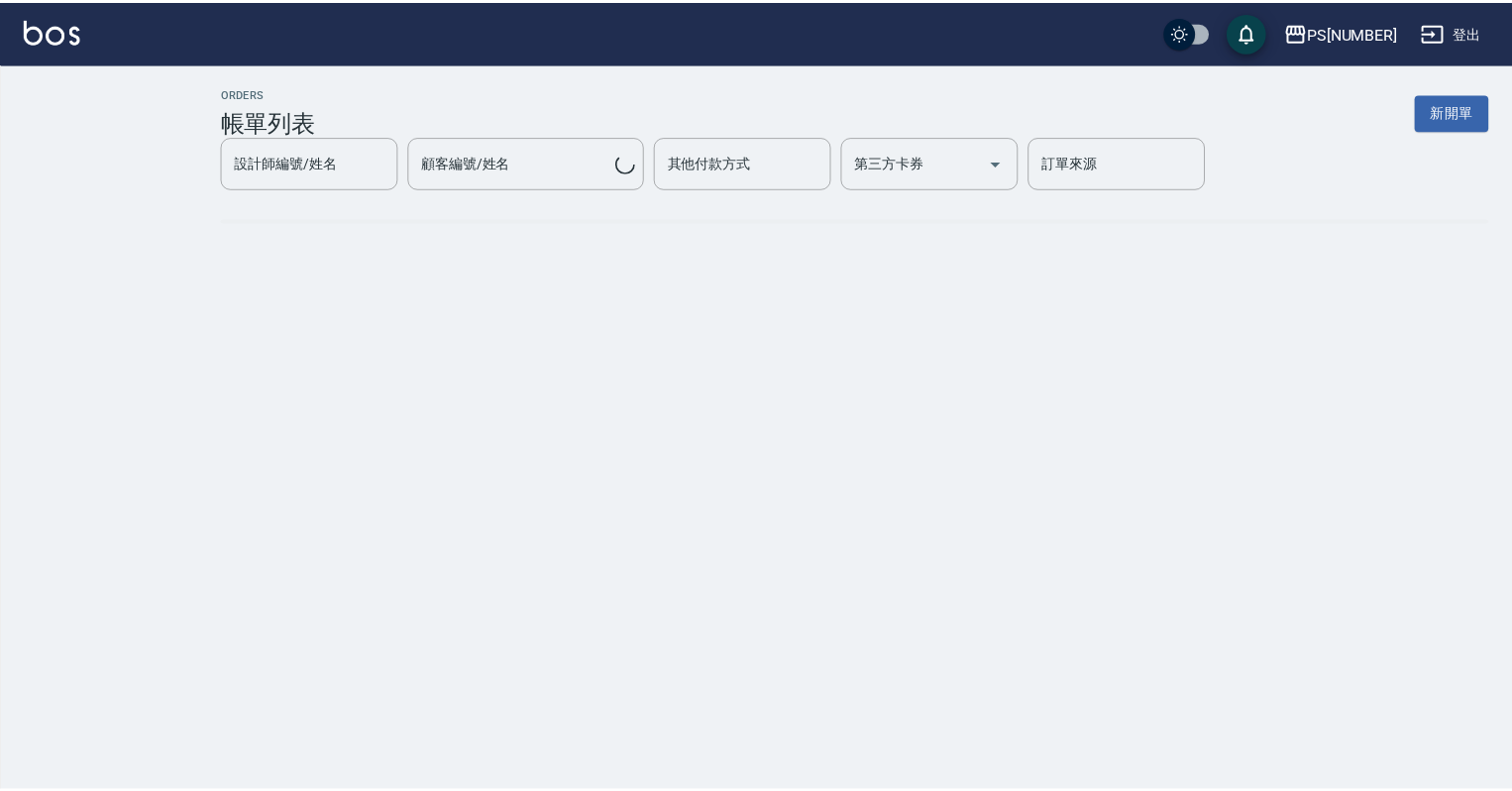 scroll, scrollTop: 0, scrollLeft: 0, axis: both 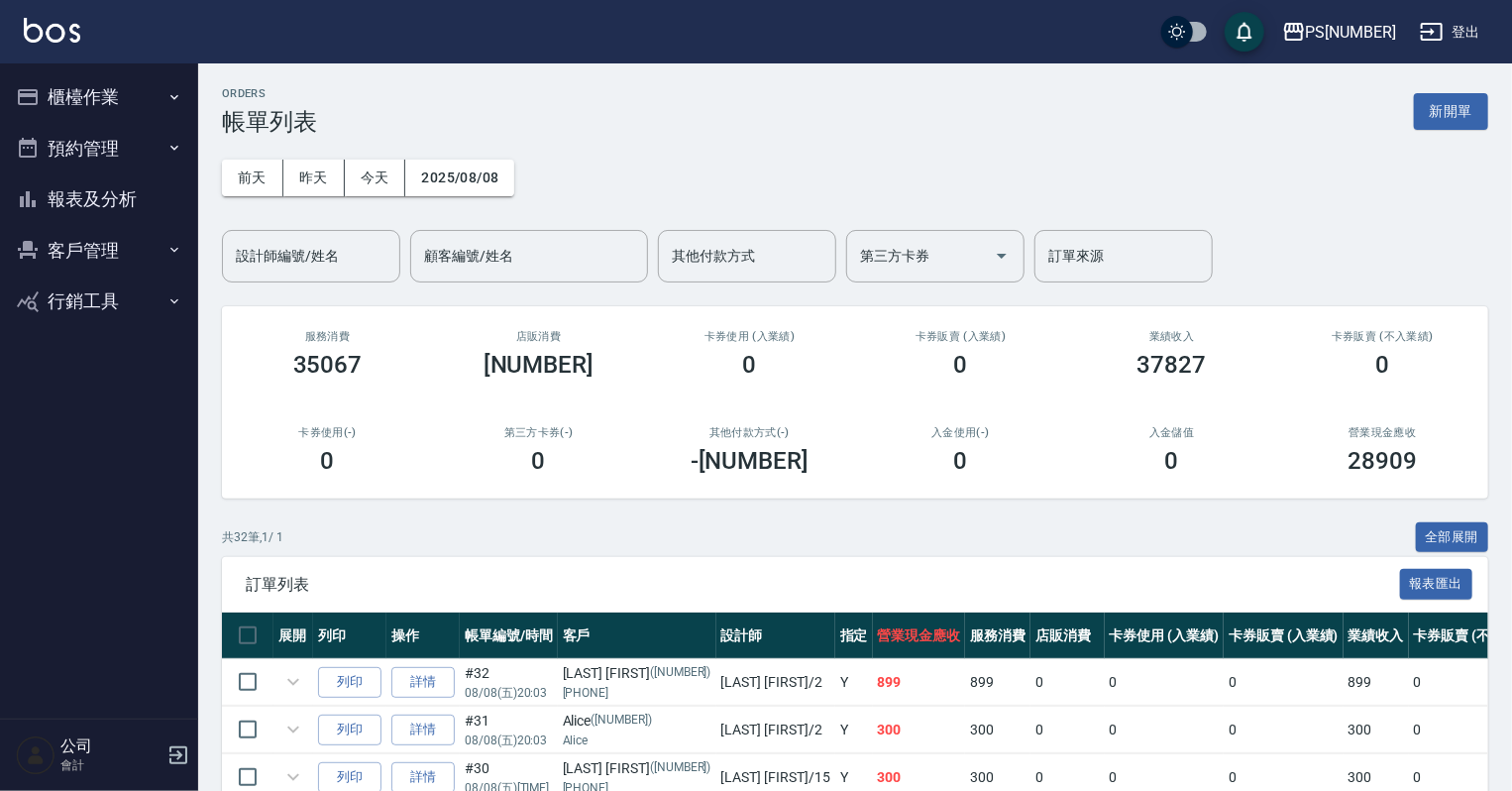 click on "前天 昨天 今天 [DATE] 設計師編號/姓名 設計師編號/姓名 顧客編號/姓名 顧客編號/姓名 其他付款方式 其他付款方式 第三方卡券 第三方卡券 訂單來源 訂單來源" at bounding box center (855, 209) 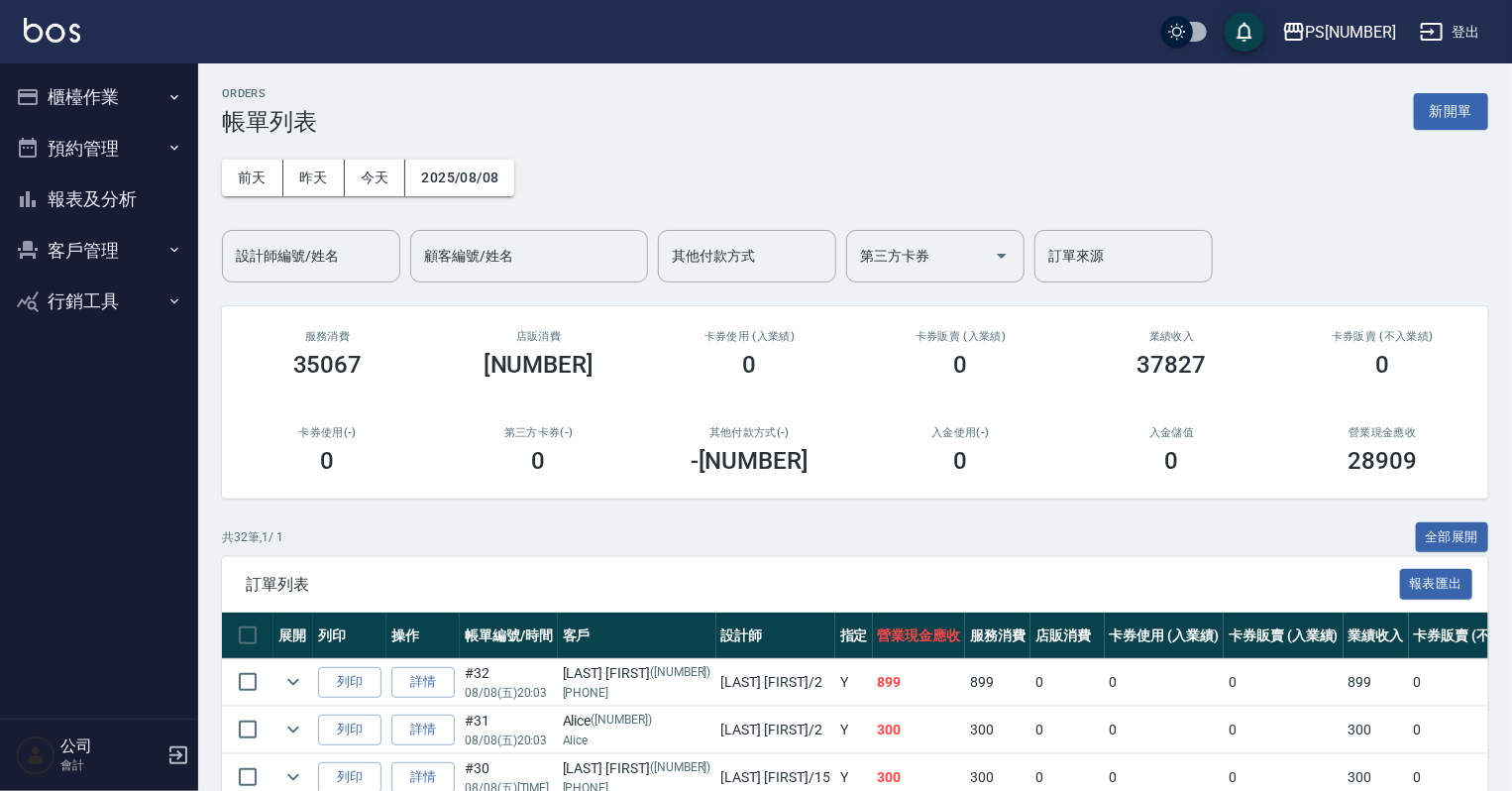 click on "前天 昨天 今天 2025/08/08 設計師編號/姓名 設計師編號/姓名 顧客編號/姓名 顧客編號/姓名 其他付款方式 其他付款方式 第三方卡券 第三方卡券 訂單來源 訂單來源" at bounding box center [855, 209] 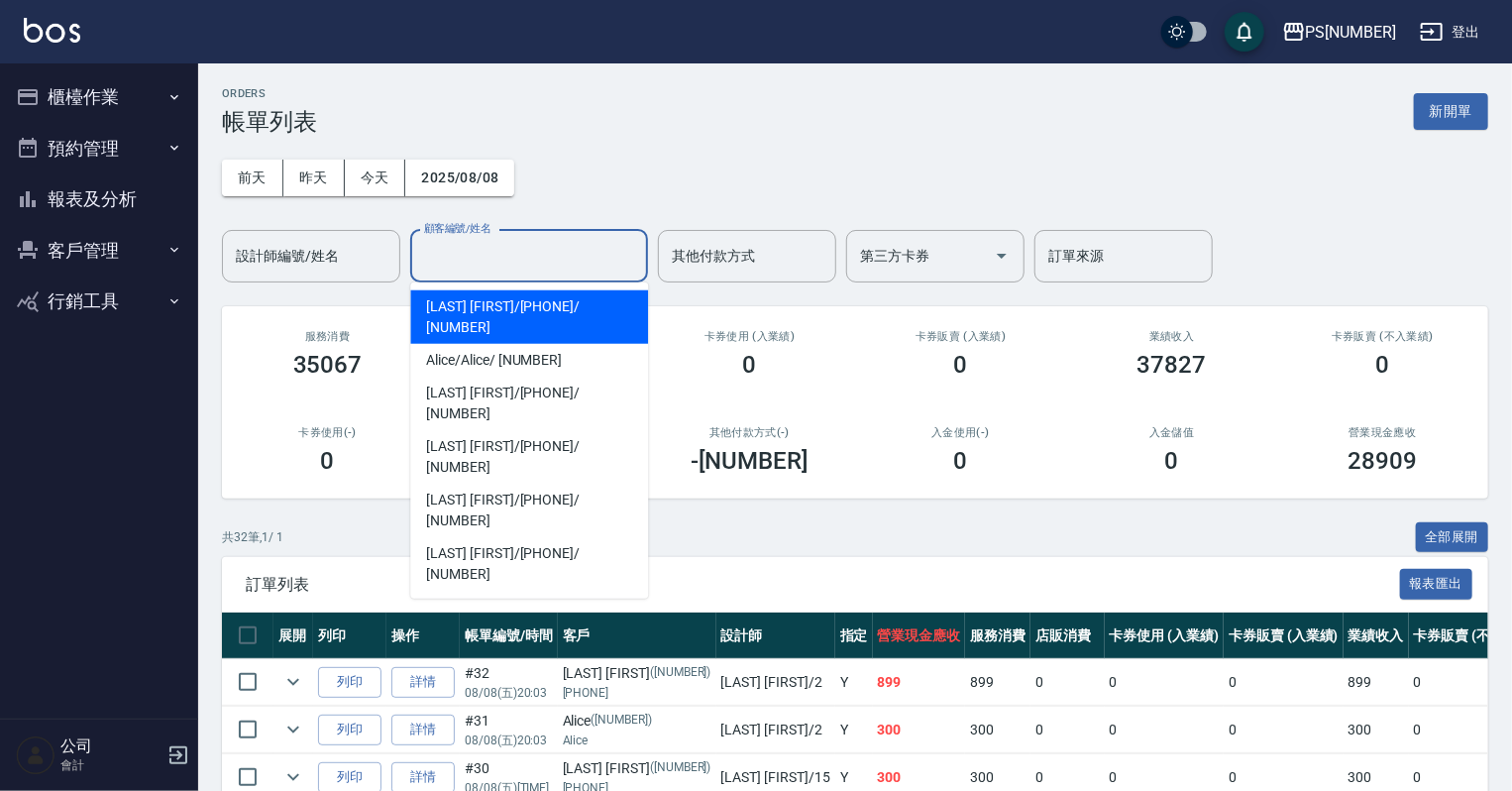 drag, startPoint x: 533, startPoint y: 256, endPoint x: 543, endPoint y: 248, distance: 12.806248 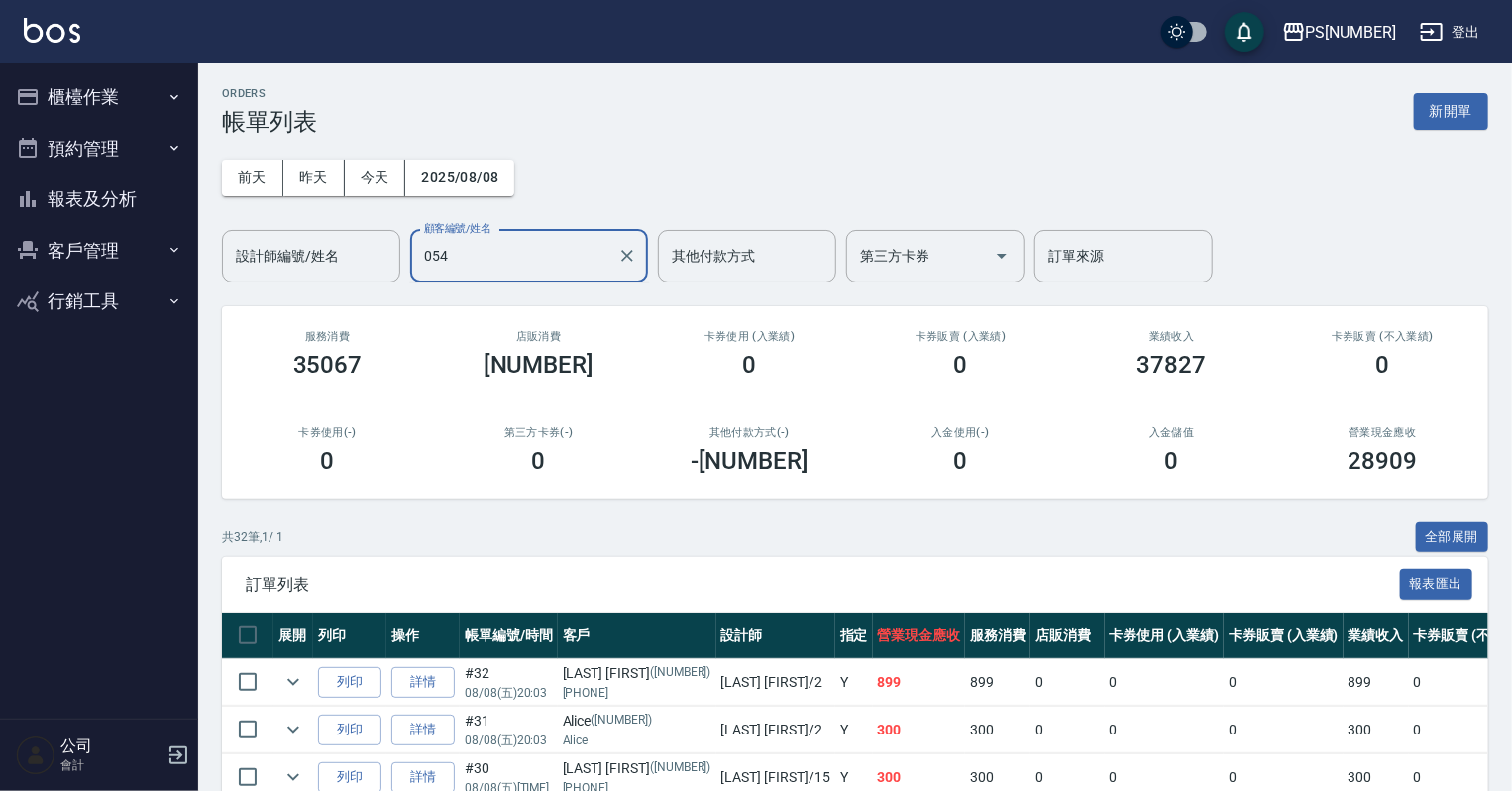 type on "0542" 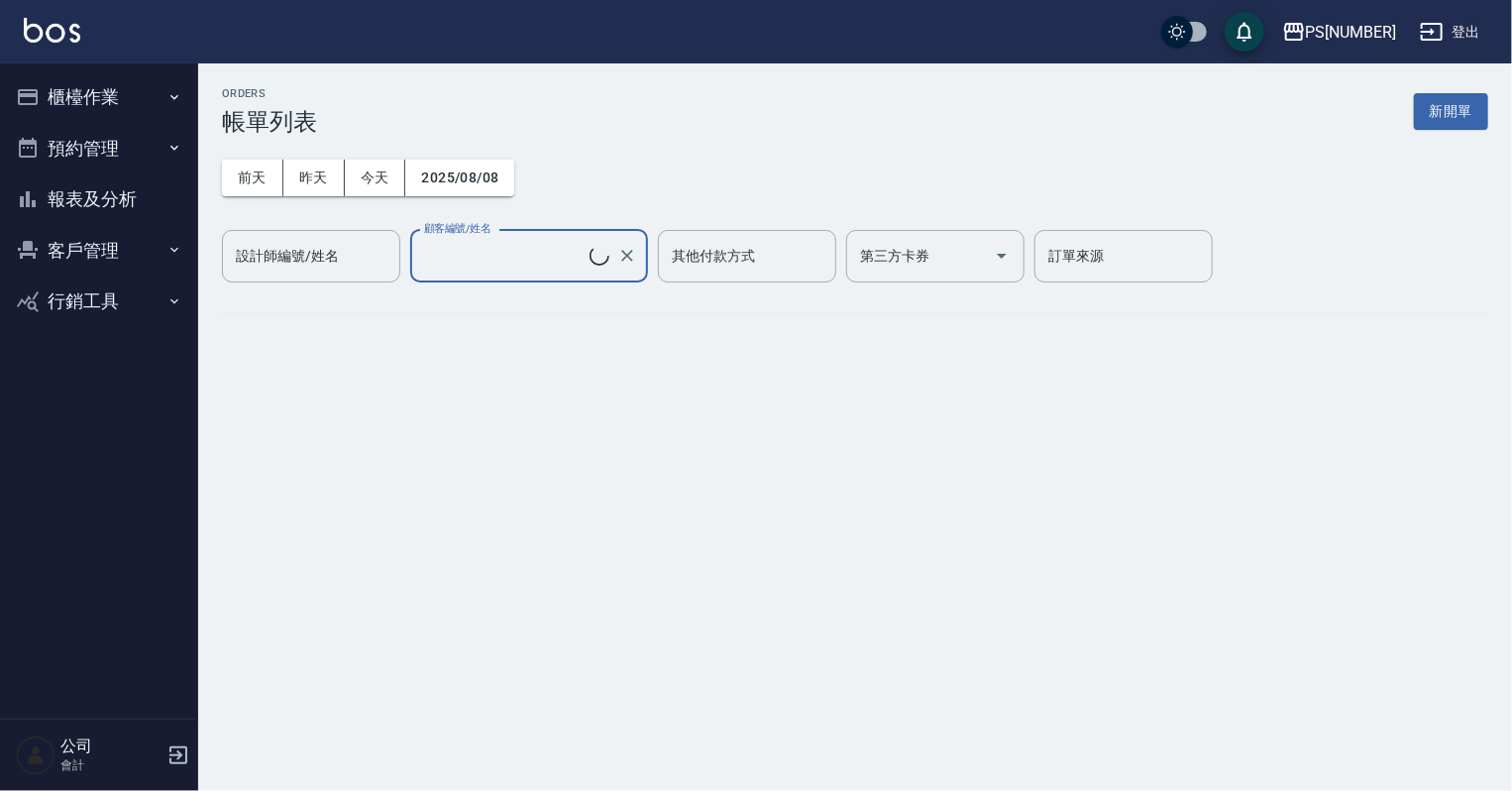 type on "張詩涵/0970879980/0542" 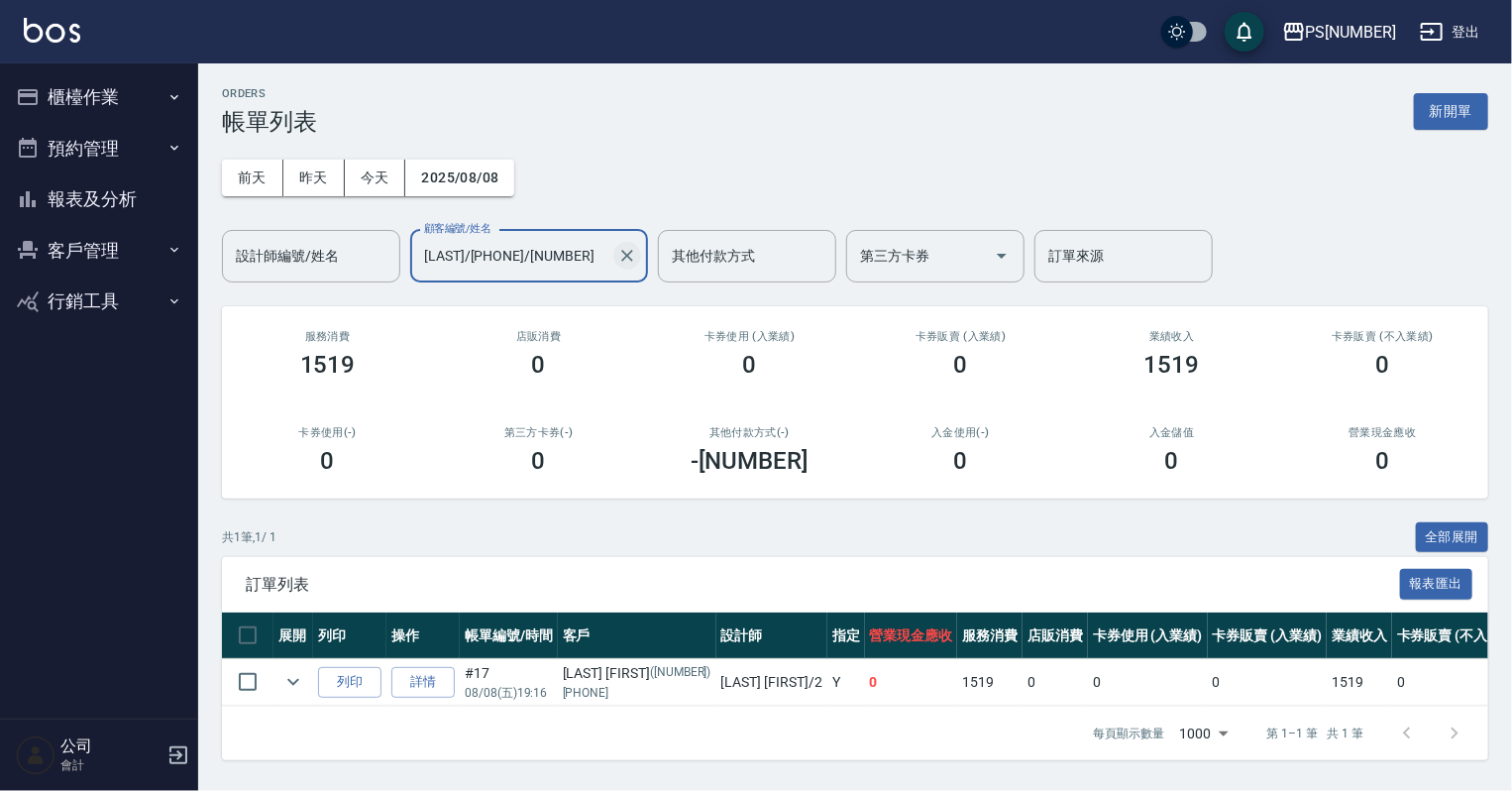click 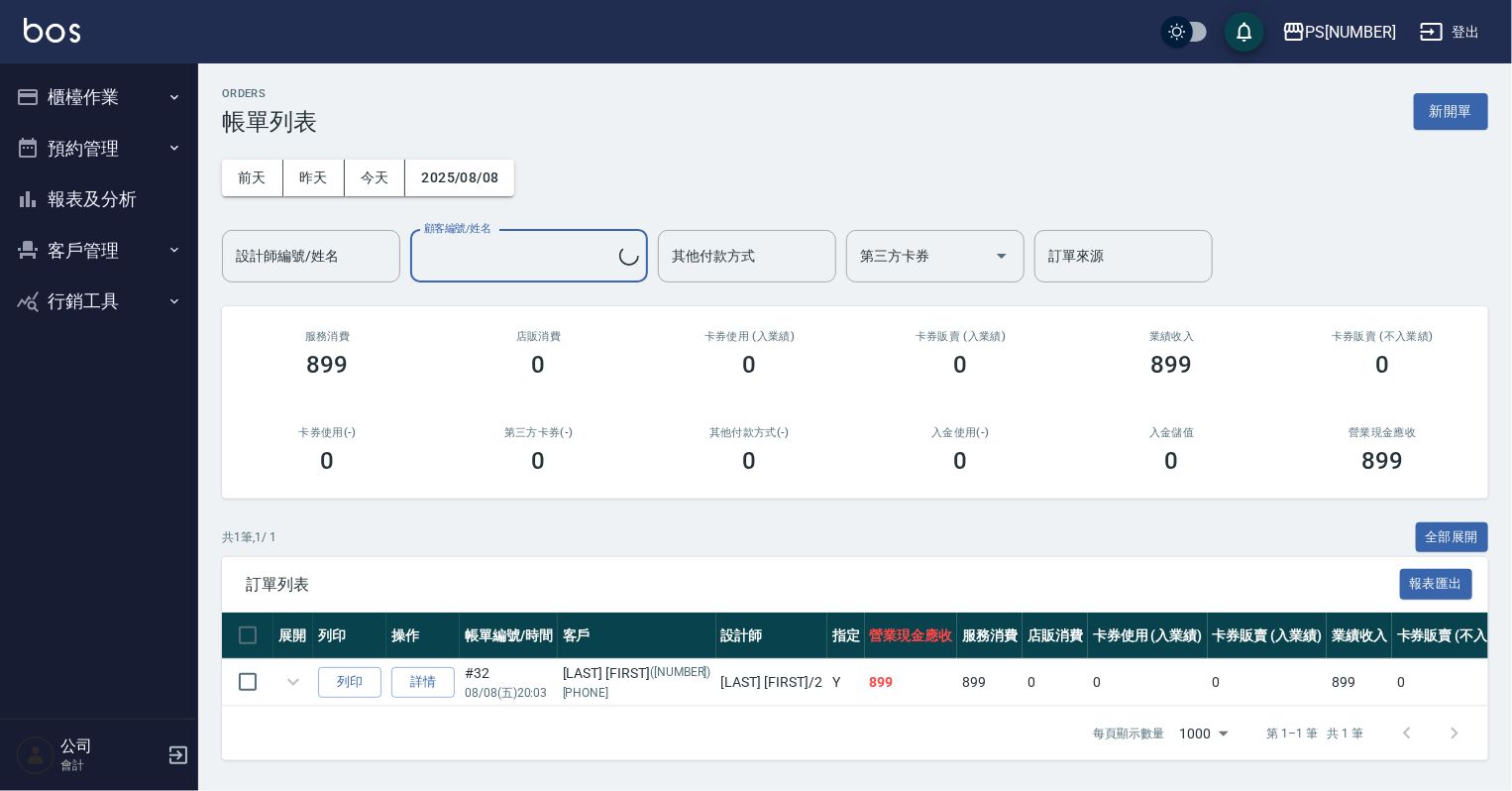 type on "林子紜/0982626159/3628" 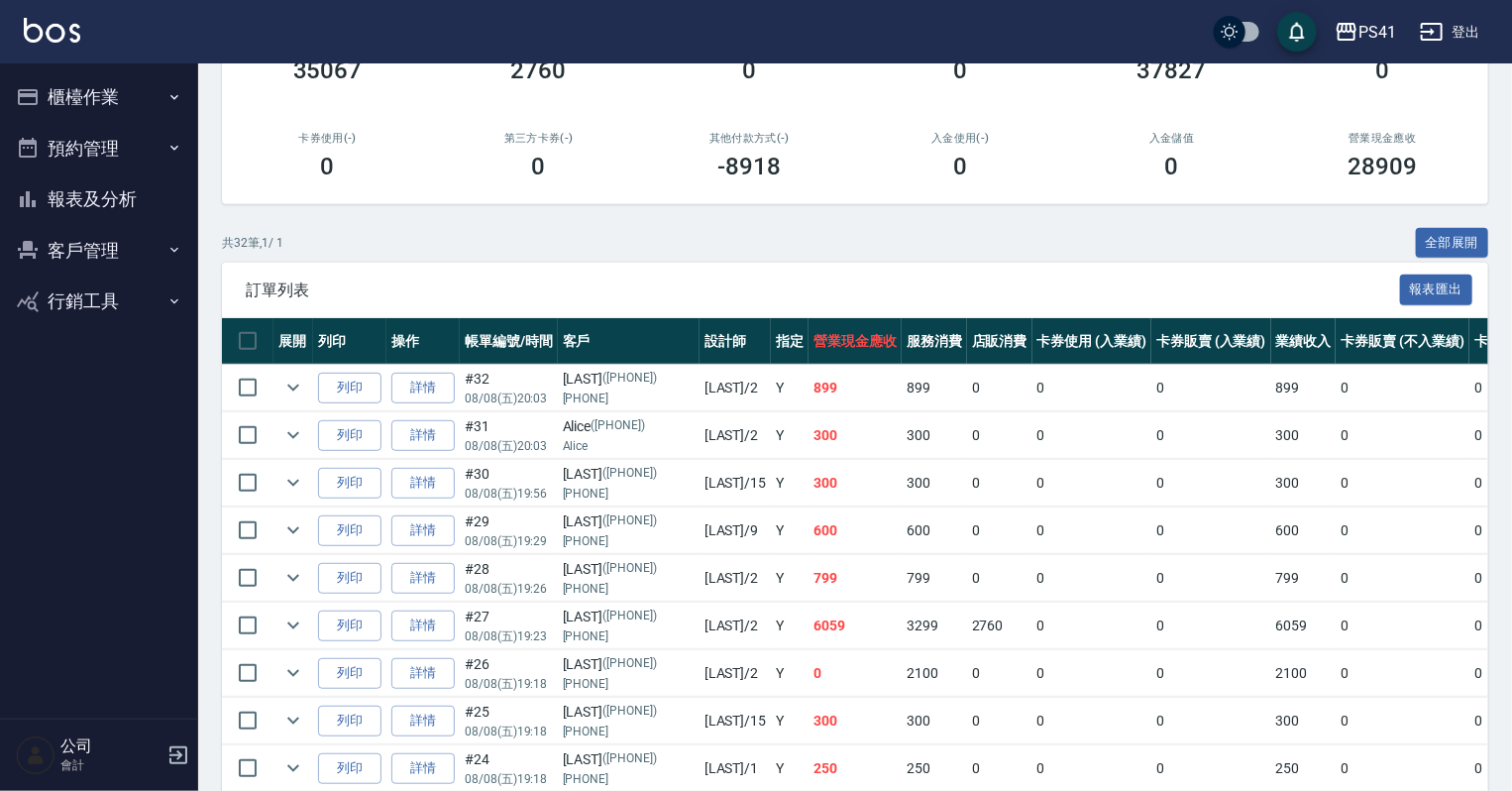 scroll, scrollTop: 317, scrollLeft: 0, axis: vertical 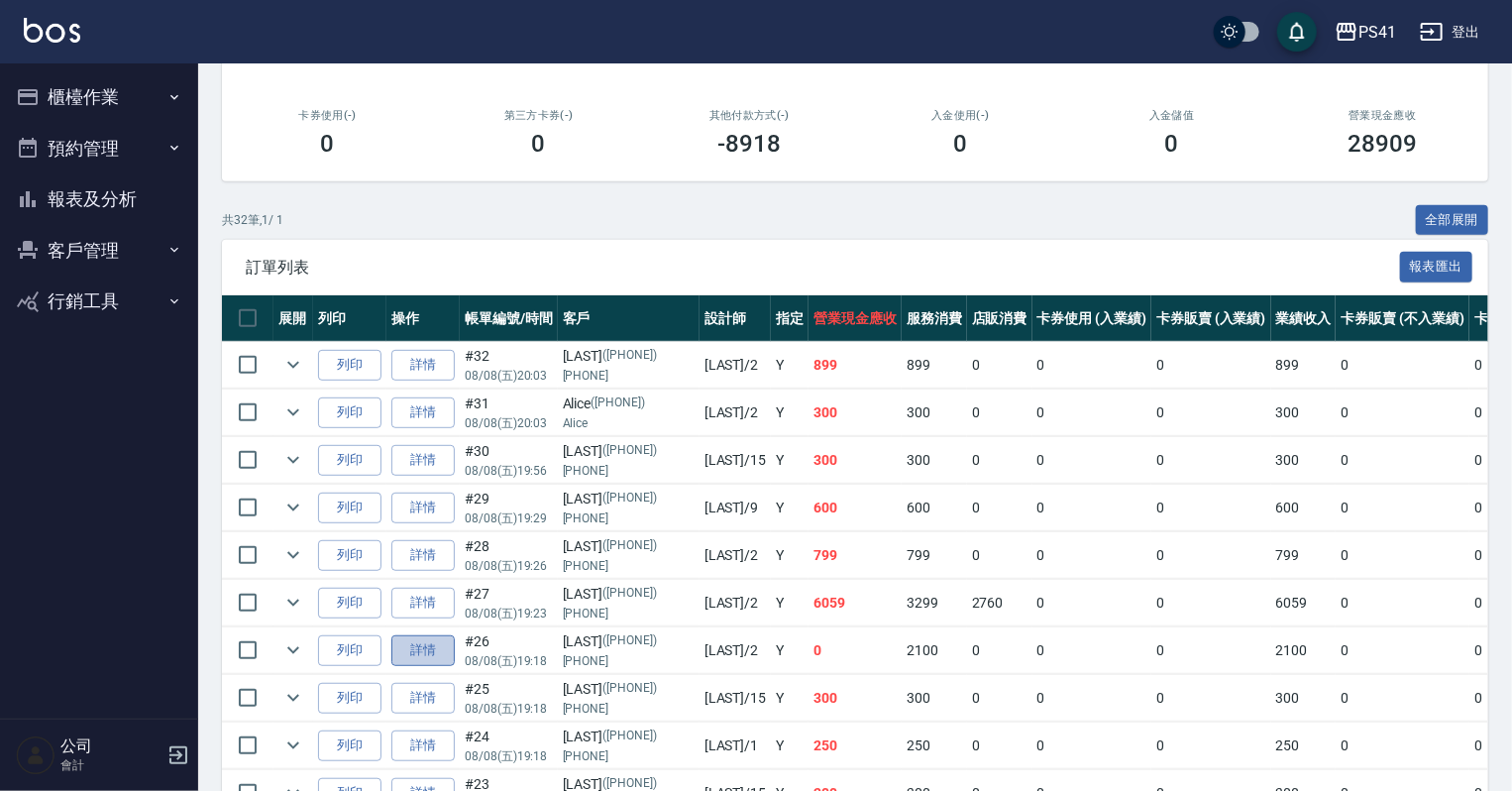 click on "詳情" at bounding box center [423, 650] 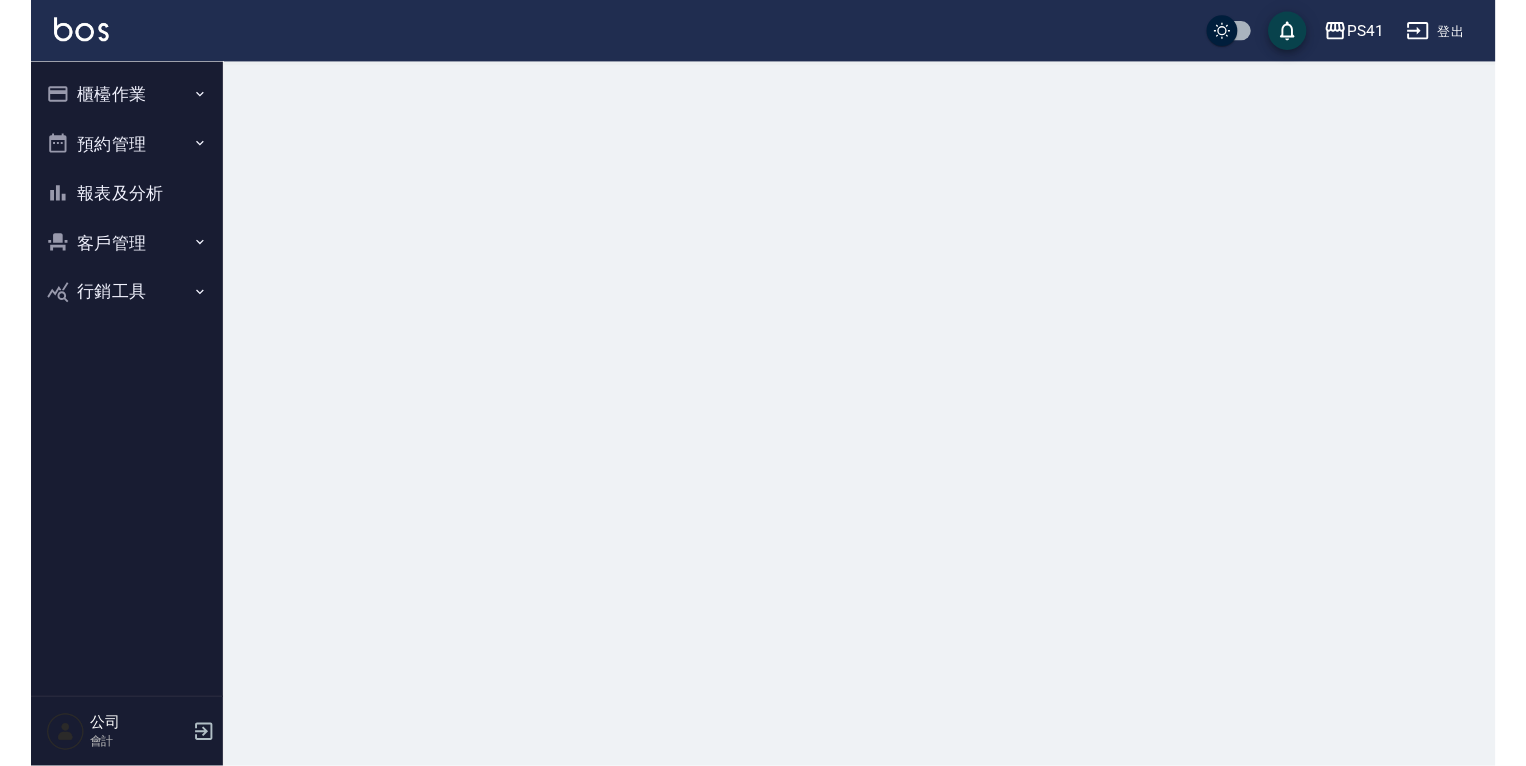 scroll, scrollTop: 0, scrollLeft: 0, axis: both 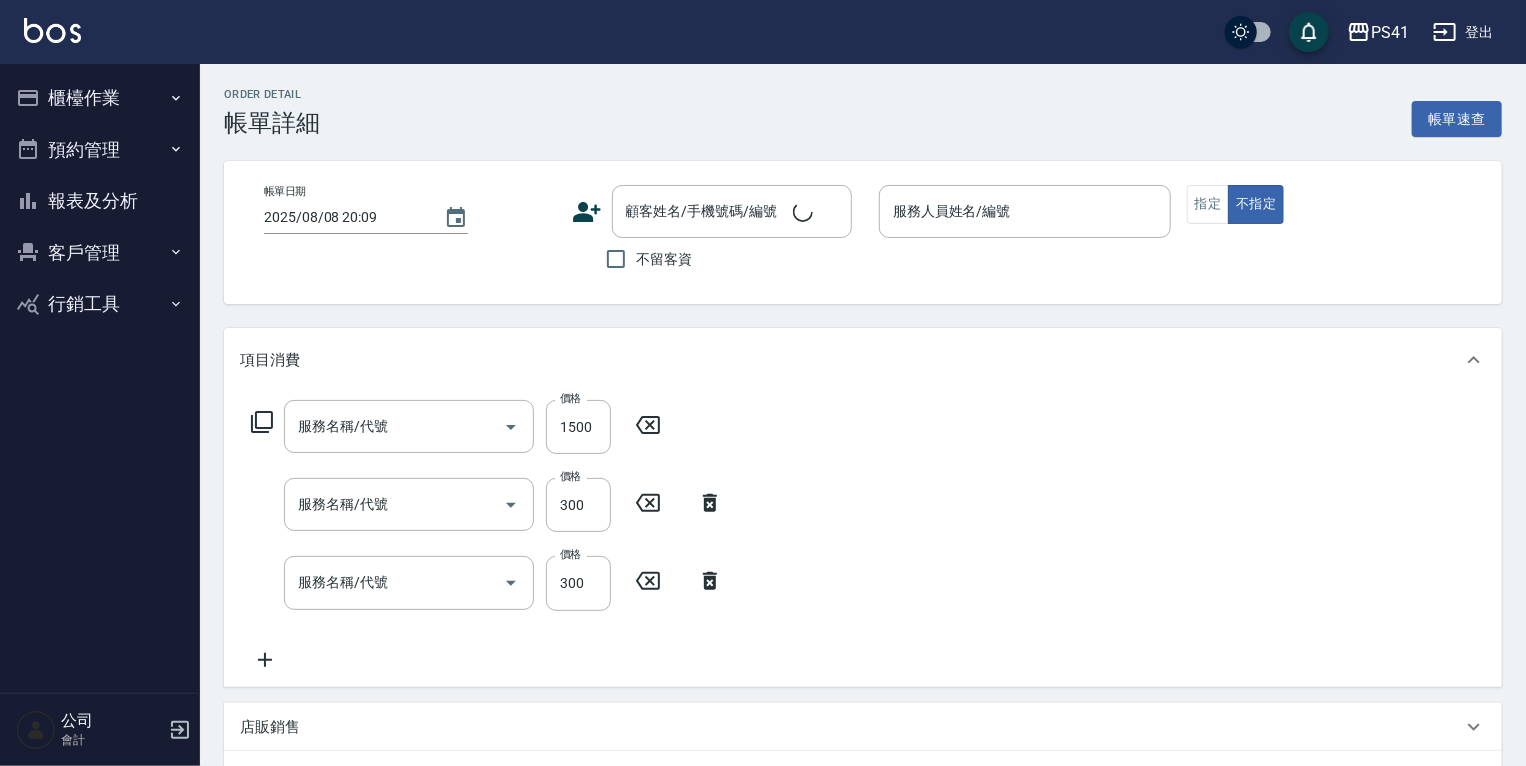 type on "2025/08/08 19:18" 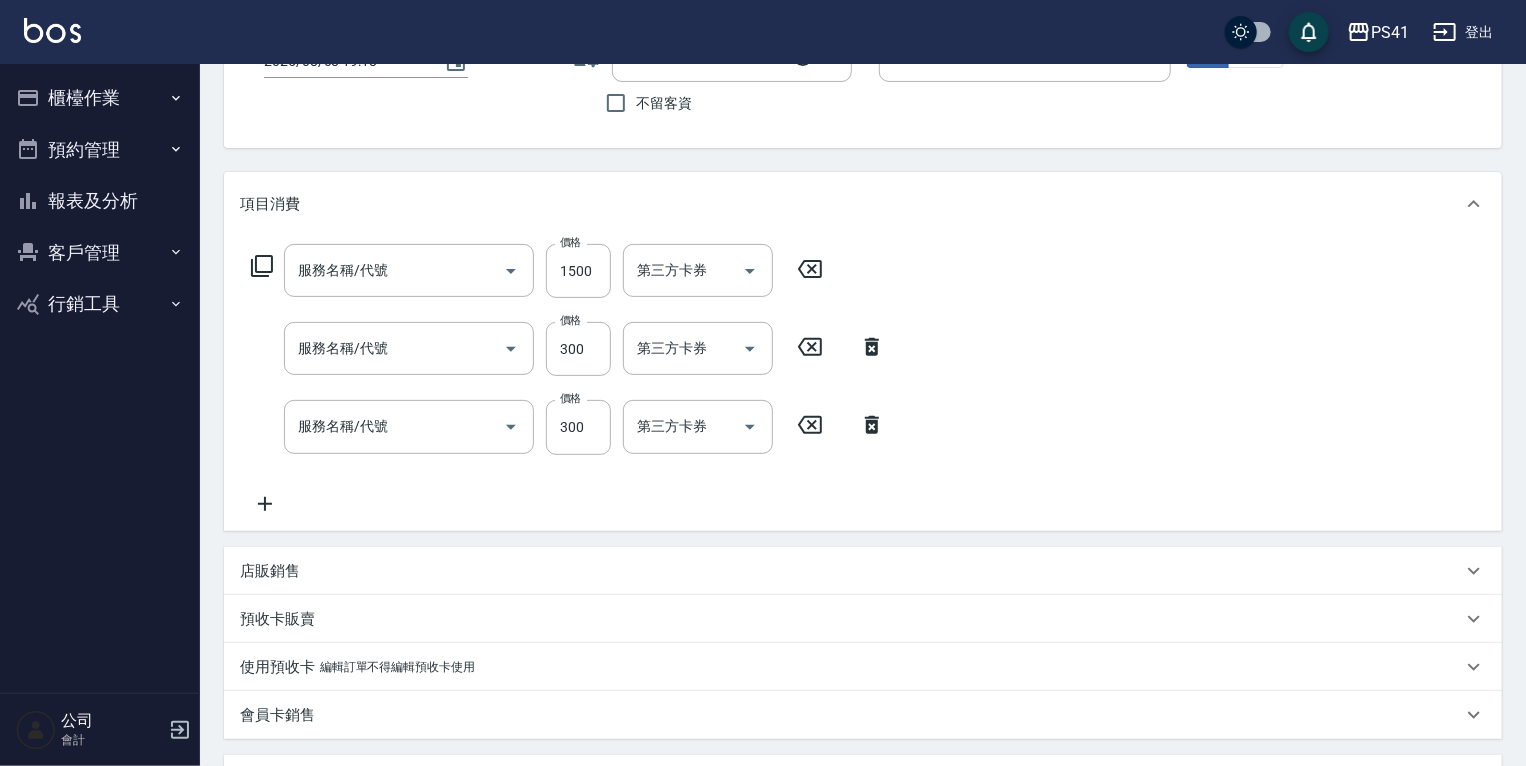 type on "原價1201~1500護髮(51500)" 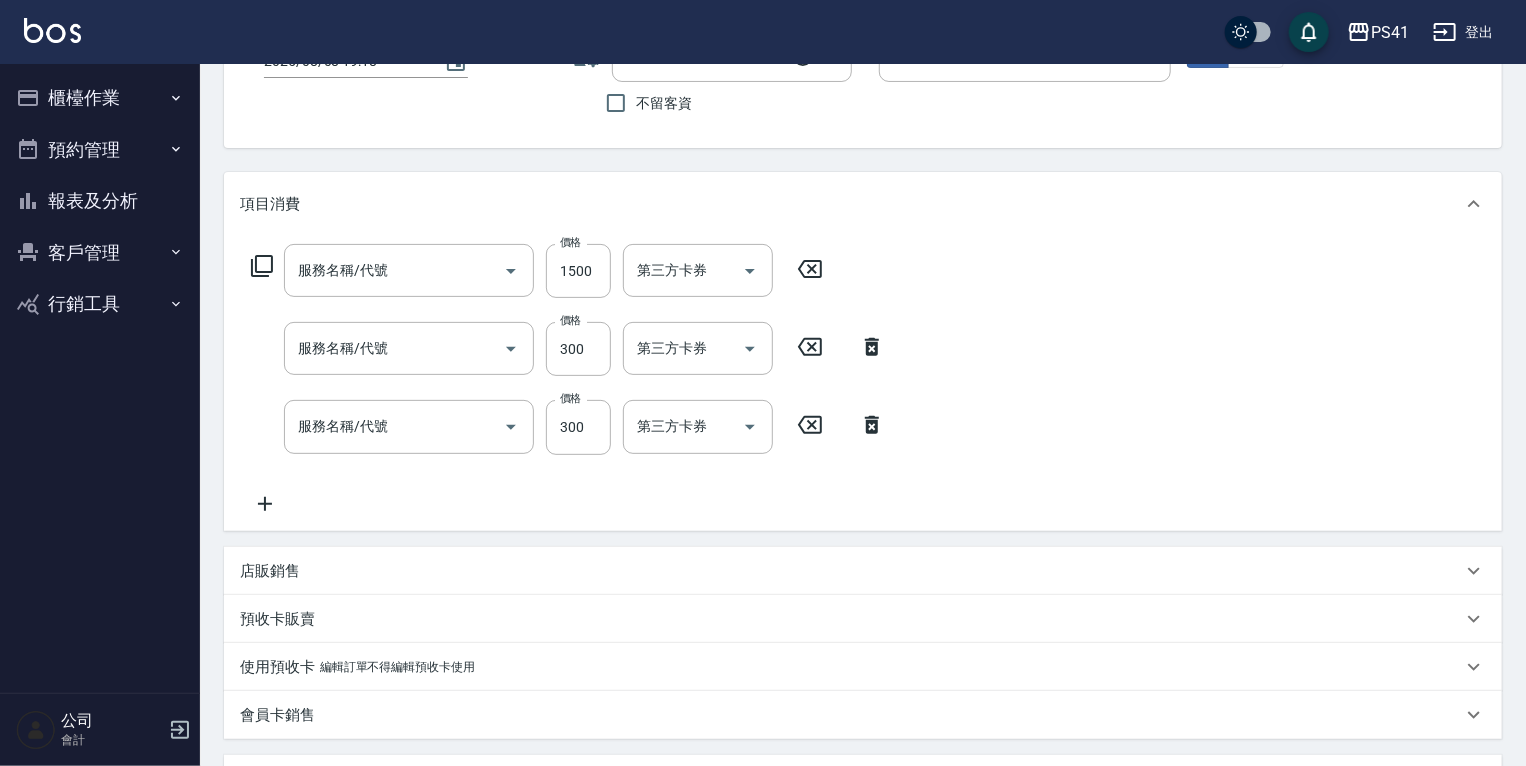 type on "剪髮(2300)" 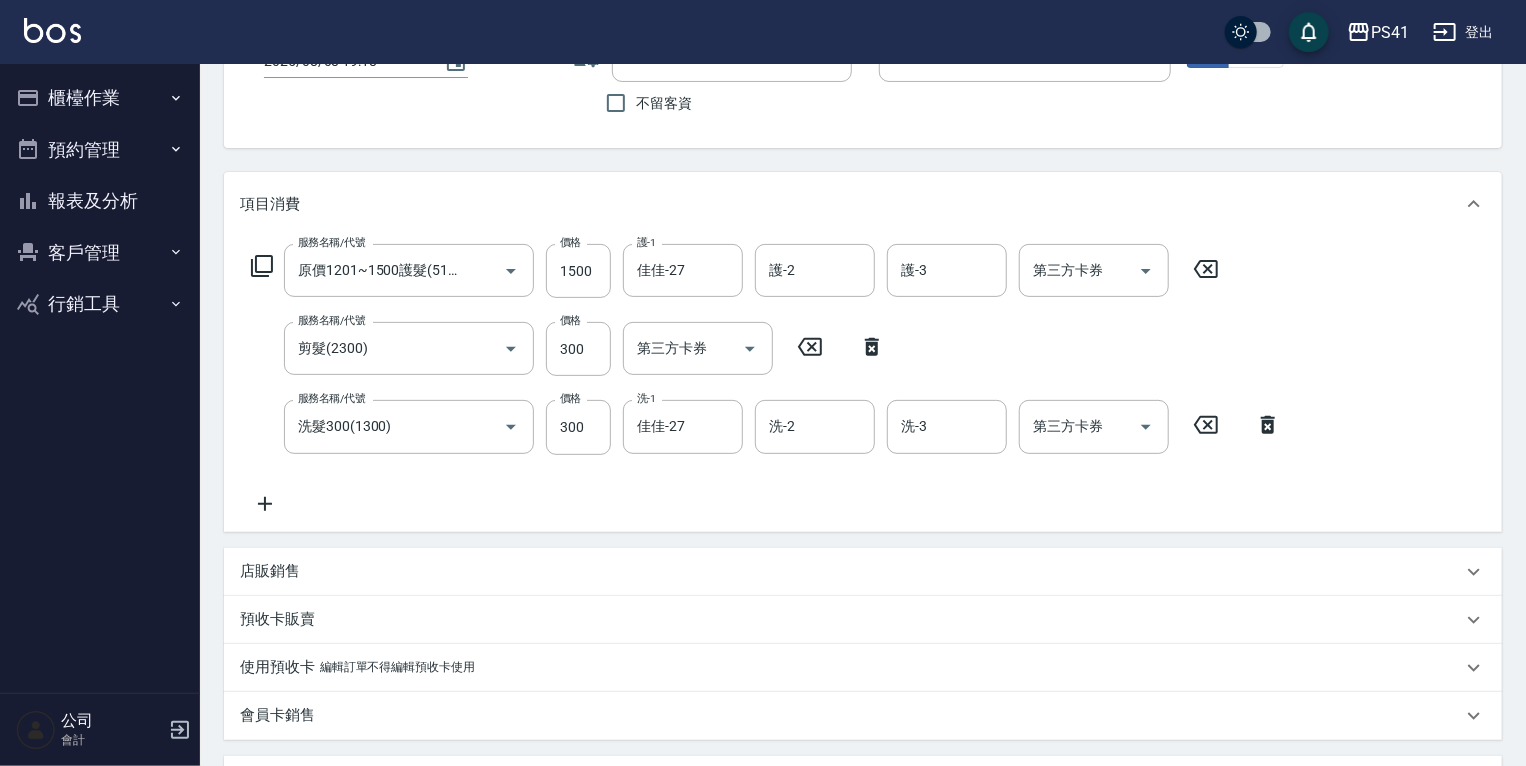 type on "[LAST]/[PHONE]/0615" 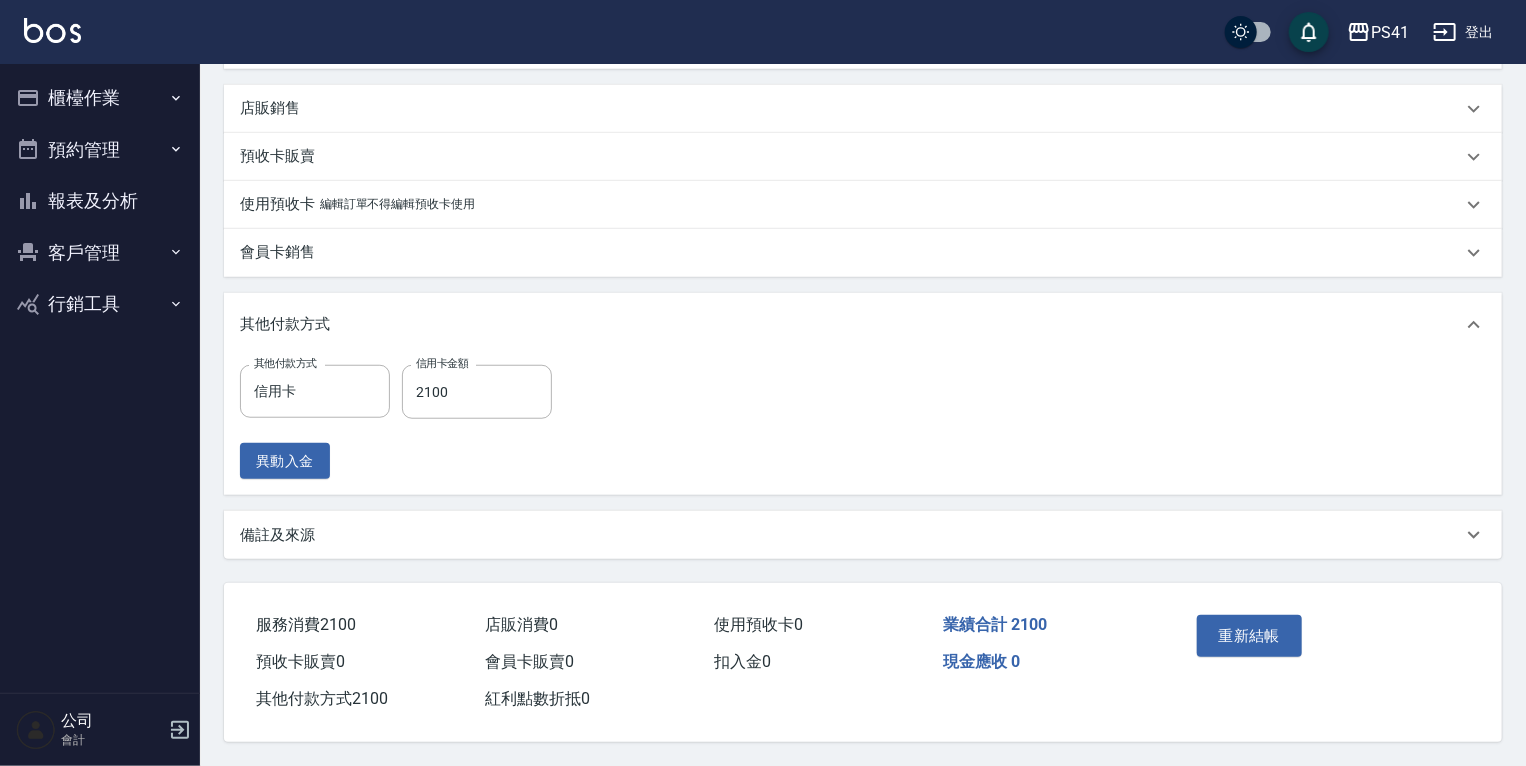 scroll, scrollTop: 625, scrollLeft: 0, axis: vertical 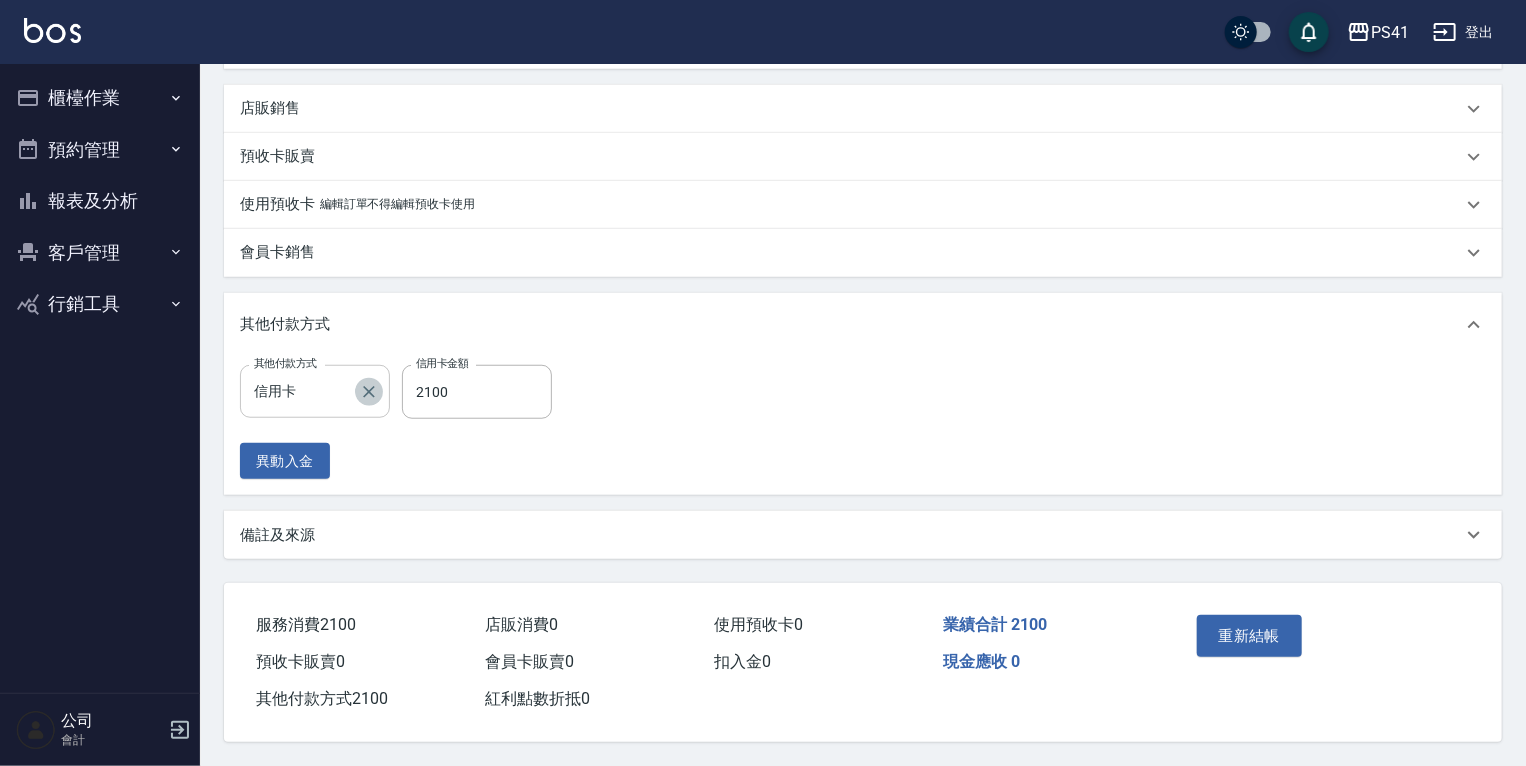 click 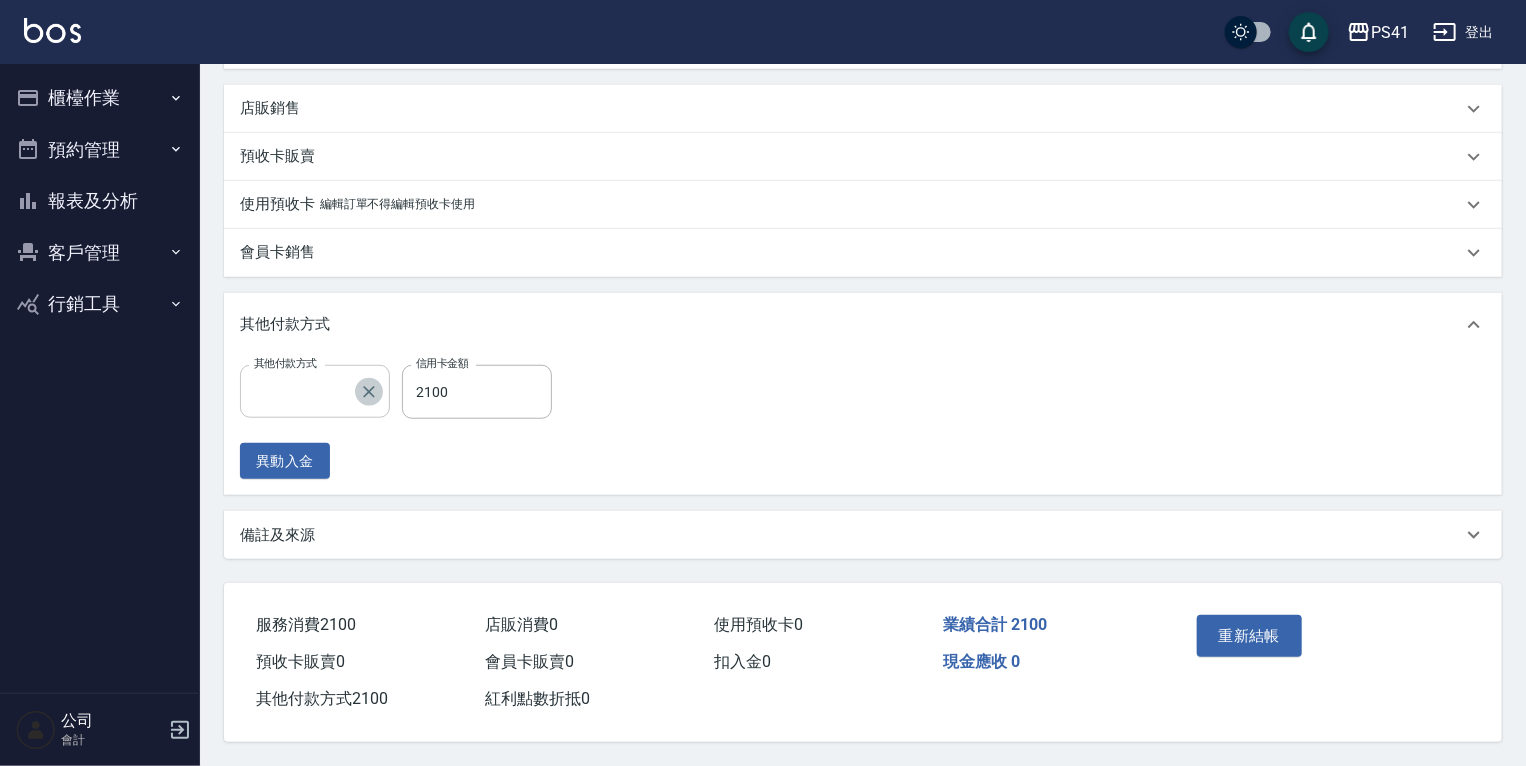 scroll, scrollTop: 624, scrollLeft: 0, axis: vertical 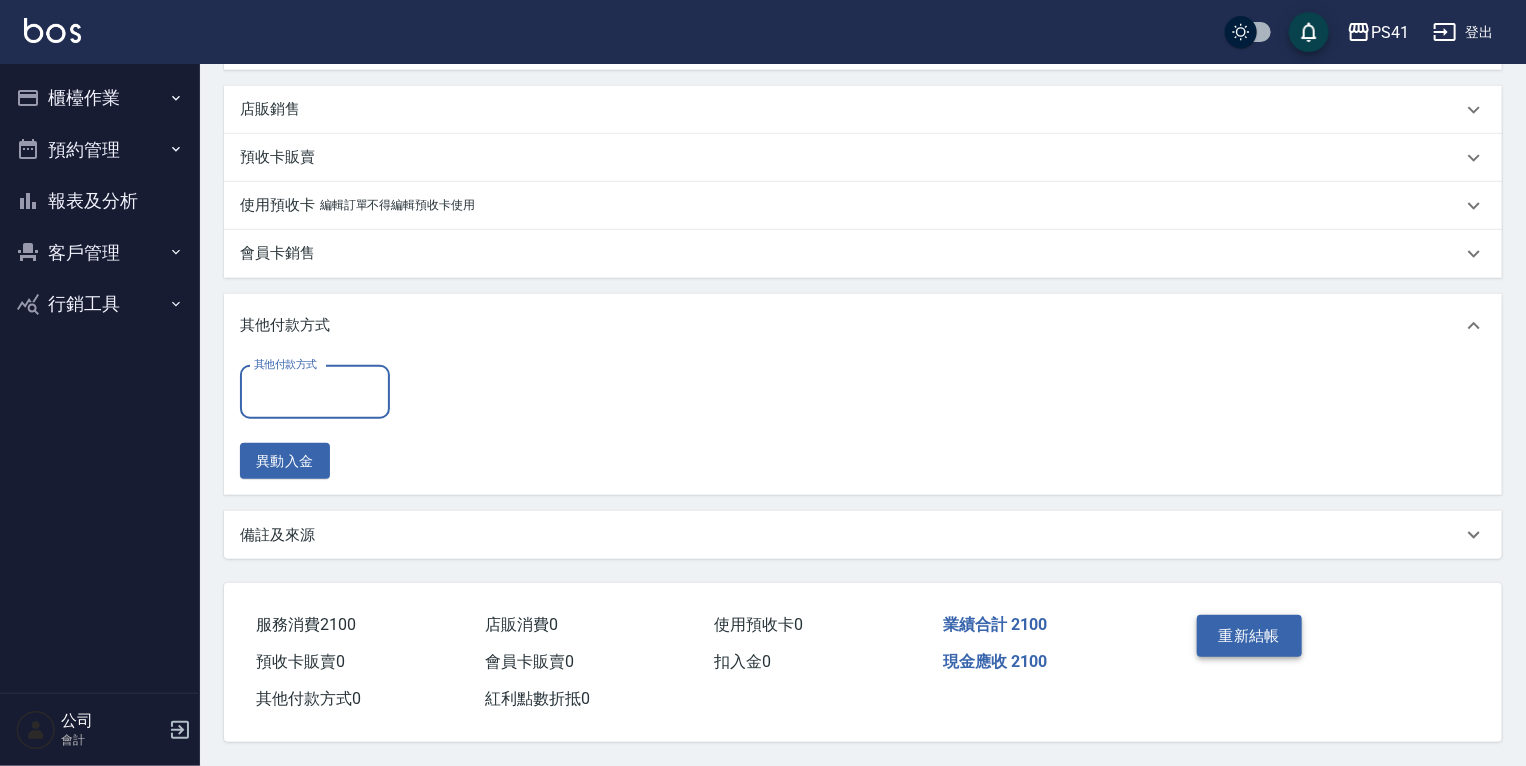 click on "重新結帳" at bounding box center [1250, 636] 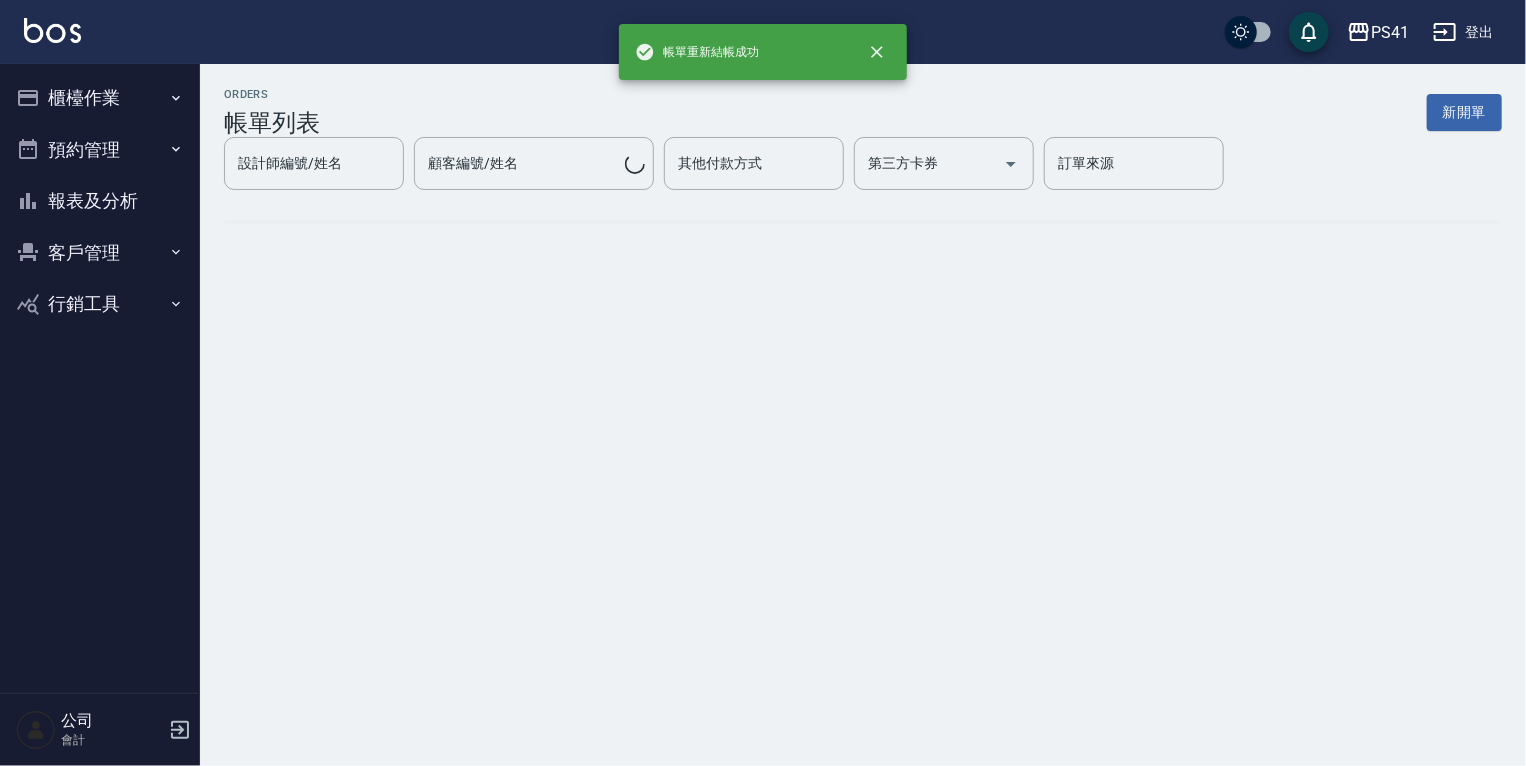 scroll, scrollTop: 0, scrollLeft: 0, axis: both 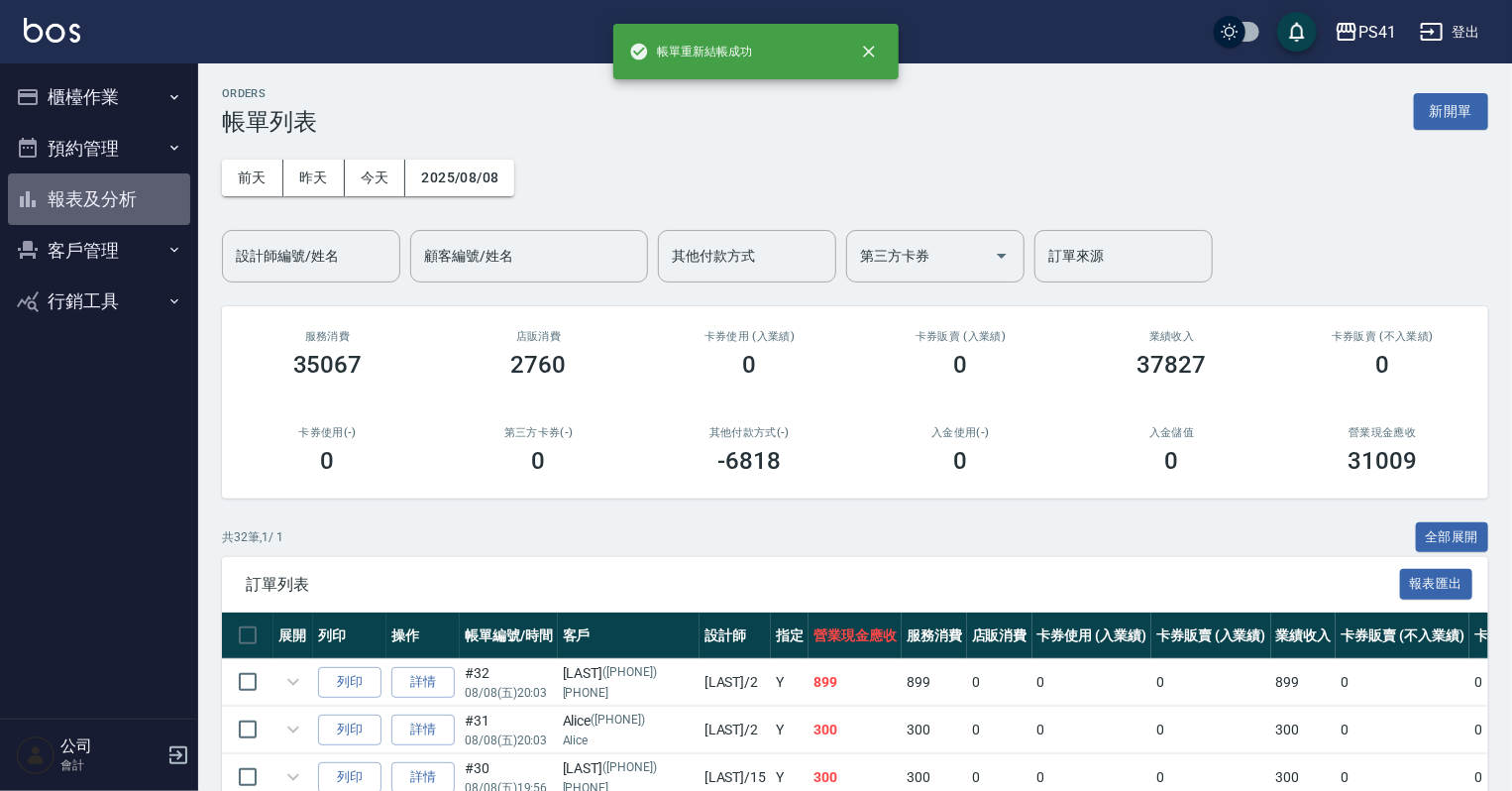 click on "報表及分析" at bounding box center [99, 199] 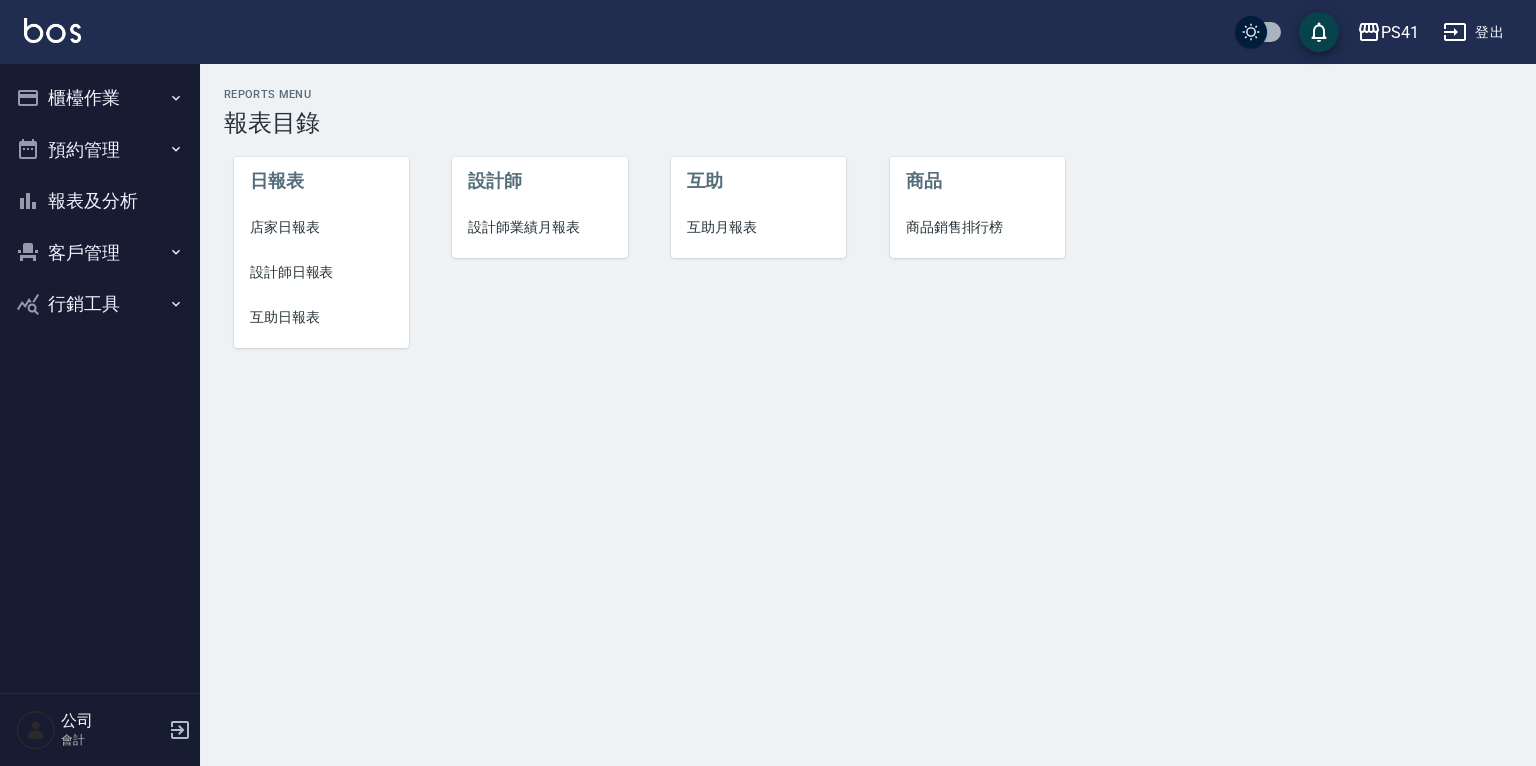 click on "店家日報表" at bounding box center [321, 227] 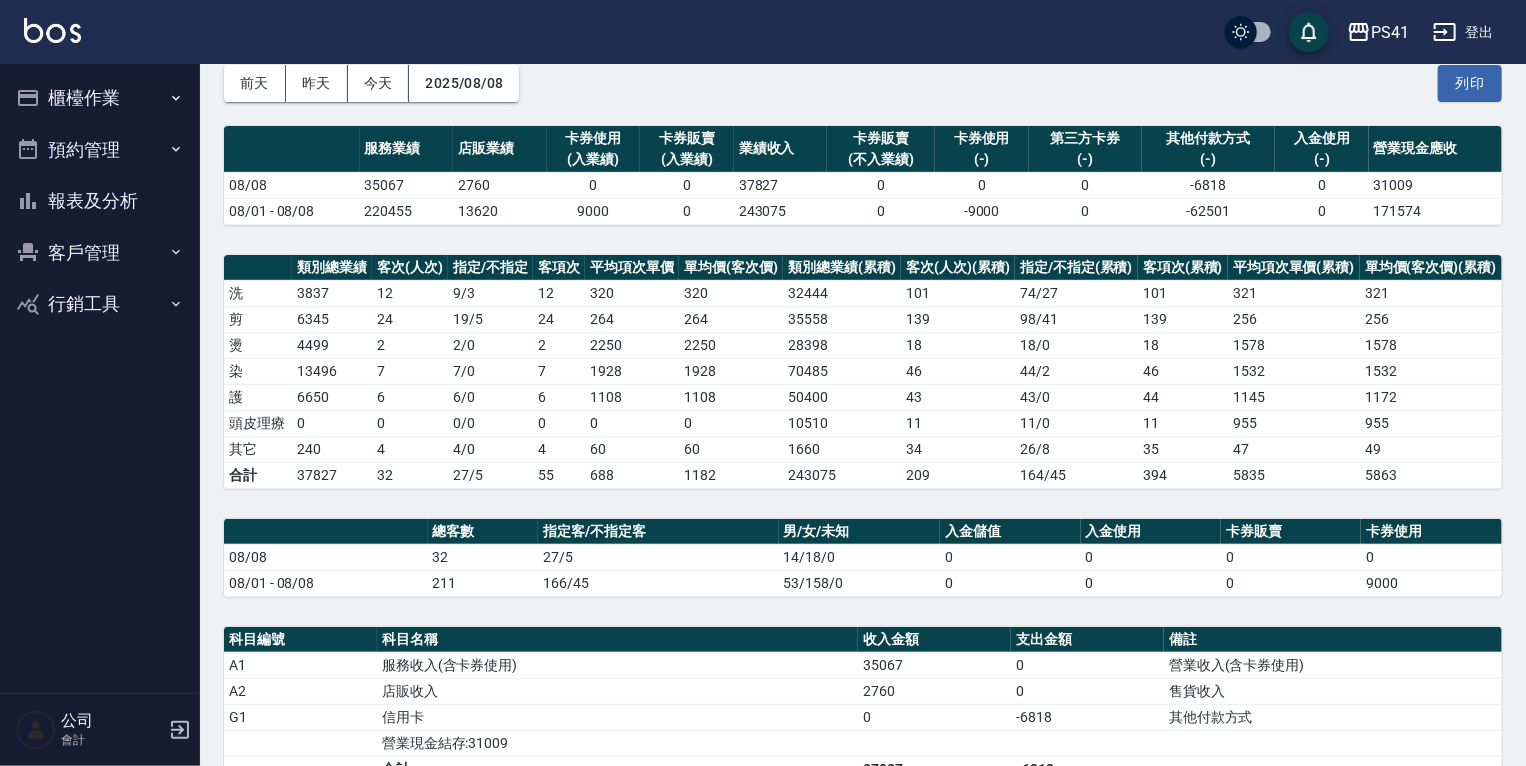 scroll, scrollTop: 0, scrollLeft: 0, axis: both 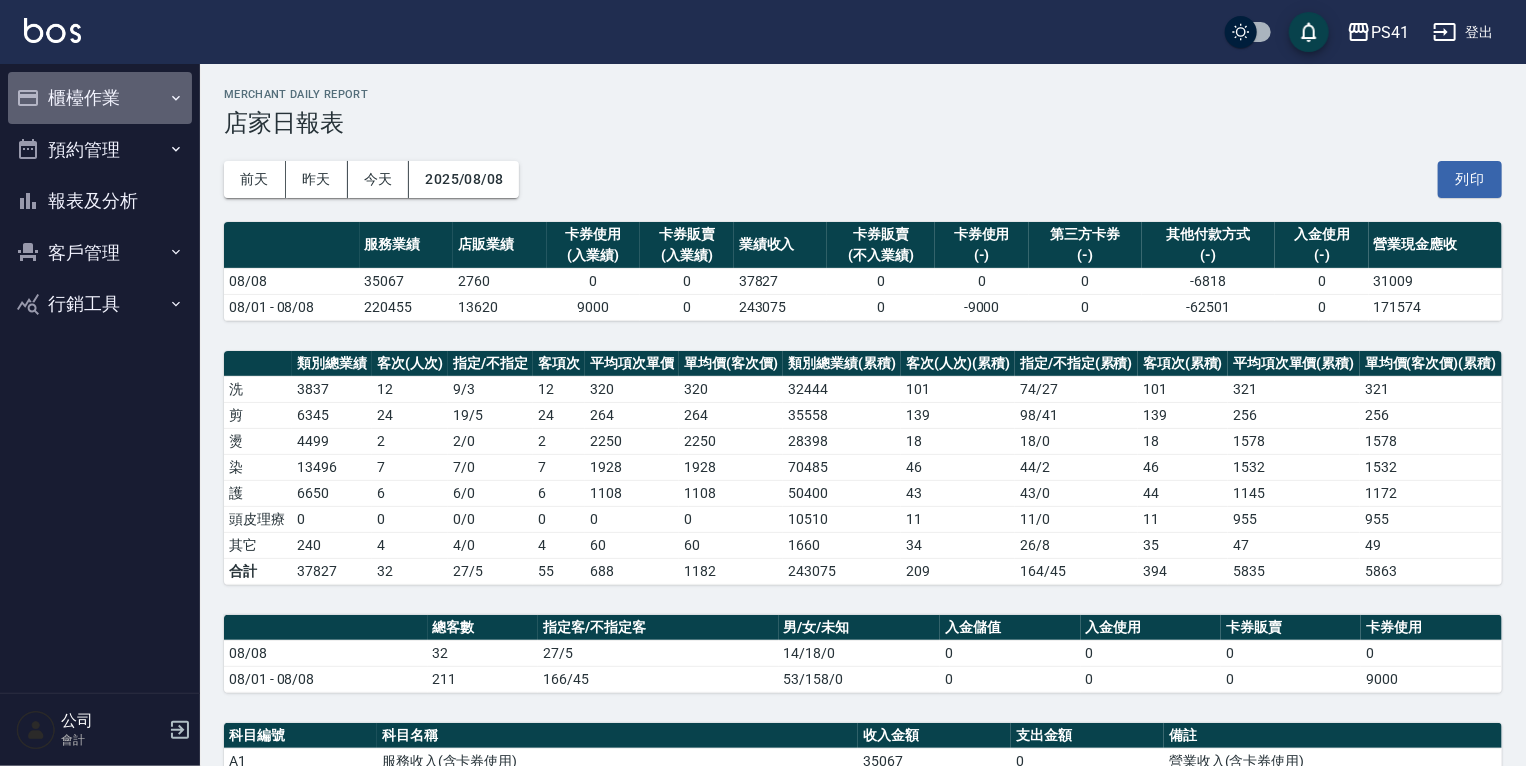 click on "櫃檯作業" at bounding box center (100, 98) 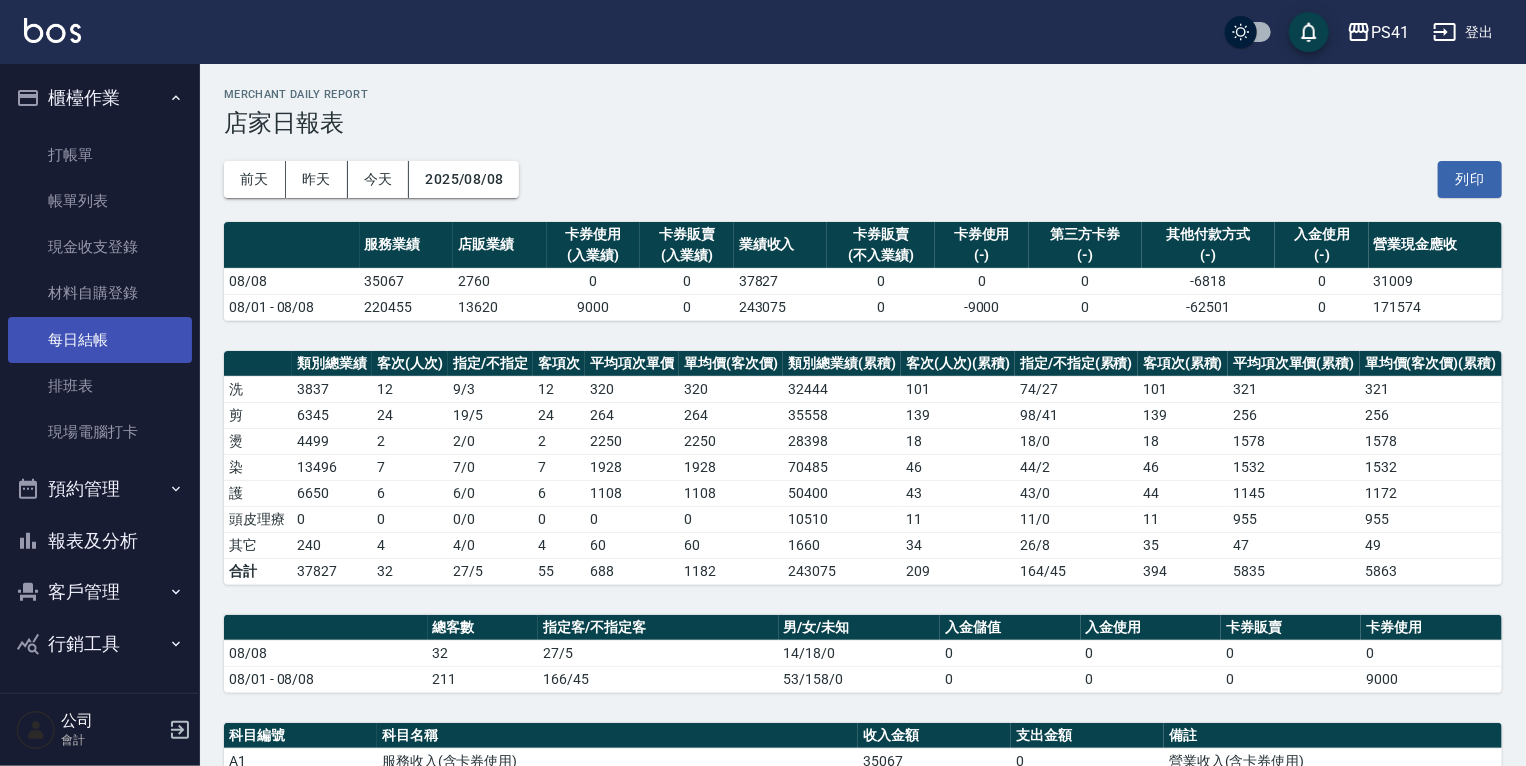 click on "每日結帳" at bounding box center (100, 340) 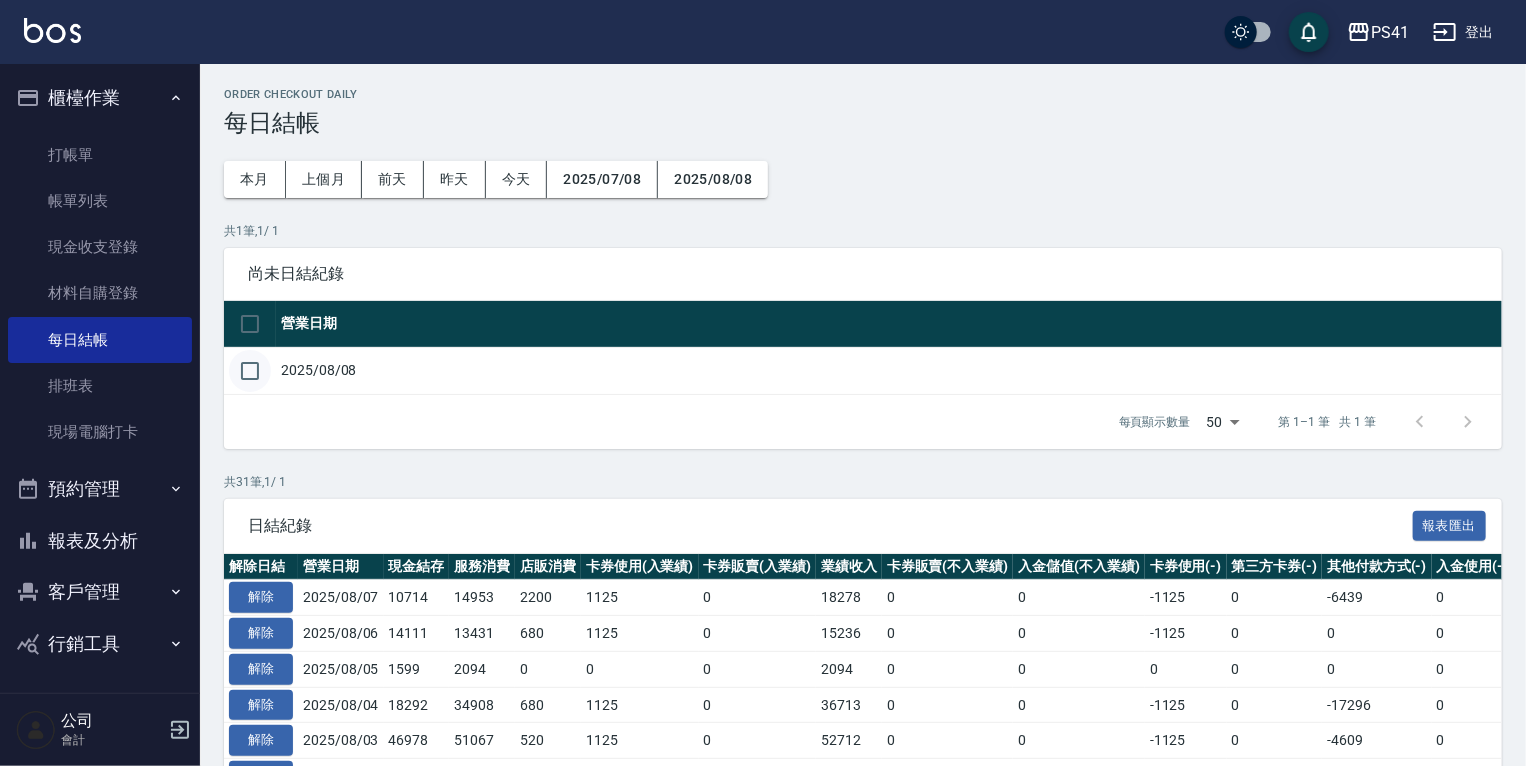 click at bounding box center (250, 371) 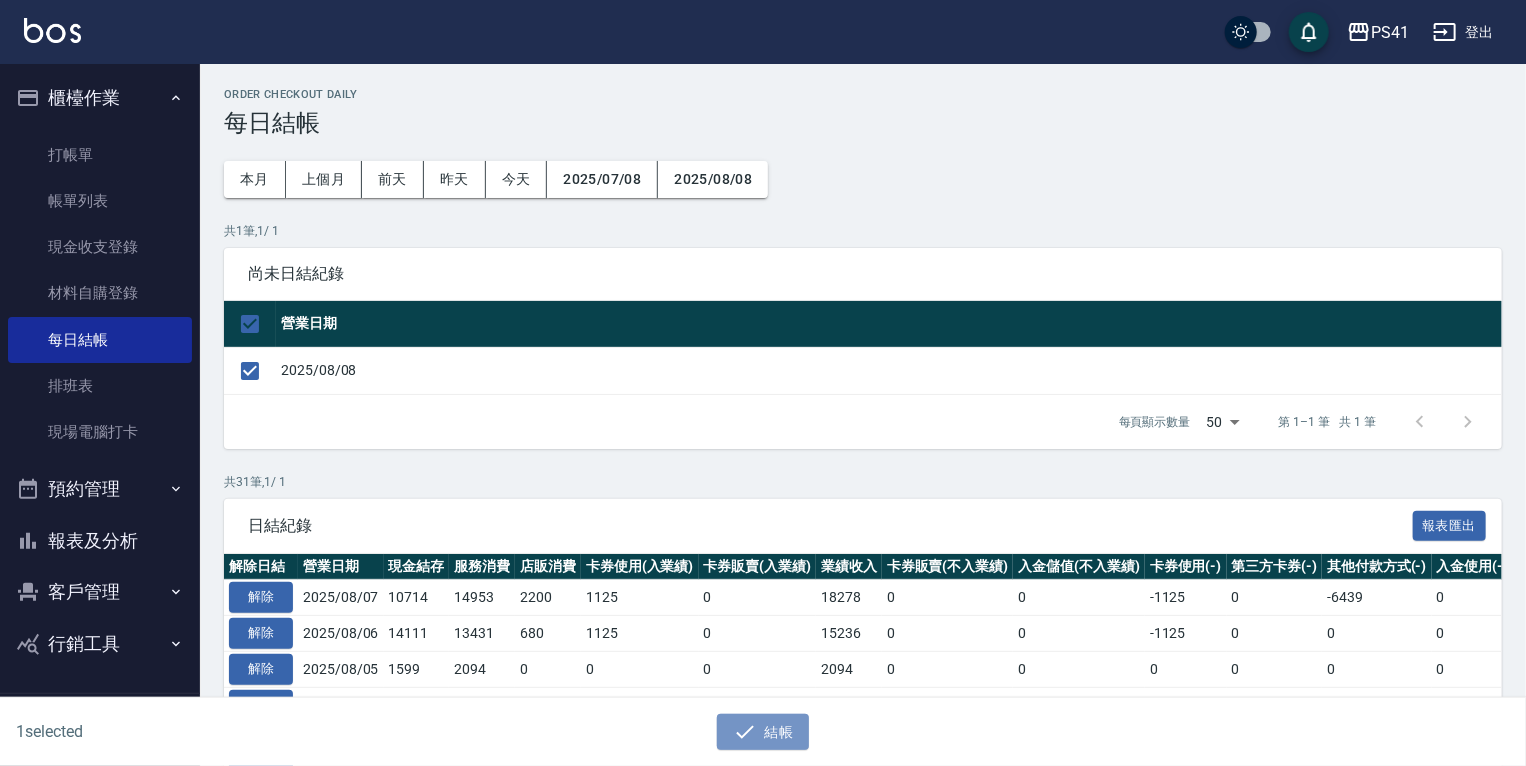 drag, startPoint x: 750, startPoint y: 723, endPoint x: 740, endPoint y: 711, distance: 15.6205 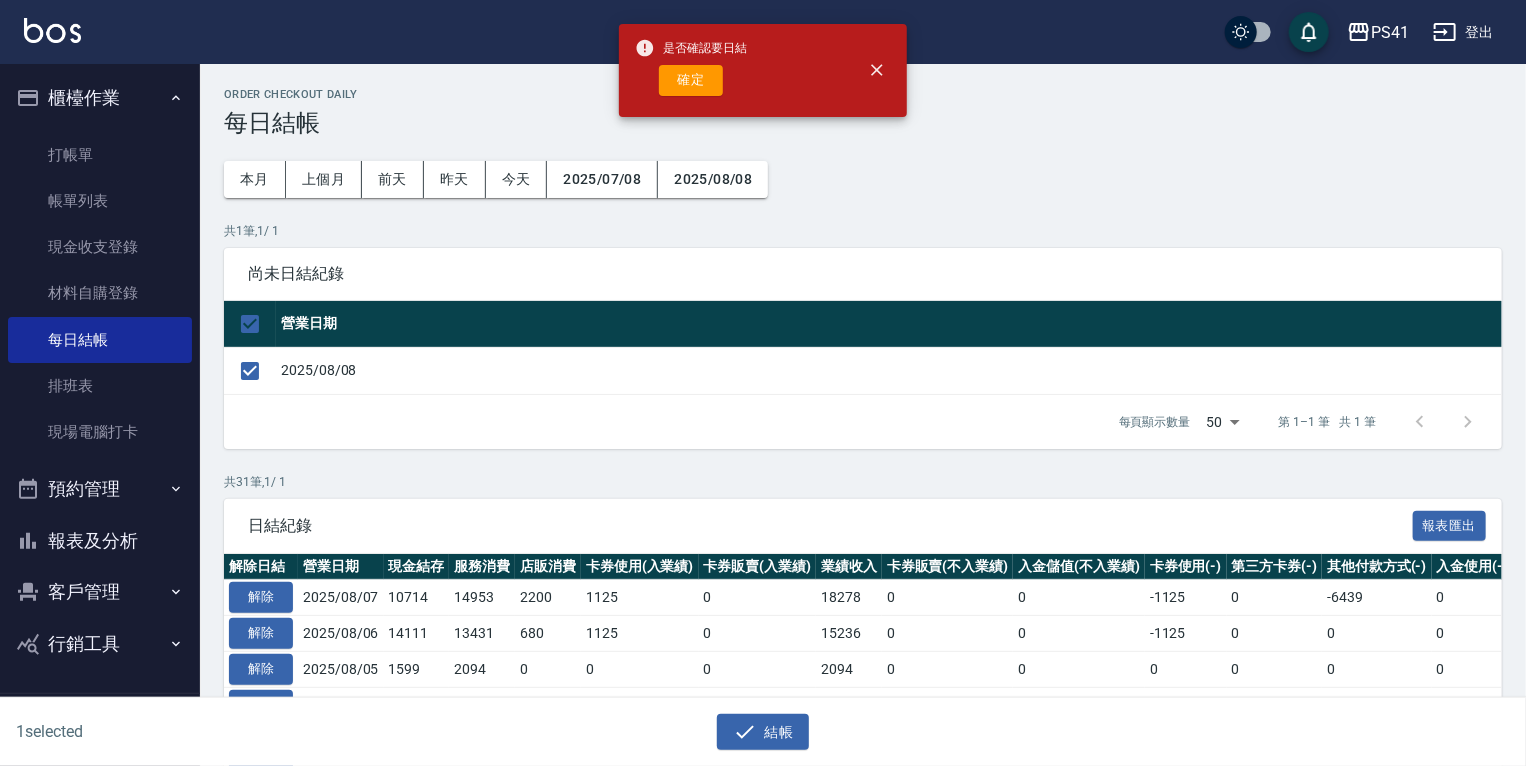 click on "確定" at bounding box center [691, 80] 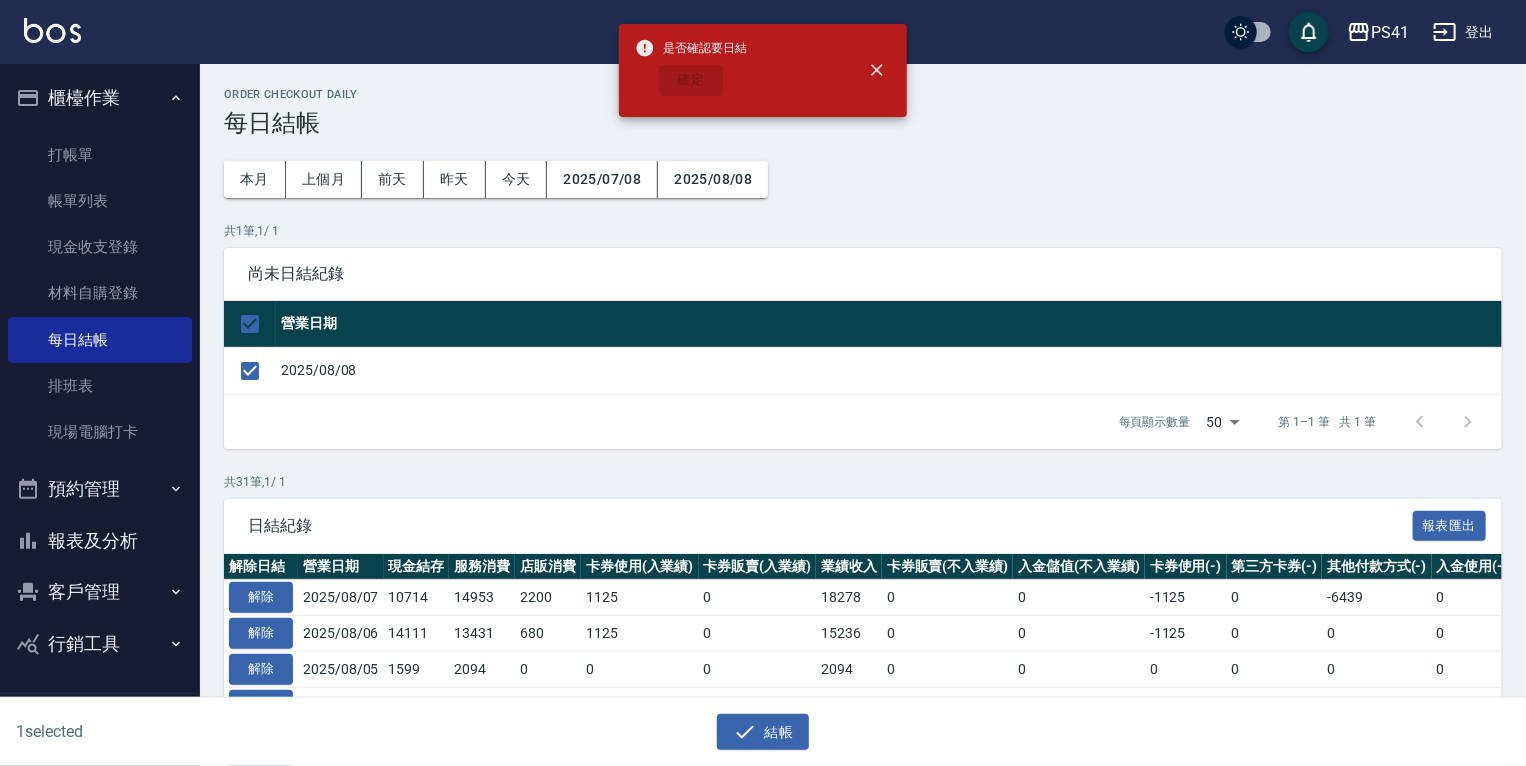 checkbox on "false" 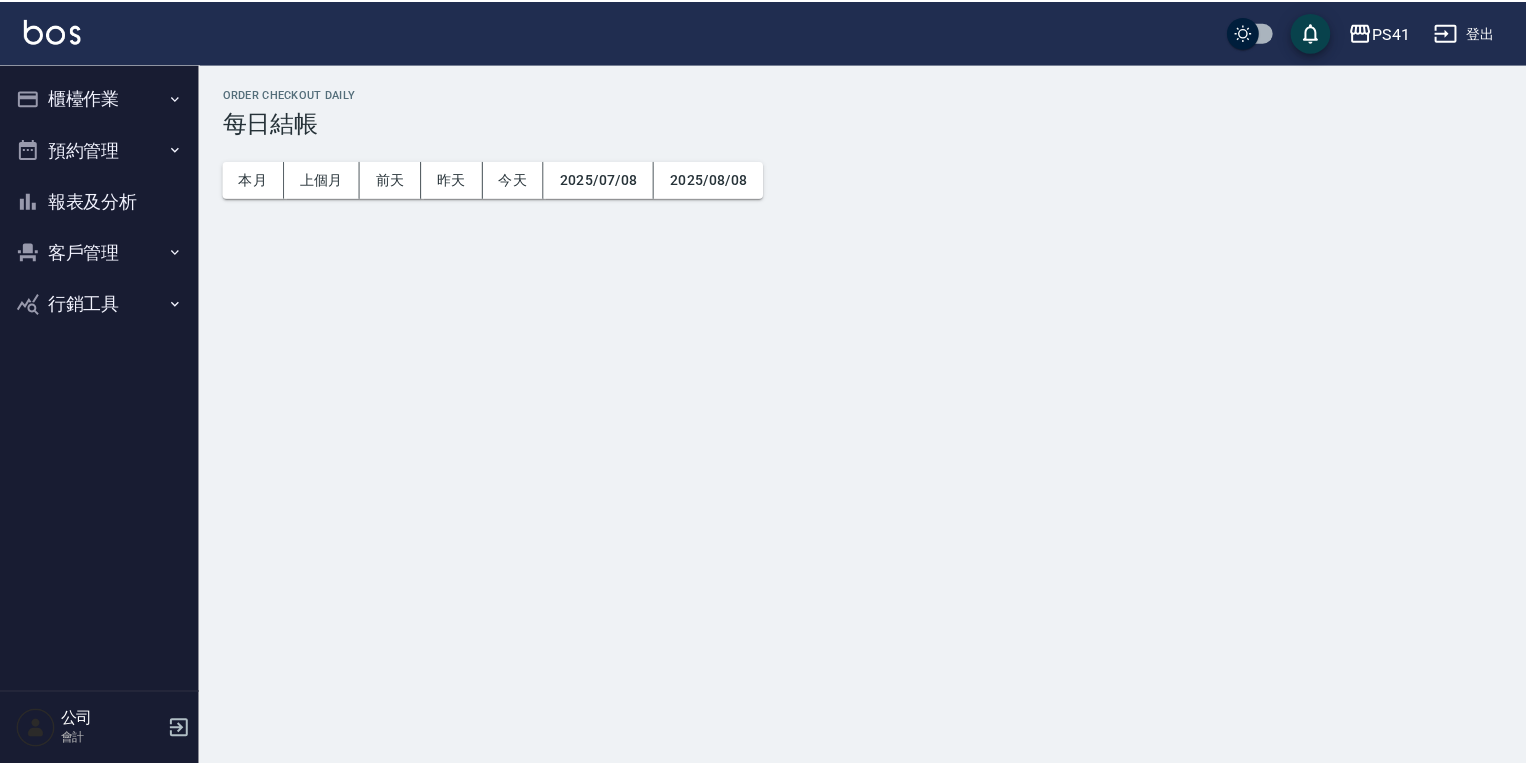 scroll, scrollTop: 0, scrollLeft: 0, axis: both 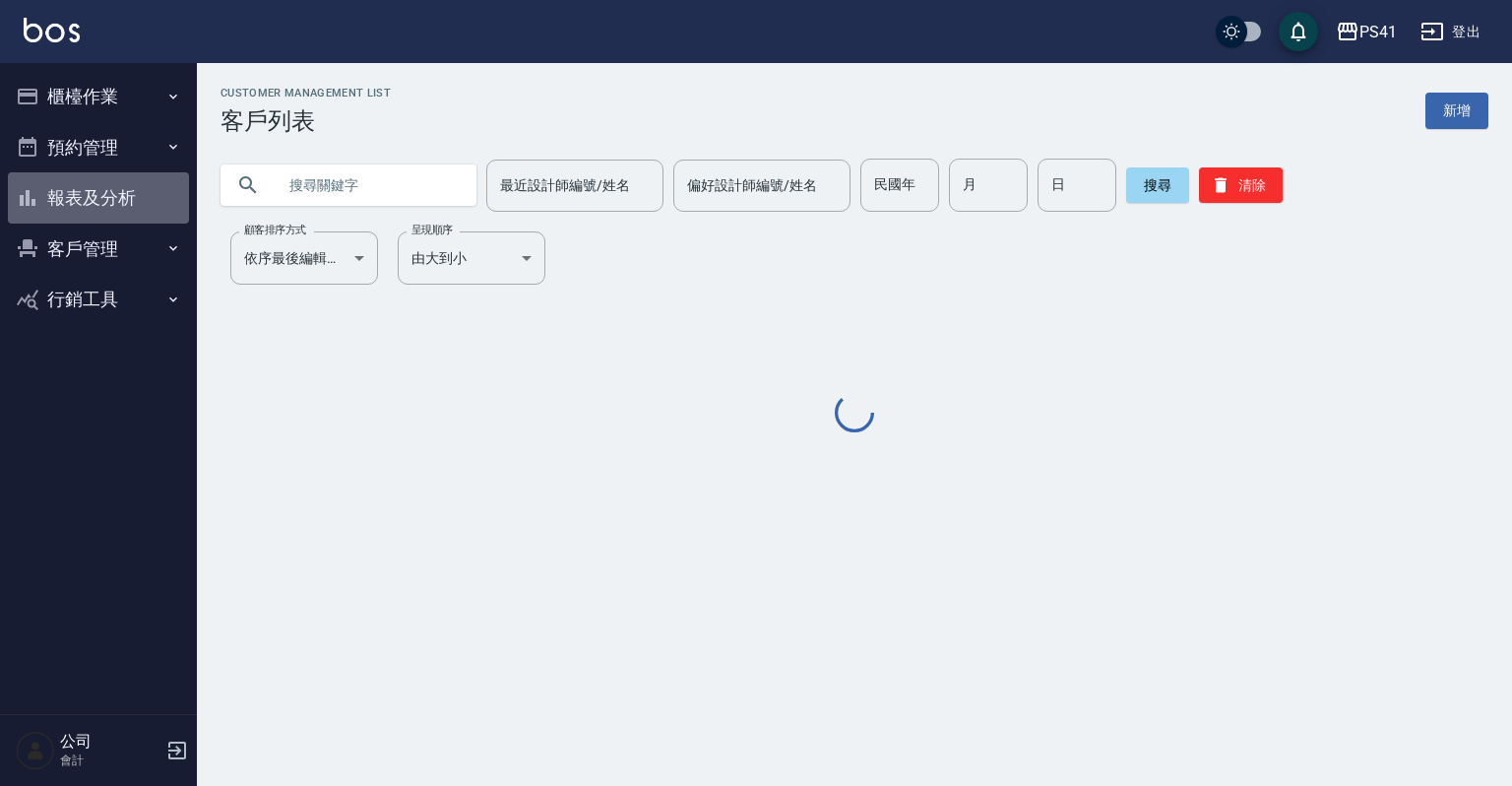 click on "報表及分析" at bounding box center [98, 198] 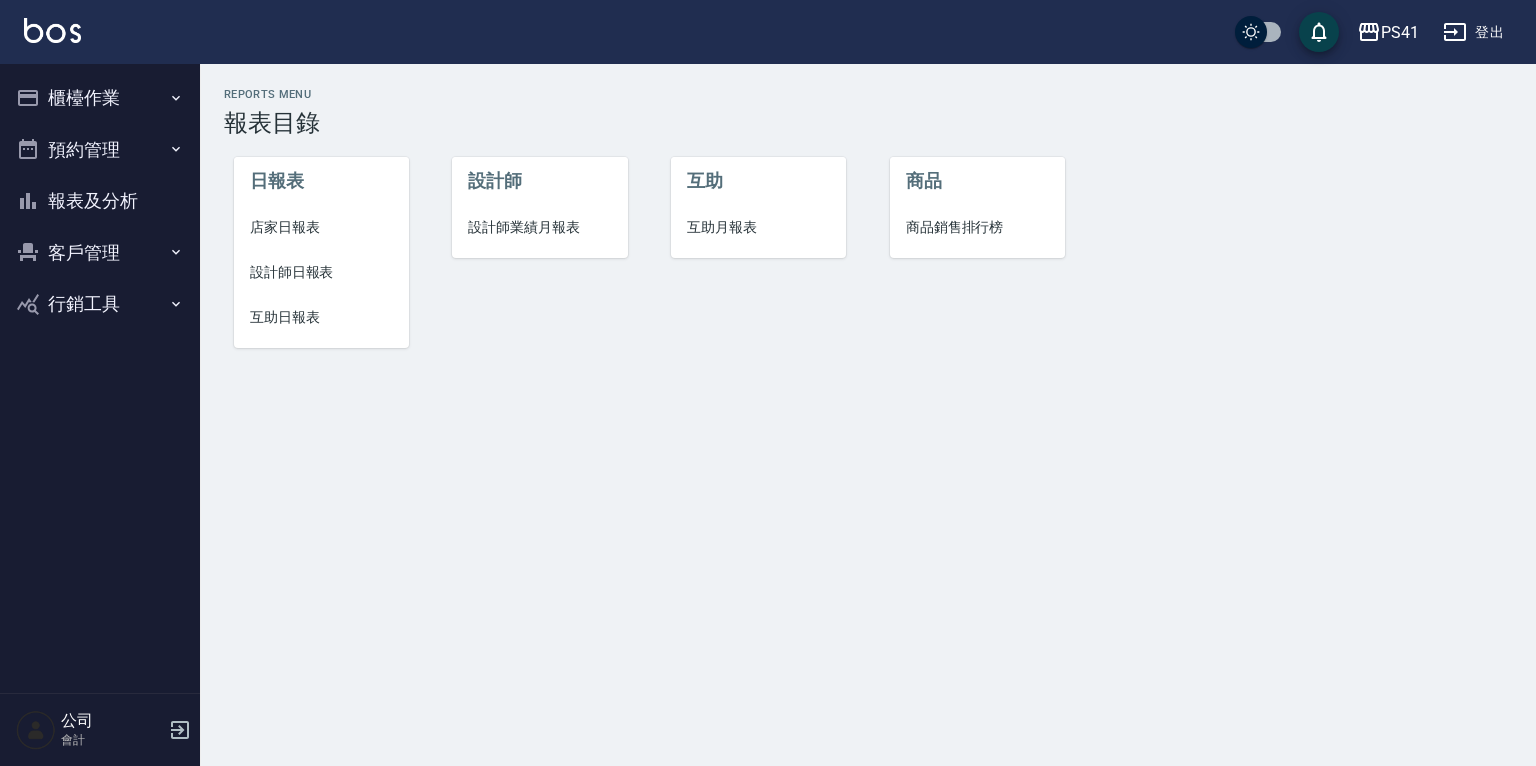 click on "互助日報表" at bounding box center [321, 317] 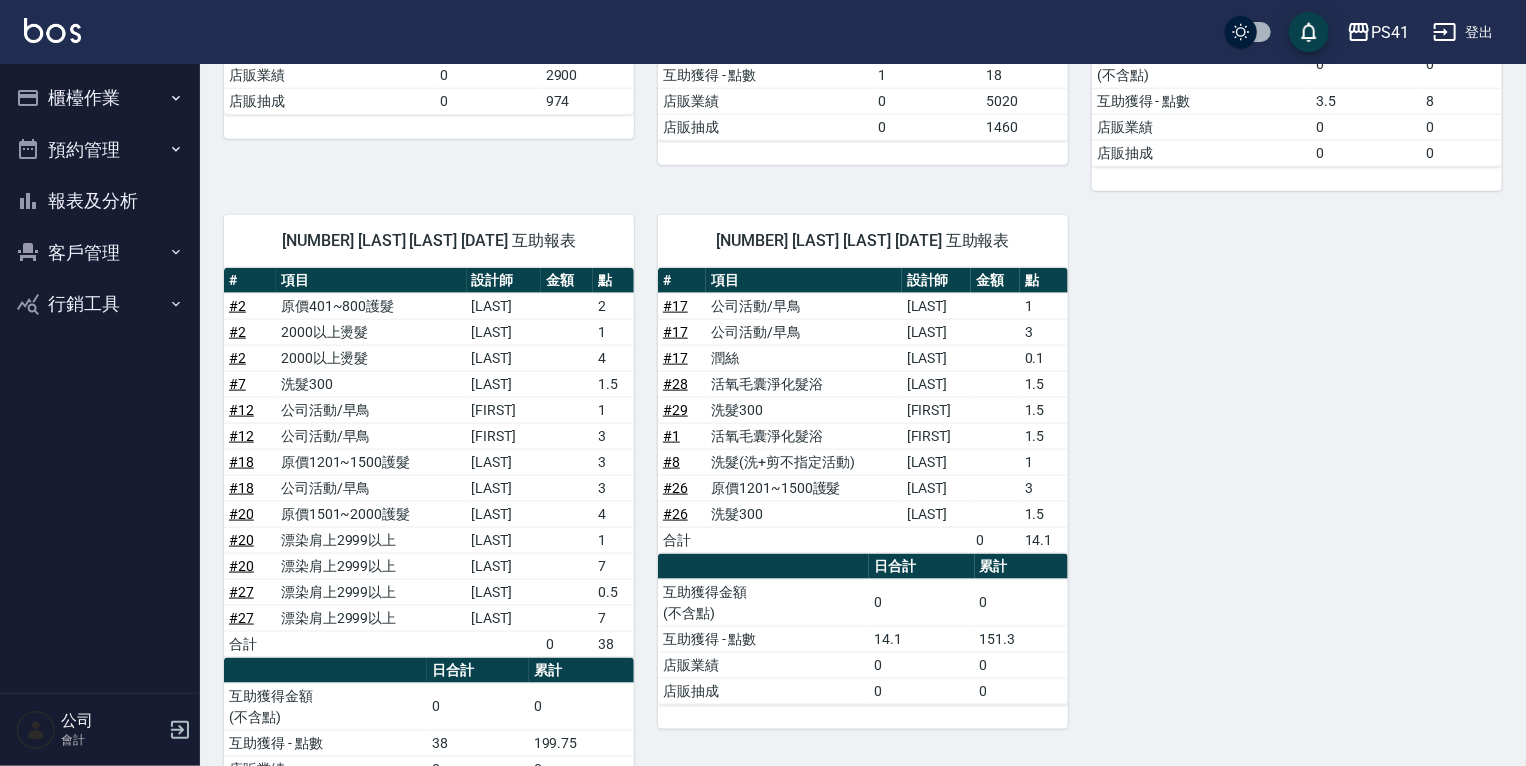 scroll, scrollTop: 1184, scrollLeft: 0, axis: vertical 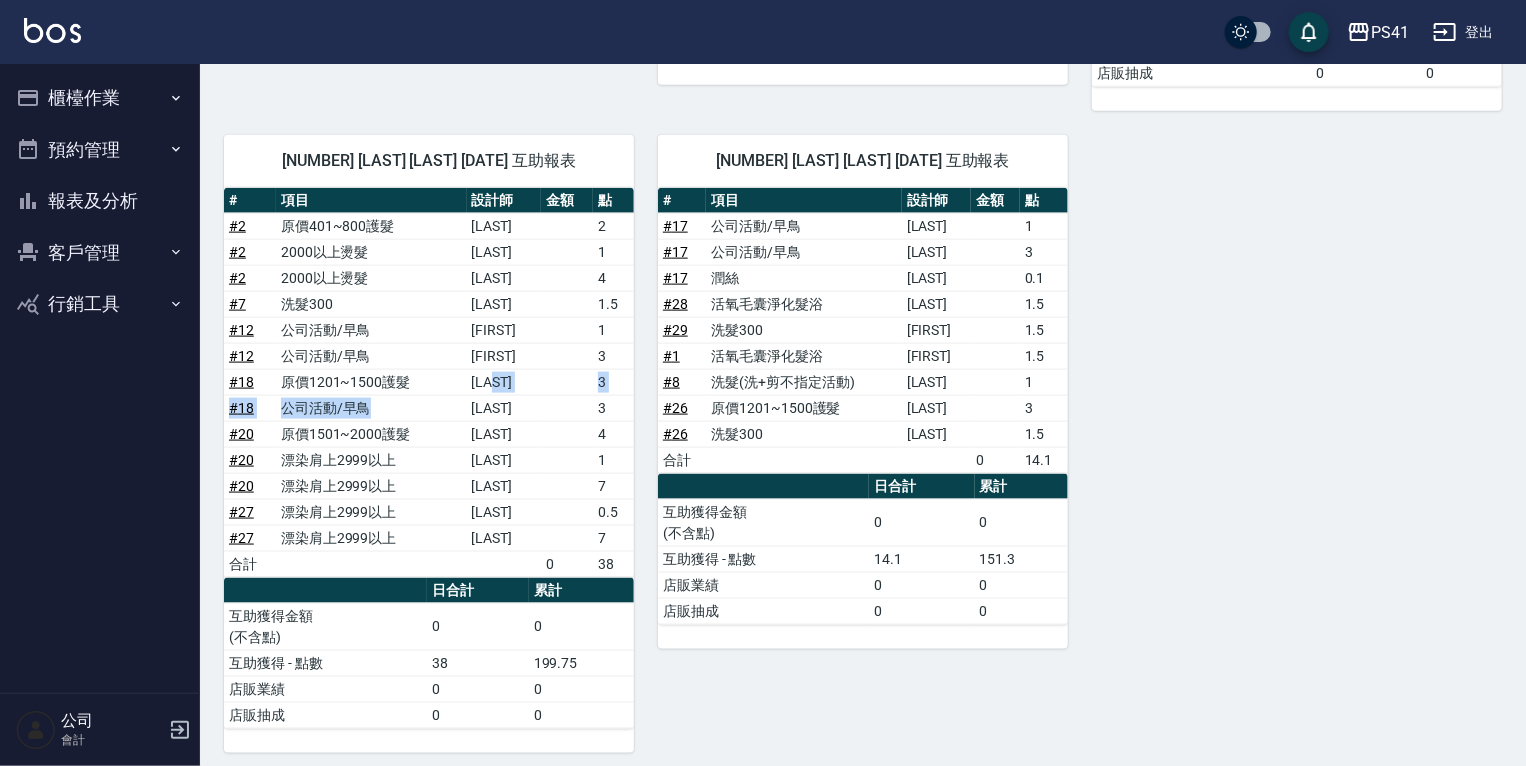 drag, startPoint x: 452, startPoint y: 394, endPoint x: 479, endPoint y: 384, distance: 28.79236 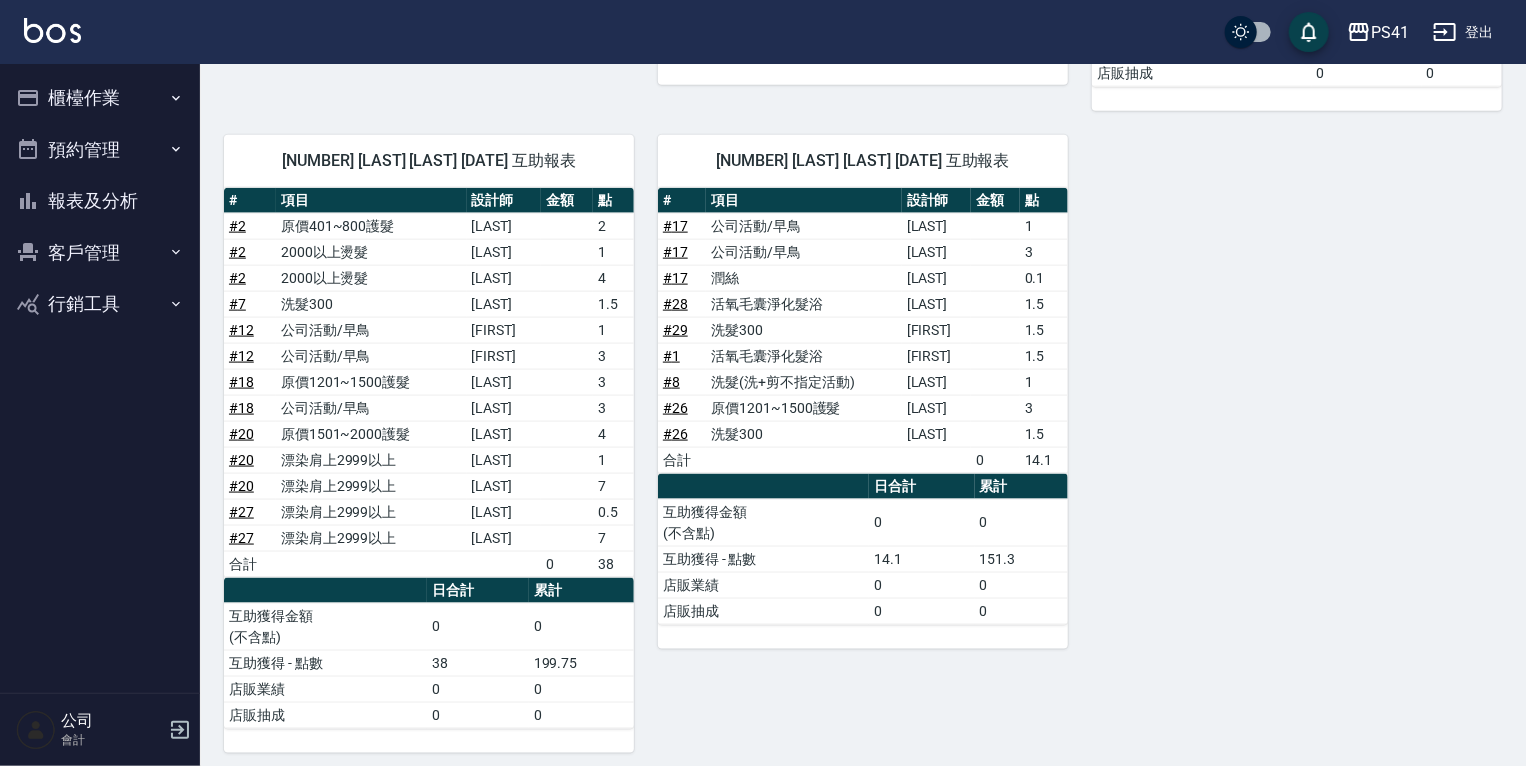 drag, startPoint x: 1071, startPoint y: 460, endPoint x: 1044, endPoint y: 454, distance: 27.658634 